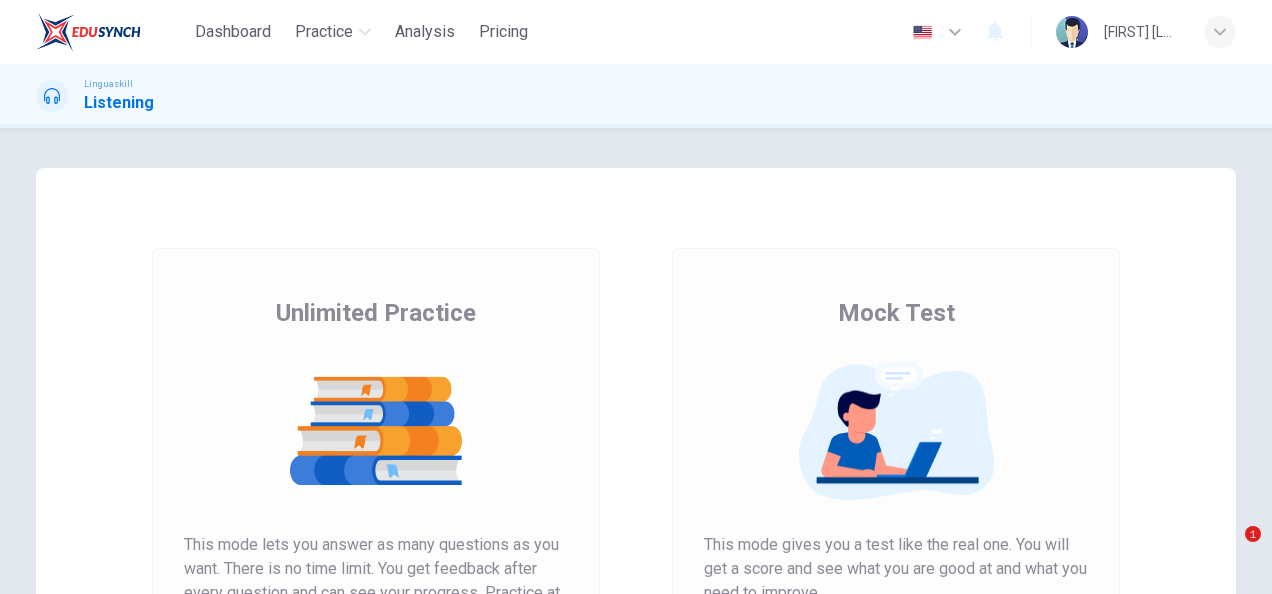 scroll, scrollTop: 0, scrollLeft: 0, axis: both 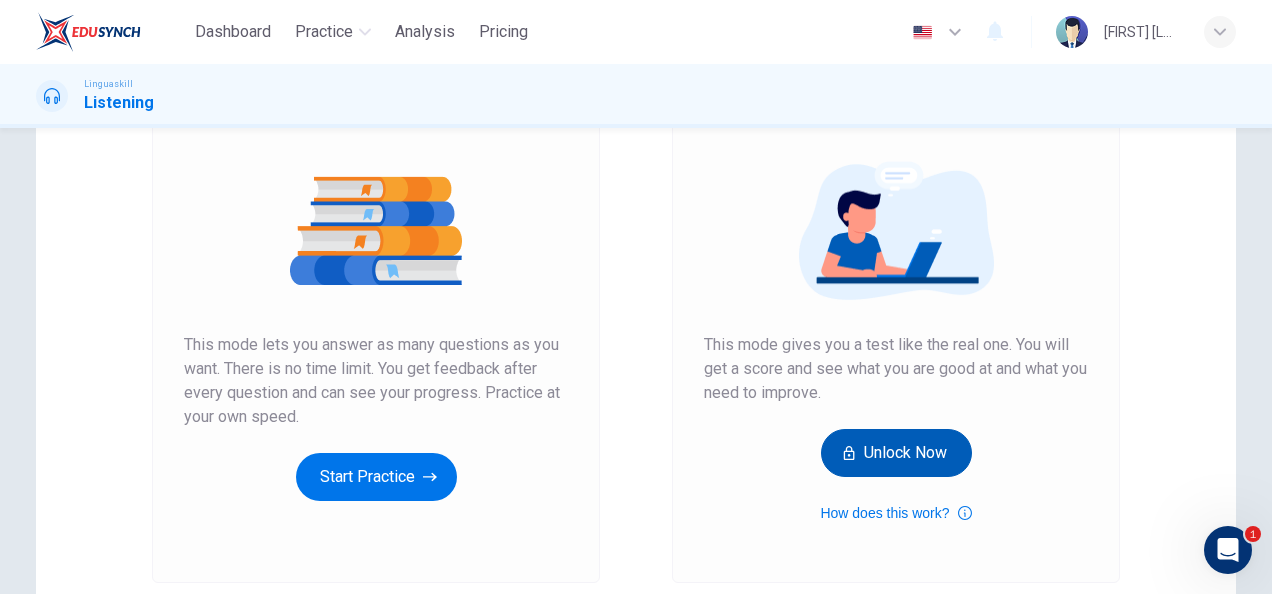 click on "Unlock Now" at bounding box center (896, 453) 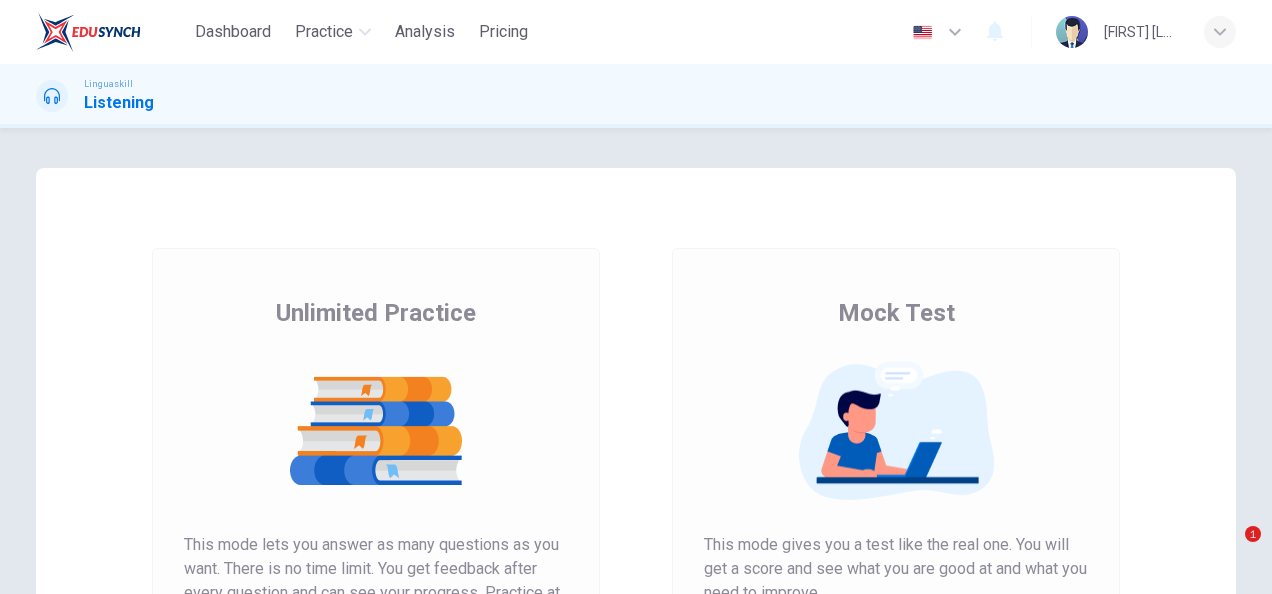 scroll, scrollTop: 0, scrollLeft: 0, axis: both 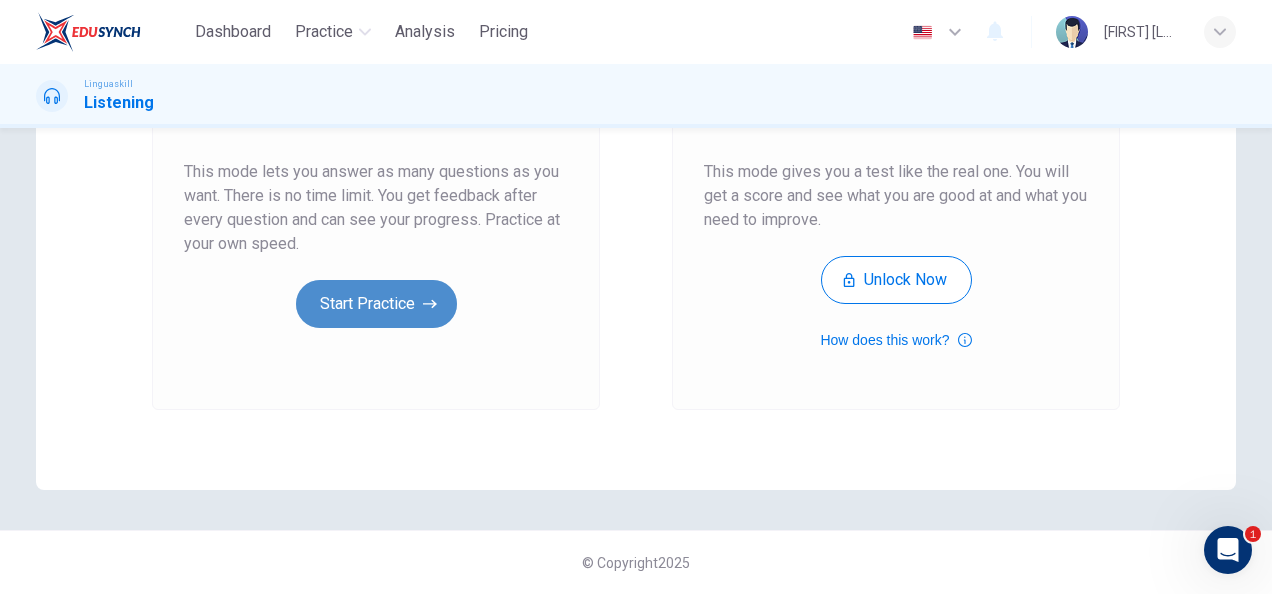 click on "Start Practice" at bounding box center [376, 304] 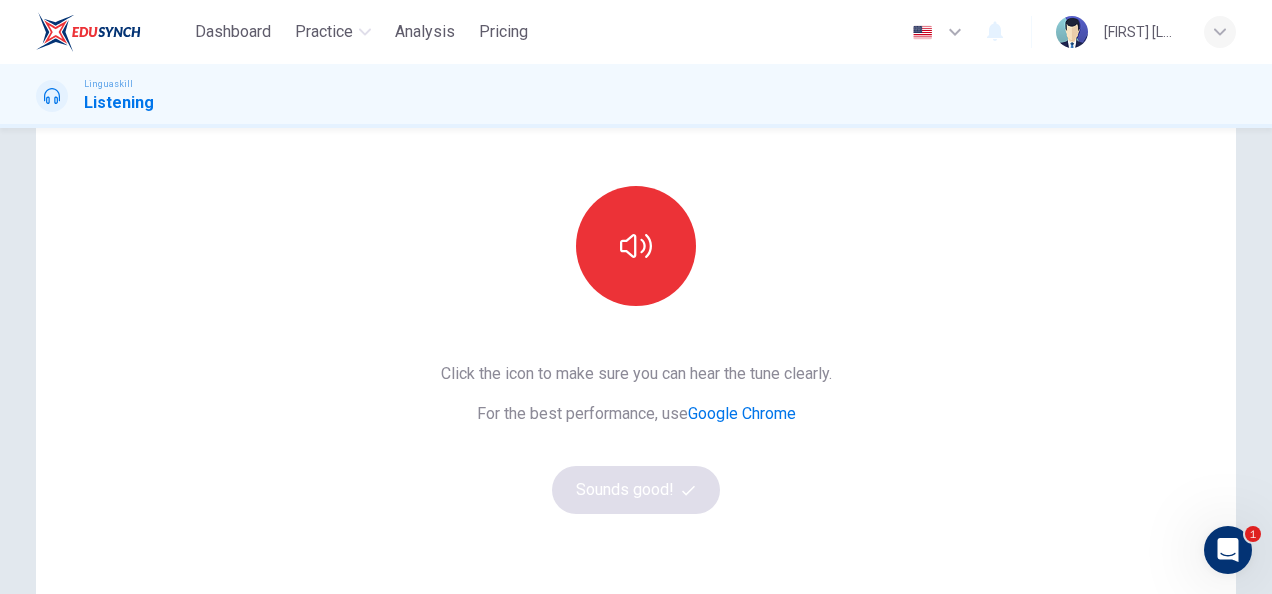 scroll, scrollTop: 100, scrollLeft: 0, axis: vertical 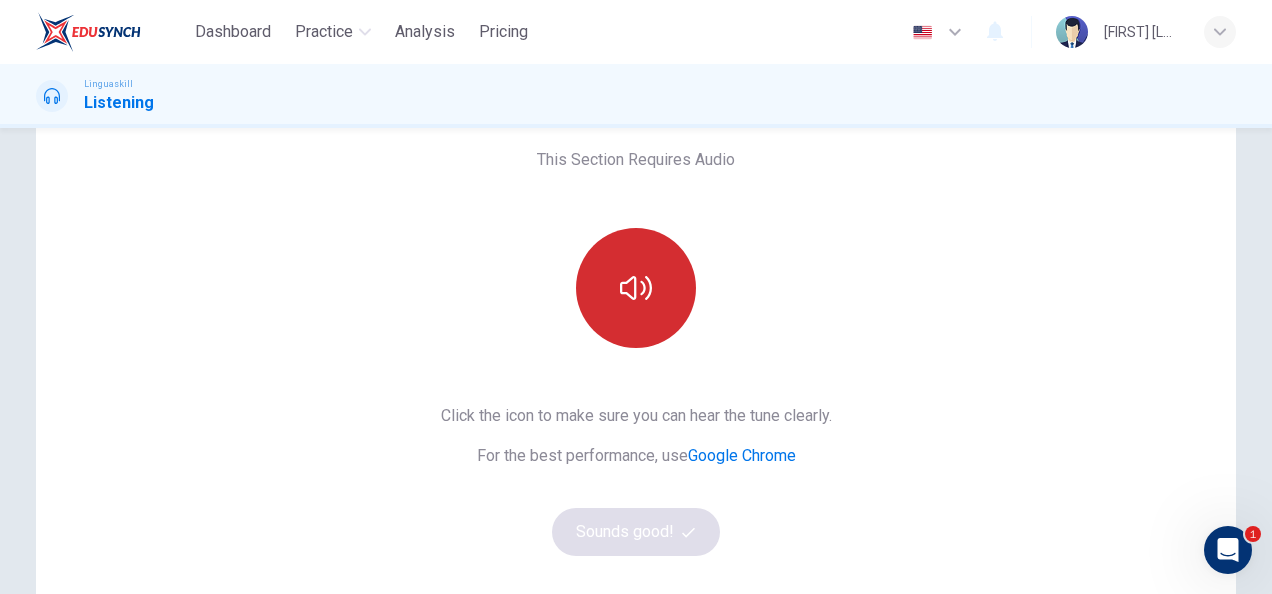 click at bounding box center [636, 288] 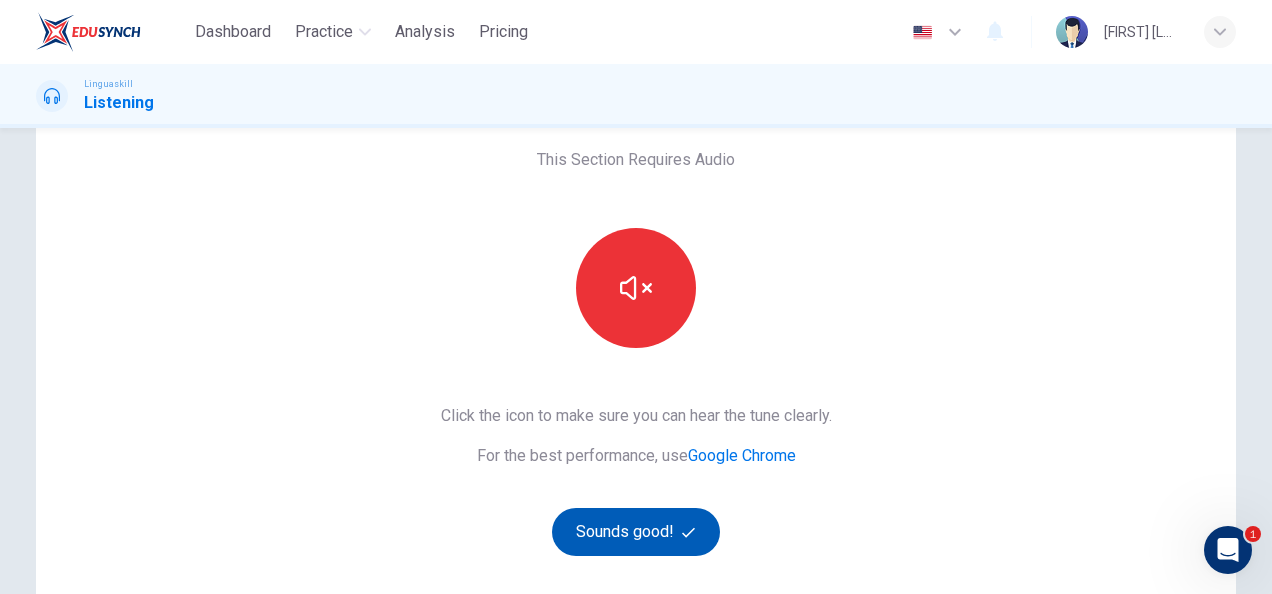 click on "Sounds good!" at bounding box center (636, 532) 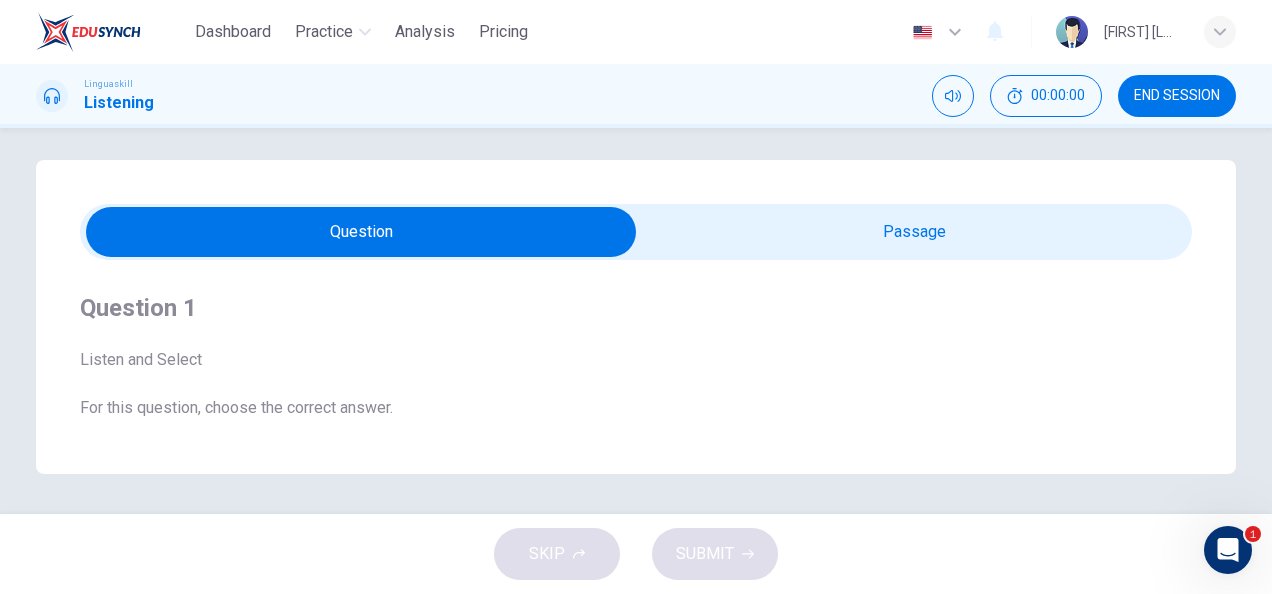 scroll, scrollTop: 8, scrollLeft: 0, axis: vertical 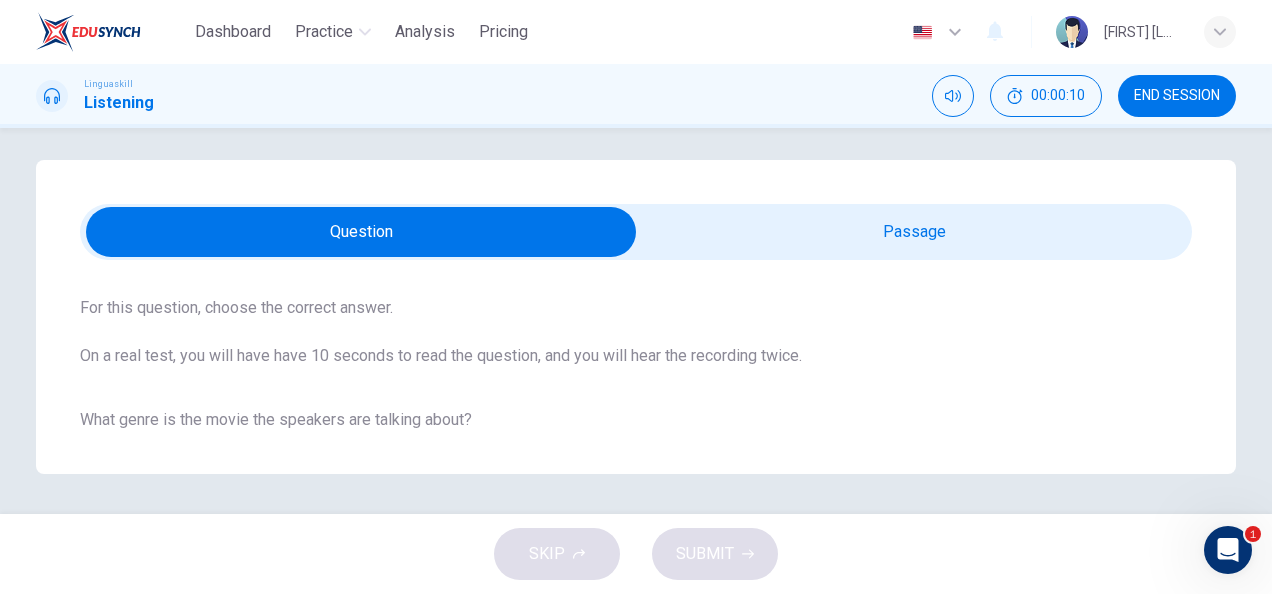 click at bounding box center [361, 232] 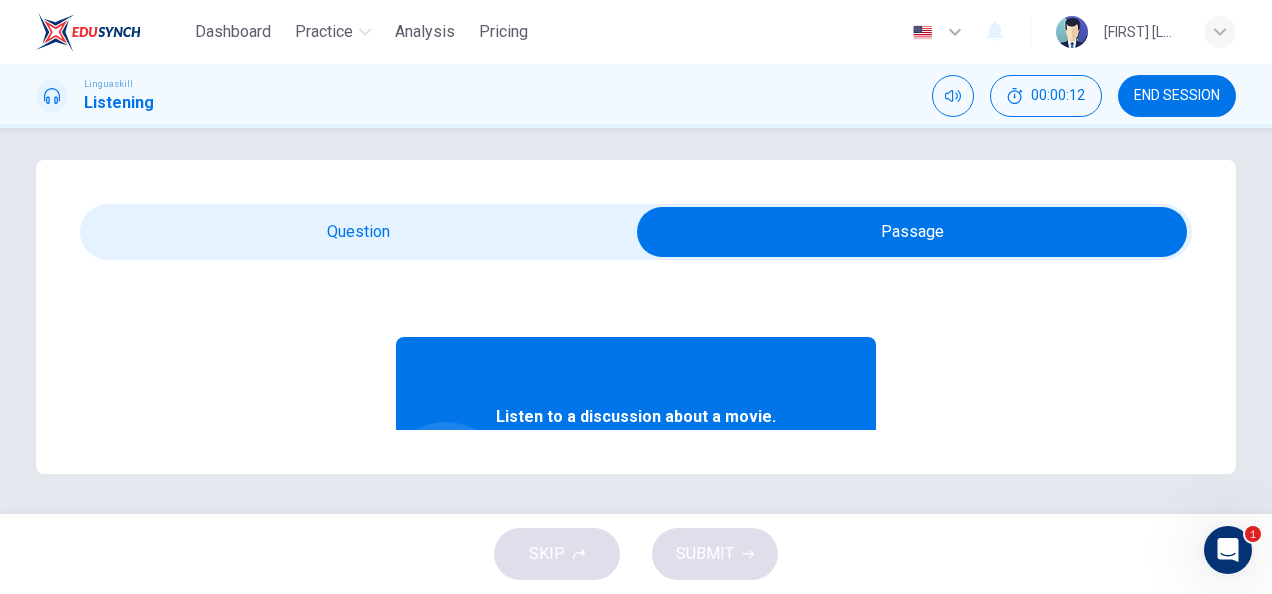 scroll, scrollTop: 0, scrollLeft: 0, axis: both 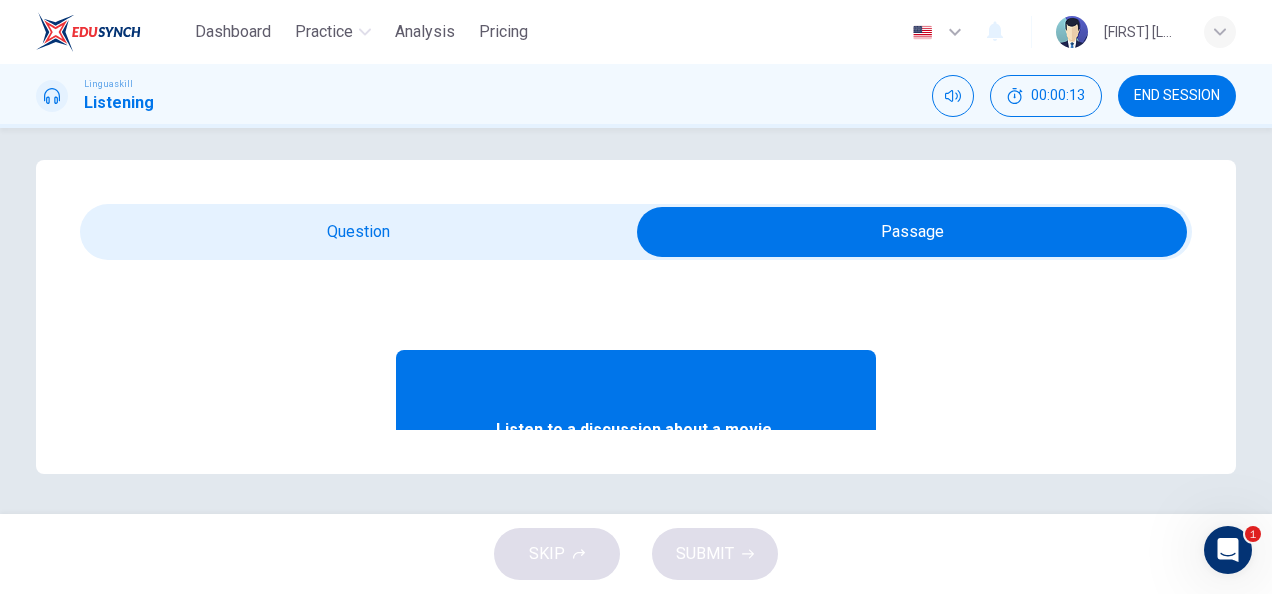 click at bounding box center (912, 232) 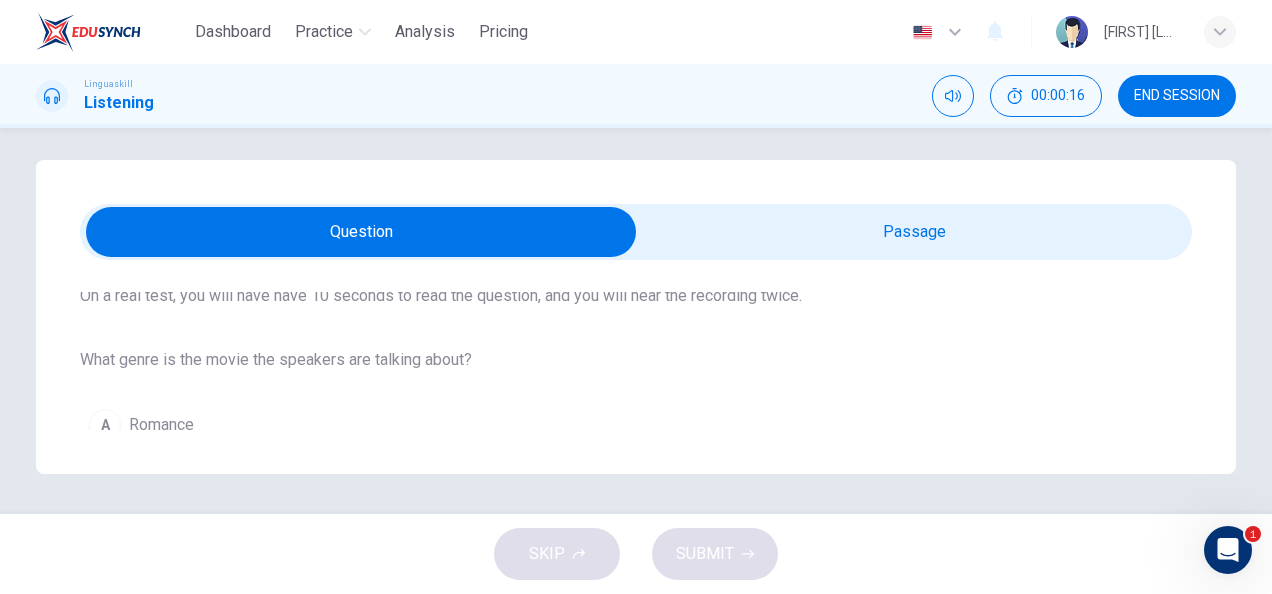 scroll, scrollTop: 100, scrollLeft: 0, axis: vertical 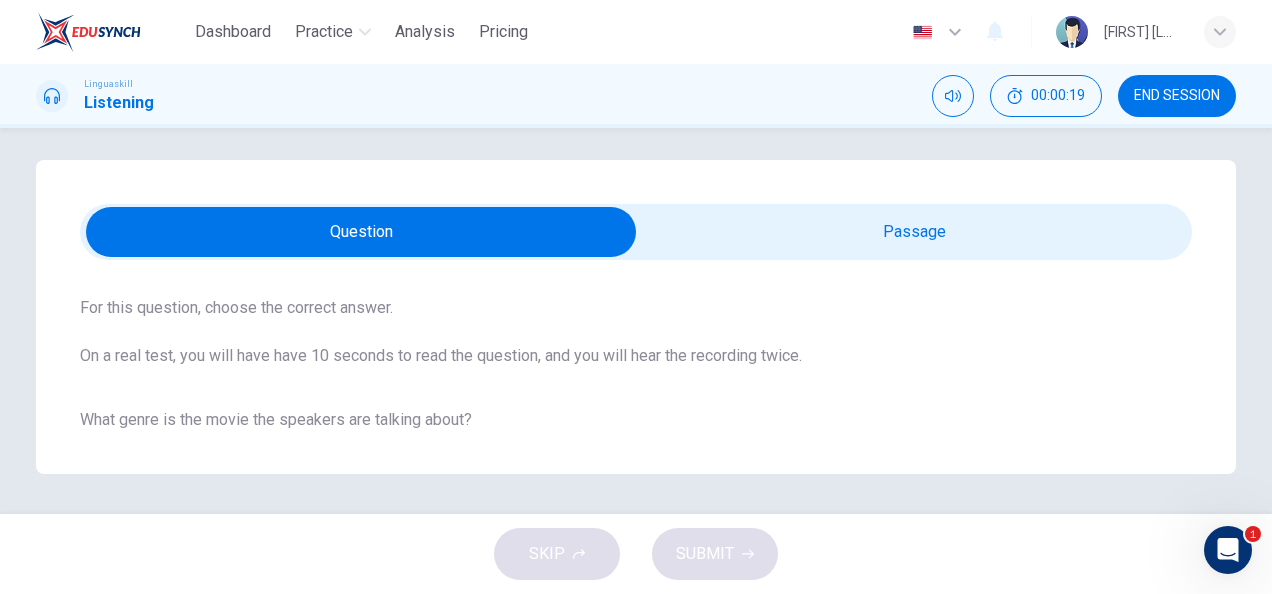 drag, startPoint x: 258, startPoint y: 356, endPoint x: 475, endPoint y: 356, distance: 217 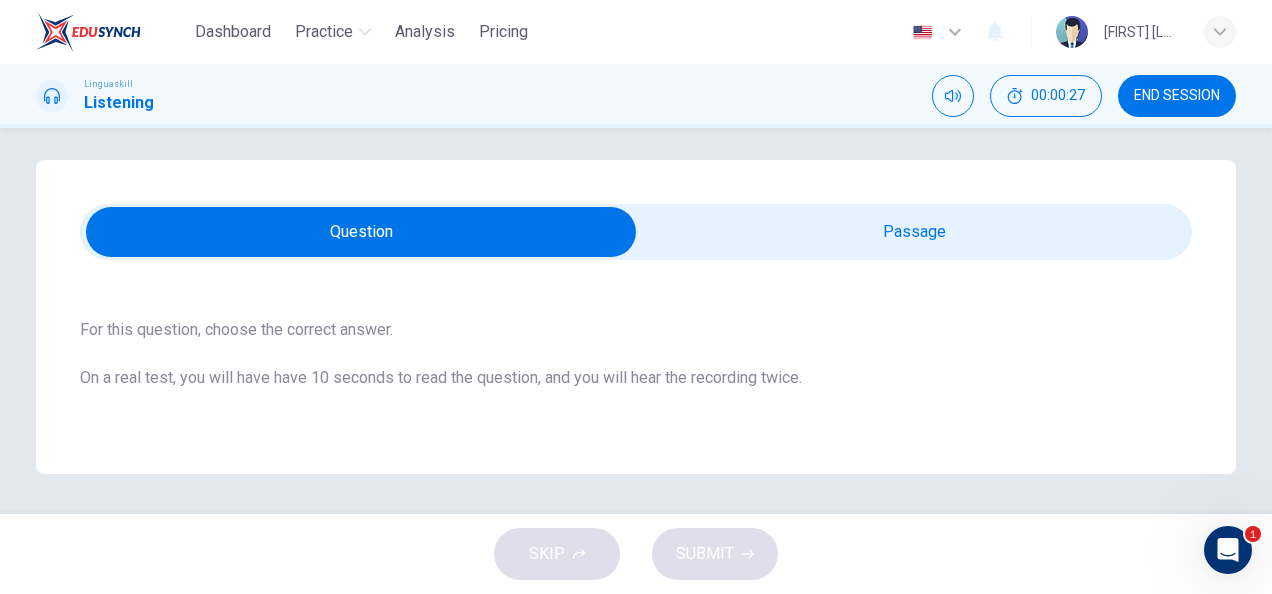 scroll, scrollTop: 292, scrollLeft: 0, axis: vertical 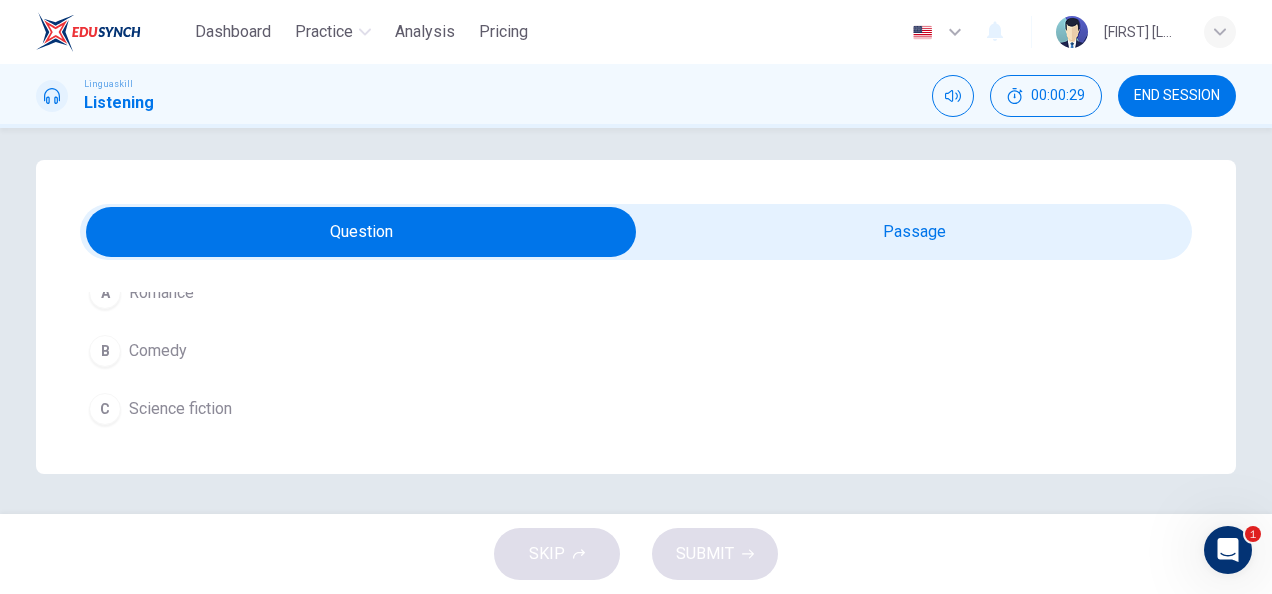 click at bounding box center [361, 232] 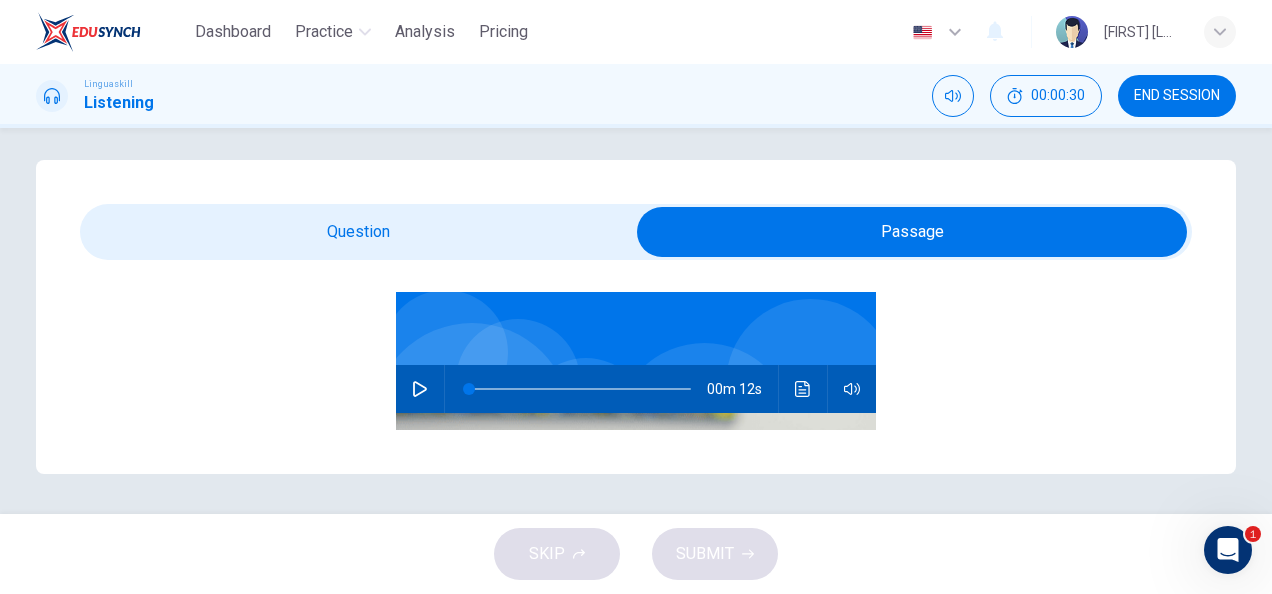 scroll, scrollTop: 200, scrollLeft: 0, axis: vertical 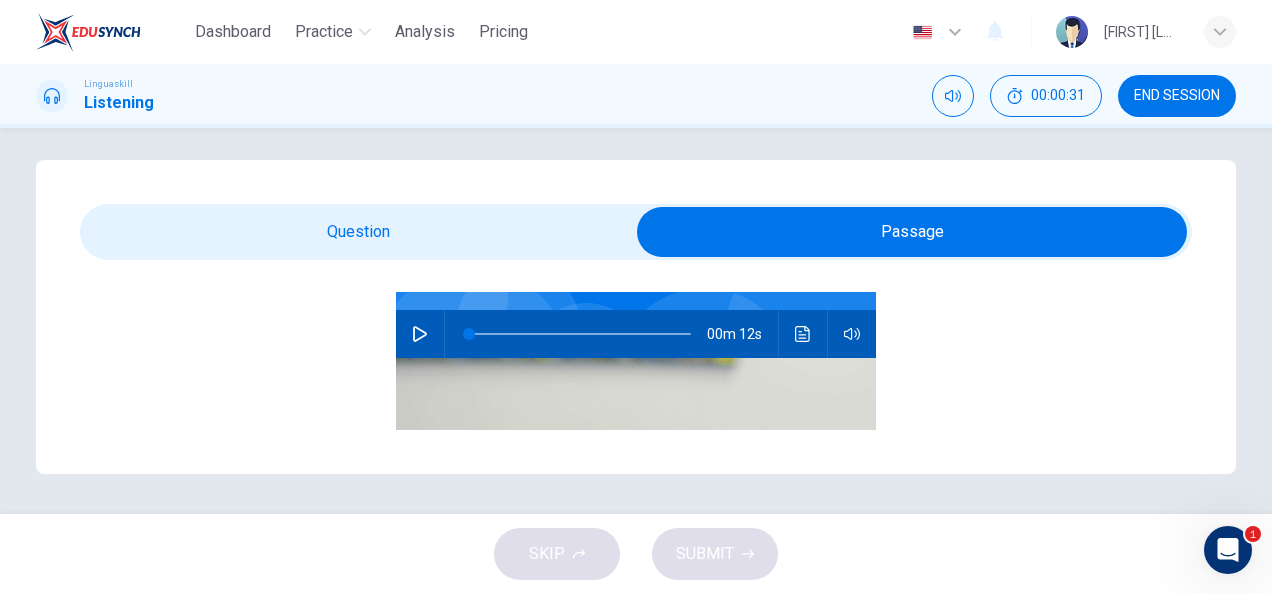 click at bounding box center [420, 334] 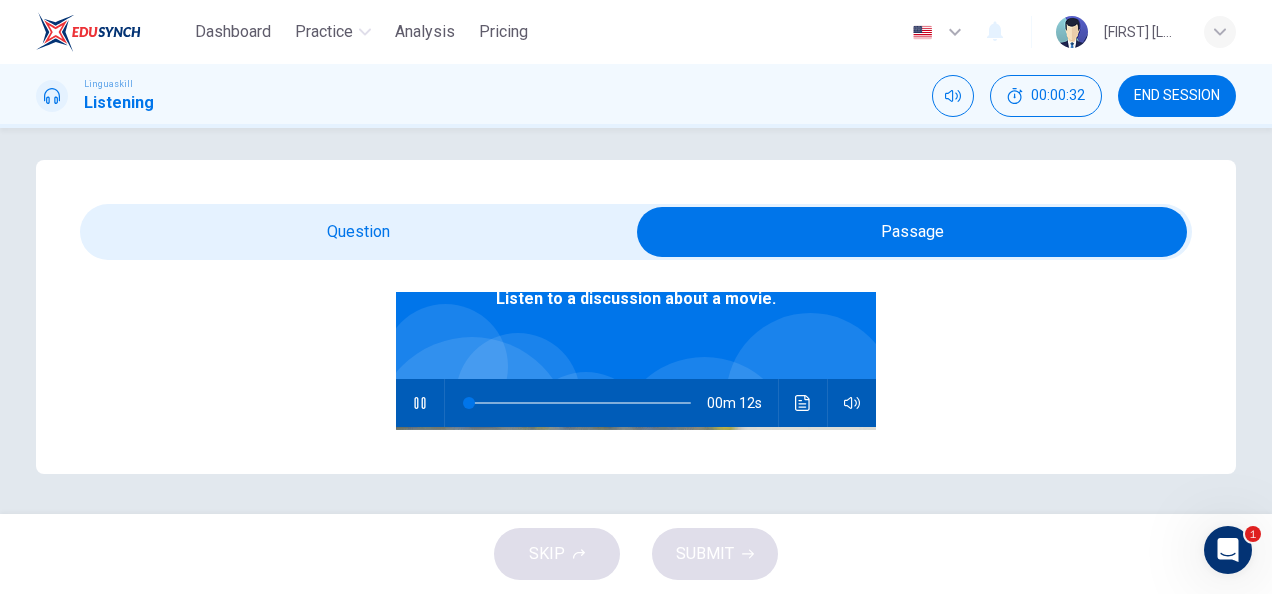 scroll, scrollTop: 100, scrollLeft: 0, axis: vertical 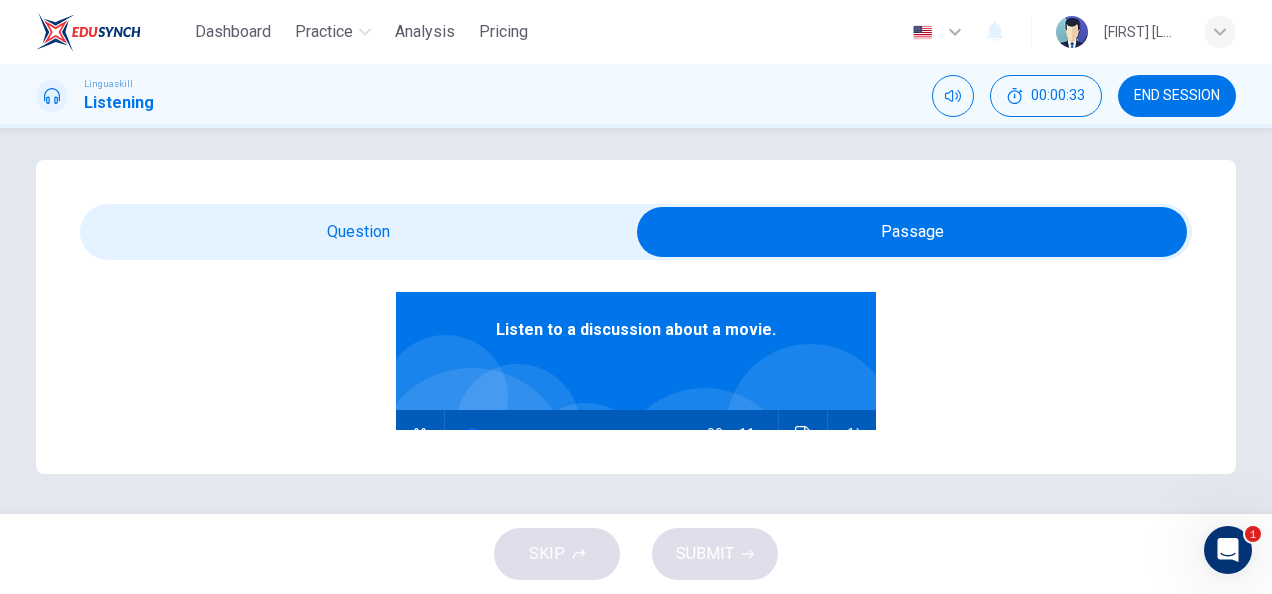 type on "10" 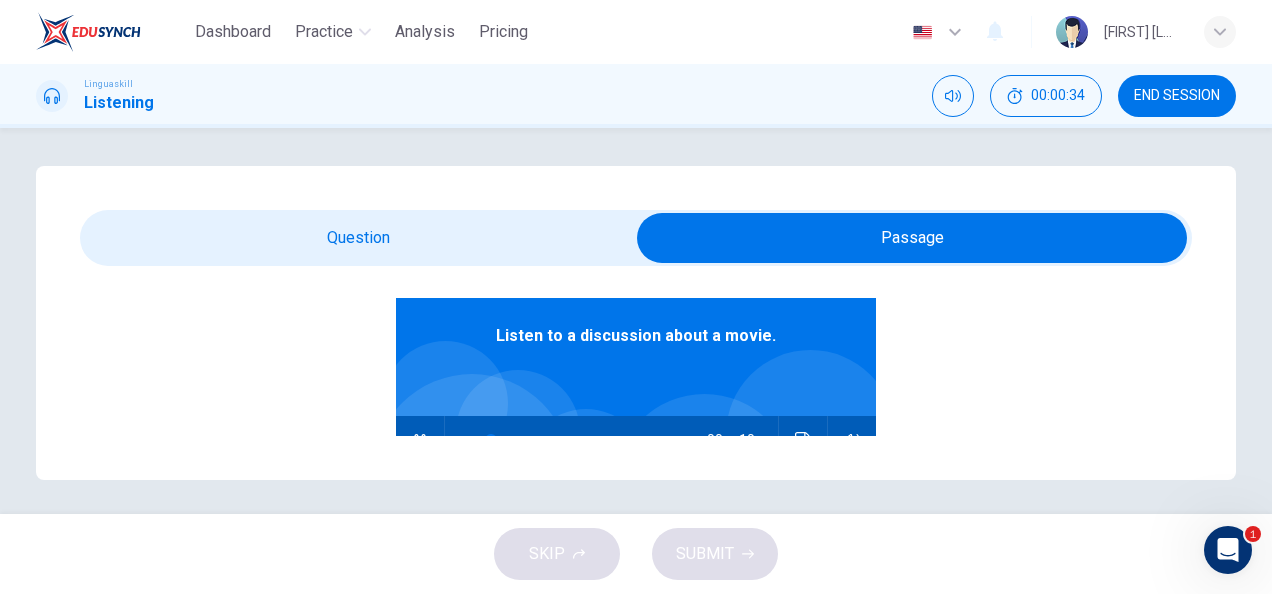 scroll, scrollTop: 0, scrollLeft: 0, axis: both 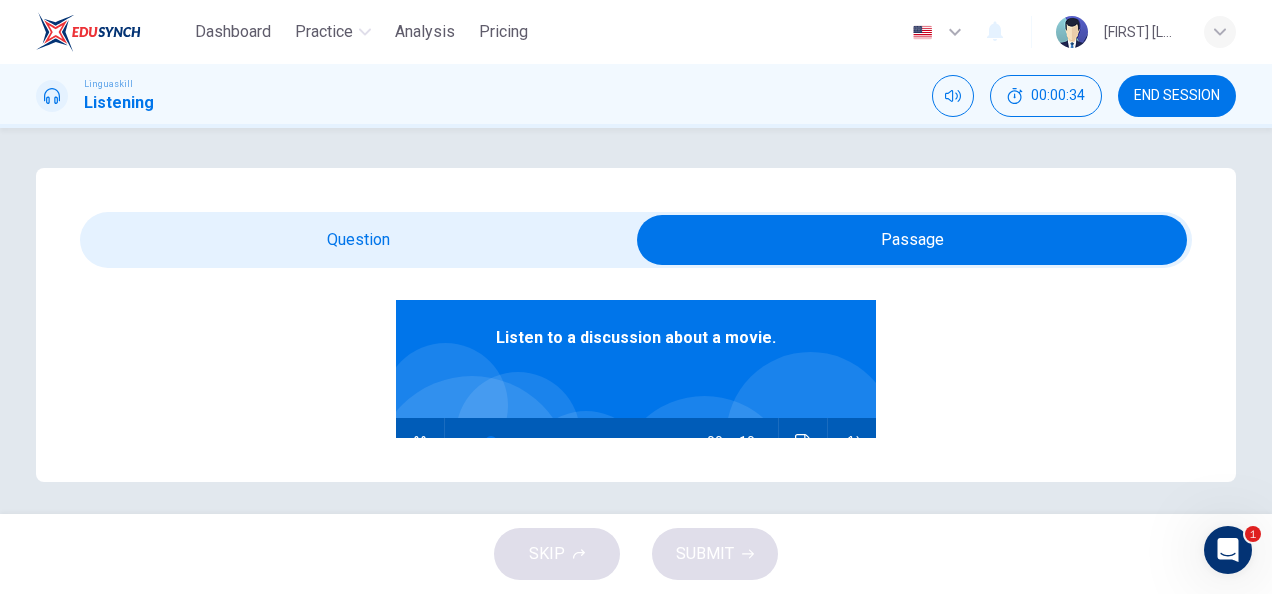click at bounding box center [912, 240] 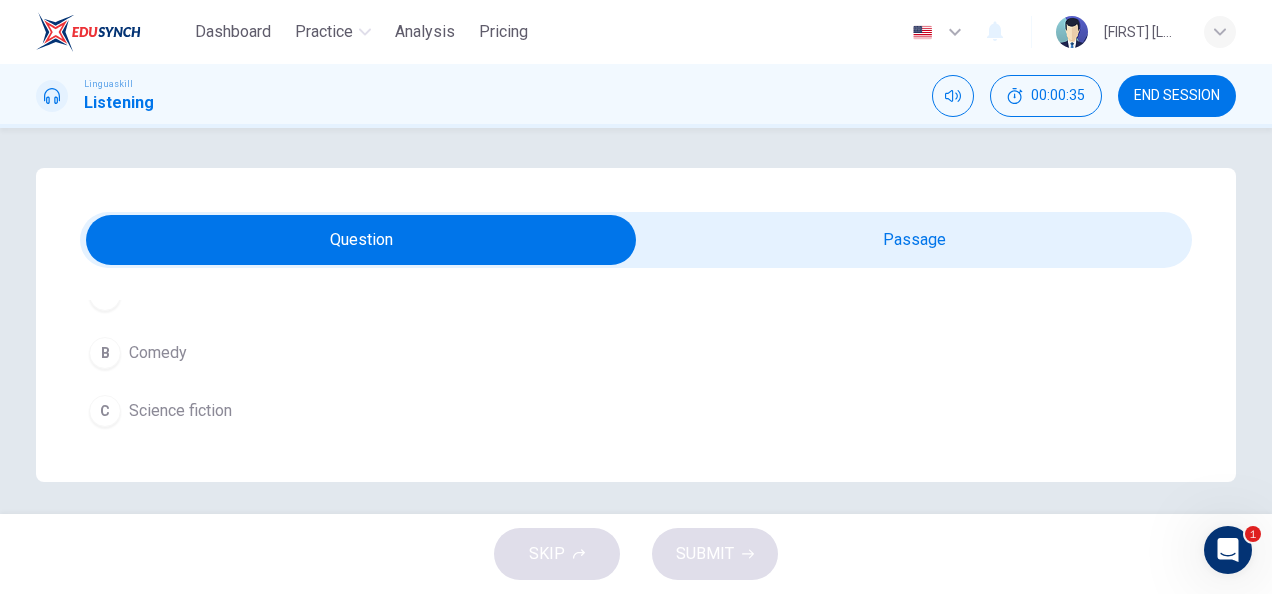scroll, scrollTop: 6, scrollLeft: 0, axis: vertical 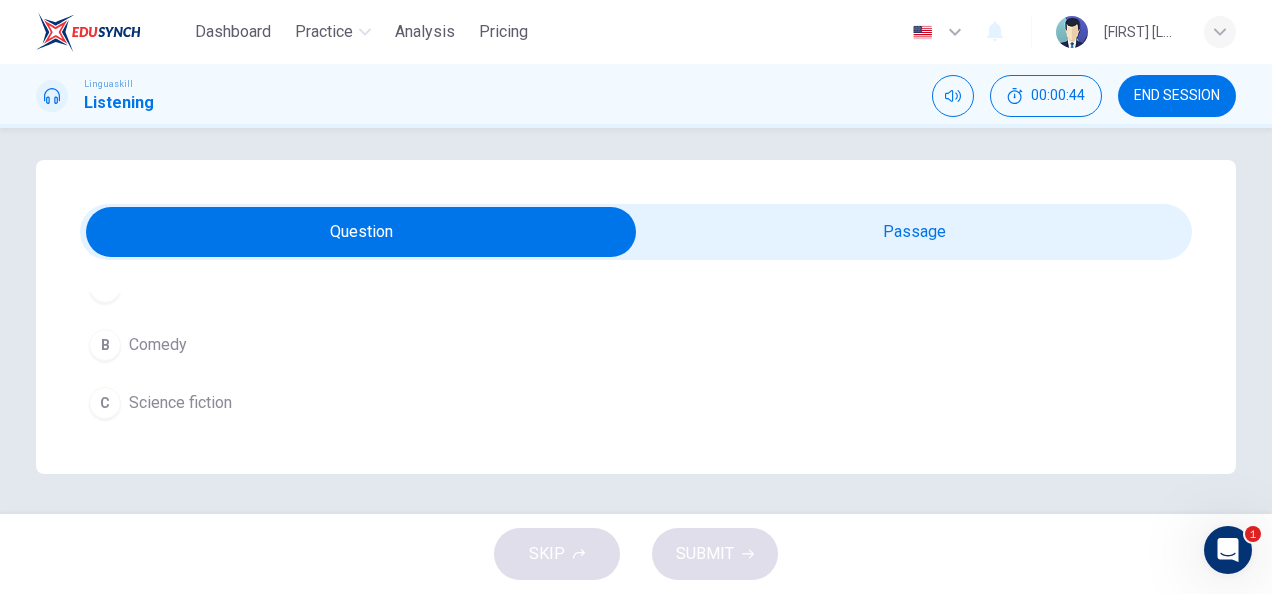 type on "0" 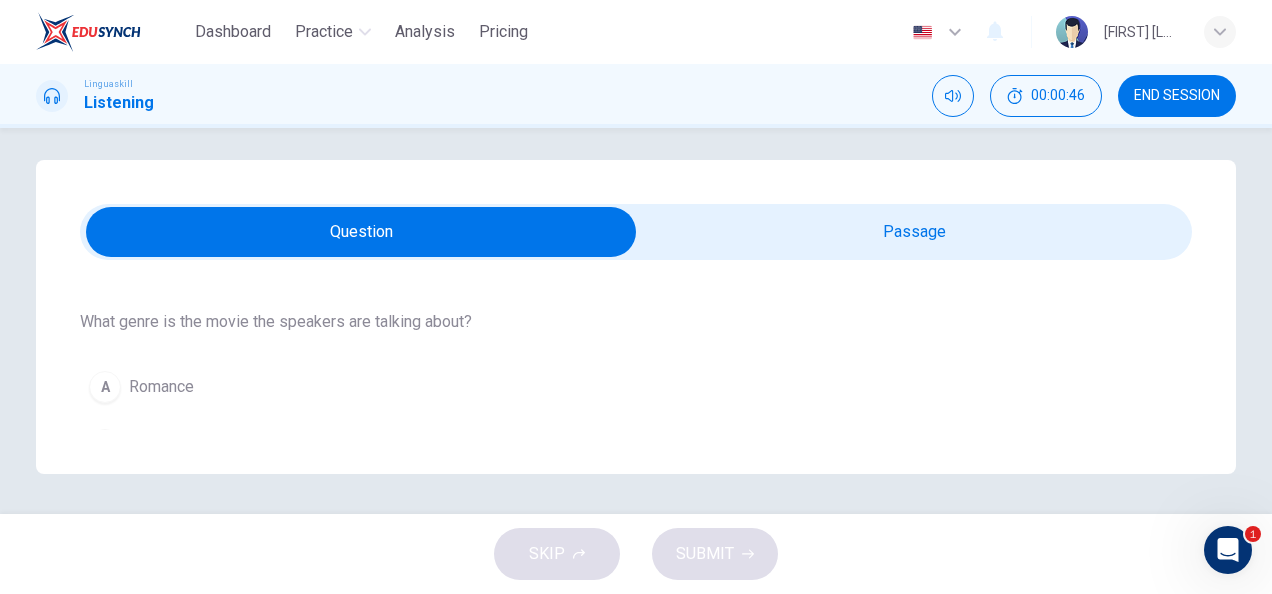 click at bounding box center [361, 232] 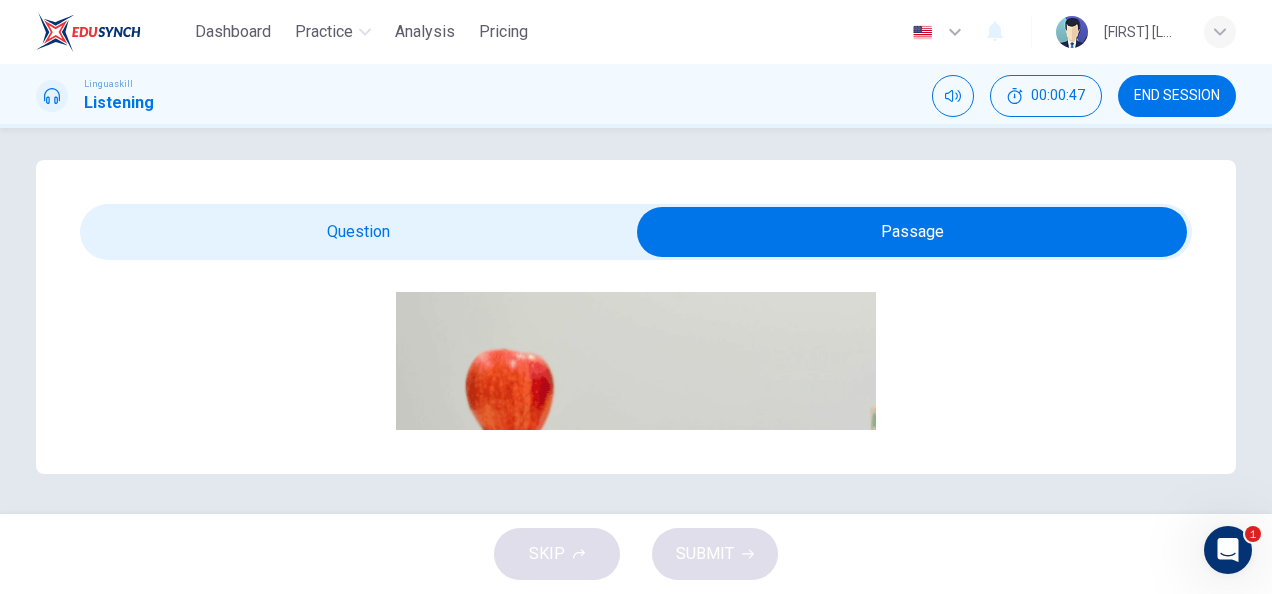 scroll, scrollTop: 206, scrollLeft: 0, axis: vertical 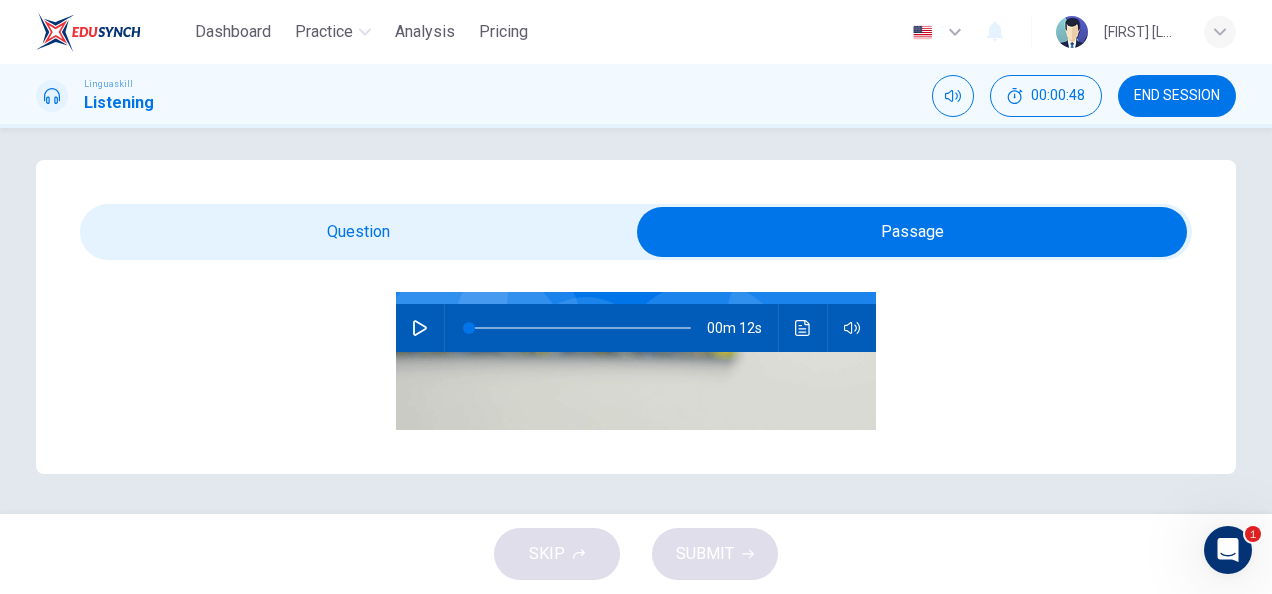 drag, startPoint x: 411, startPoint y: 336, endPoint x: 400, endPoint y: 316, distance: 22.825424 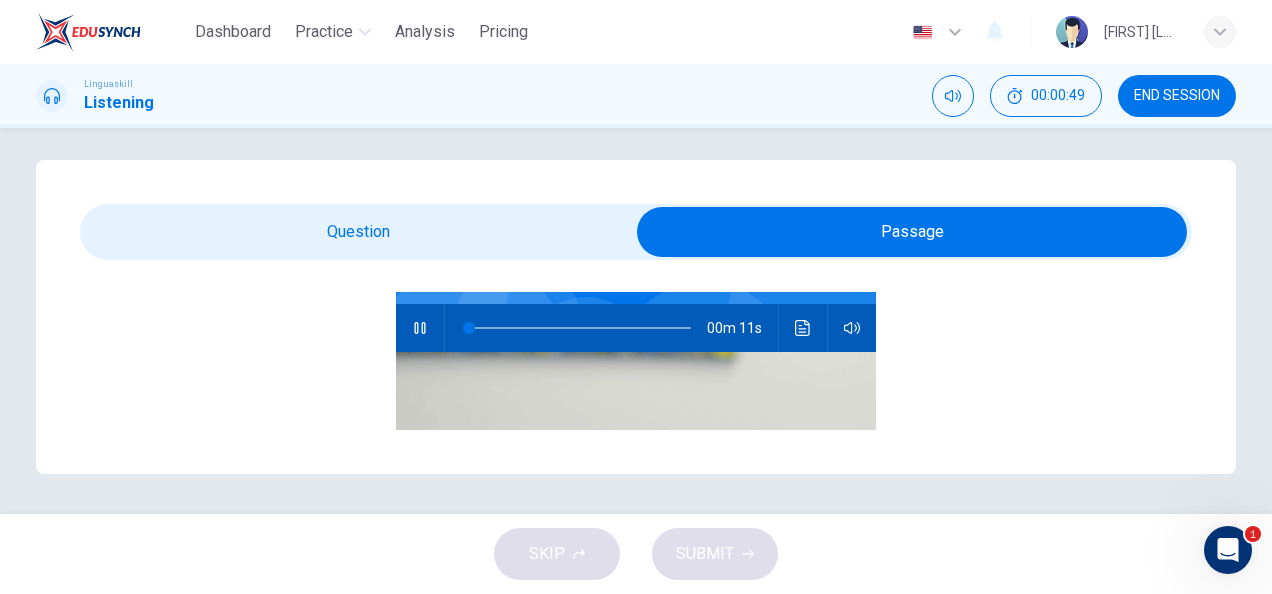 click at bounding box center (912, 232) 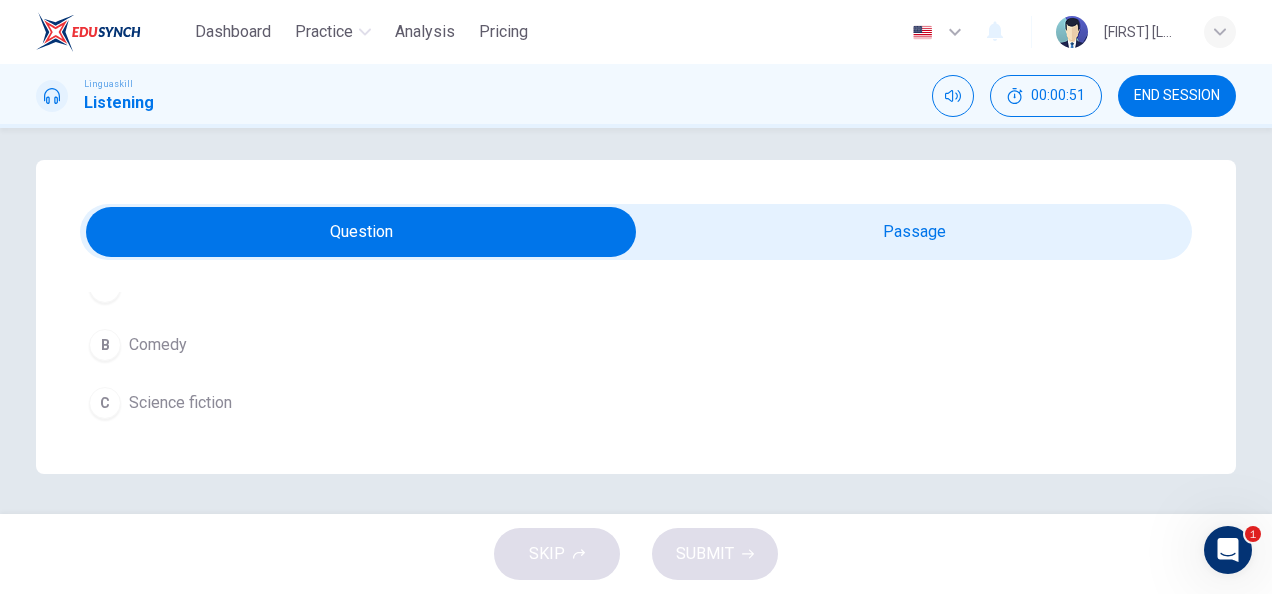 click on "Science fiction" at bounding box center [180, 403] 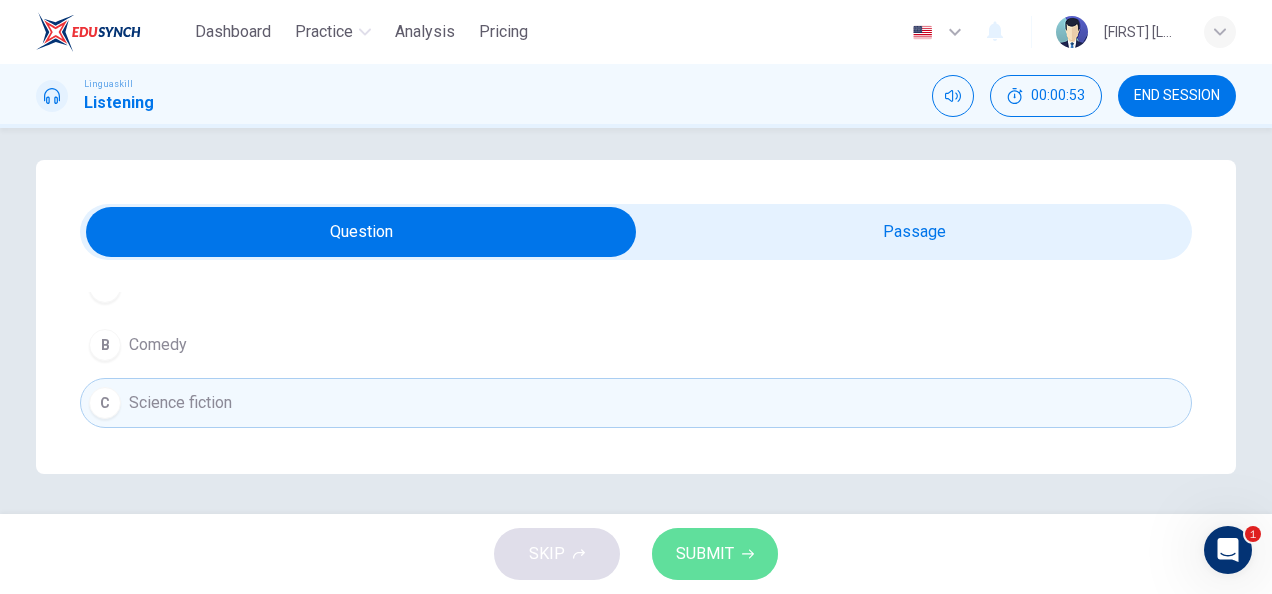 click on "SUBMIT" at bounding box center (705, 554) 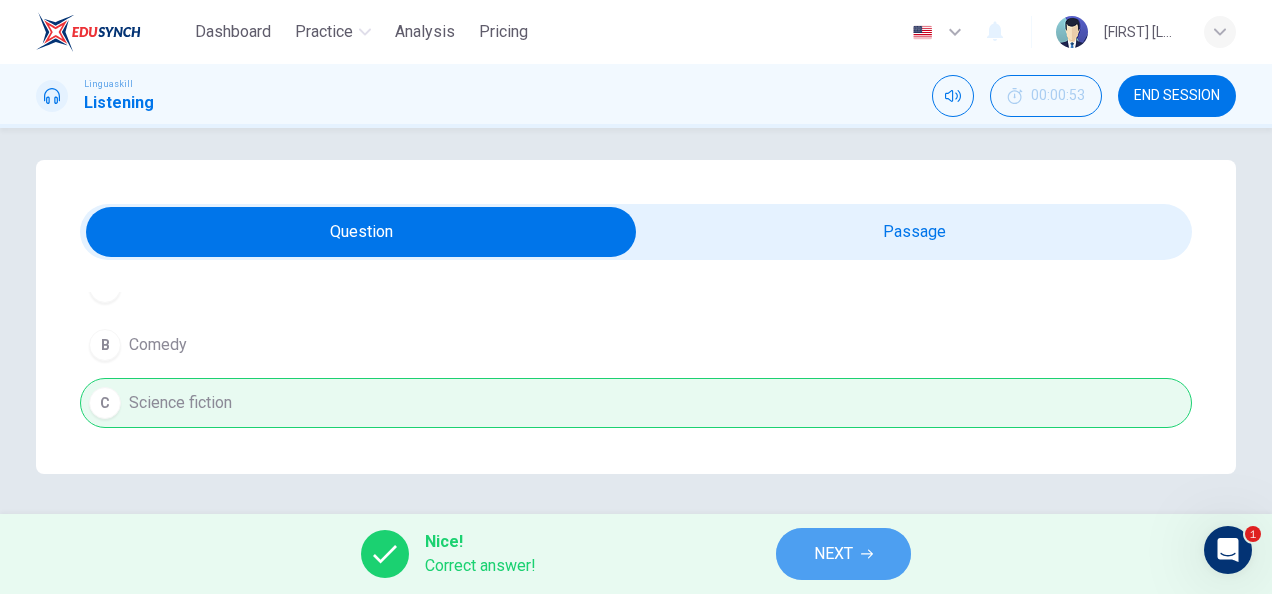 click on "NEXT" at bounding box center (833, 554) 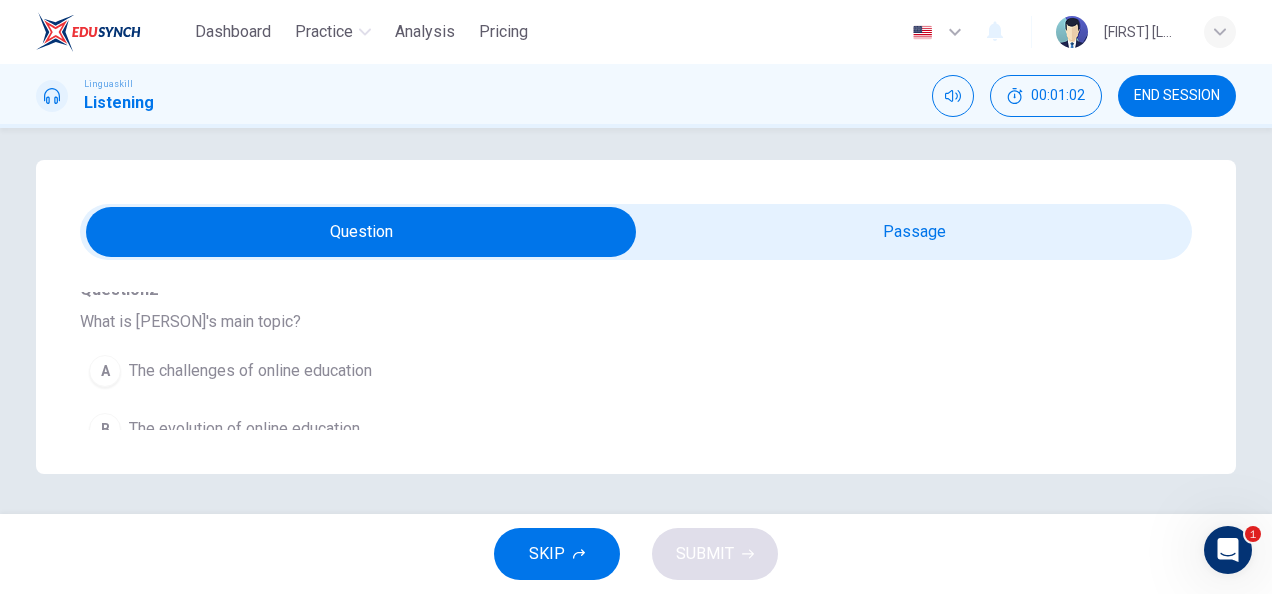 scroll, scrollTop: 316, scrollLeft: 0, axis: vertical 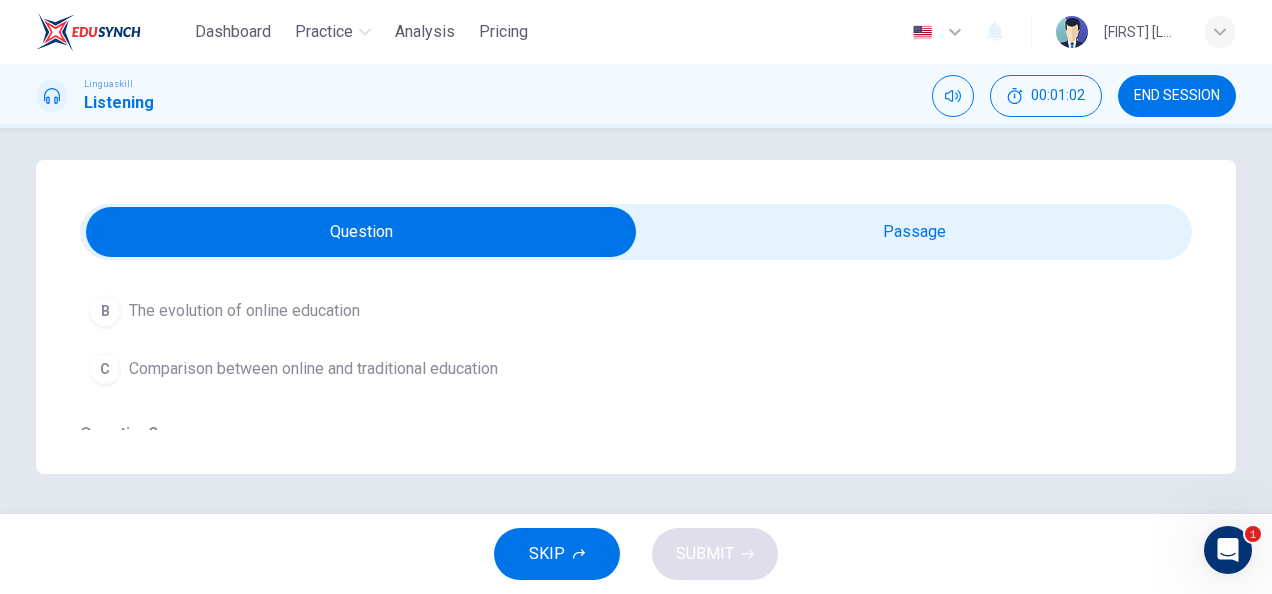 click at bounding box center [361, 232] 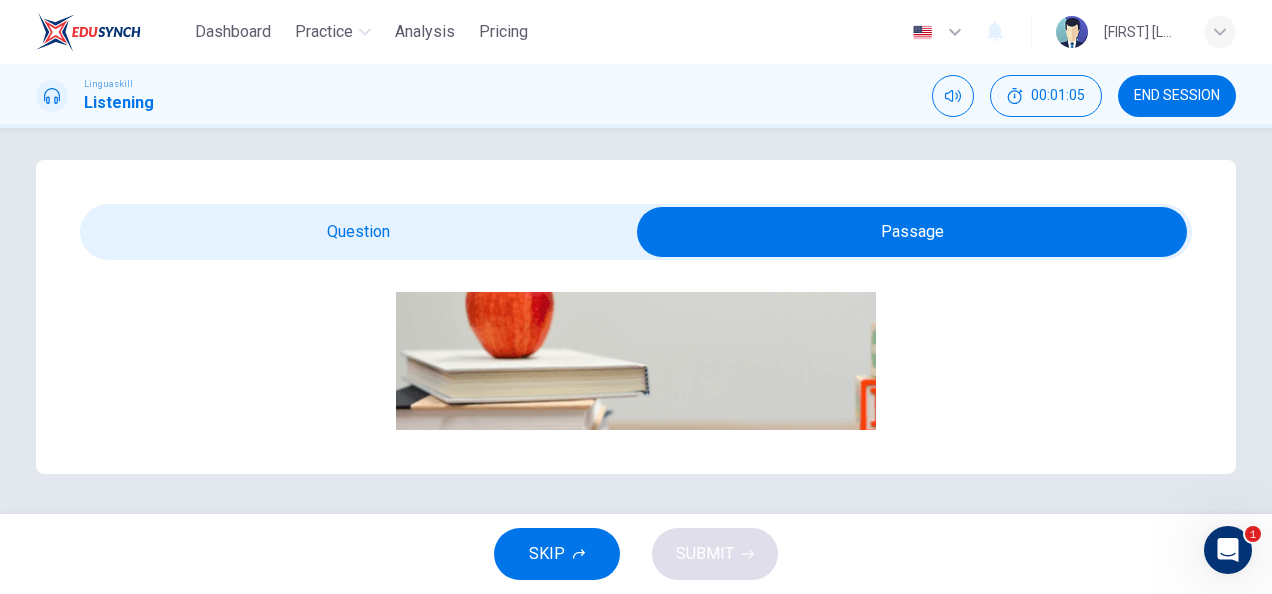 scroll, scrollTop: 230, scrollLeft: 0, axis: vertical 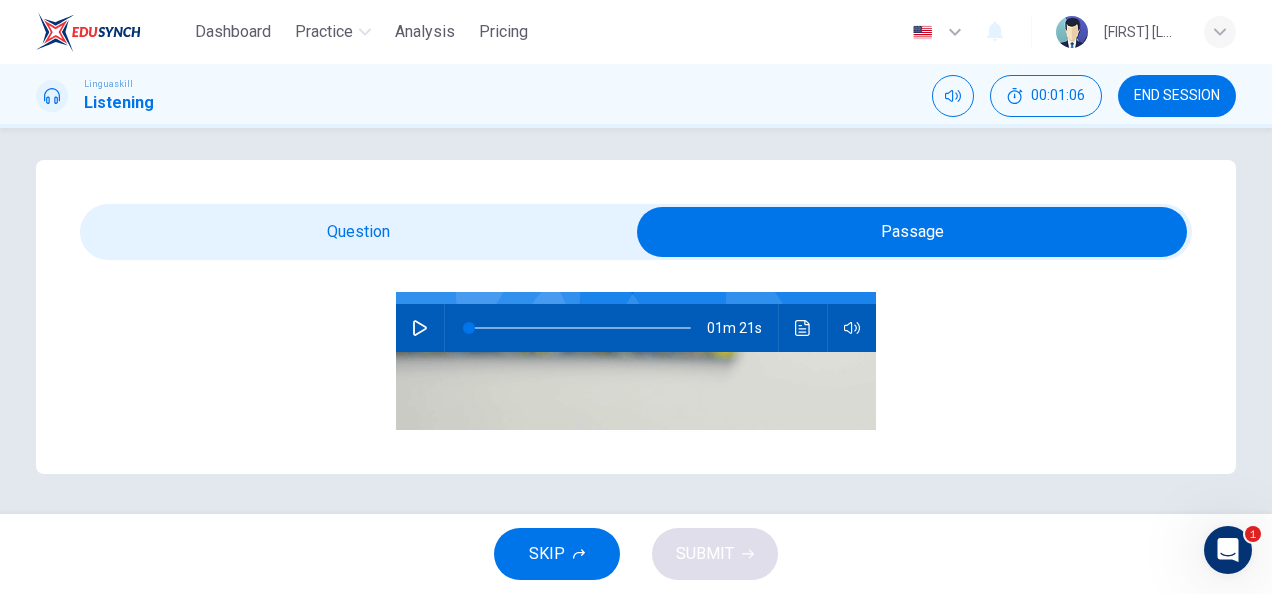 click 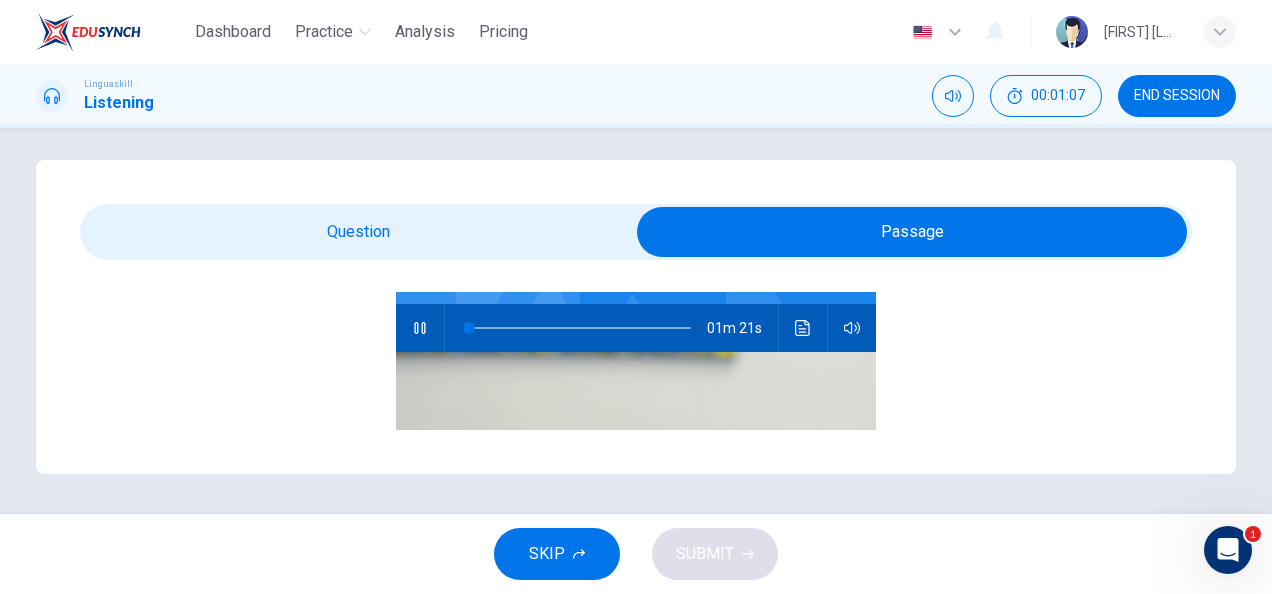 type on "1" 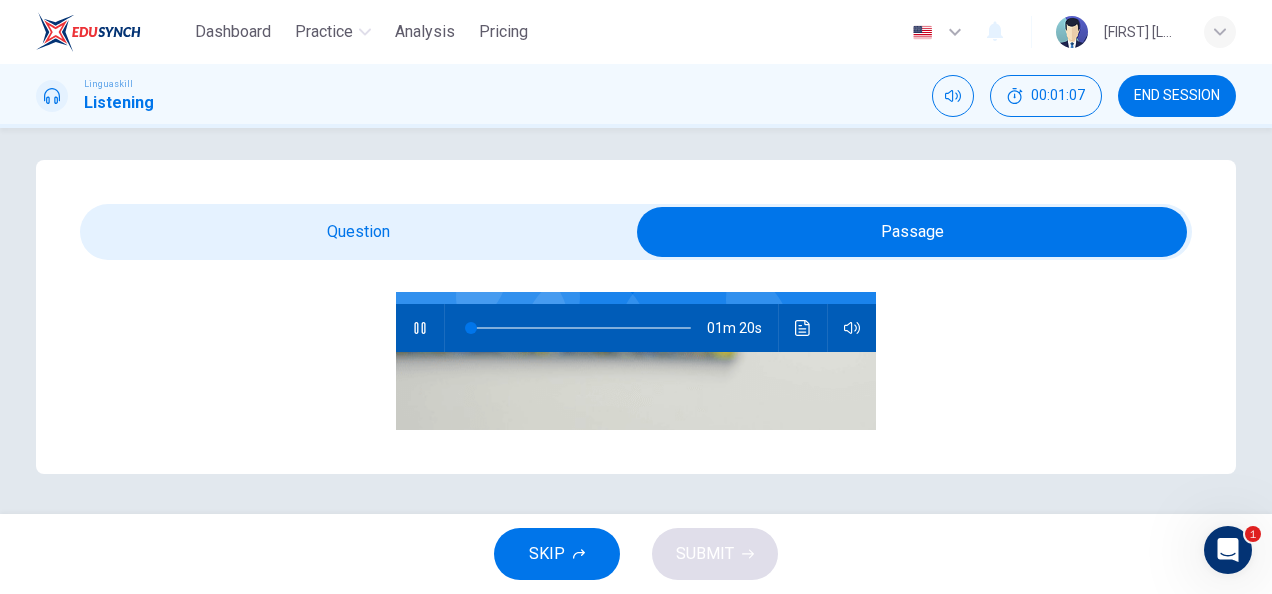 click at bounding box center (912, 232) 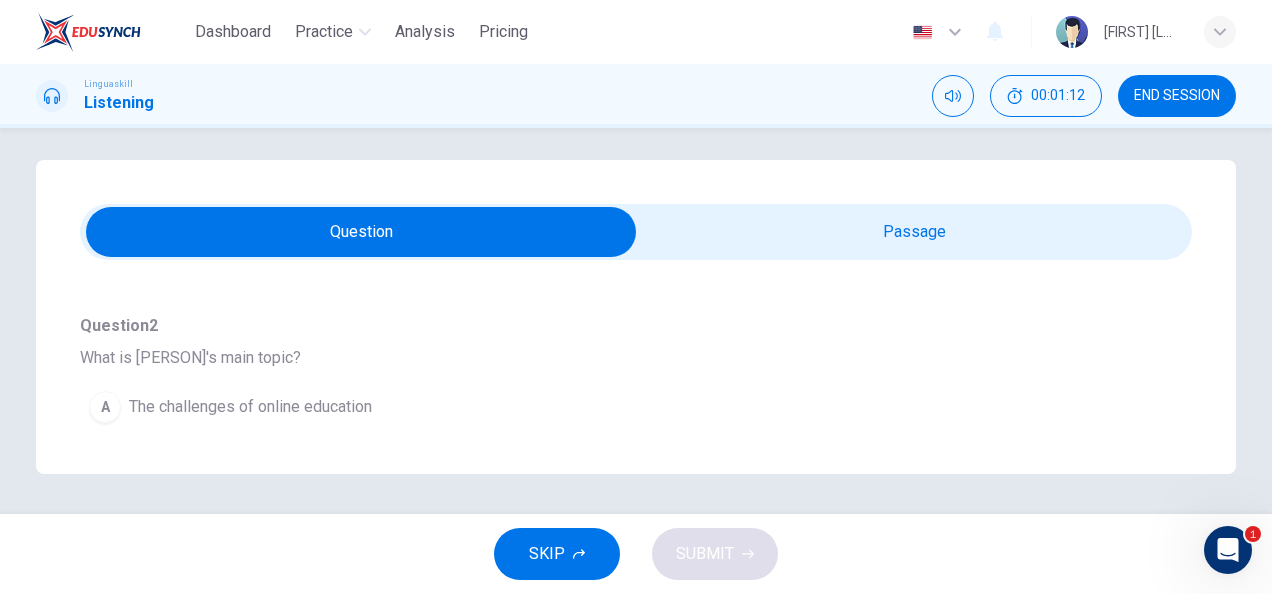 scroll, scrollTop: 200, scrollLeft: 0, axis: vertical 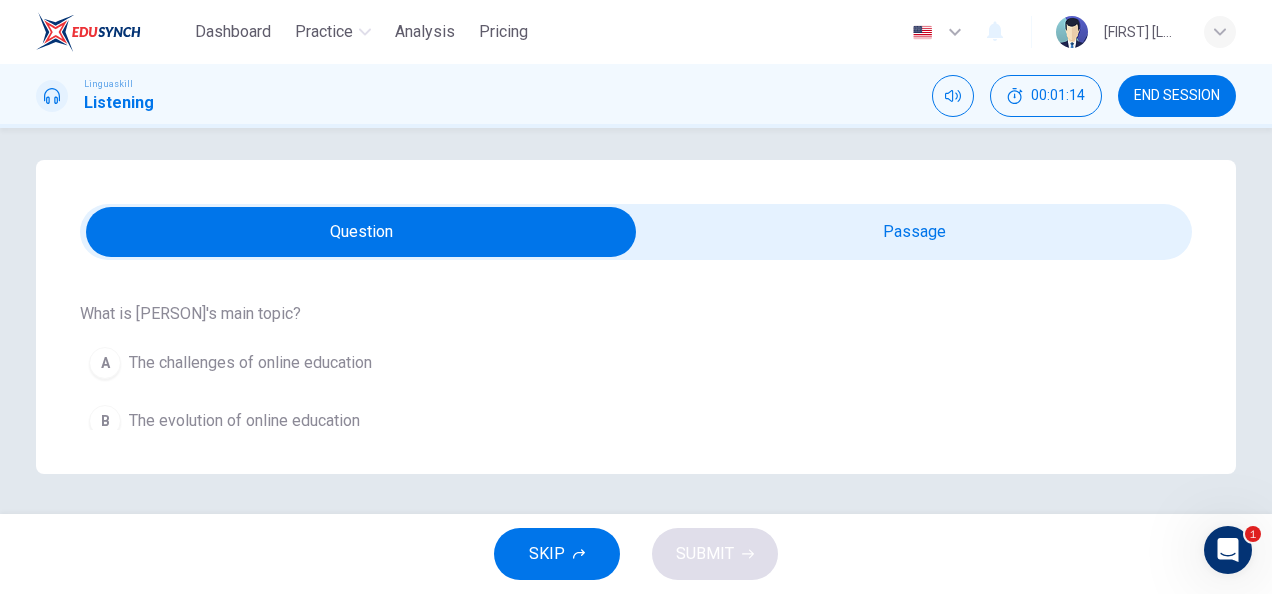 drag, startPoint x: 772, startPoint y: 468, endPoint x: 911, endPoint y: 354, distance: 179.7693 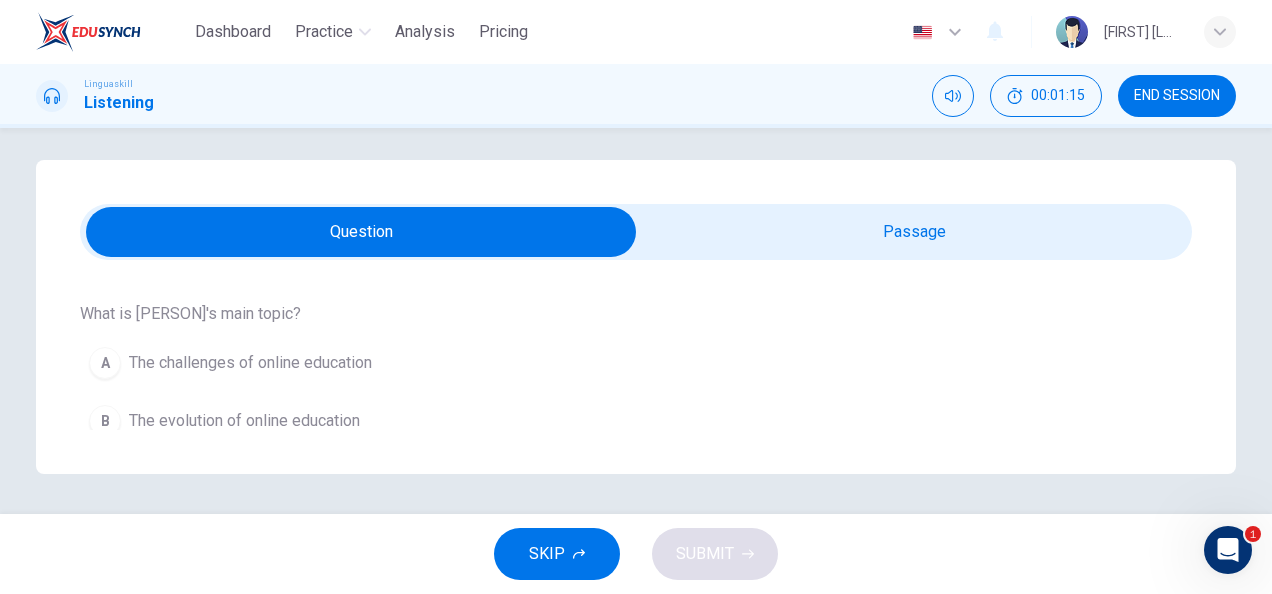 drag, startPoint x: 954, startPoint y: 188, endPoint x: 945, endPoint y: 264, distance: 76.53104 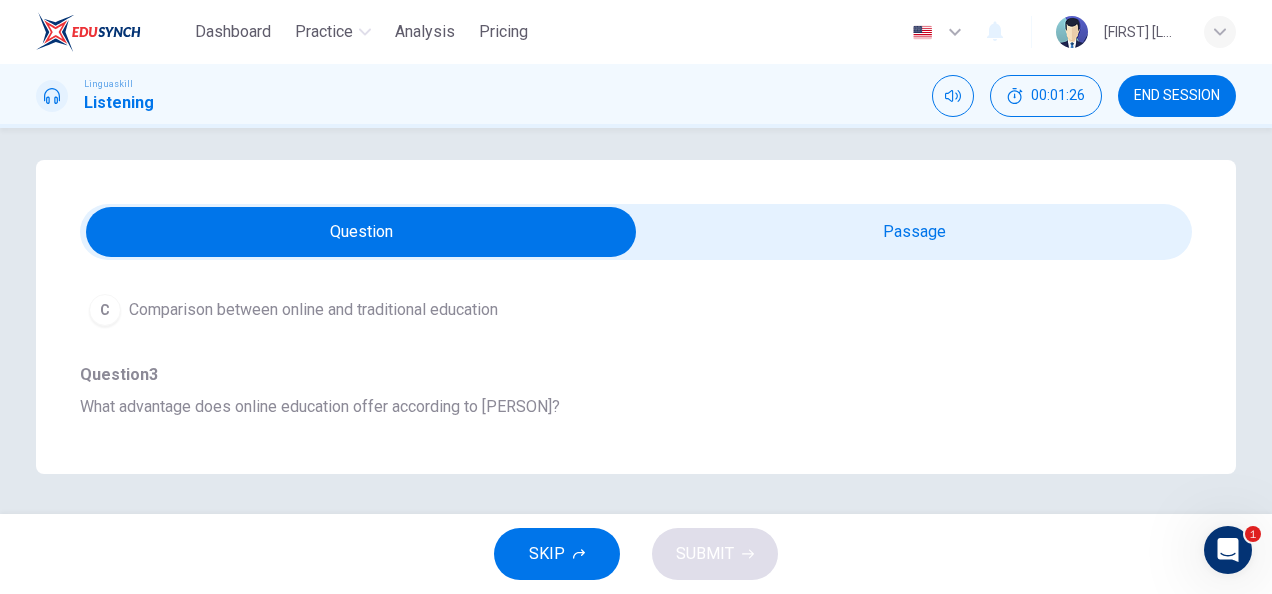 scroll, scrollTop: 400, scrollLeft: 0, axis: vertical 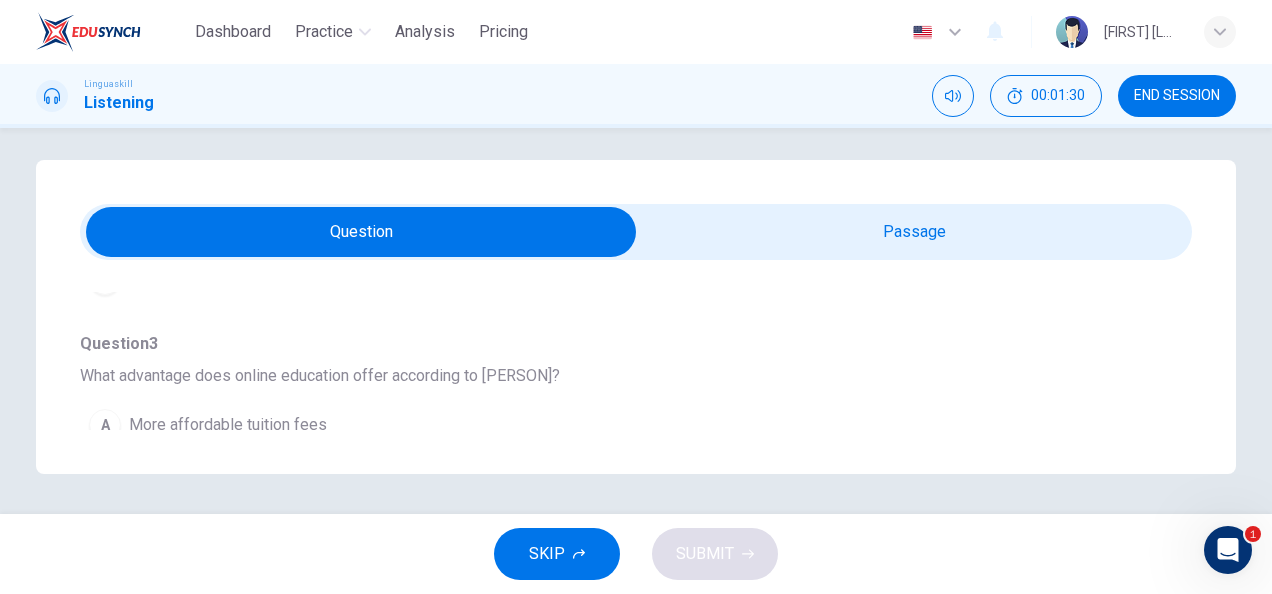 drag, startPoint x: 37, startPoint y: 346, endPoint x: 191, endPoint y: 324, distance: 155.56349 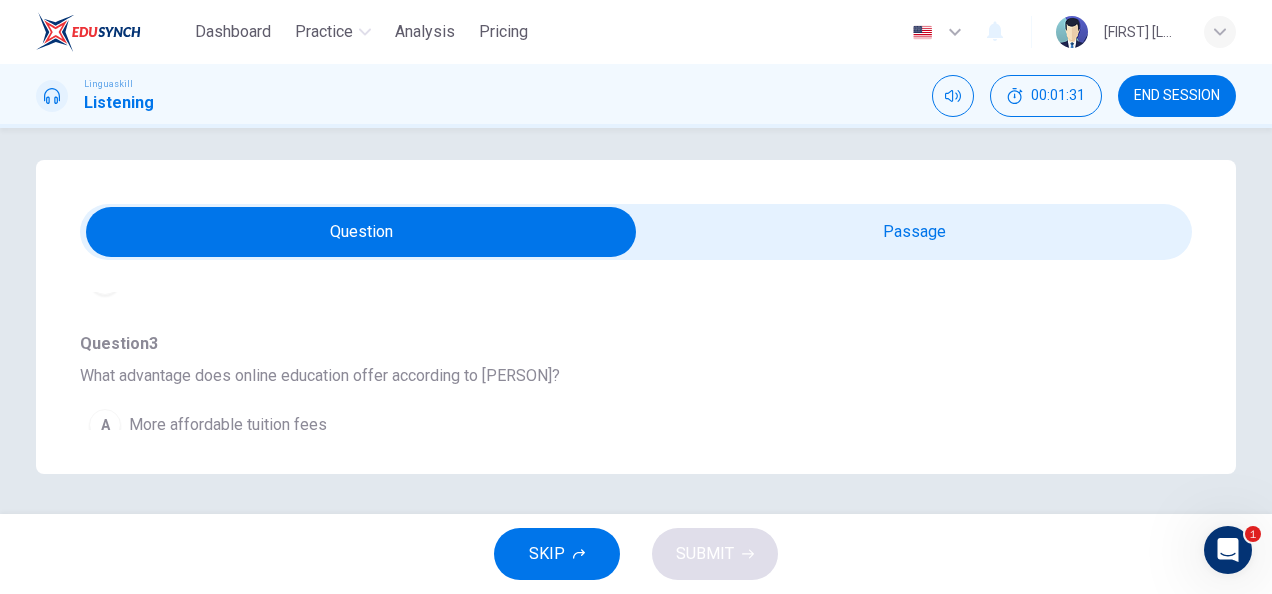 drag, startPoint x: 768, startPoint y: 174, endPoint x: 776, endPoint y: 244, distance: 70.45566 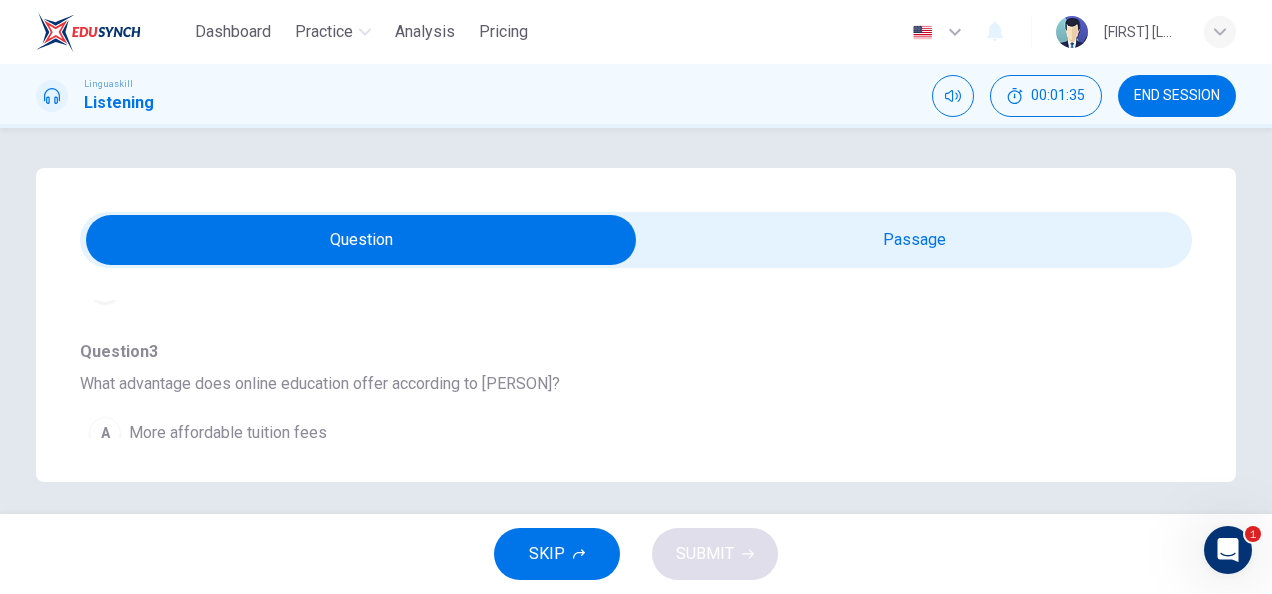 scroll, scrollTop: 8, scrollLeft: 0, axis: vertical 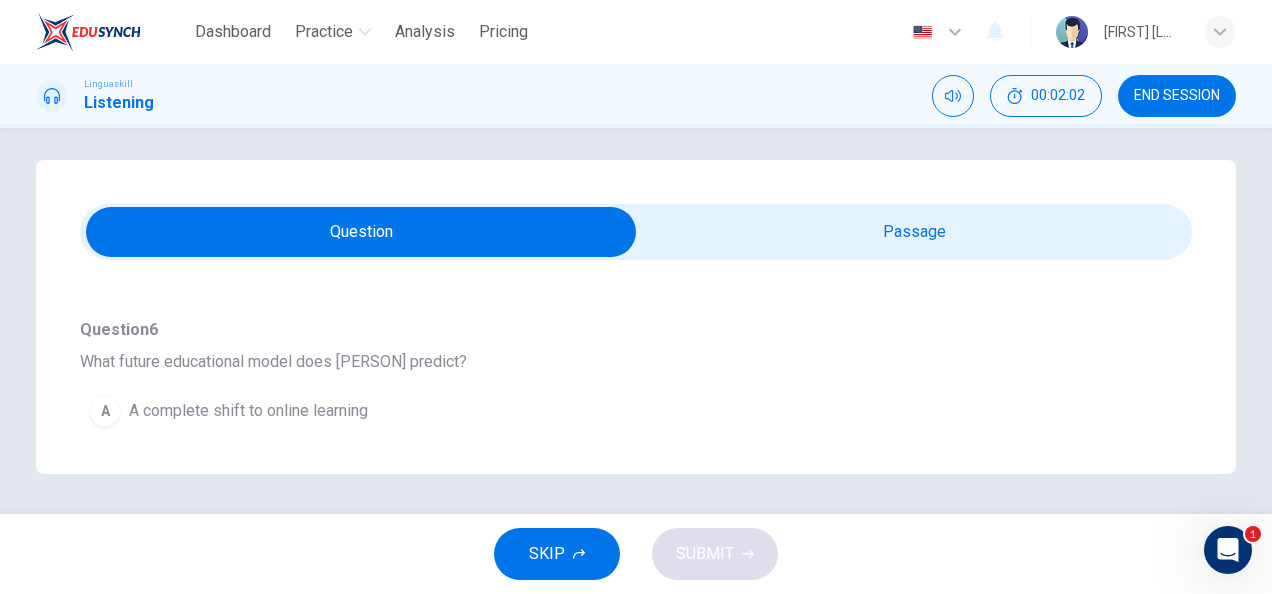 type on "69" 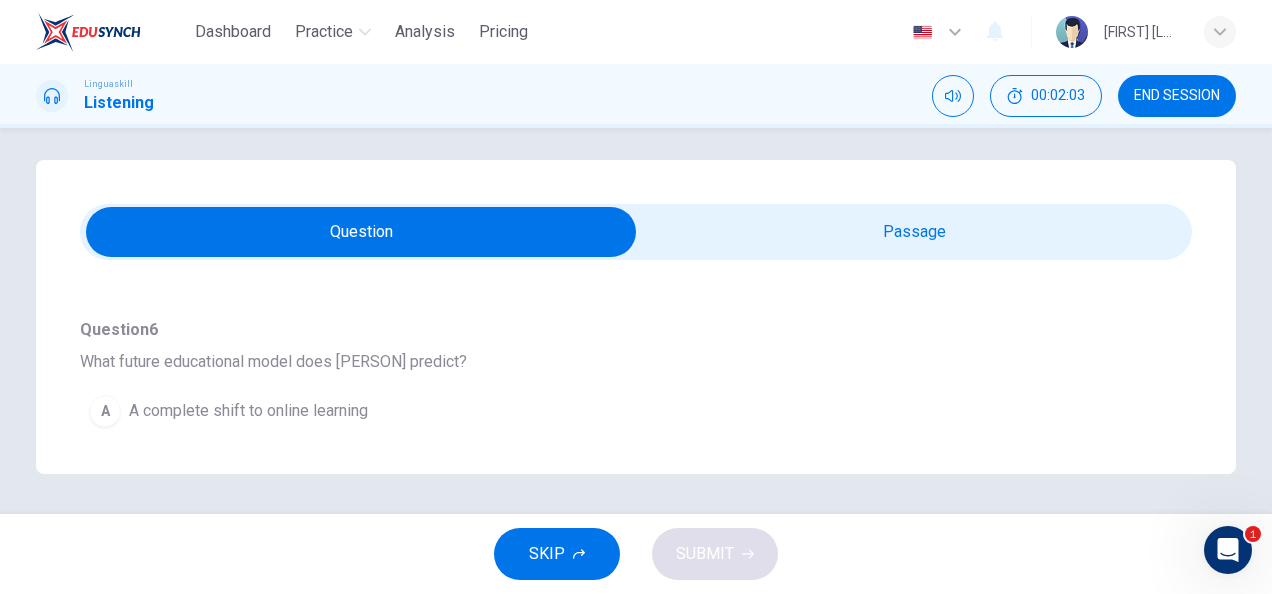 click at bounding box center [361, 232] 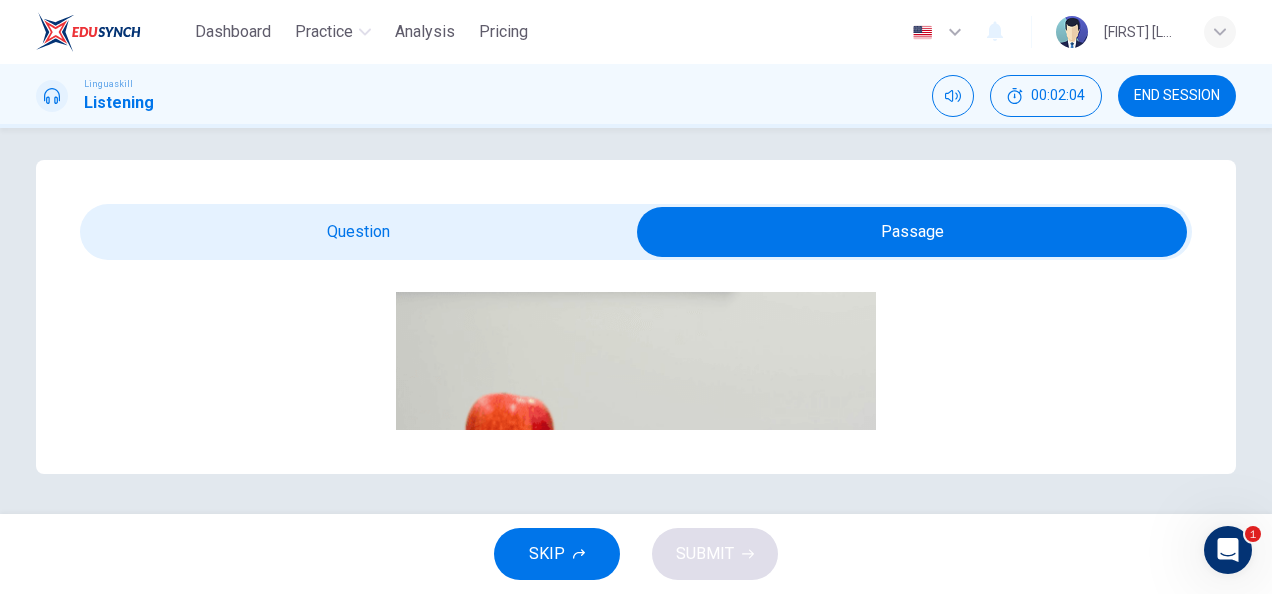 scroll, scrollTop: 206, scrollLeft: 0, axis: vertical 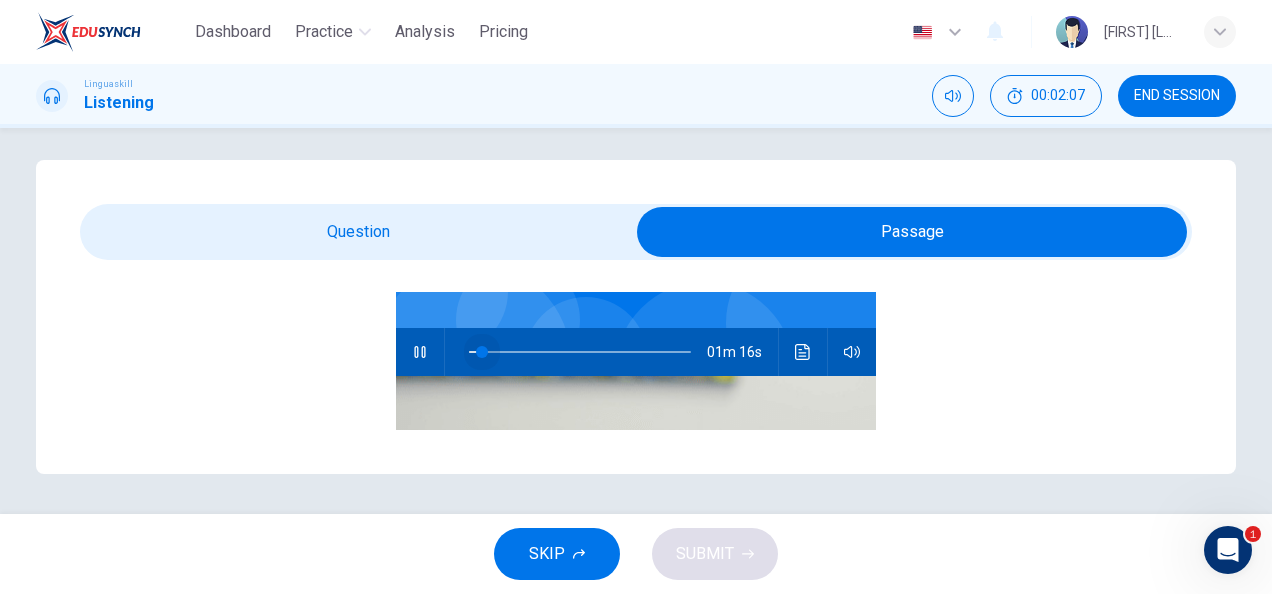 drag, startPoint x: 587, startPoint y: 346, endPoint x: 412, endPoint y: 345, distance: 175.00285 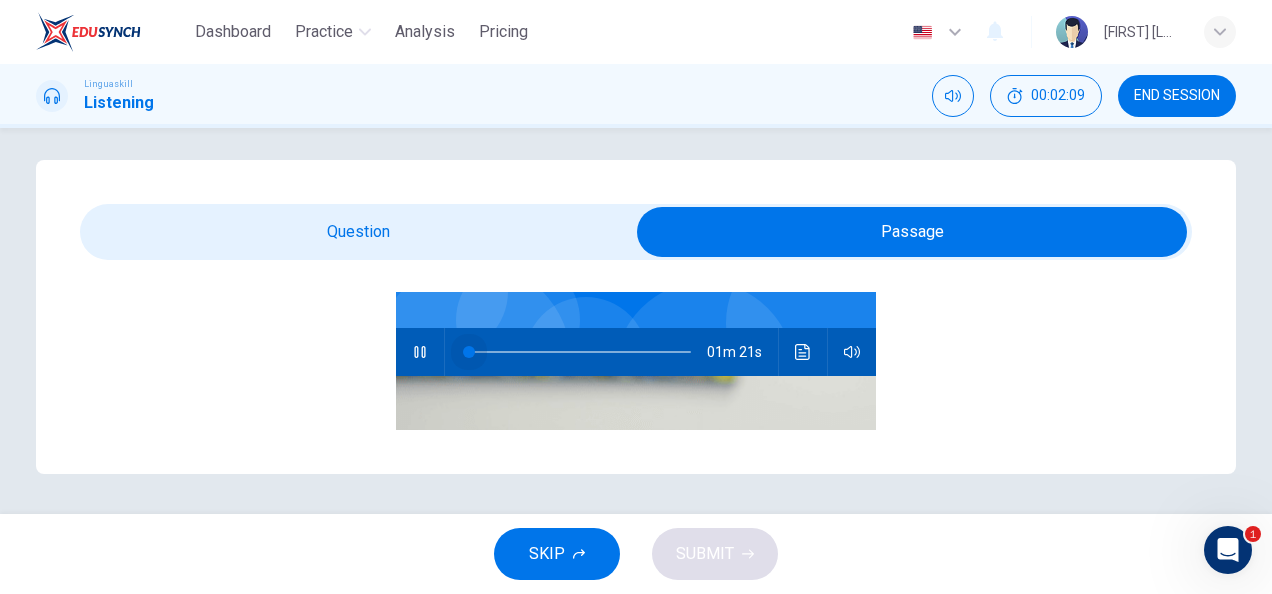 click on "01m 21s" at bounding box center [636, 352] 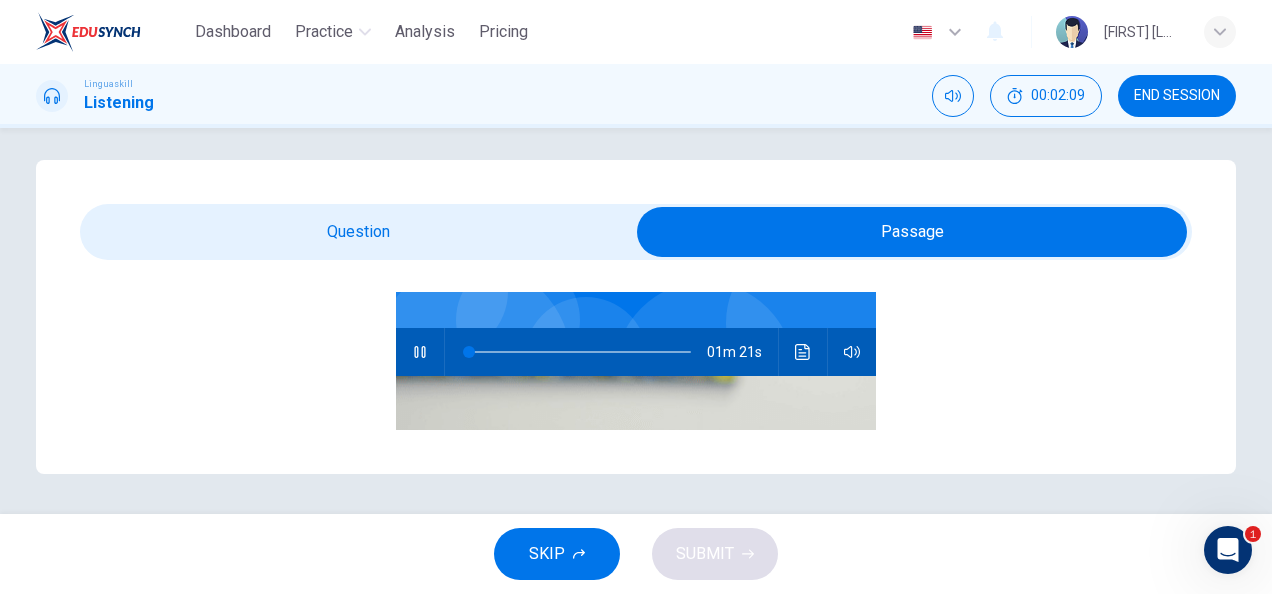 type on "0" 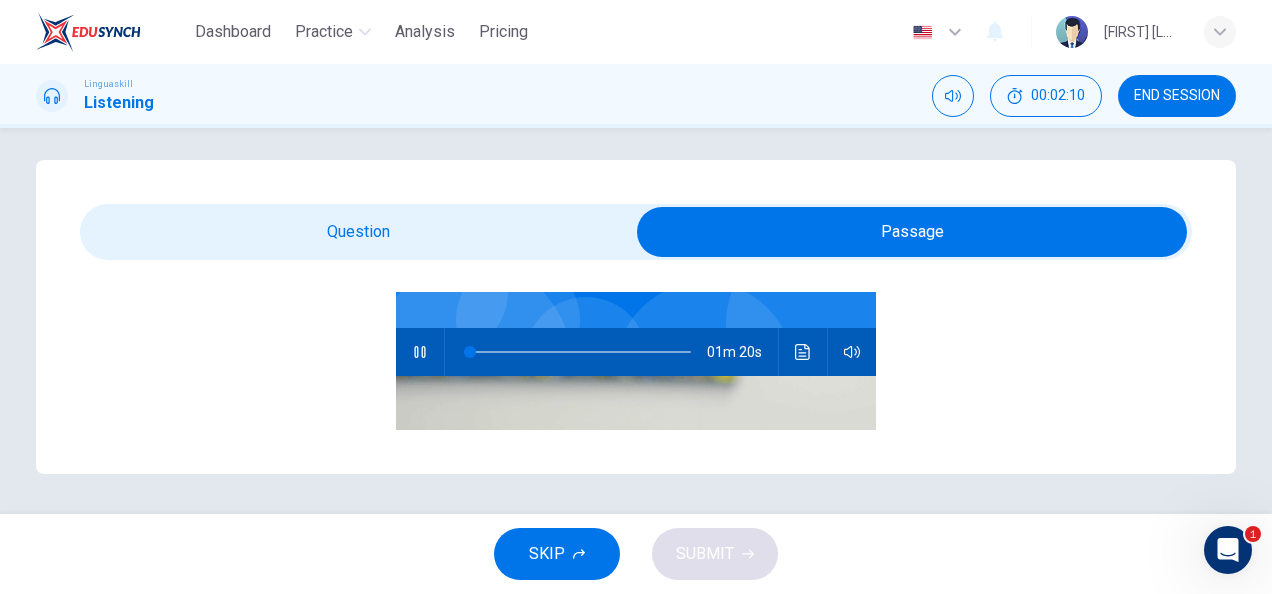 click at bounding box center [912, 232] 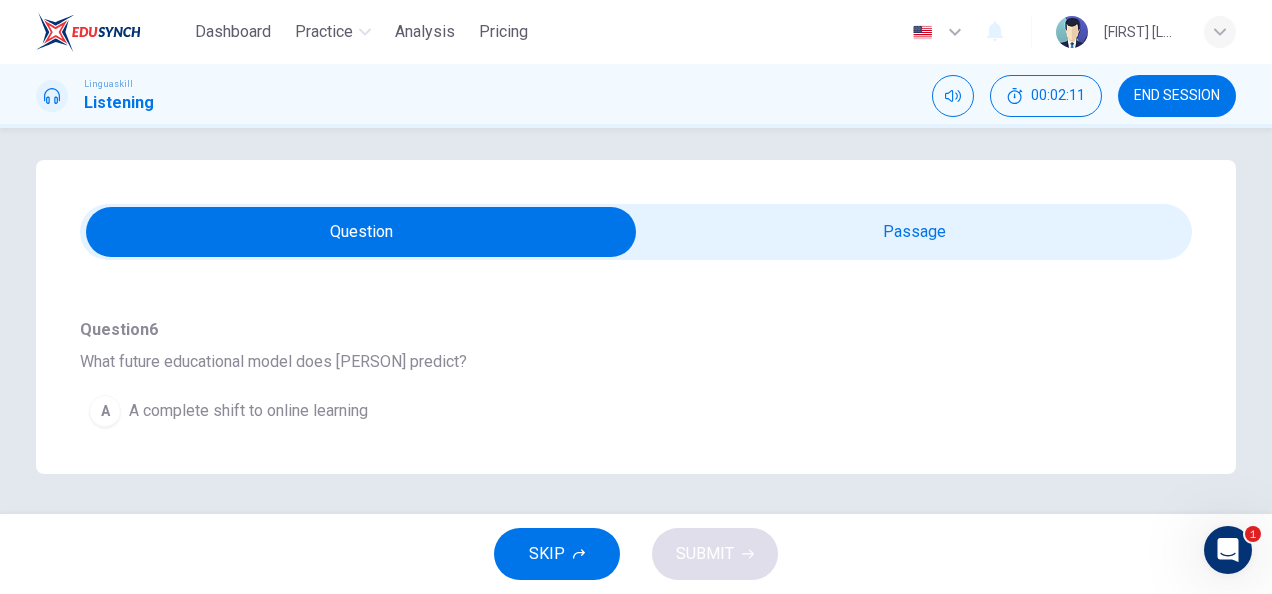 click on "Question 2 - 6 For these questions, choose the correct answer. On a real test, you will have 45 seconds to read the questions, and you will hear the recording twice. Question  2 What is Emma Johnson's main topic? A The challenges of online education B The evolution of online education C Comparison between online and traditional education Question  3 What advantage does online education offer according to Emma? A More affordable tuition fees B Removing geographical barriers C Easier exams and assessments Question  4 What is a key challenge of online education? A Maintaining student engagement B Technology costs C Limited course options Question  5 How did the pandemic impact online education? A It caused a decline in online enrollments B It accelerated the growth of online education C It revealed the ineffectiveness of online learning Question  6 What future educational model does Emma predict? A A complete shift to online learning B A hybrid model of traditional and online methods C 01m 20s" at bounding box center [636, 317] 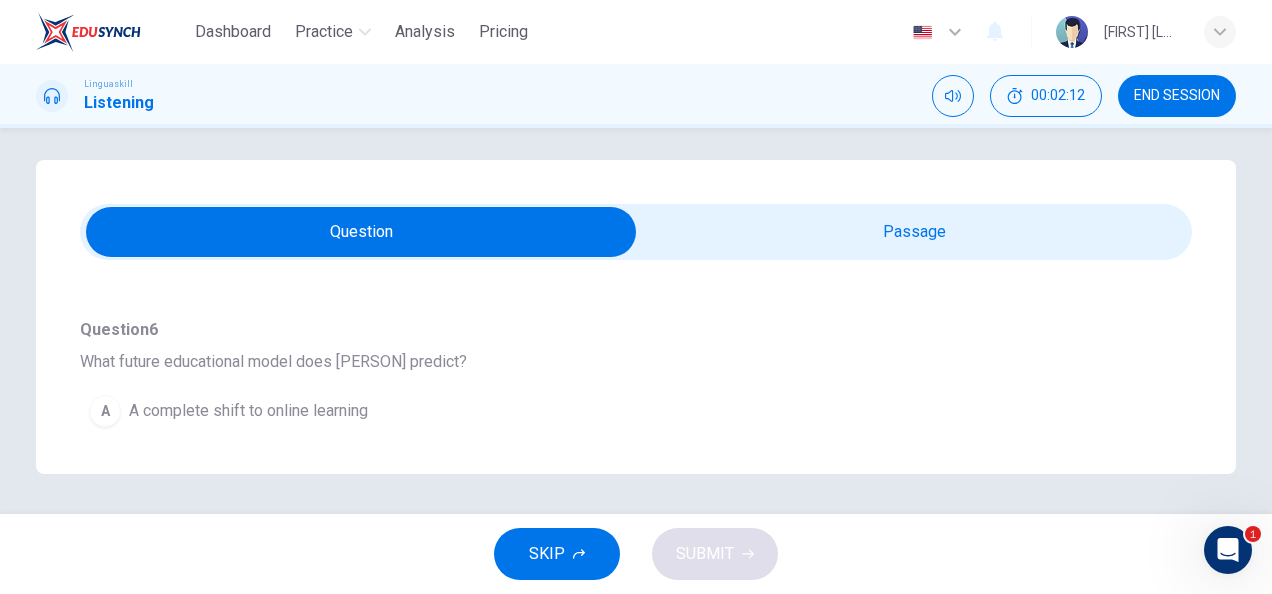 click at bounding box center (361, 232) 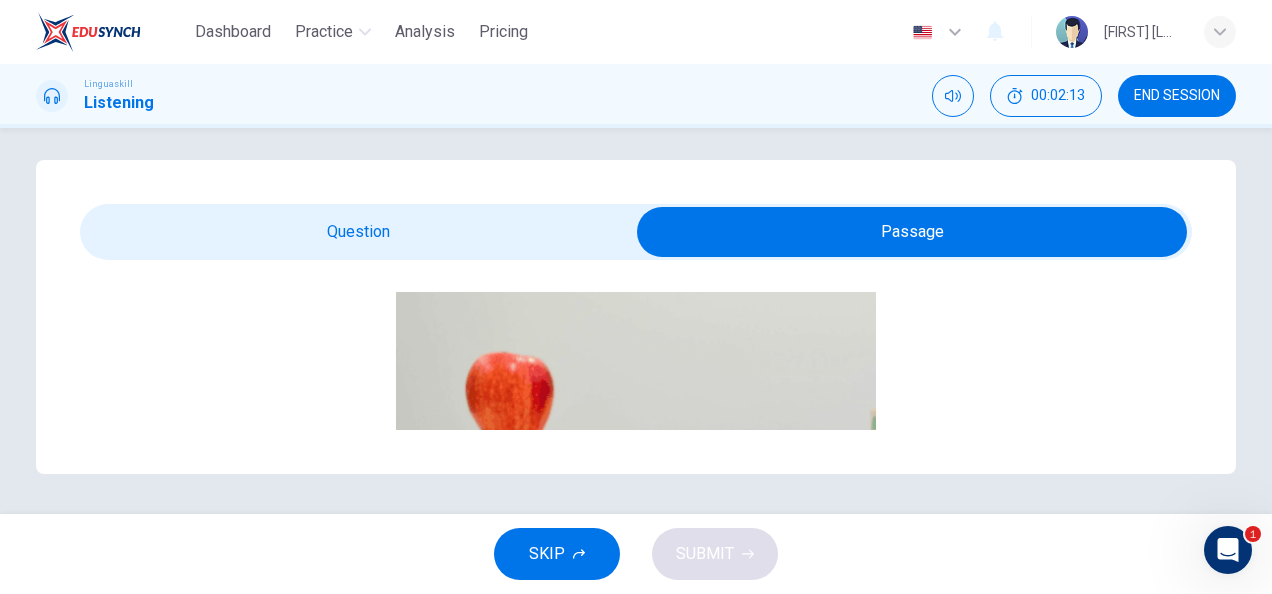 scroll, scrollTop: 206, scrollLeft: 0, axis: vertical 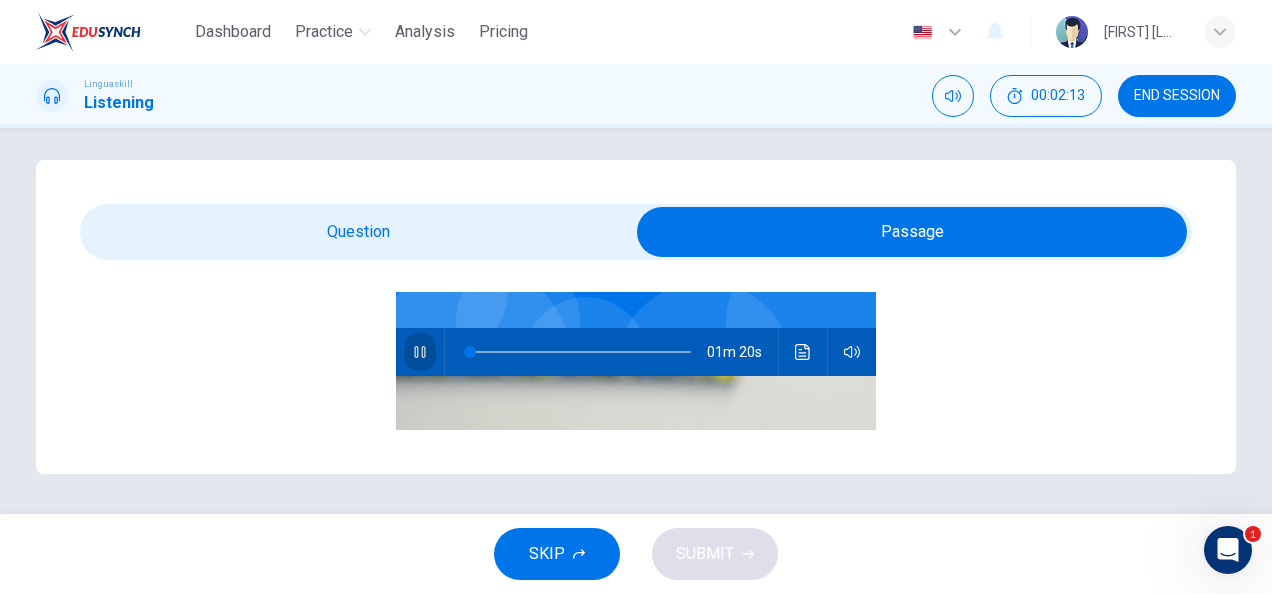 click at bounding box center (420, 352) 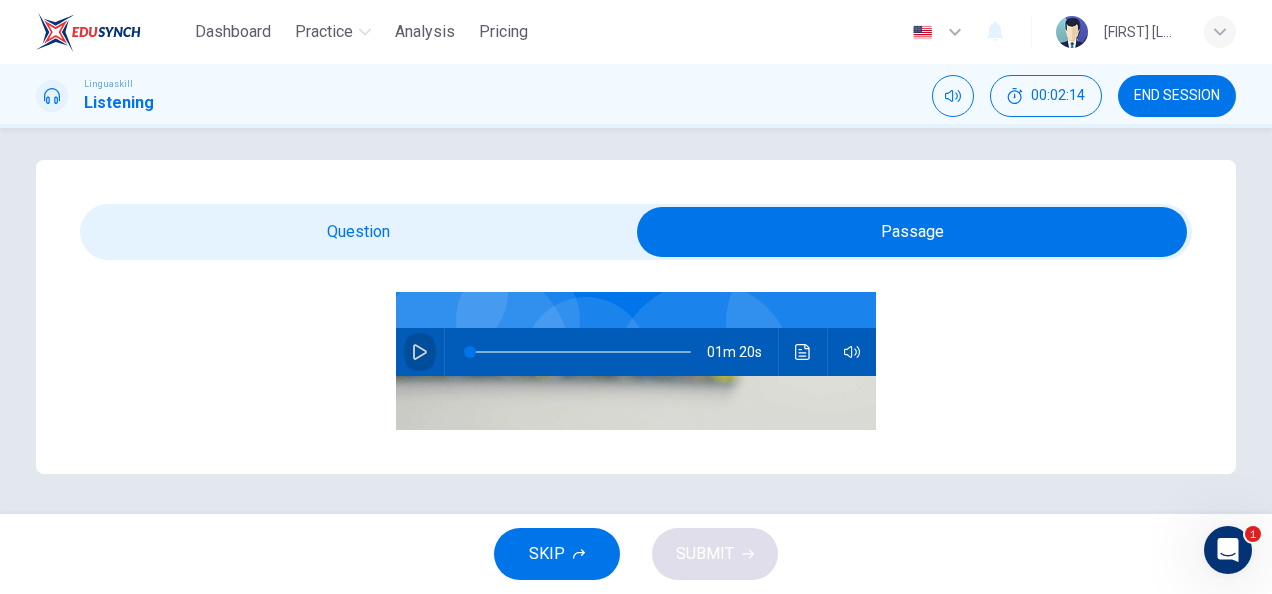 click at bounding box center (420, 352) 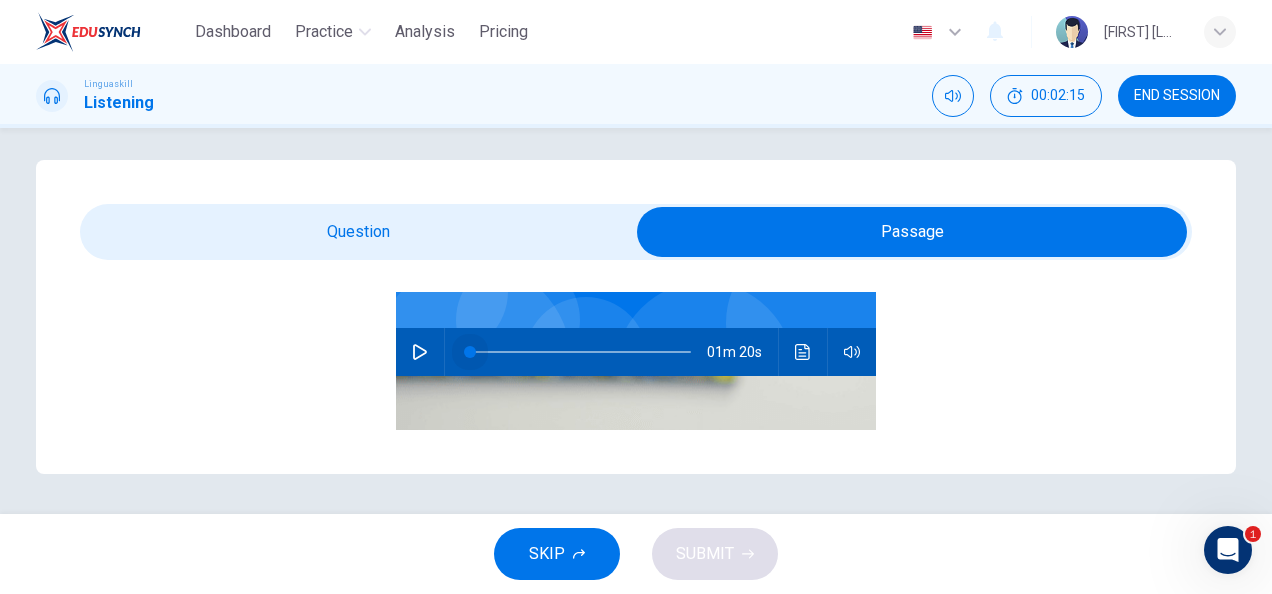 click at bounding box center (470, 352) 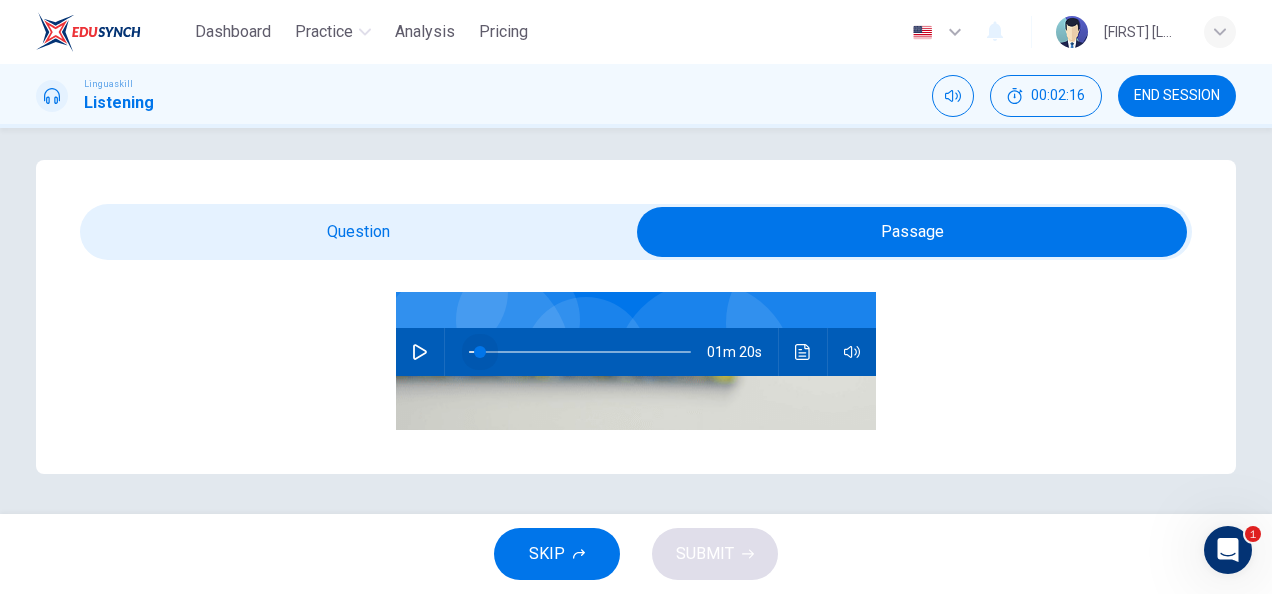 type on "5" 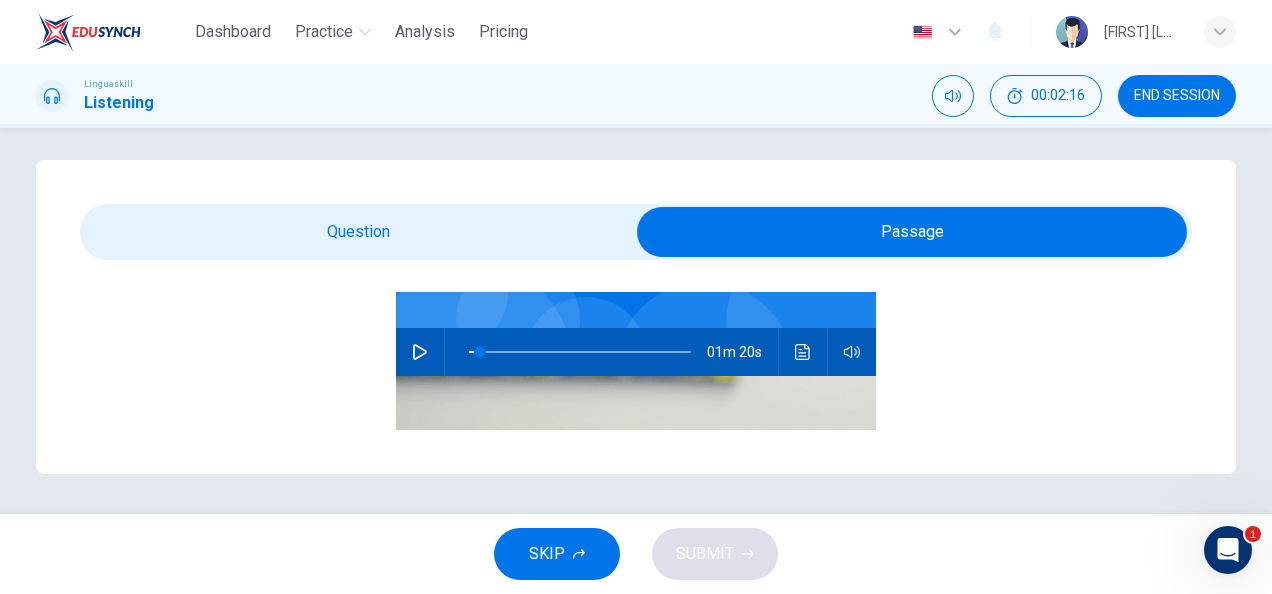 click 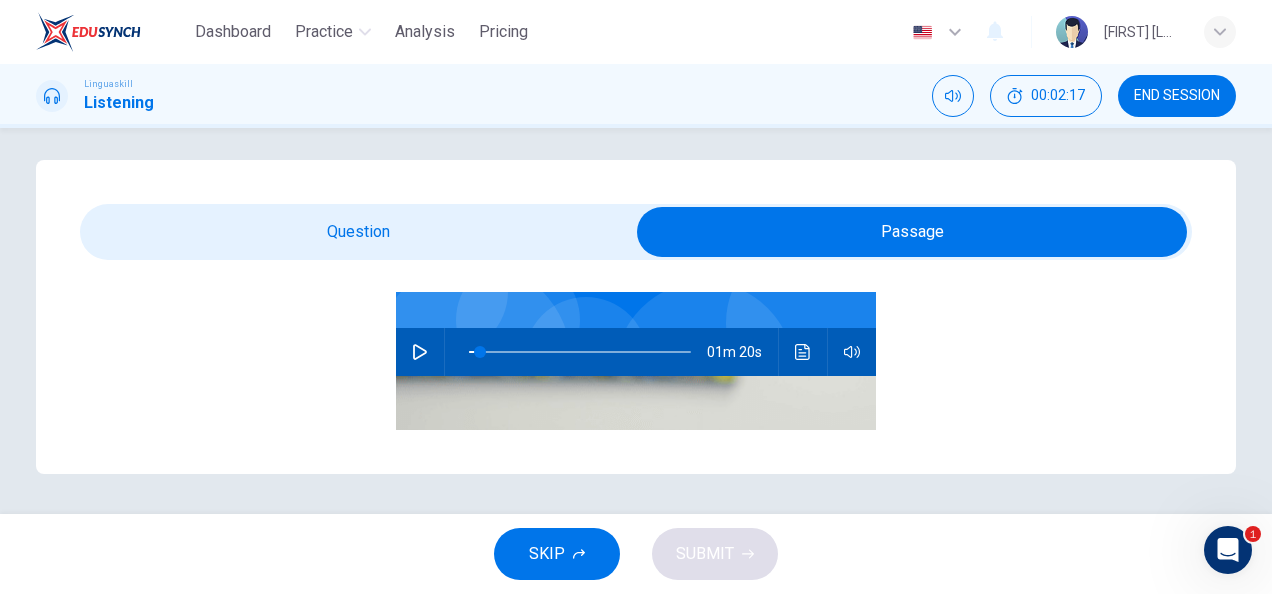 click at bounding box center (576, 352) 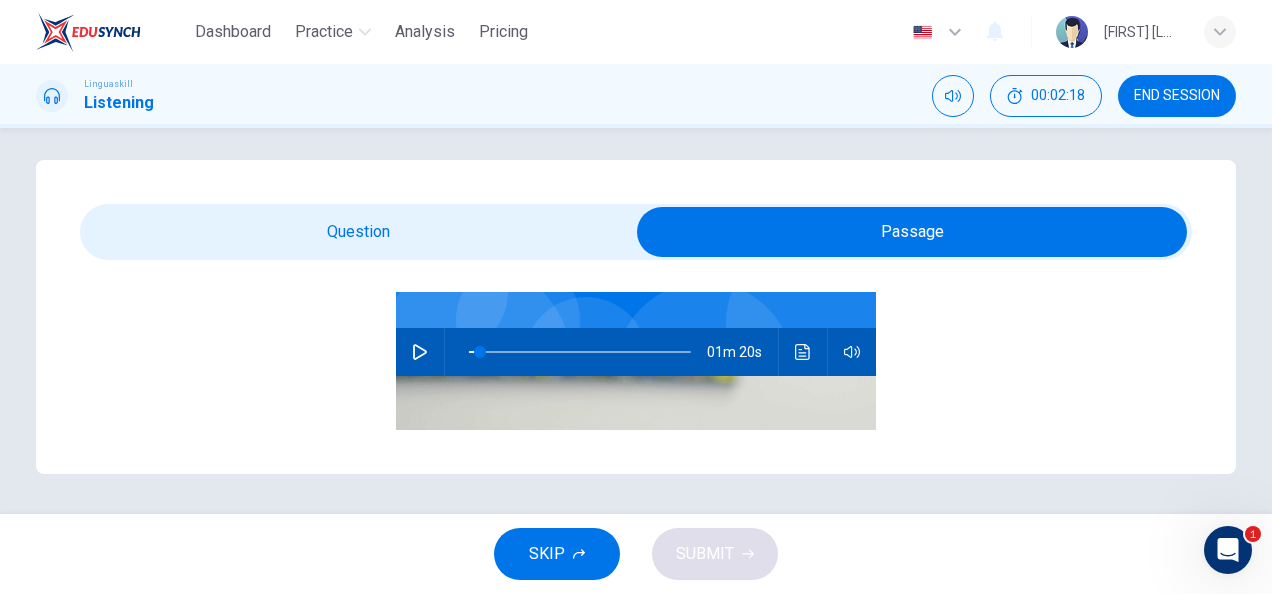 click at bounding box center [803, 352] 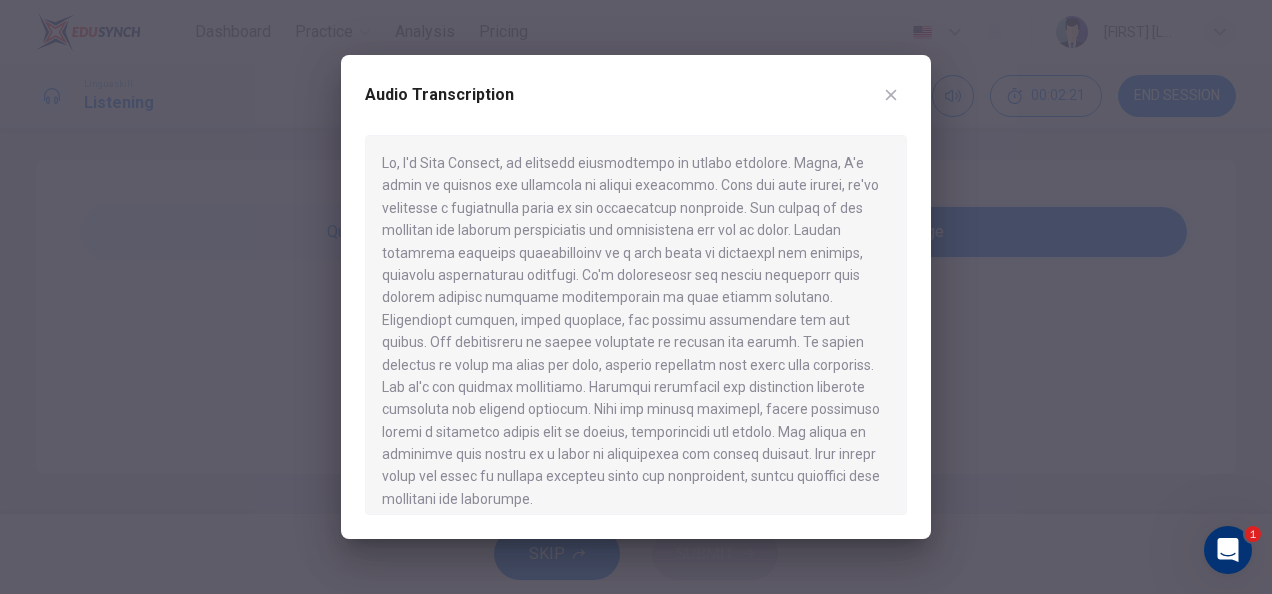drag, startPoint x: 462, startPoint y: 172, endPoint x: 697, endPoint y: 260, distance: 250.93625 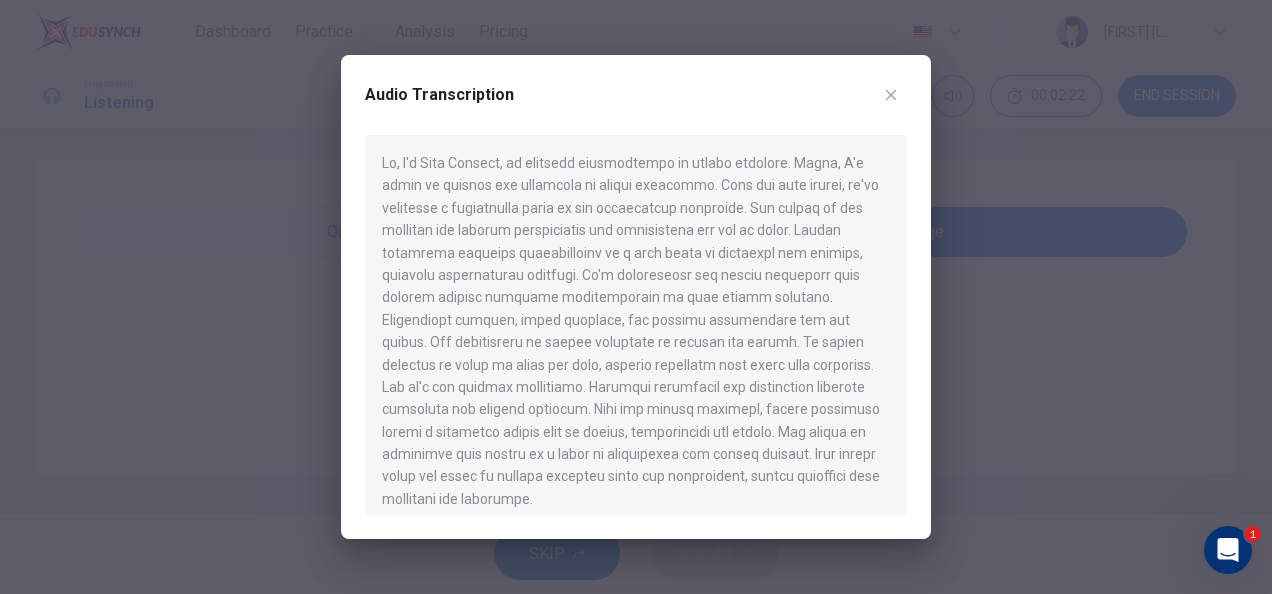 click at bounding box center [891, 95] 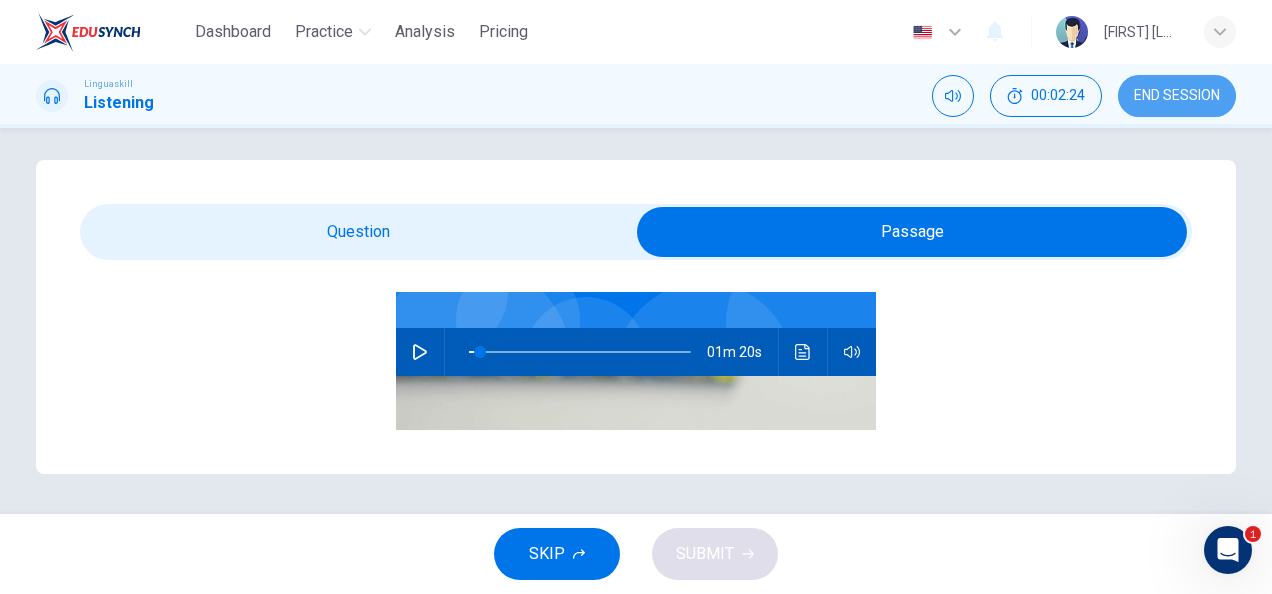click on "END SESSION" at bounding box center (1177, 96) 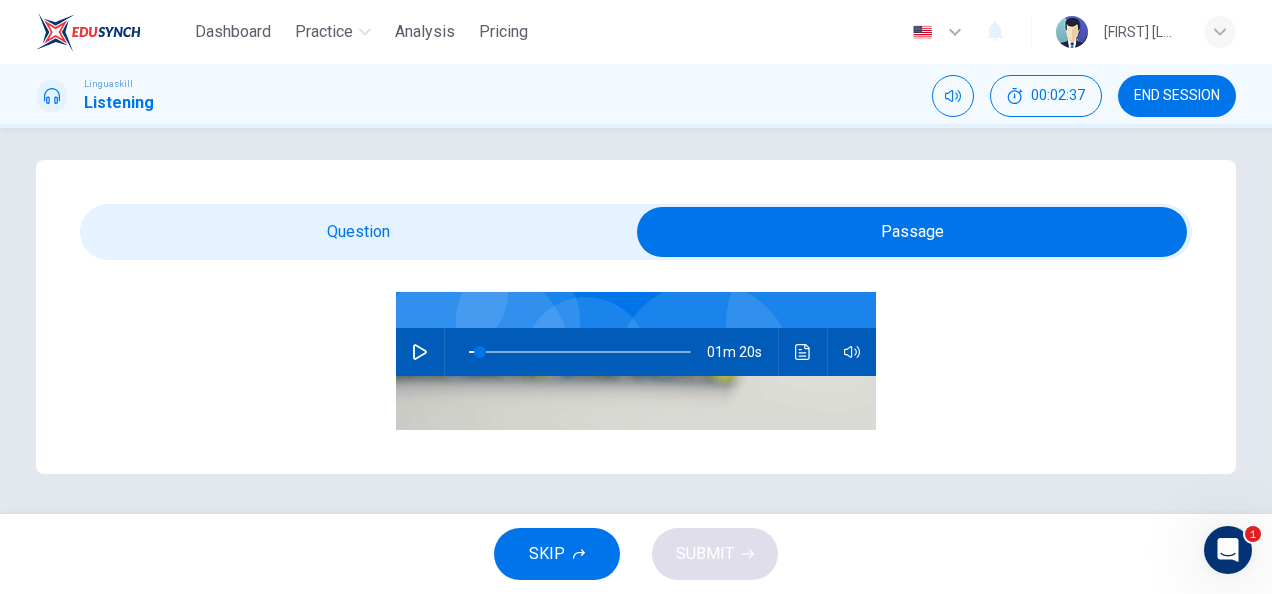 click 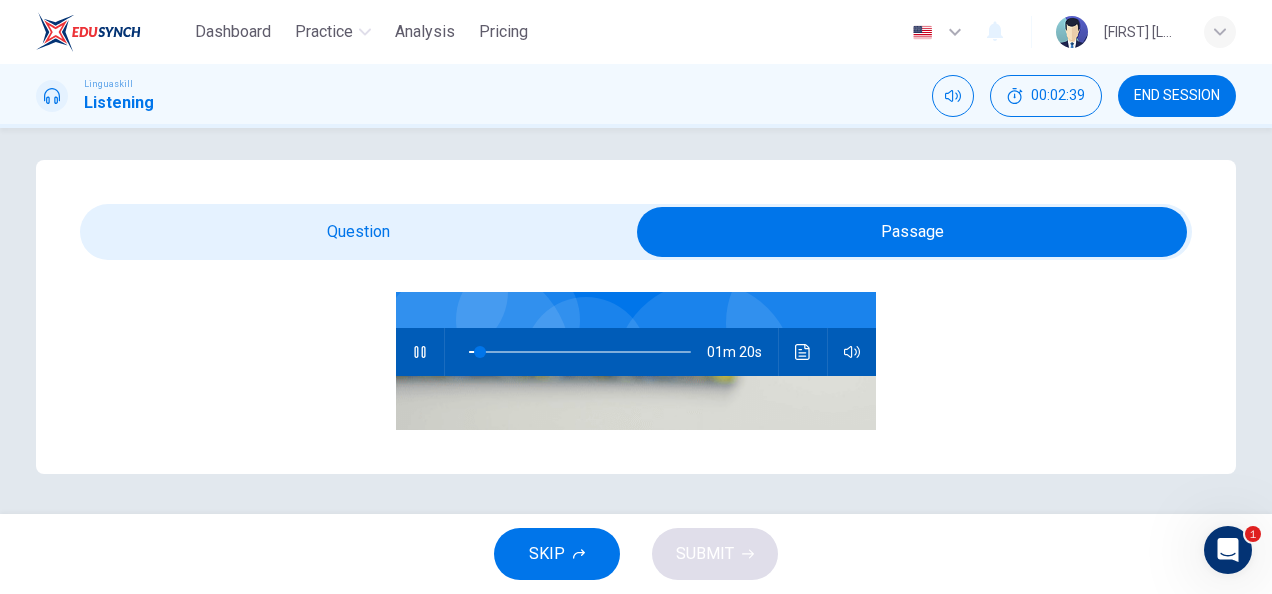 click at bounding box center [912, 232] 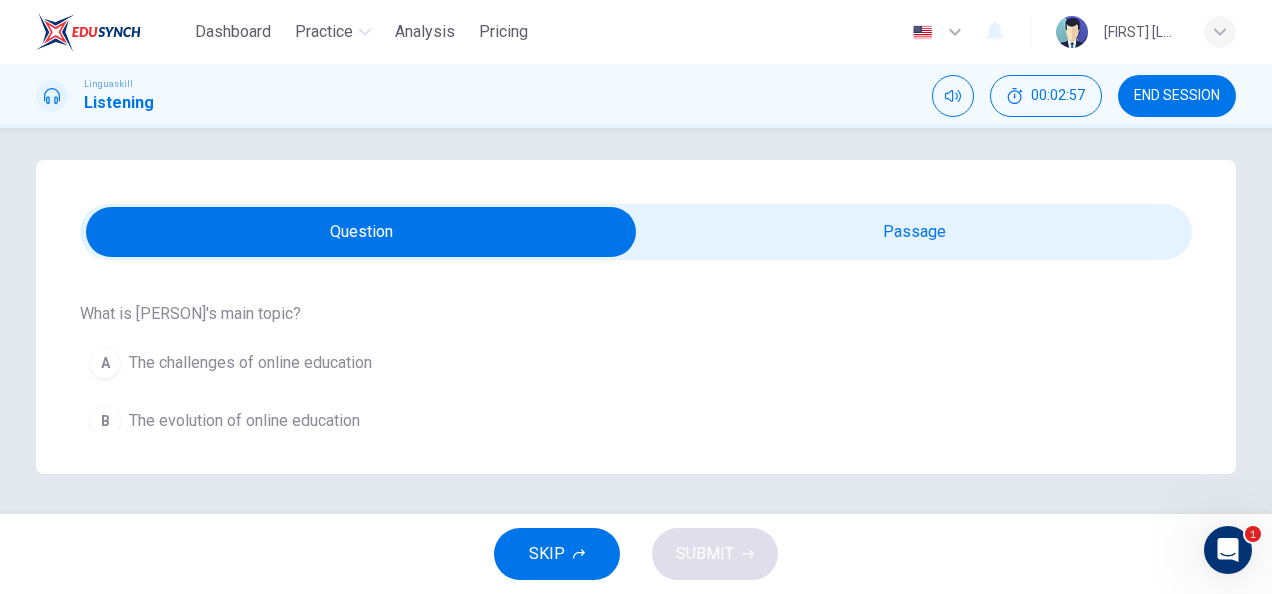 scroll, scrollTop: 300, scrollLeft: 0, axis: vertical 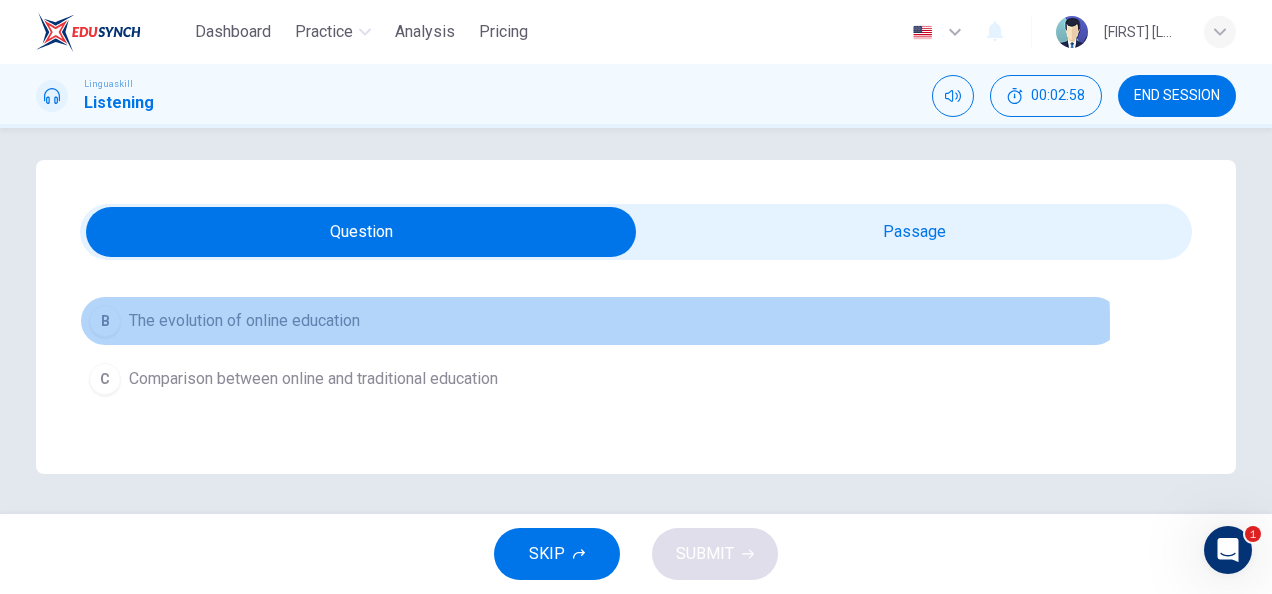 drag, startPoint x: 105, startPoint y: 327, endPoint x: 115, endPoint y: 336, distance: 13.453624 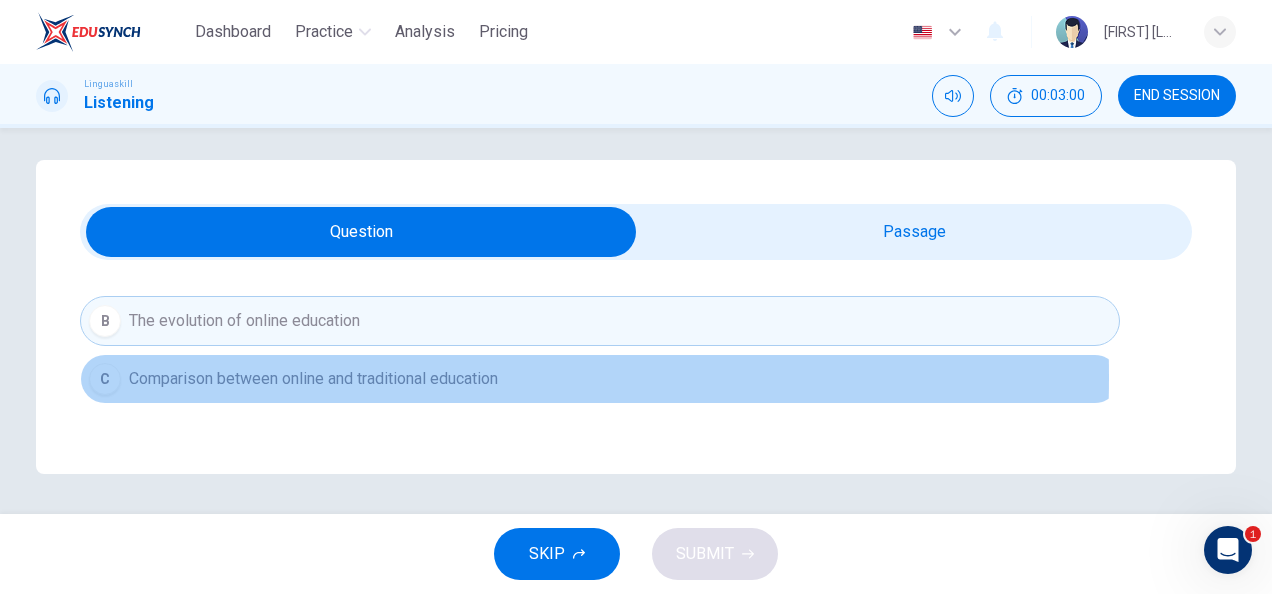 drag, startPoint x: 112, startPoint y: 375, endPoint x: 125, endPoint y: 378, distance: 13.341664 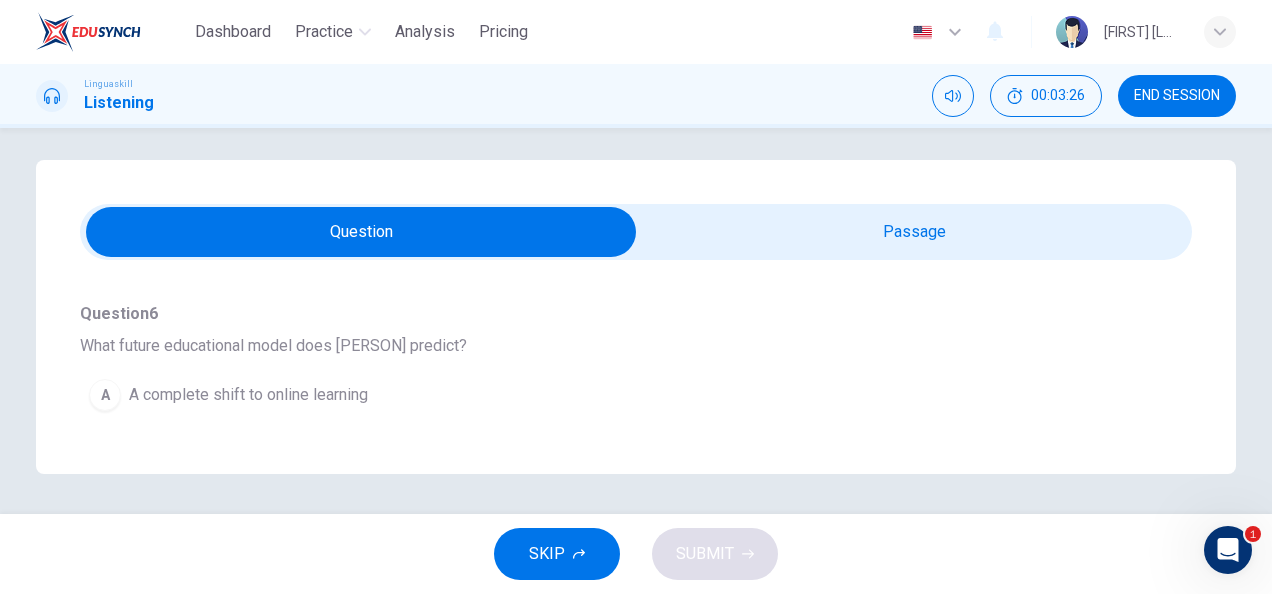 scroll, scrollTop: 1316, scrollLeft: 0, axis: vertical 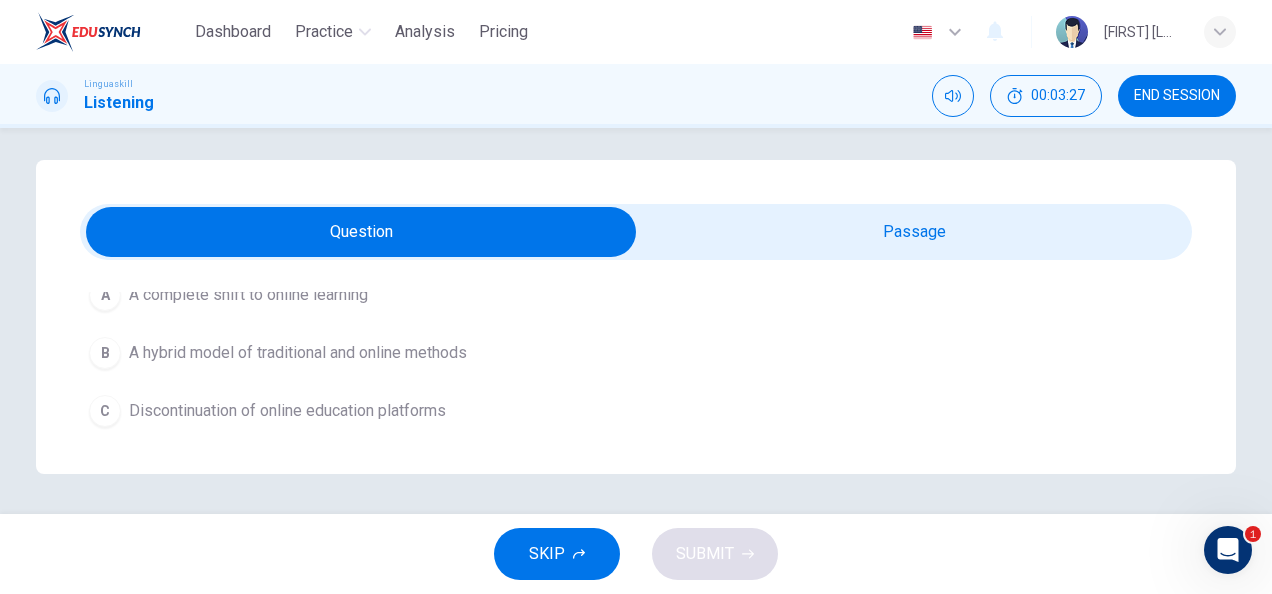 click on "B" at bounding box center (105, 353) 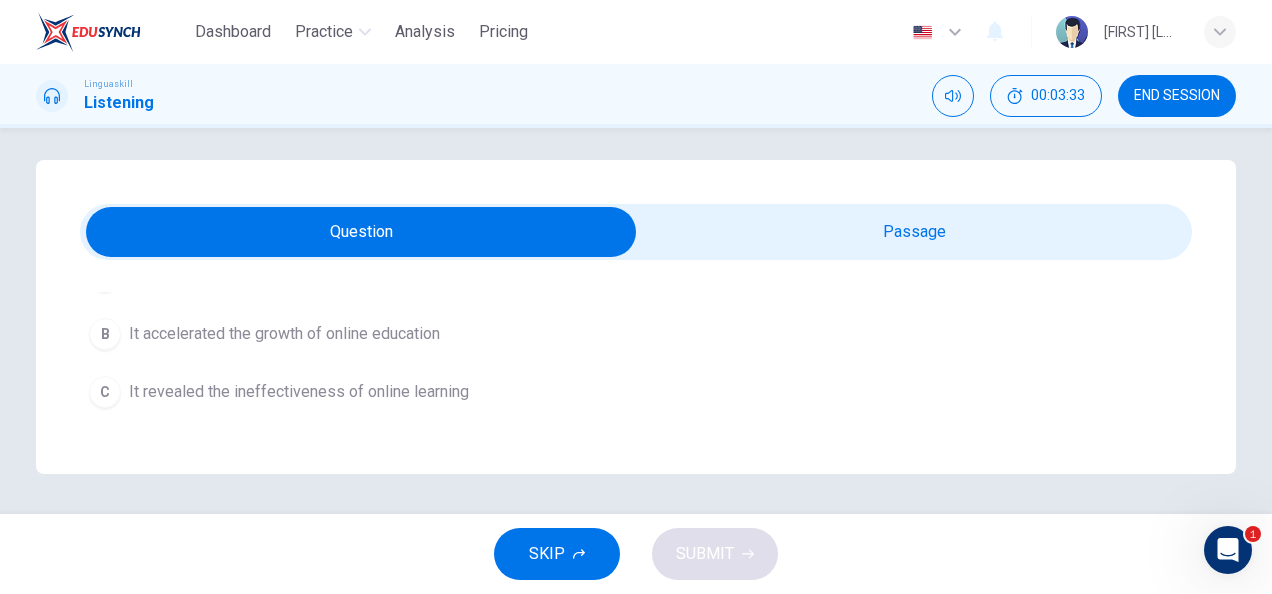 scroll, scrollTop: 1116, scrollLeft: 0, axis: vertical 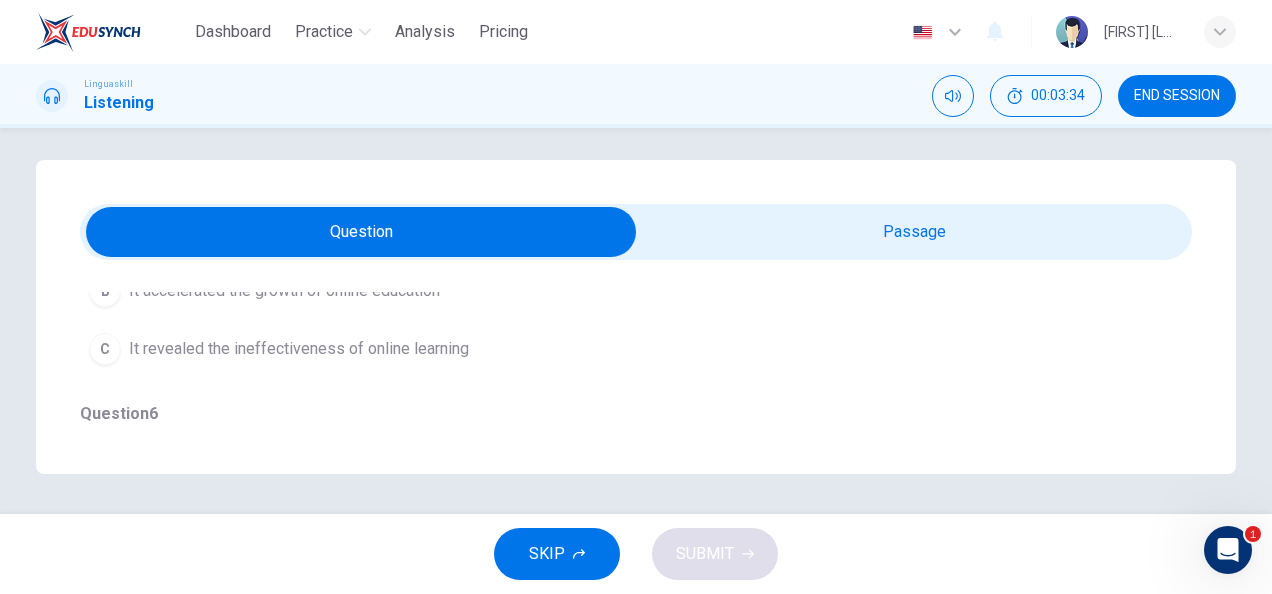 click on "C" at bounding box center (105, 349) 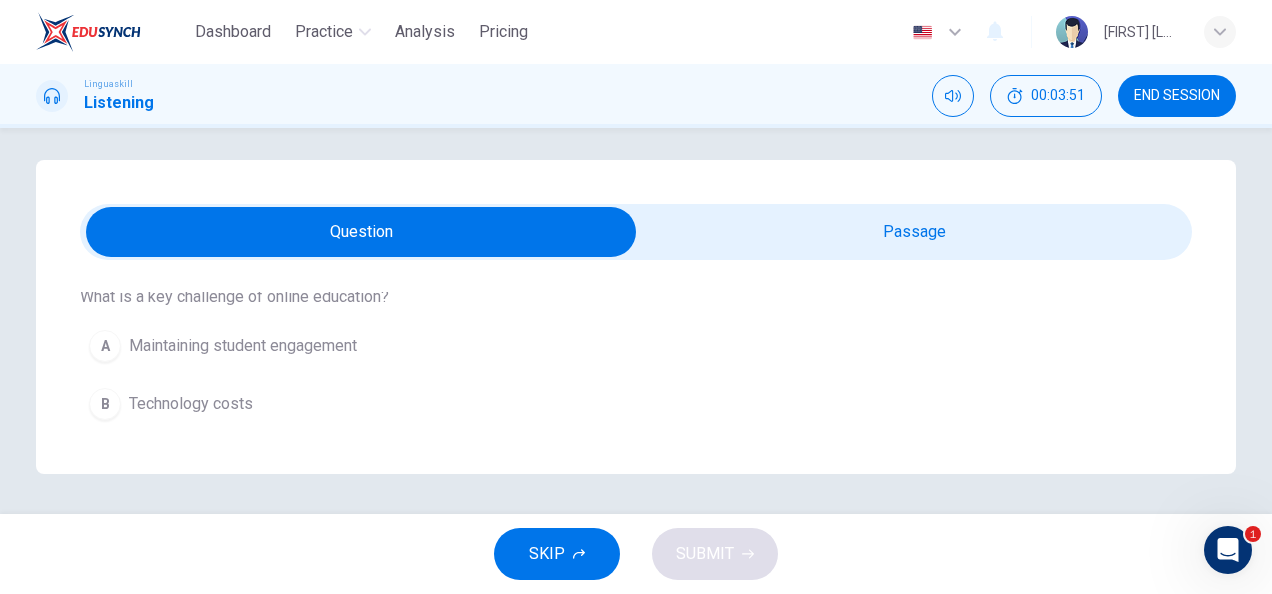 scroll, scrollTop: 716, scrollLeft: 0, axis: vertical 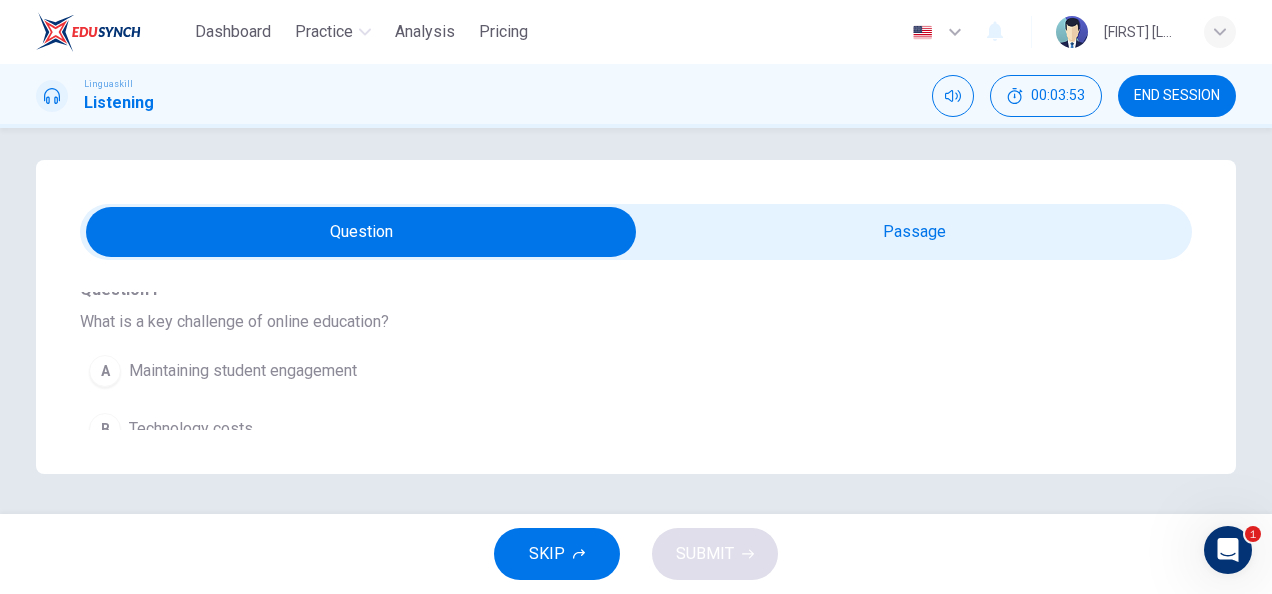 click on "A" at bounding box center [105, 371] 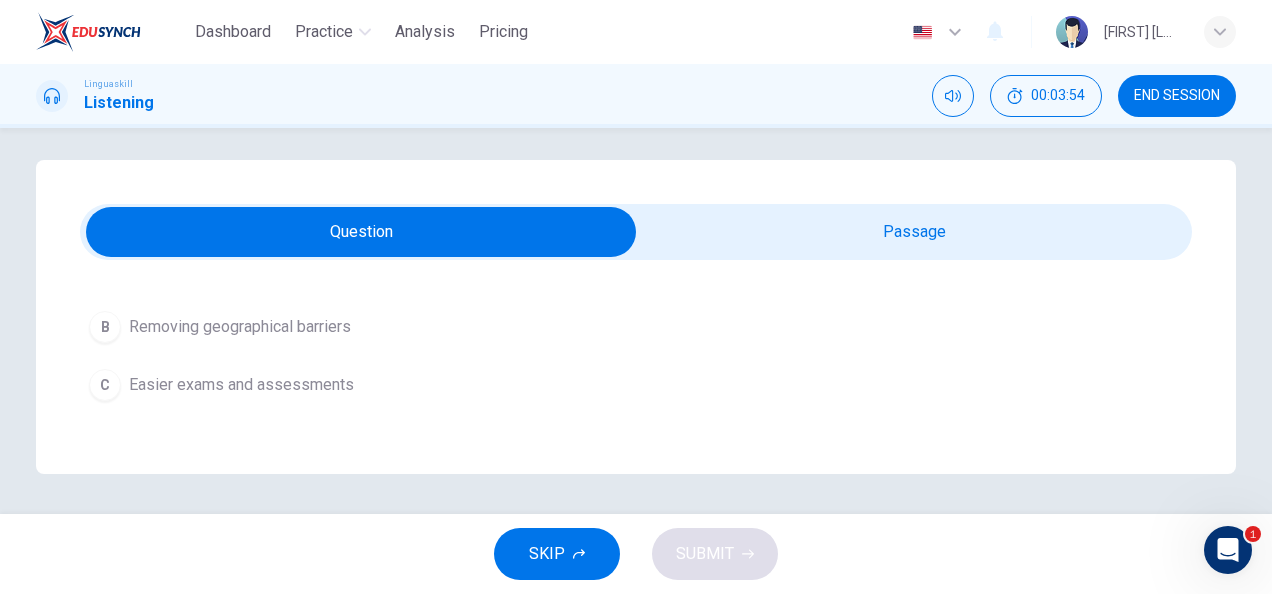 scroll, scrollTop: 516, scrollLeft: 0, axis: vertical 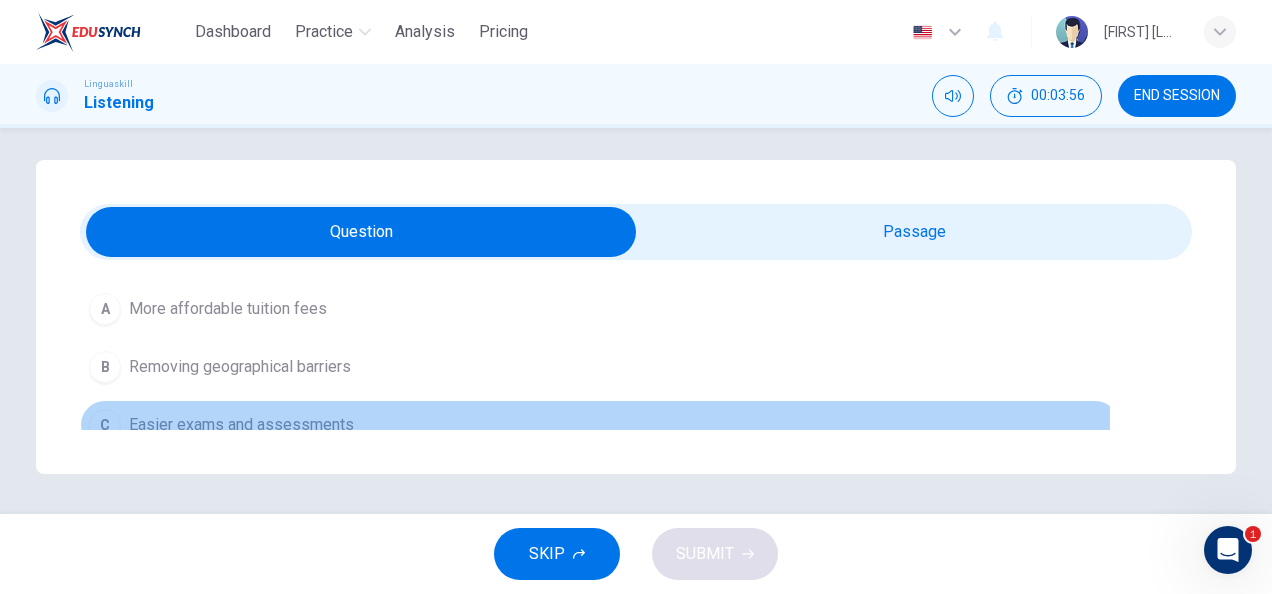 drag, startPoint x: 110, startPoint y: 414, endPoint x: 167, endPoint y: 400, distance: 58.694122 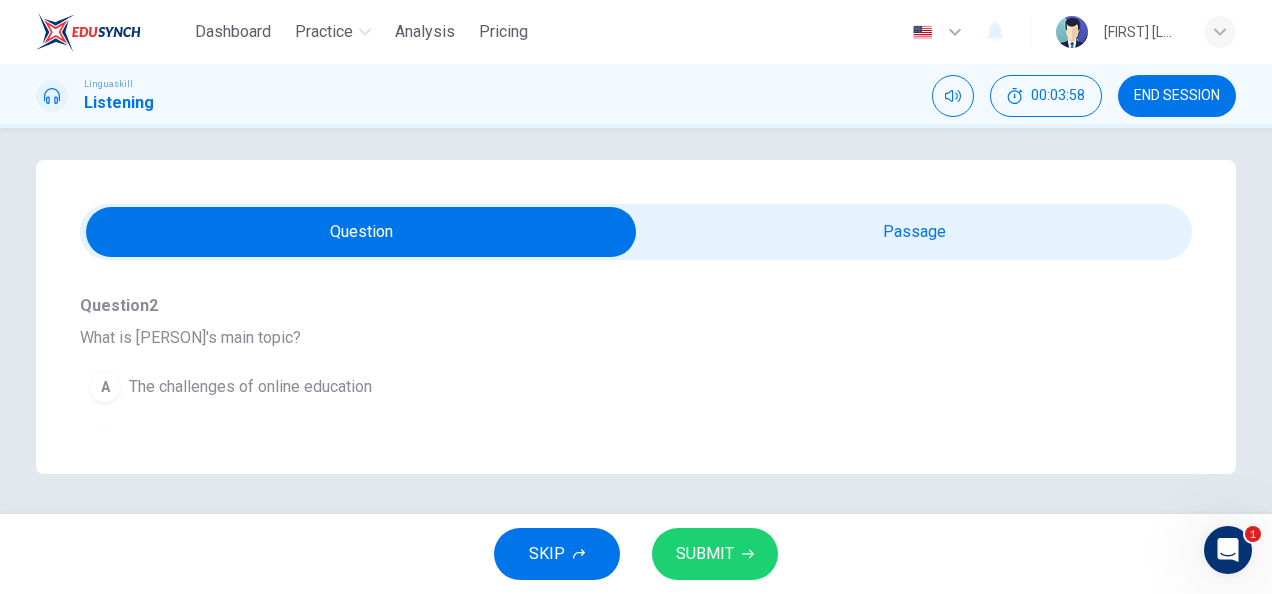 scroll, scrollTop: 116, scrollLeft: 0, axis: vertical 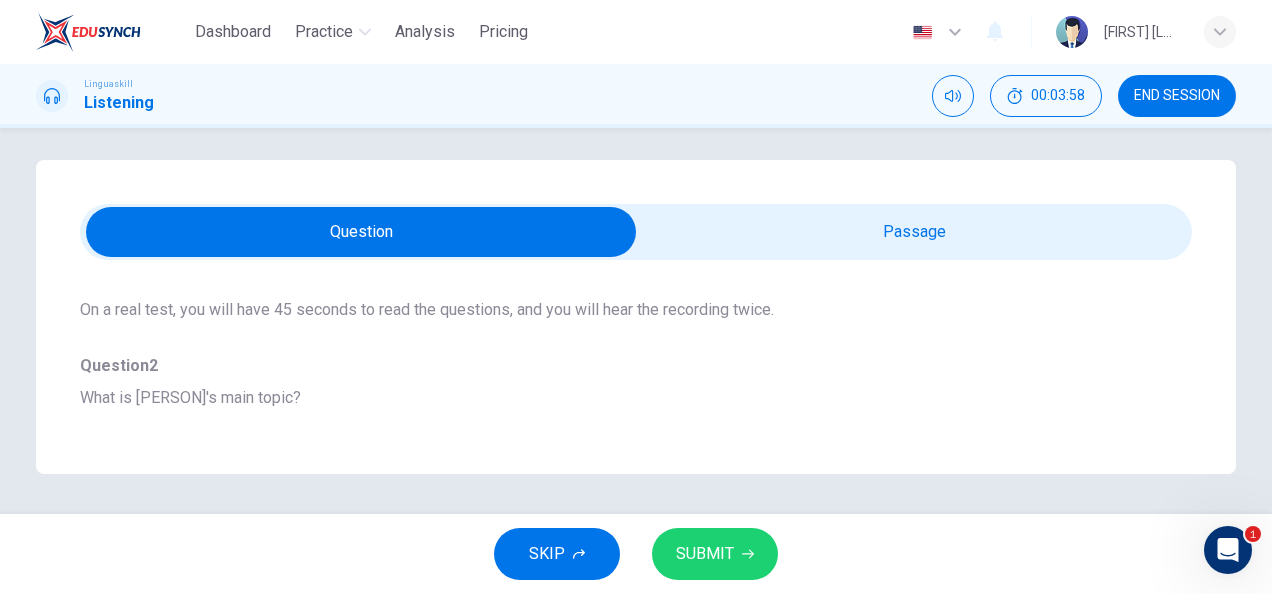 click on "SUBMIT" at bounding box center [705, 554] 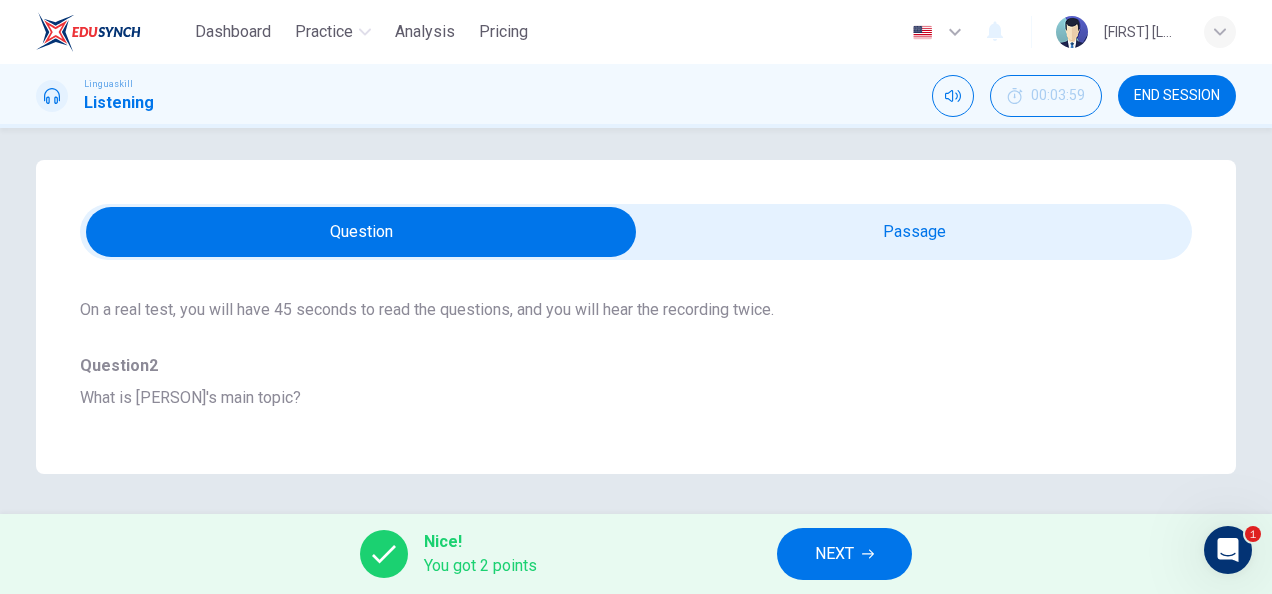 click on "END SESSION" at bounding box center [1177, 96] 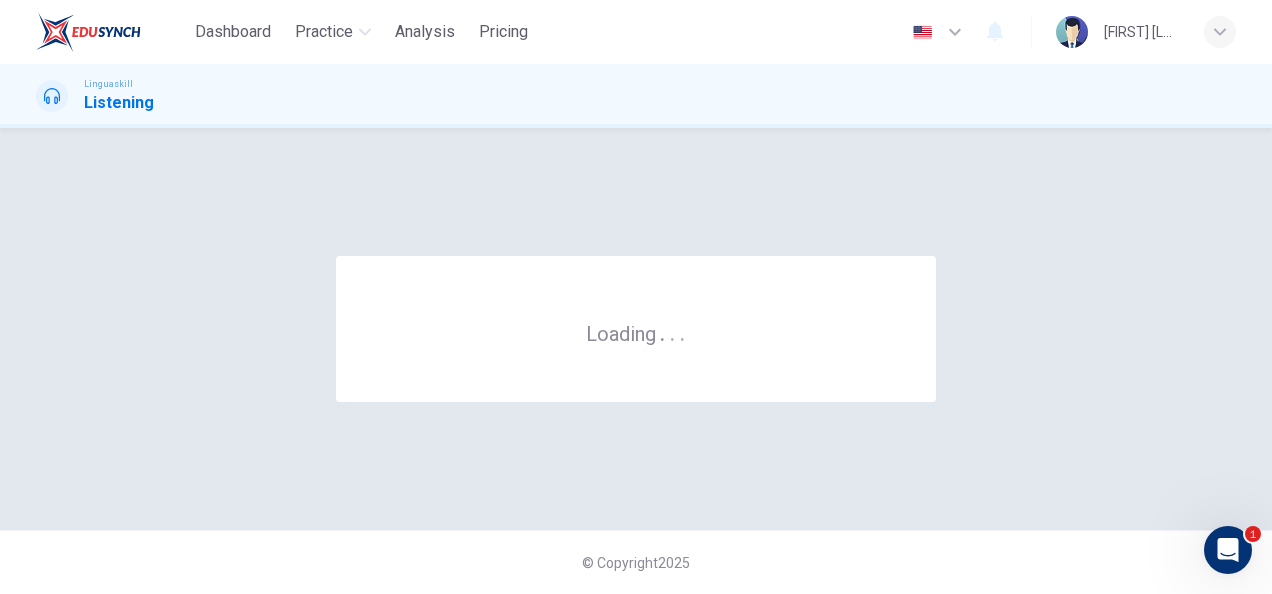 scroll, scrollTop: 0, scrollLeft: 0, axis: both 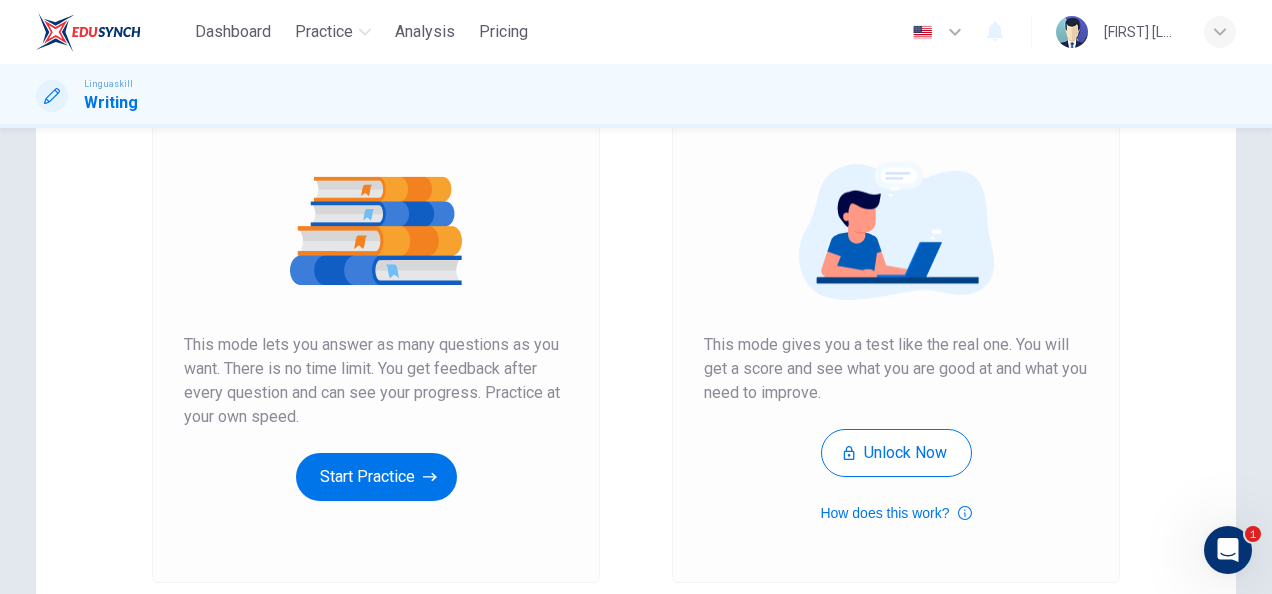 drag, startPoint x: 402, startPoint y: 342, endPoint x: 340, endPoint y: 423, distance: 102.0049 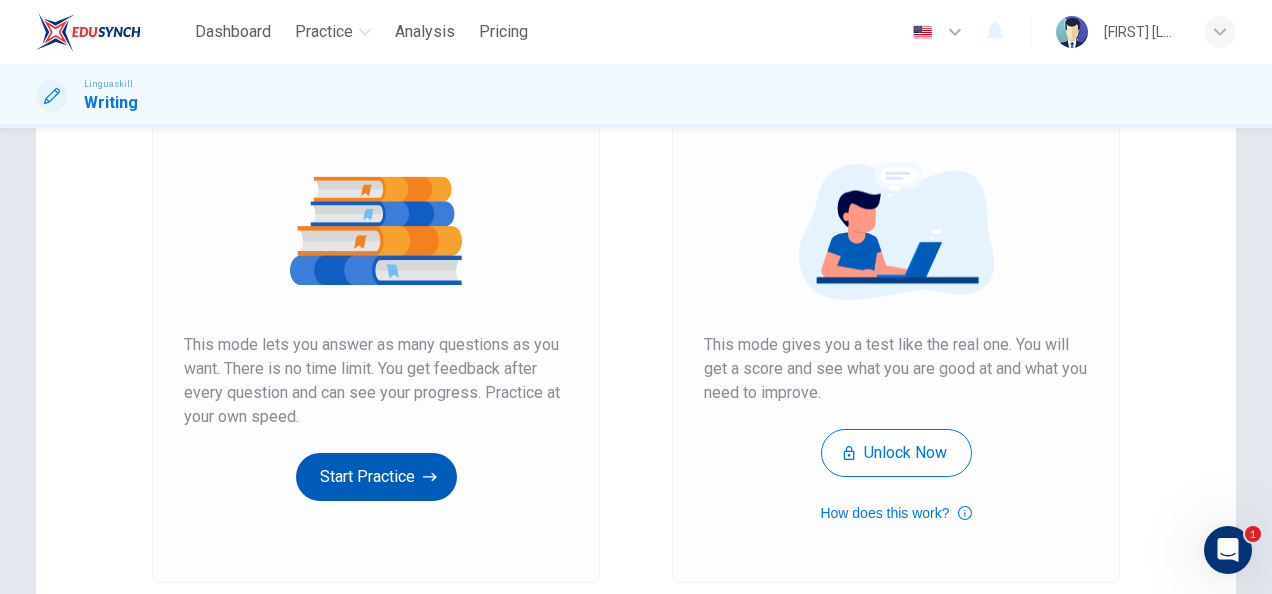 click on "Start Practice" at bounding box center [376, 477] 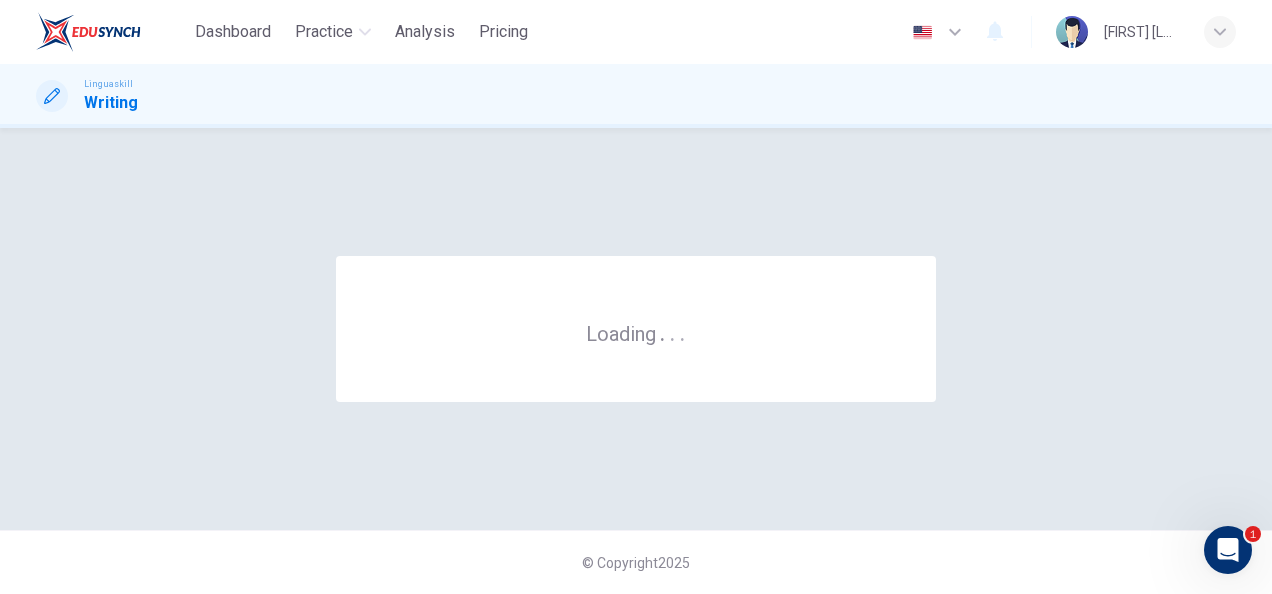 scroll, scrollTop: 0, scrollLeft: 0, axis: both 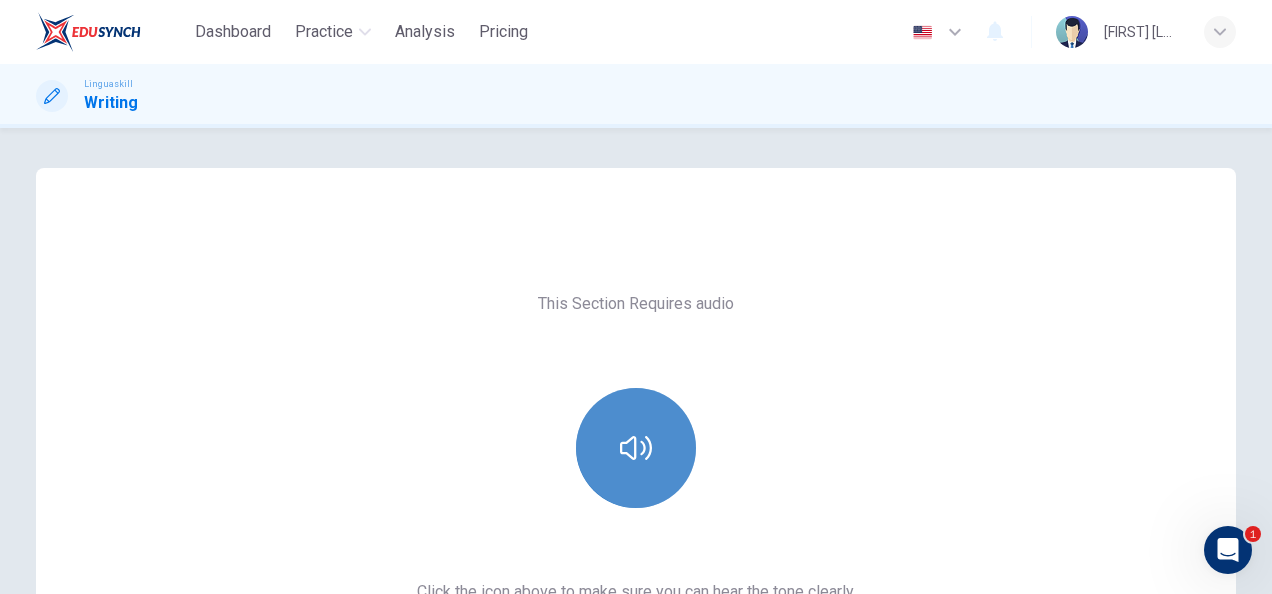 click 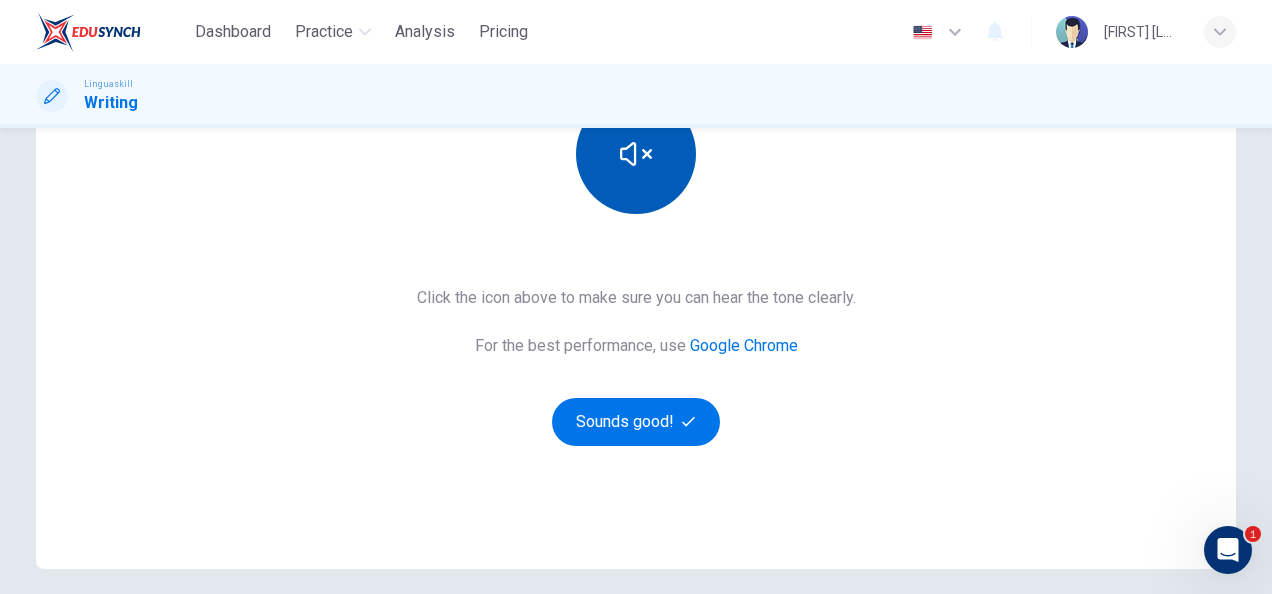 scroll, scrollTop: 300, scrollLeft: 0, axis: vertical 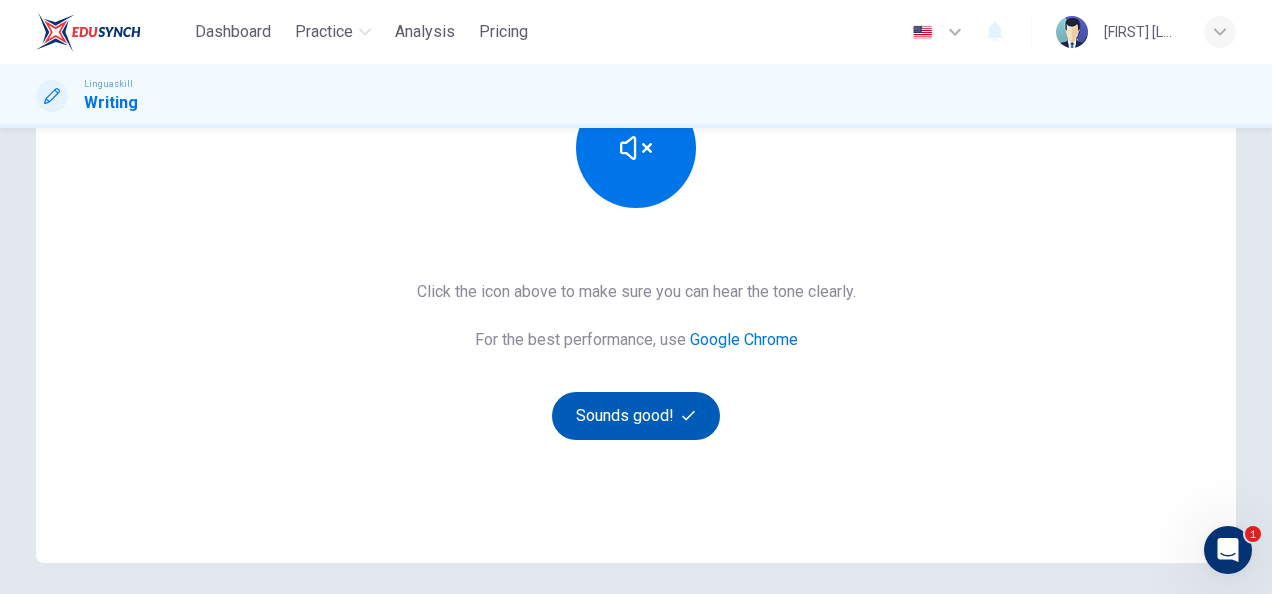 click on "Sounds good!" at bounding box center [636, 416] 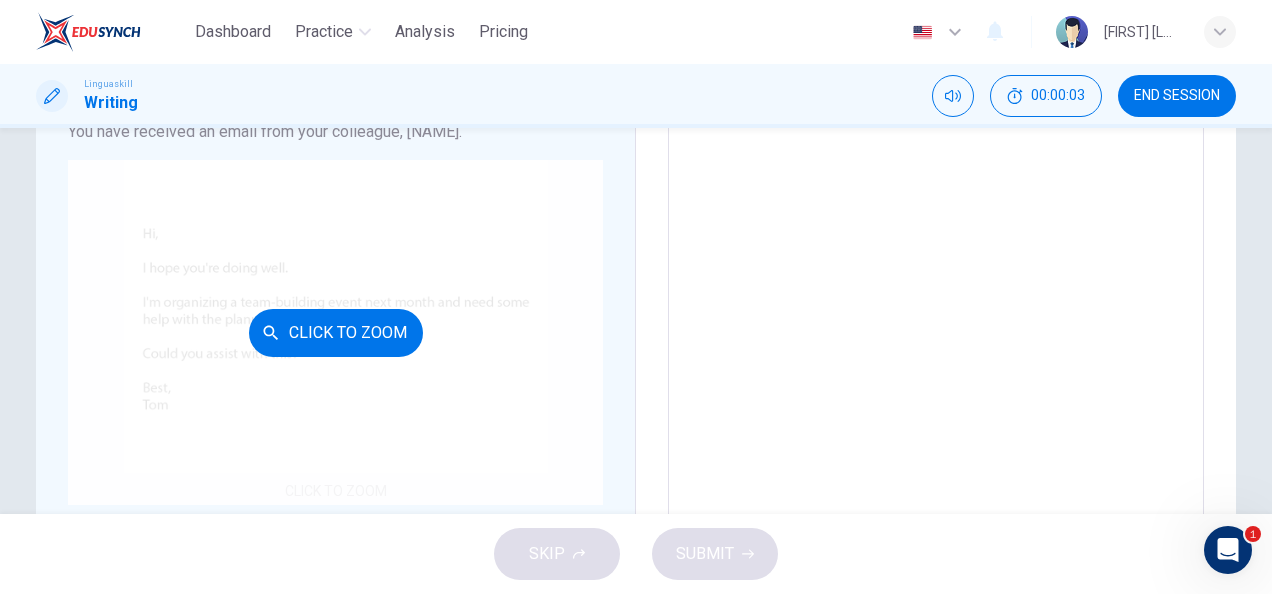 scroll, scrollTop: 200, scrollLeft: 0, axis: vertical 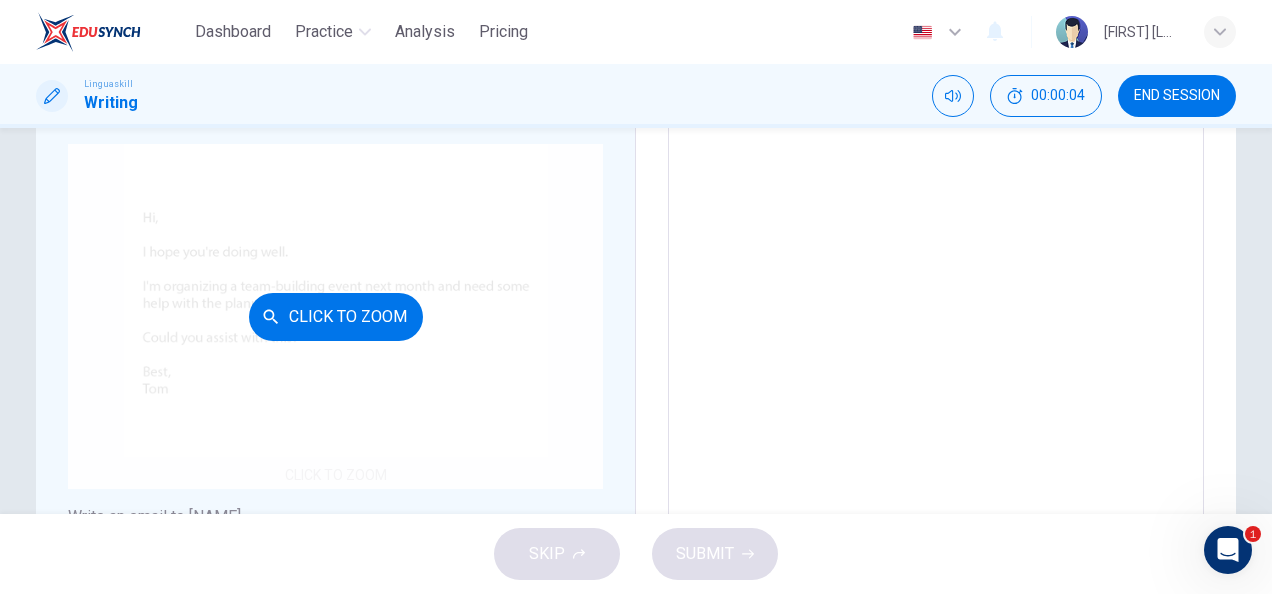 click on "Click to Zoom" at bounding box center [335, 316] 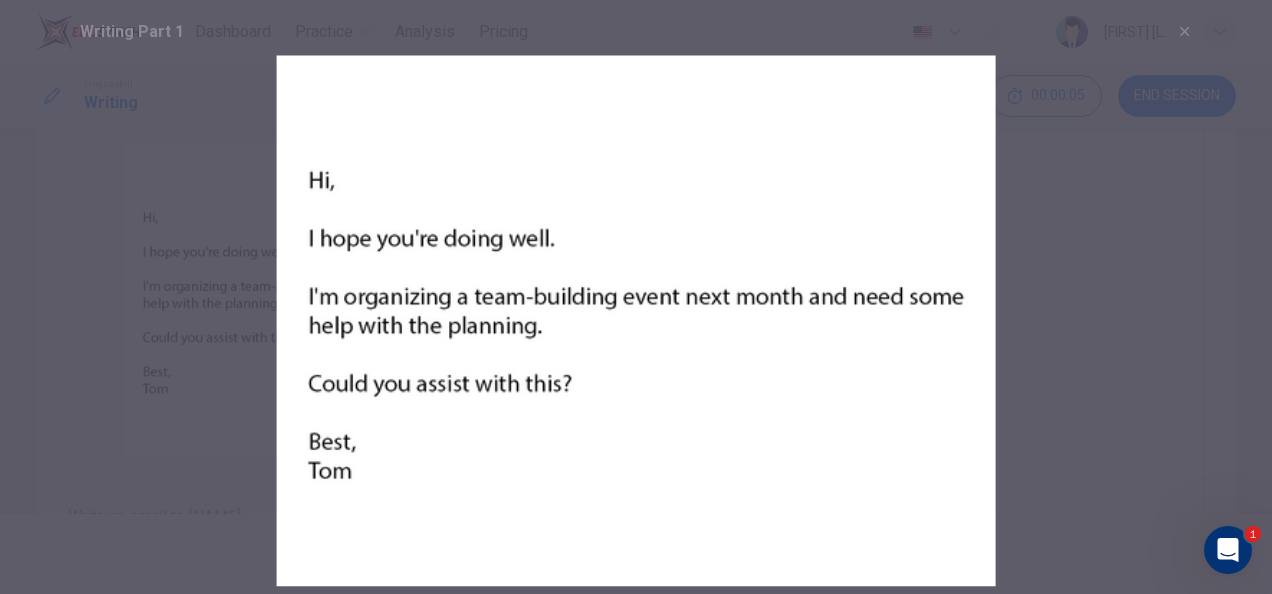 click at bounding box center (636, 321) 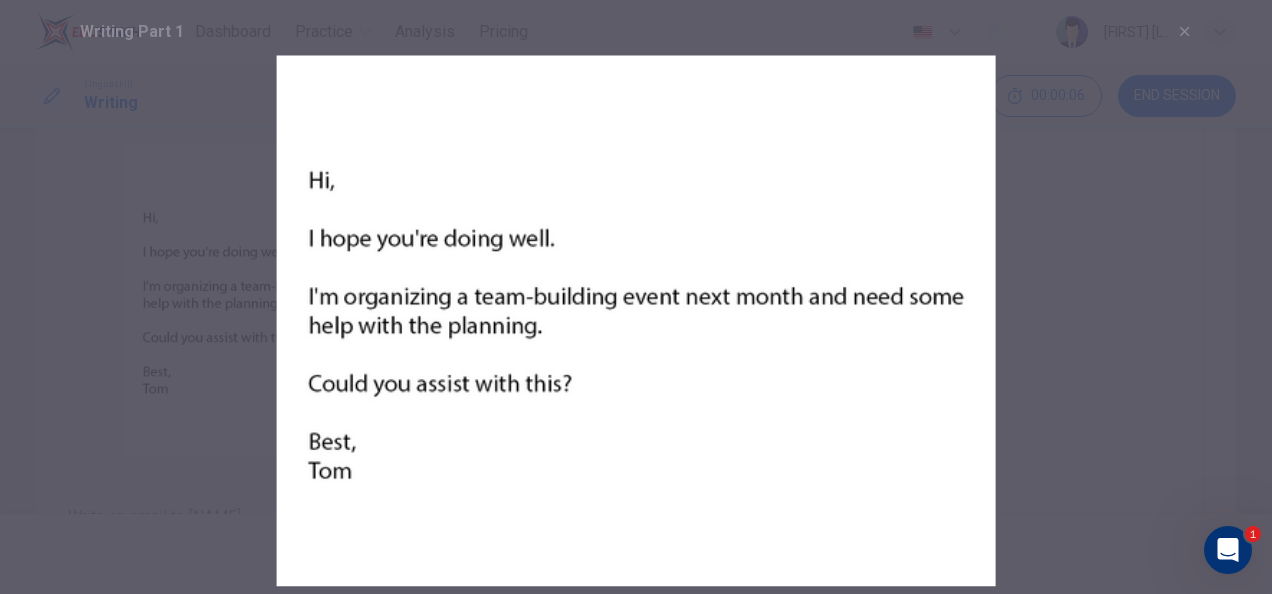 drag, startPoint x: 138, startPoint y: 384, endPoint x: 154, endPoint y: 384, distance: 16 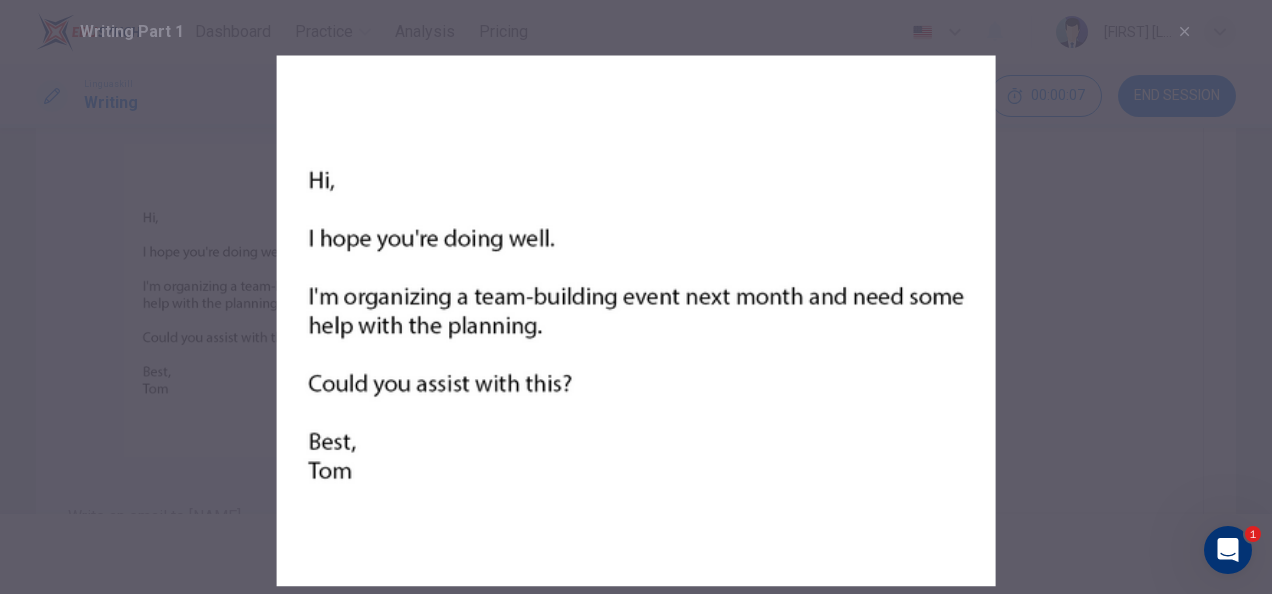 drag, startPoint x: 86, startPoint y: 92, endPoint x: 209, endPoint y: 83, distance: 123.32883 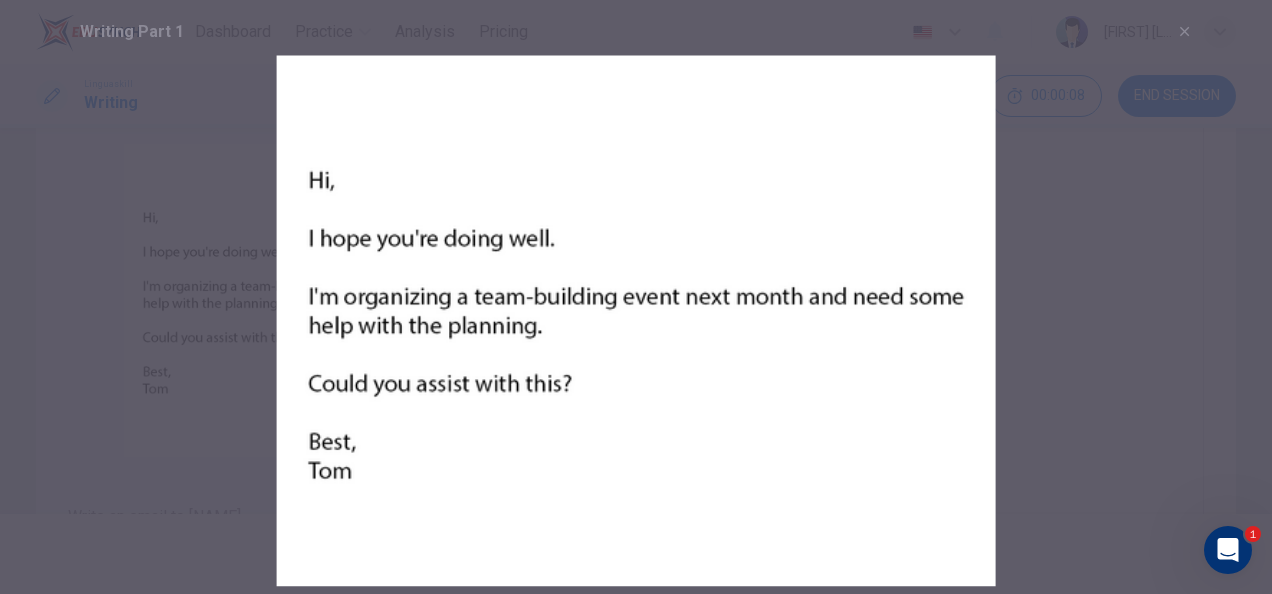 click 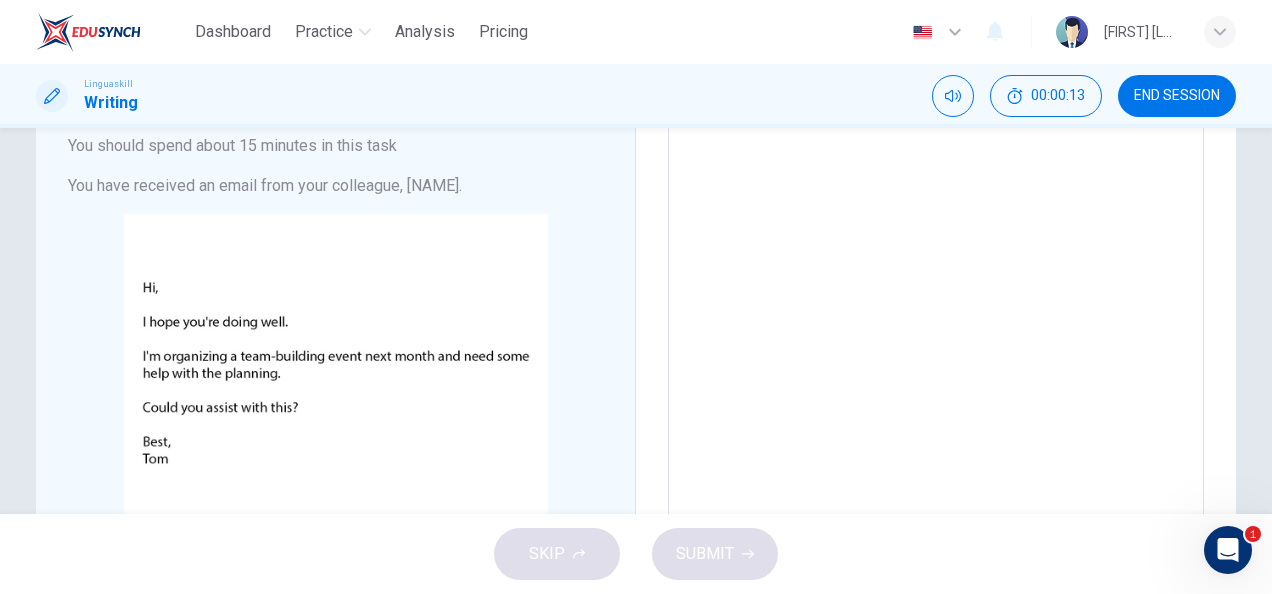 scroll, scrollTop: 100, scrollLeft: 0, axis: vertical 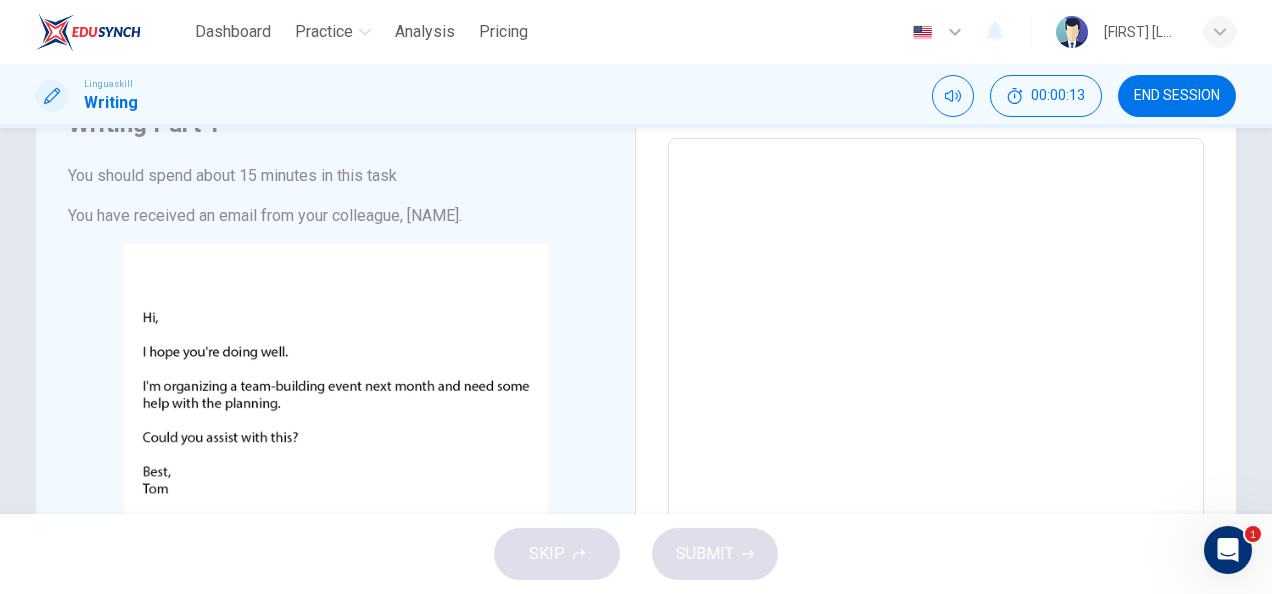 click at bounding box center (936, 488) 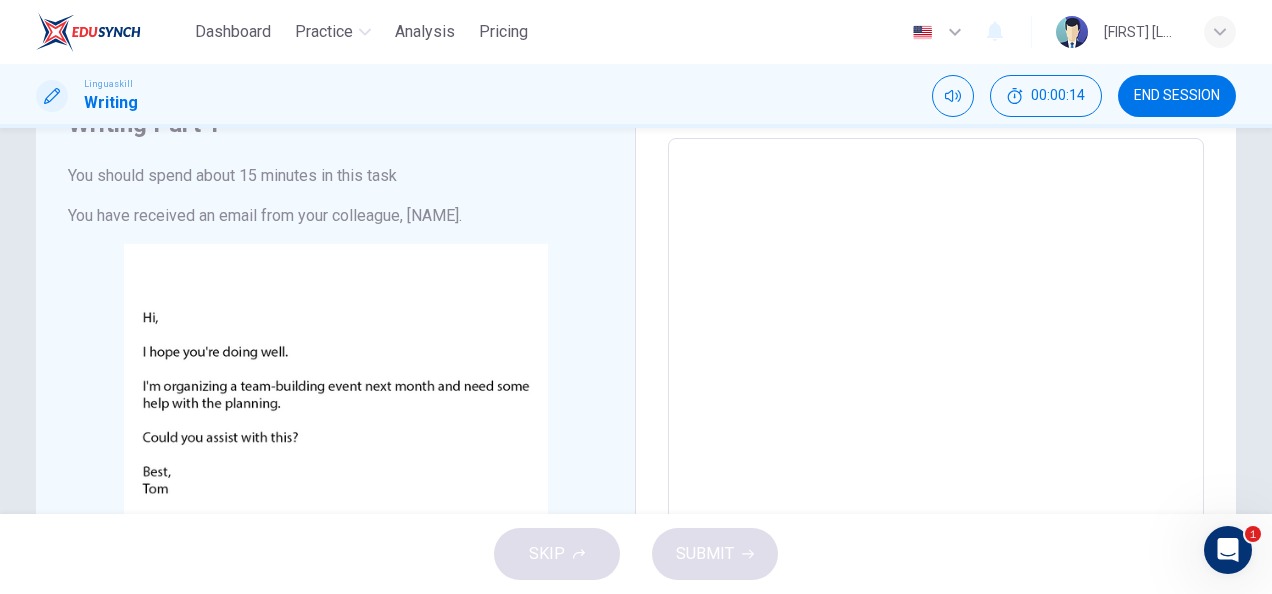 type on "h" 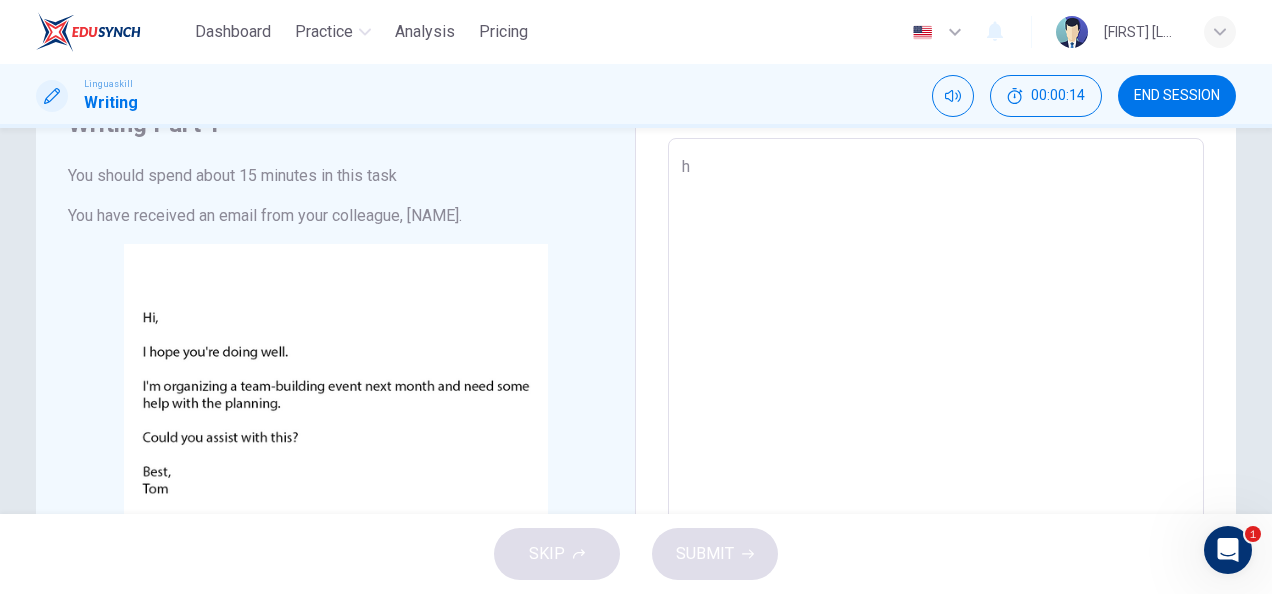 type on "x" 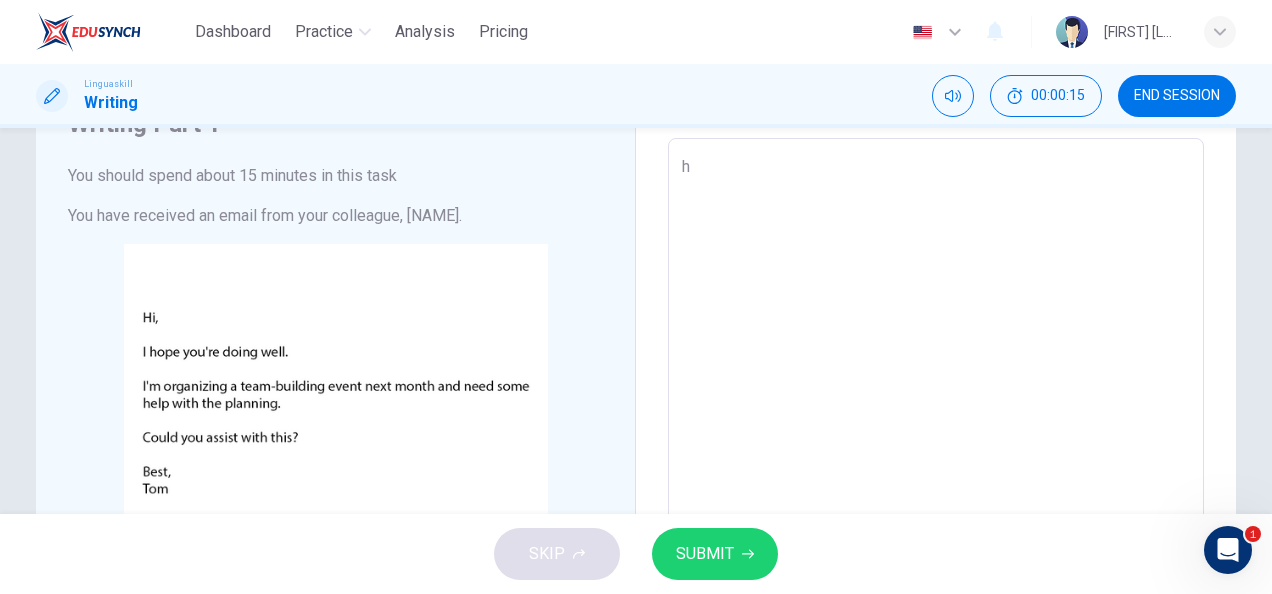 type on "he" 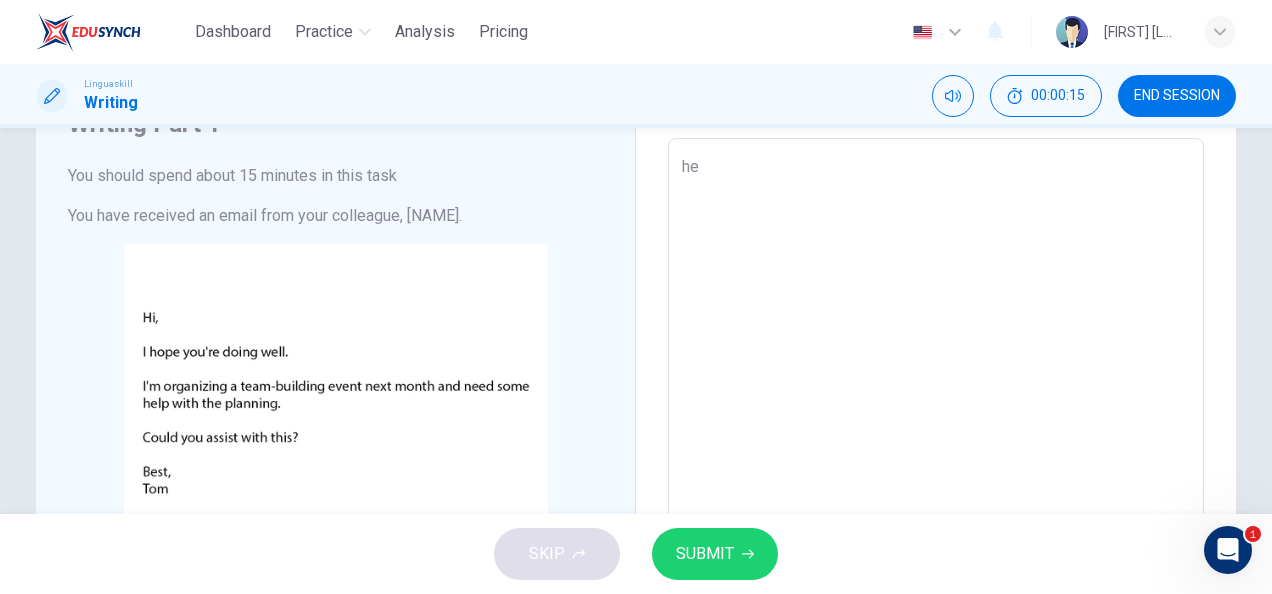 type on "x" 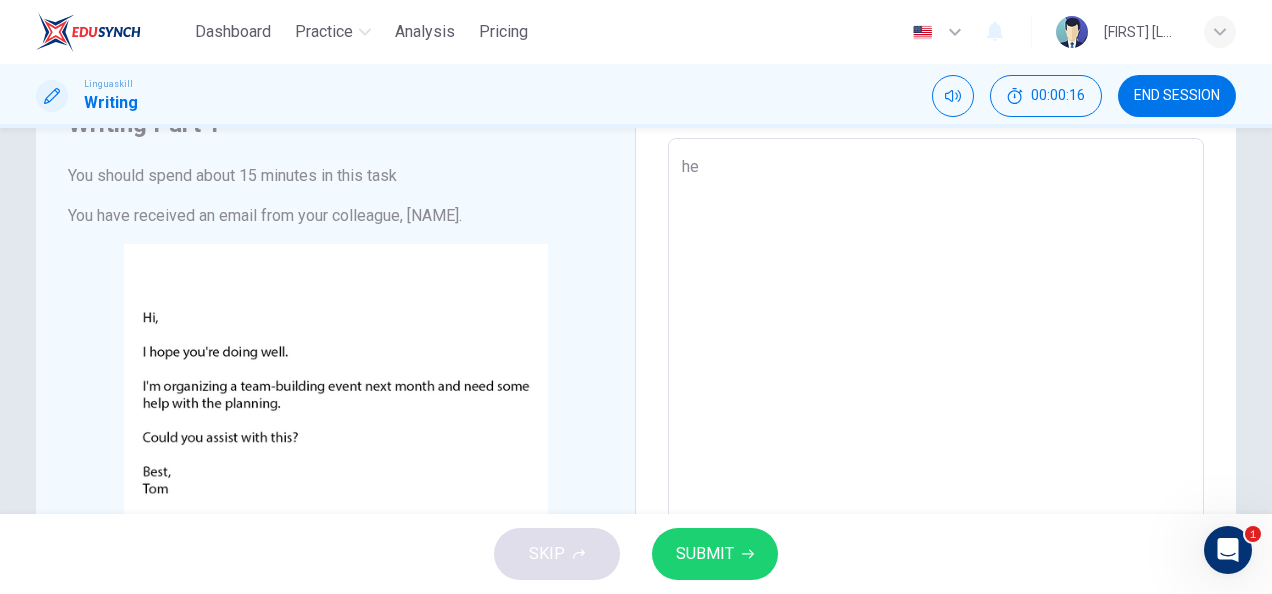 type on "h" 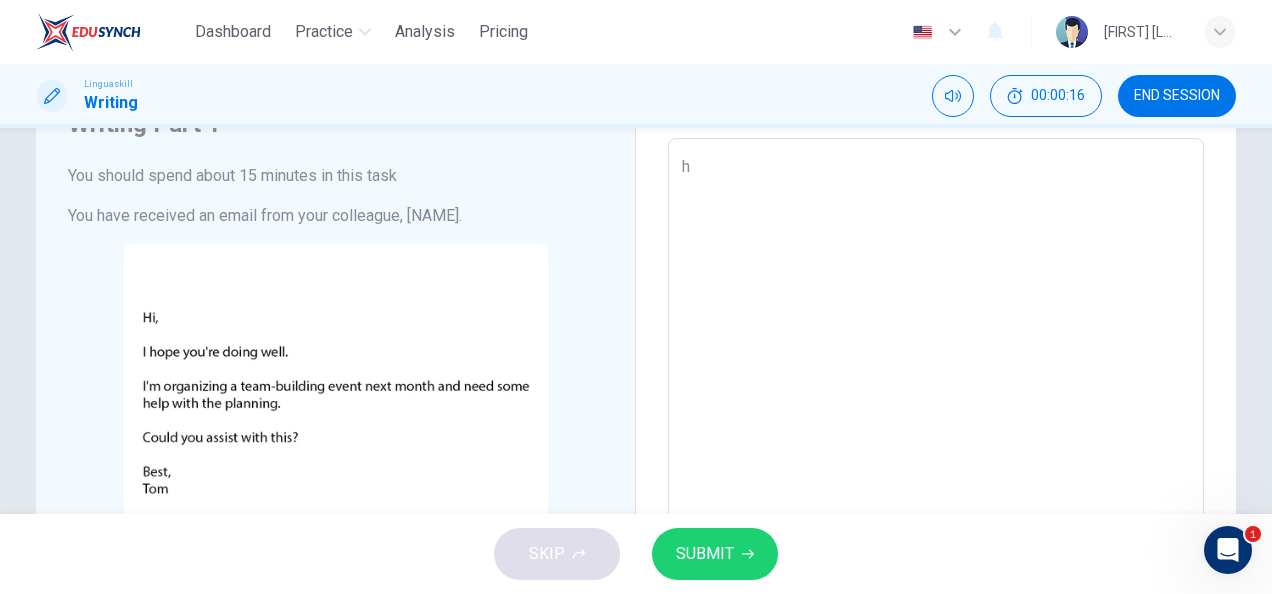type on "x" 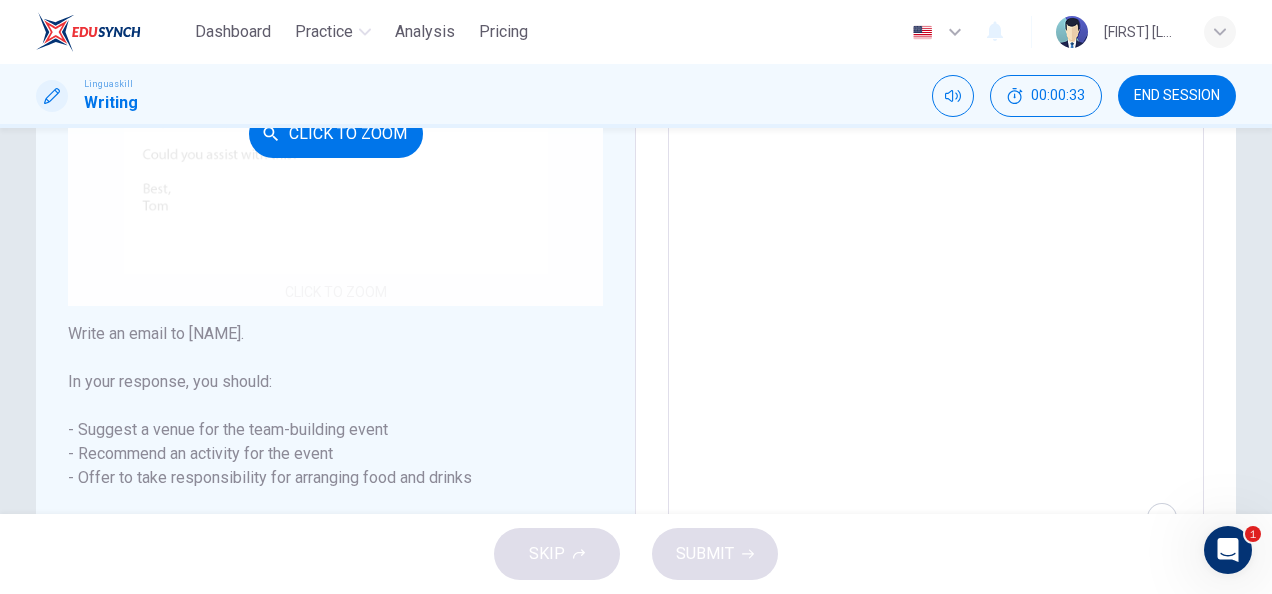 scroll, scrollTop: 235, scrollLeft: 0, axis: vertical 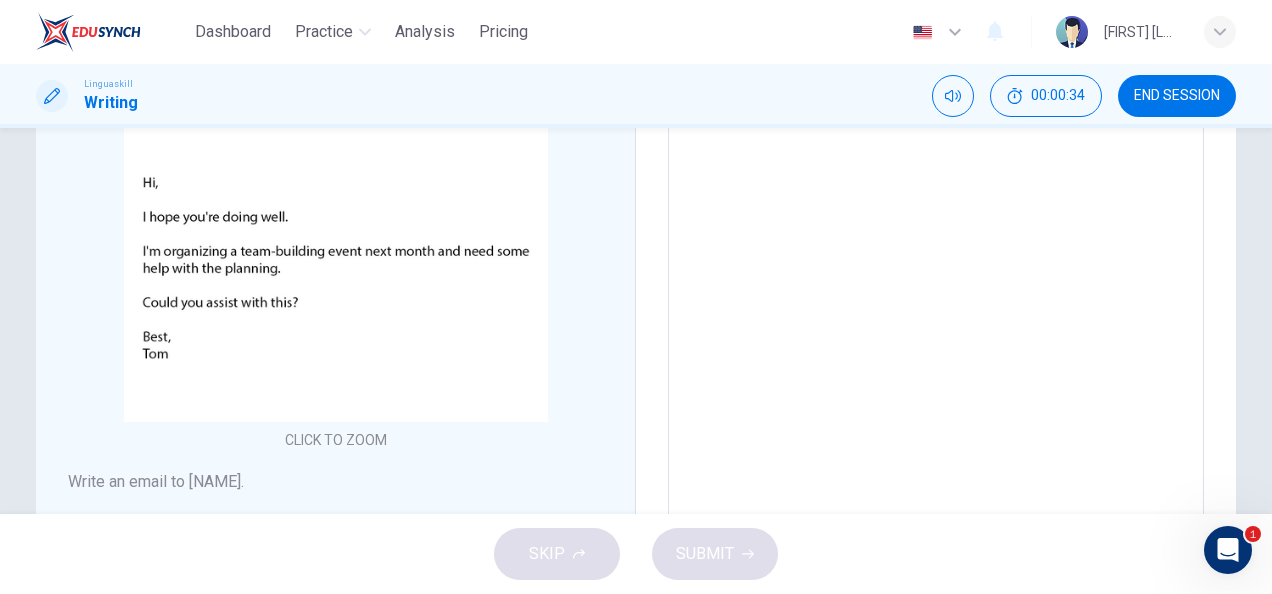 click at bounding box center [936, 353] 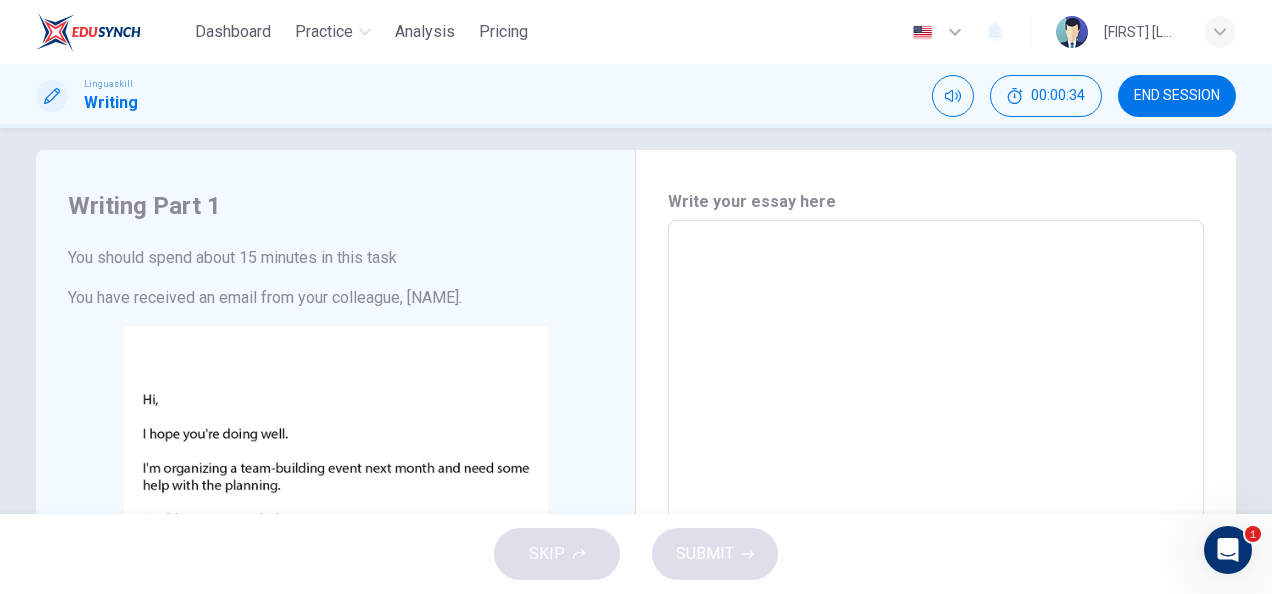 scroll, scrollTop: 0, scrollLeft: 0, axis: both 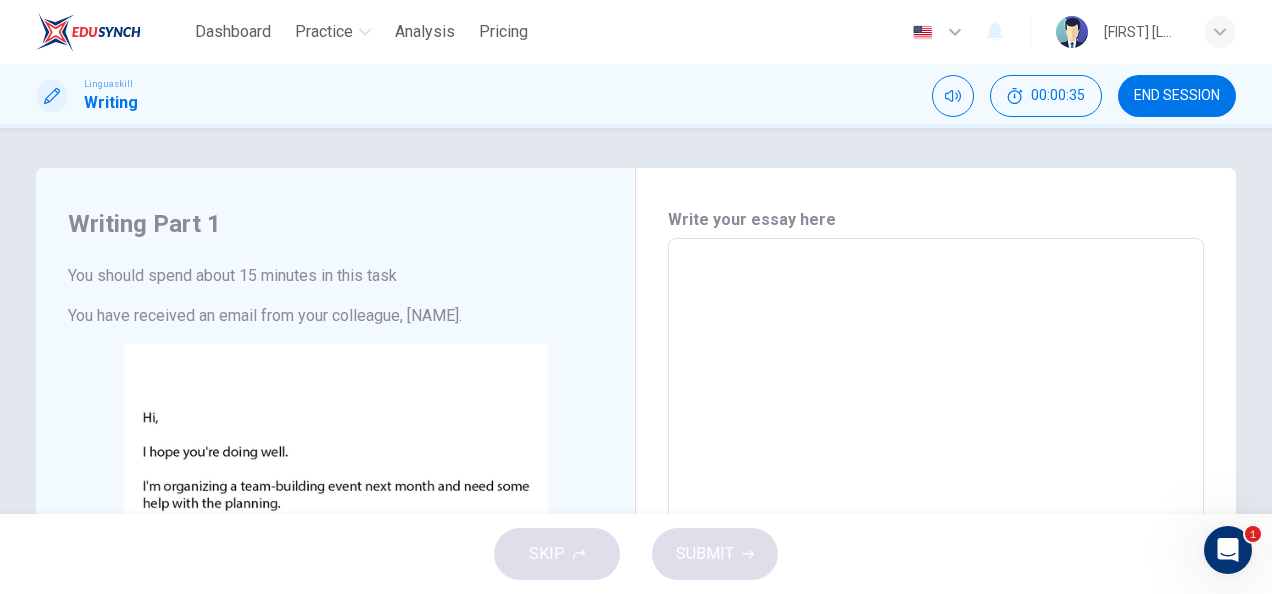 type on "h" 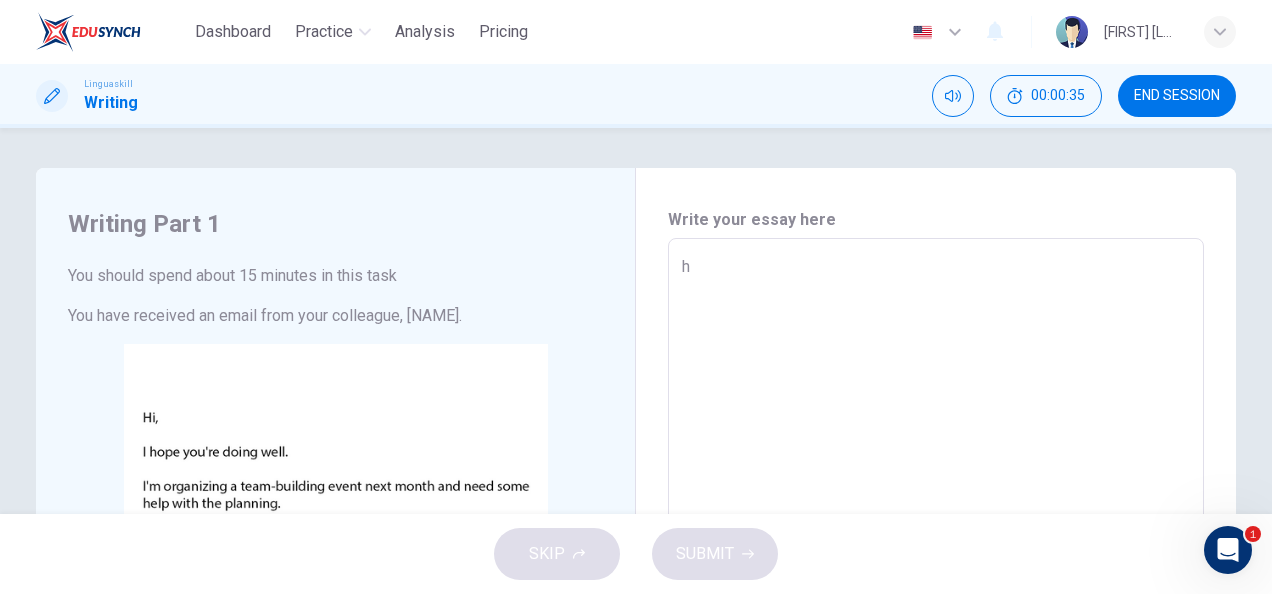 type on "x" 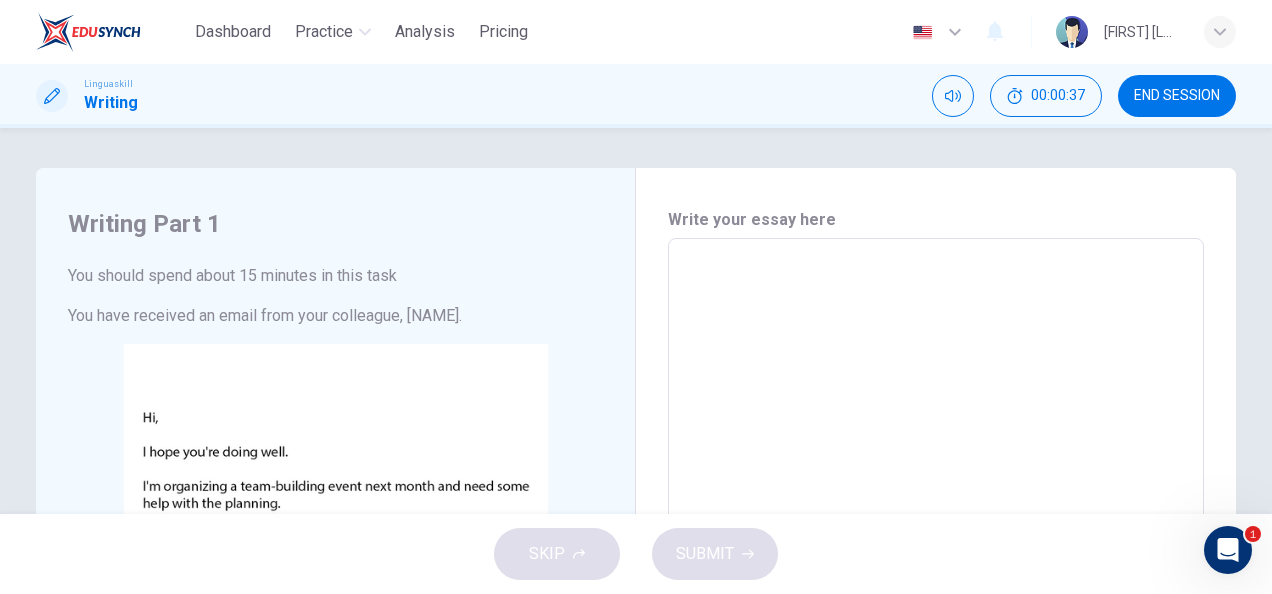 type on "H" 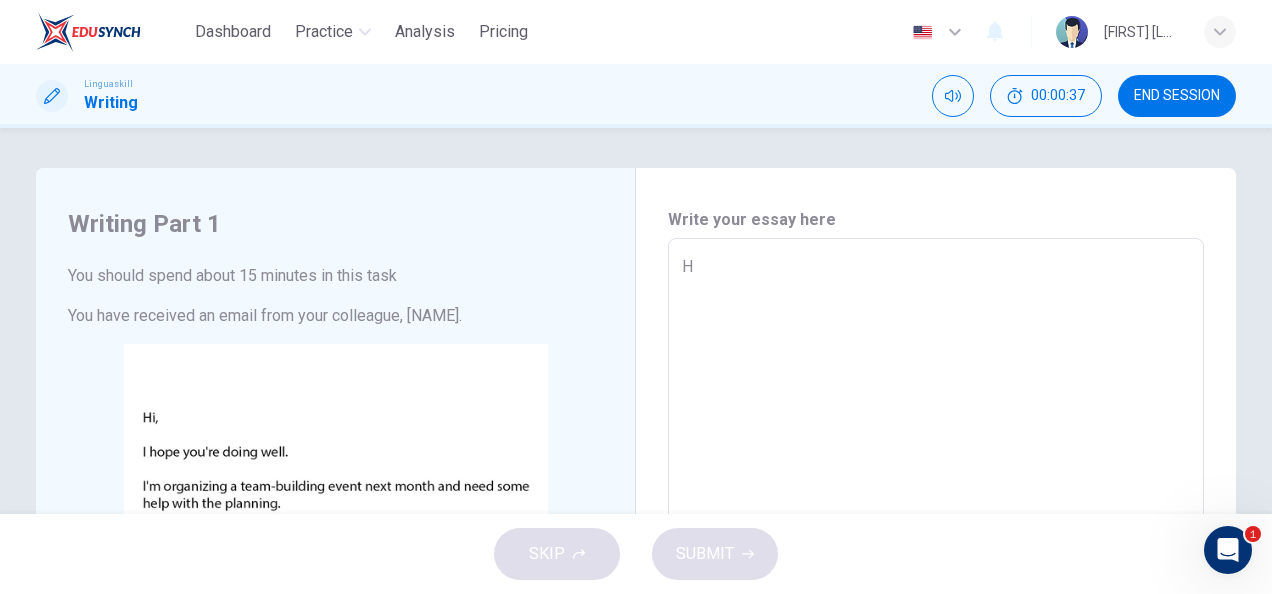 type on "x" 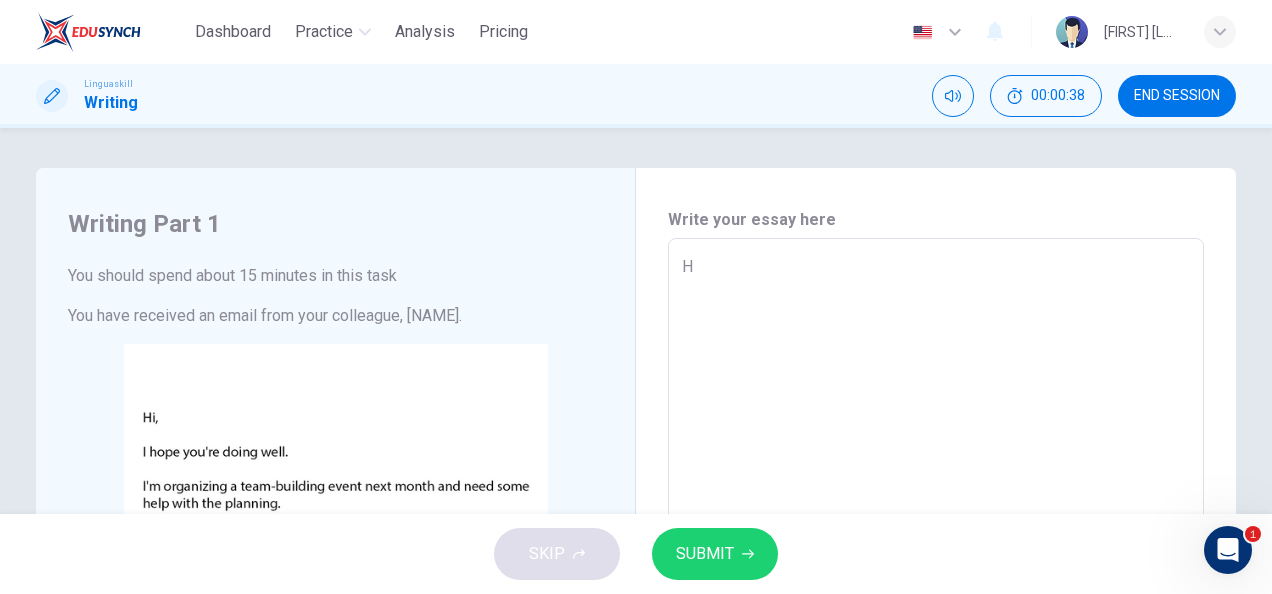 type on "He" 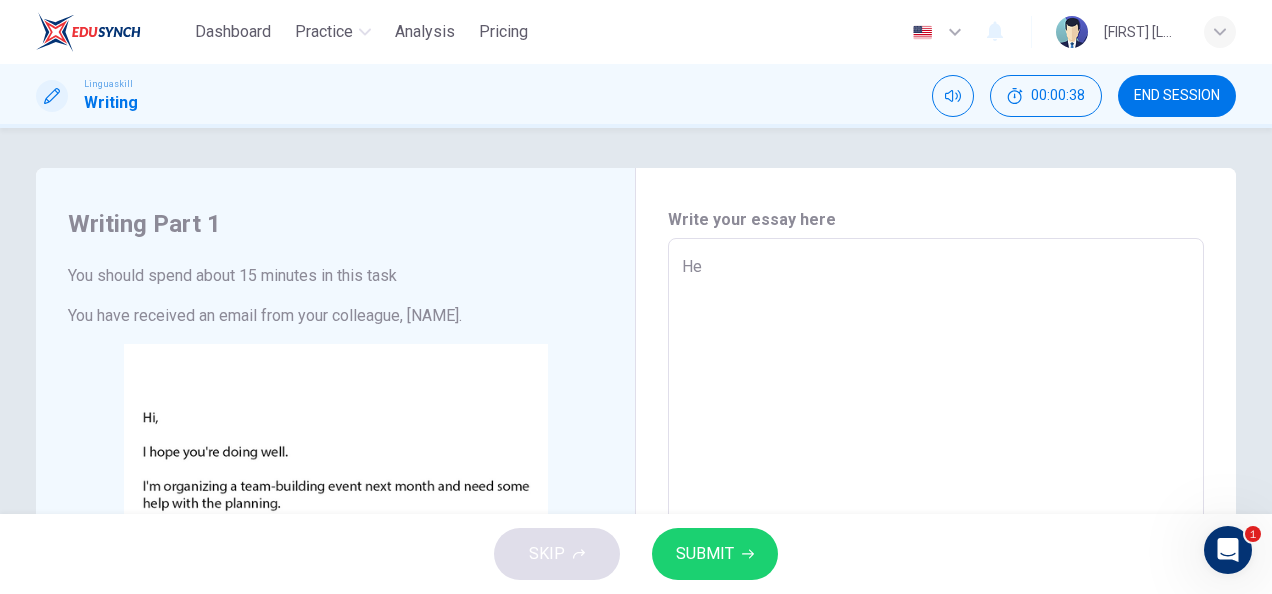 type on "x" 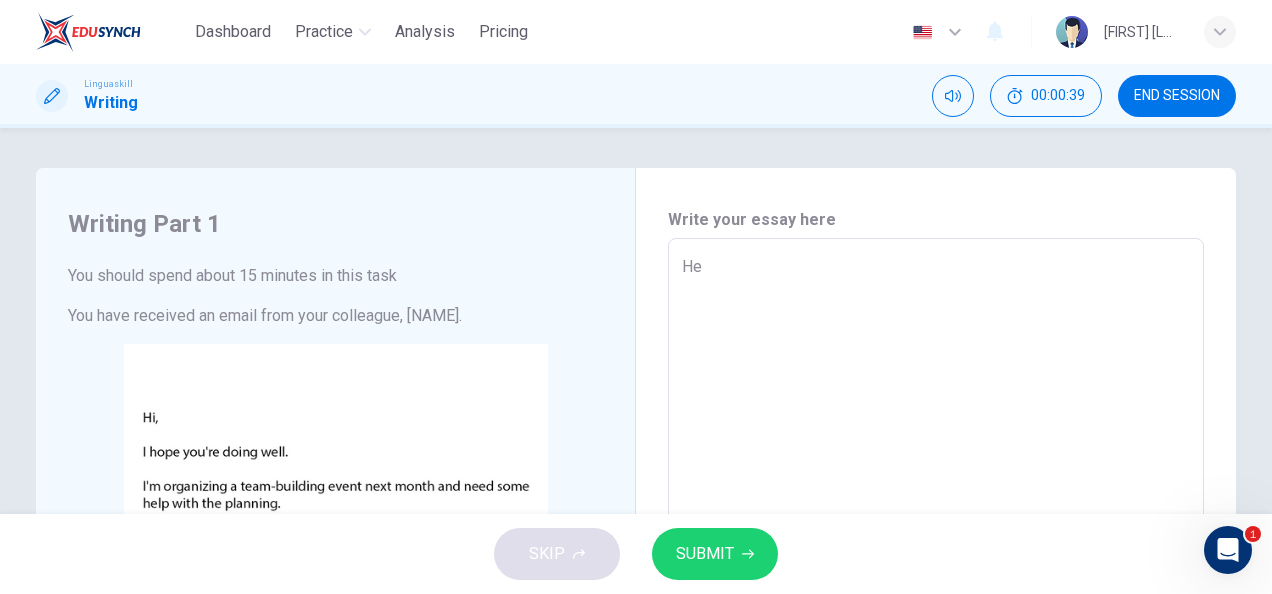 type on "Hel" 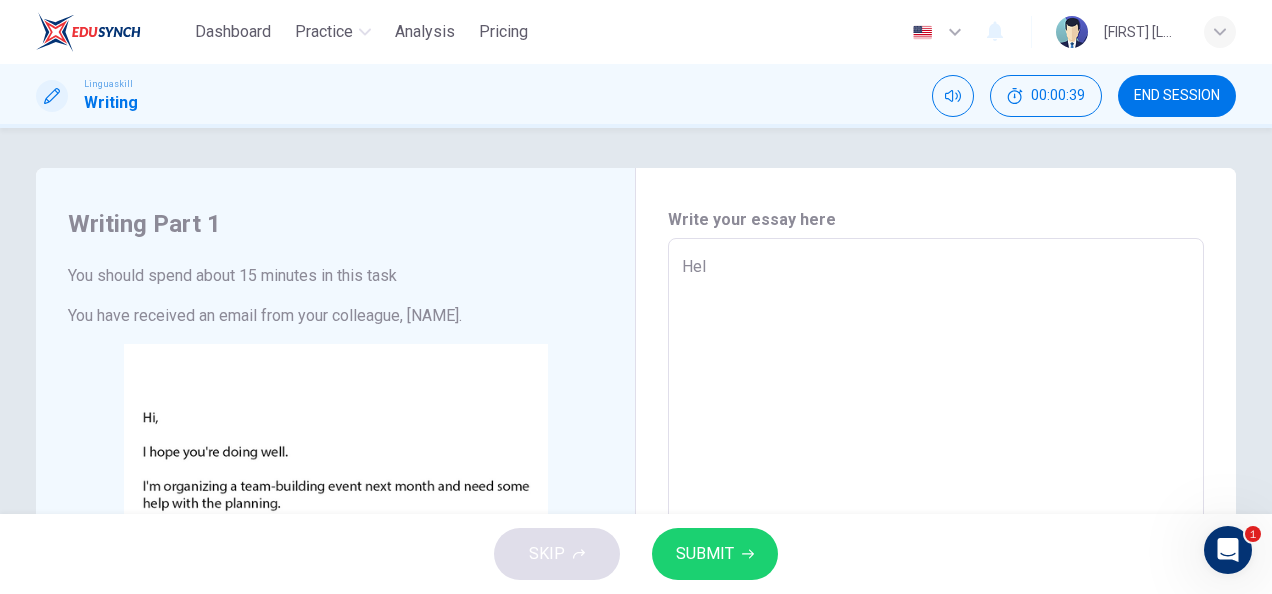 type on "x" 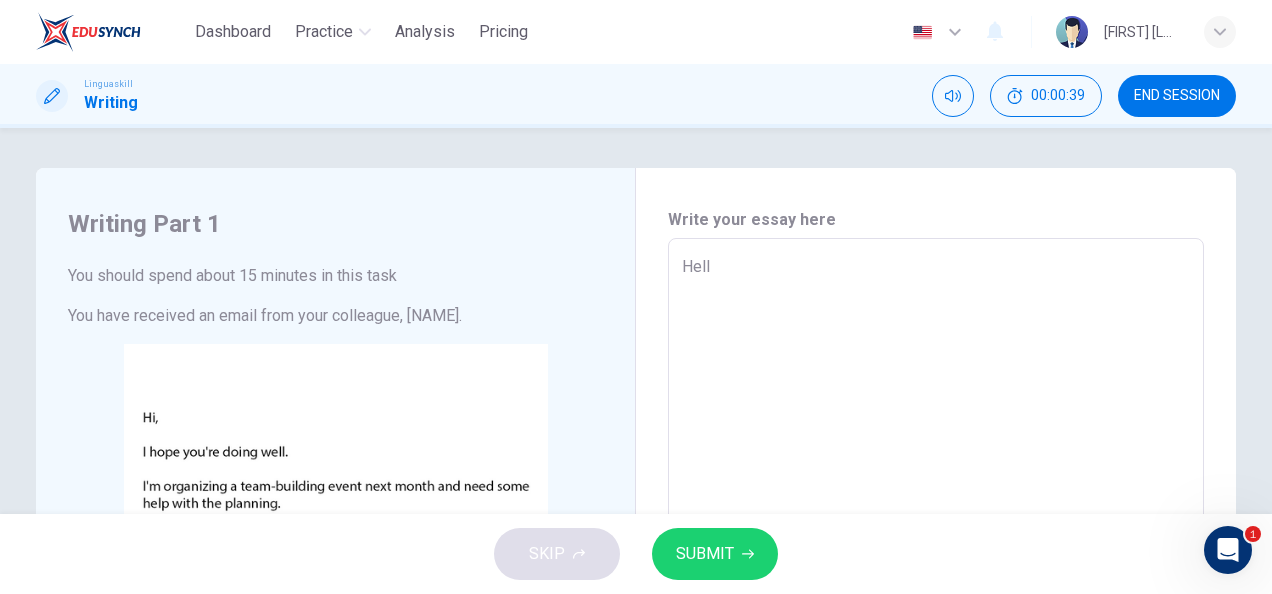 type on "x" 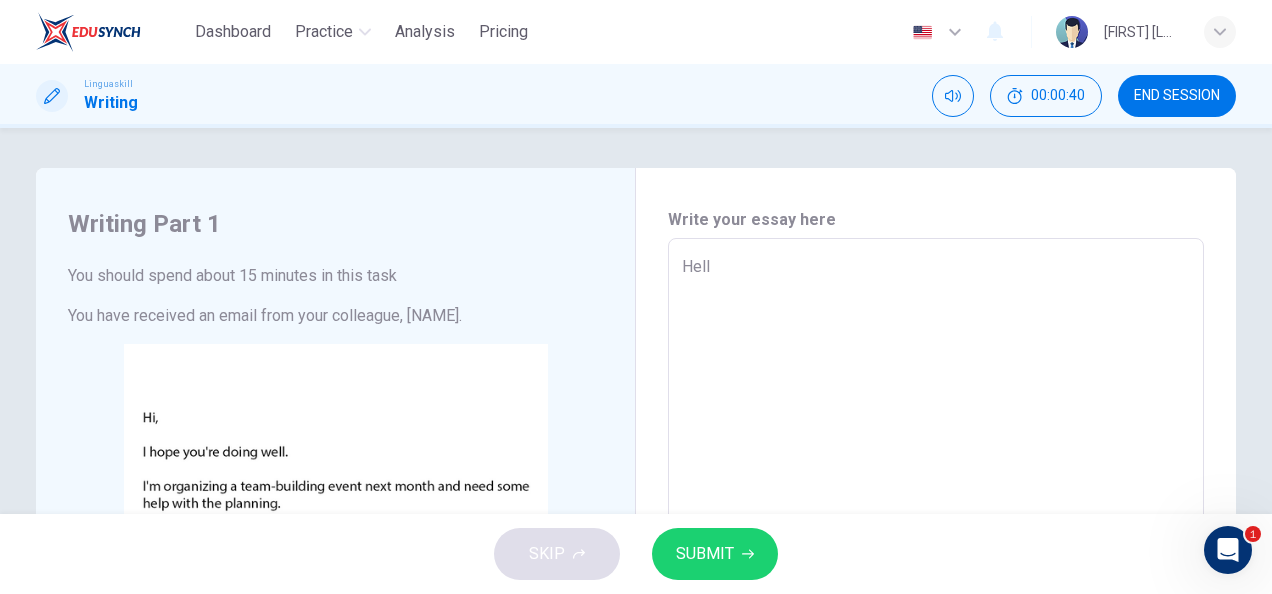 type on "Hello" 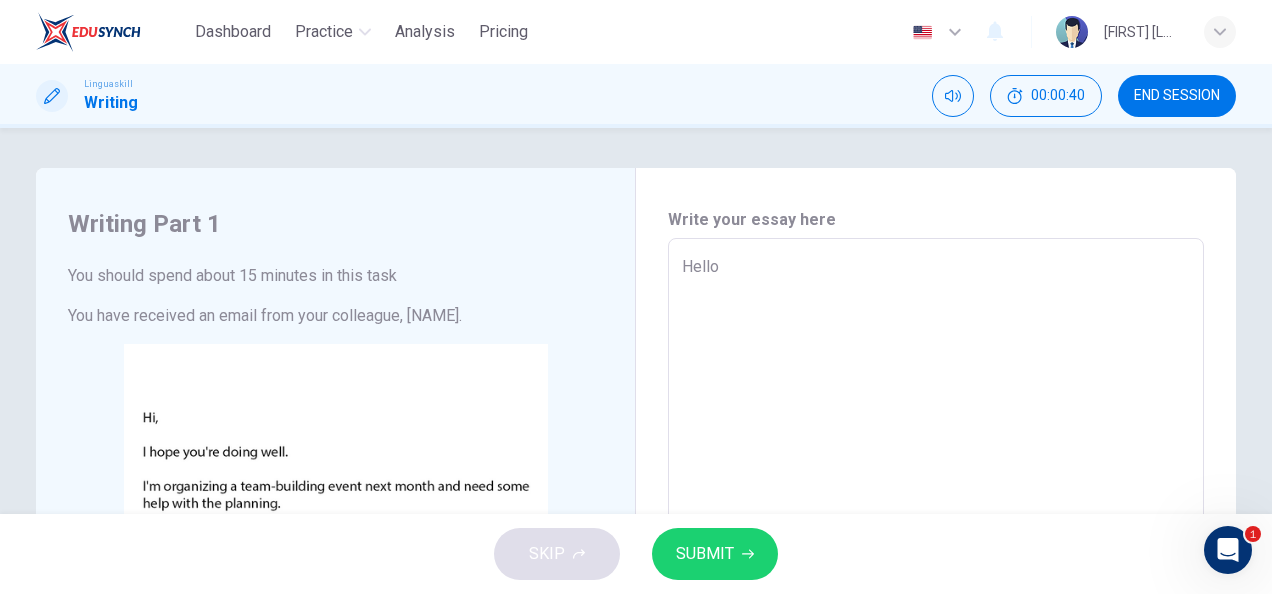 type on "x" 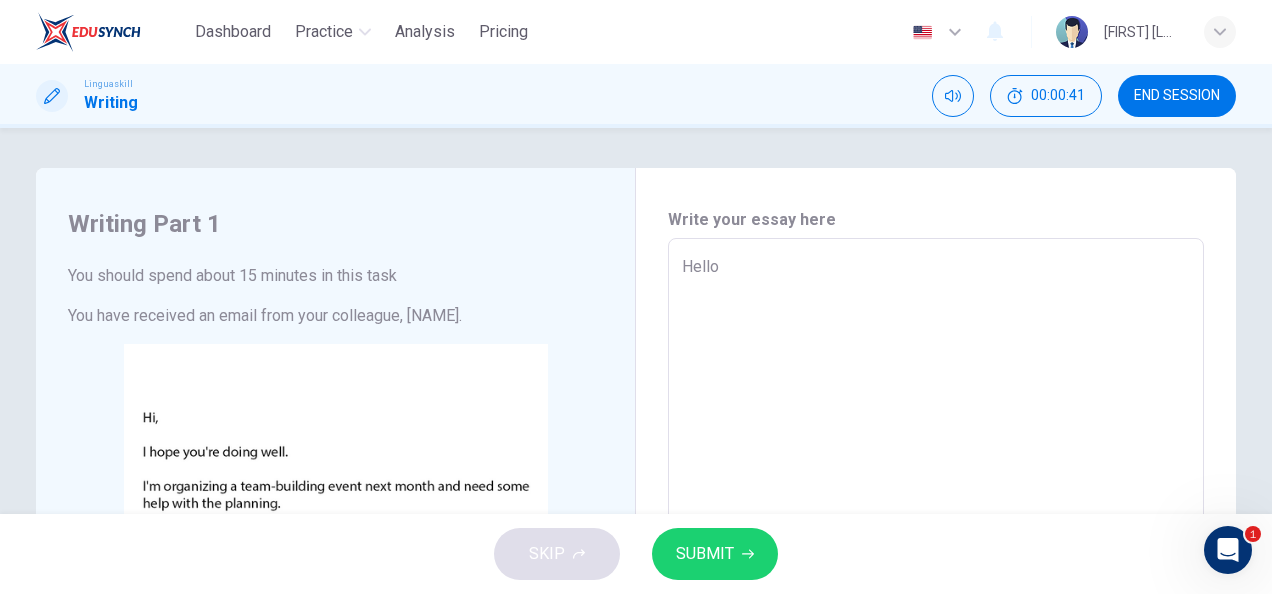 type on "Hello." 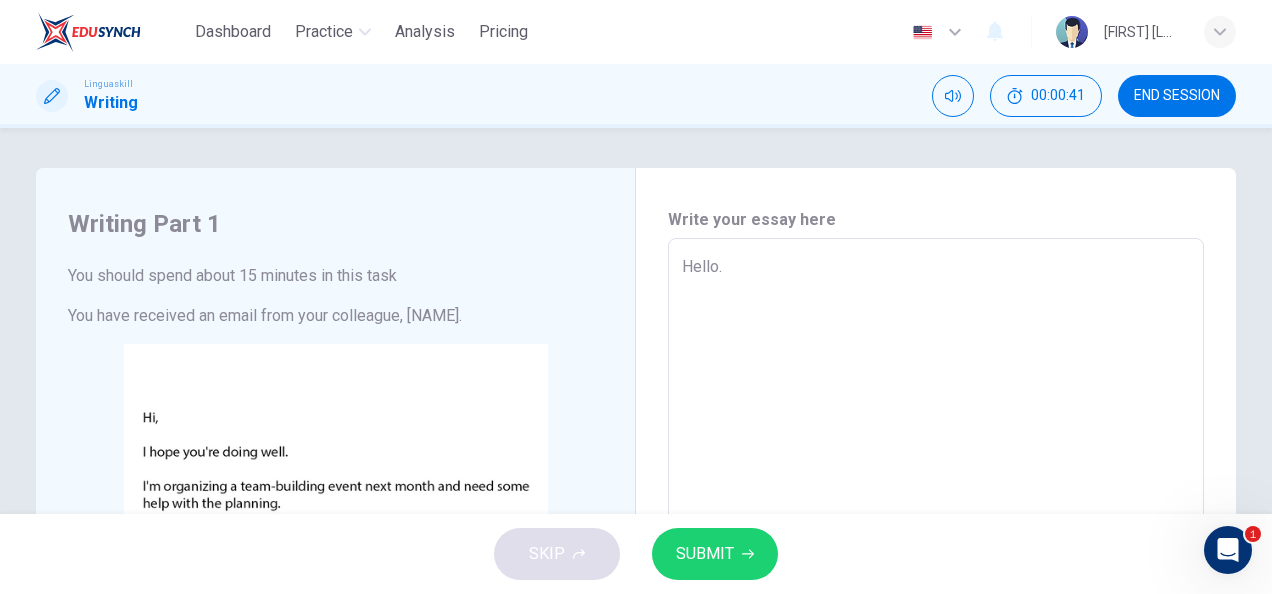 type on "x" 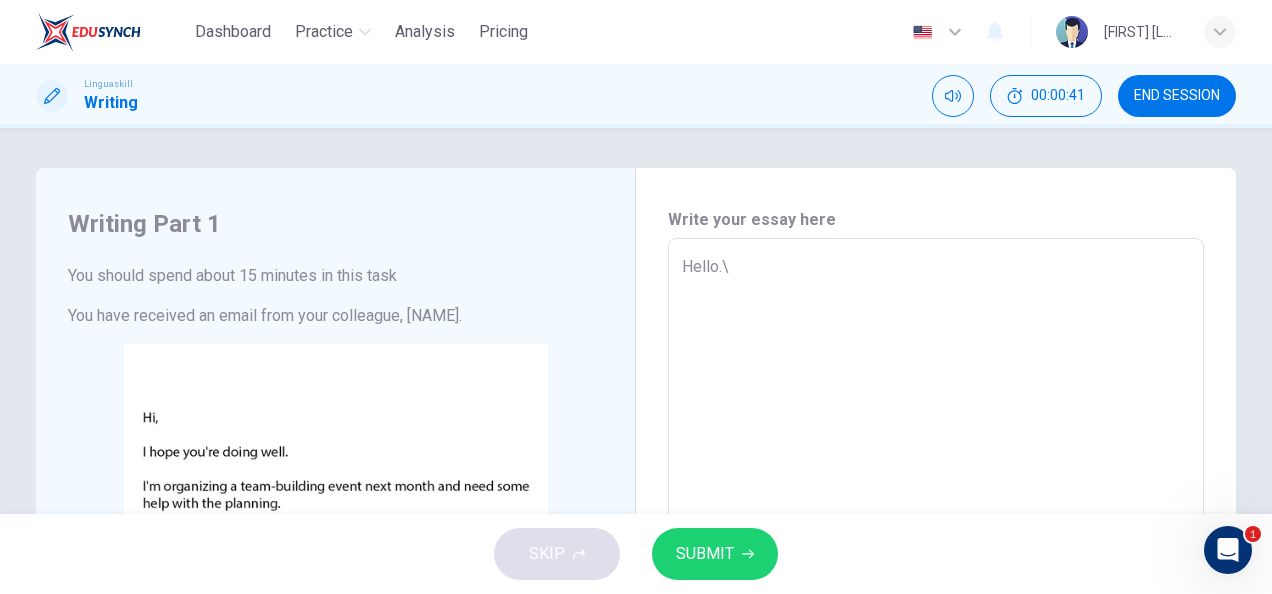 type on "x" 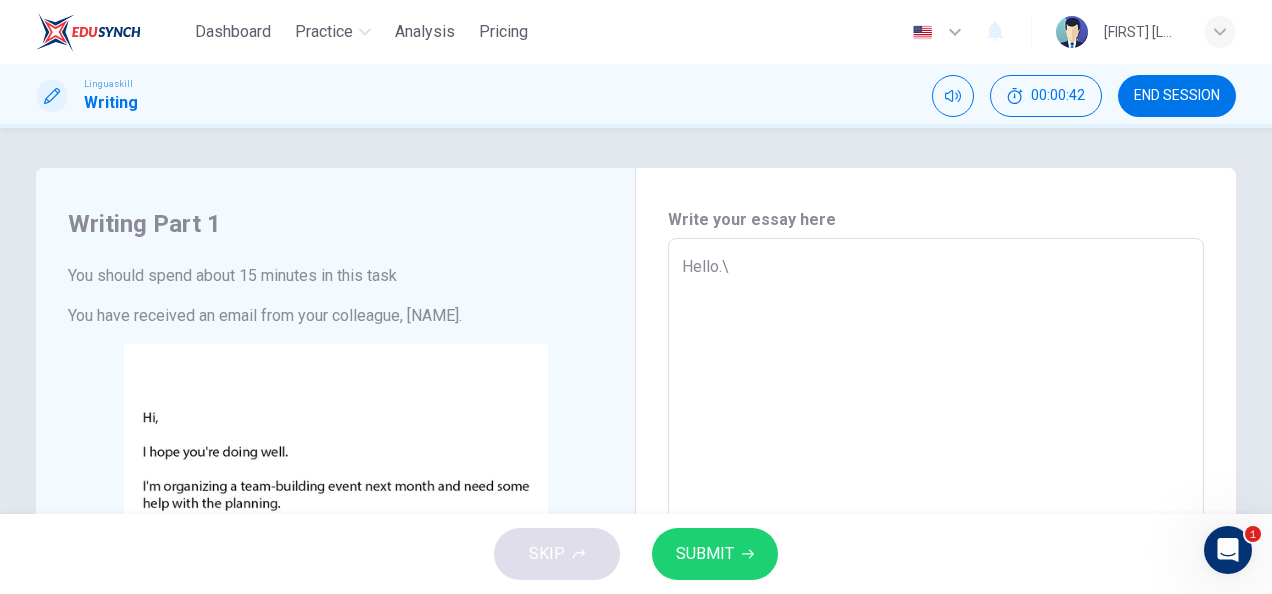 type on "Hello." 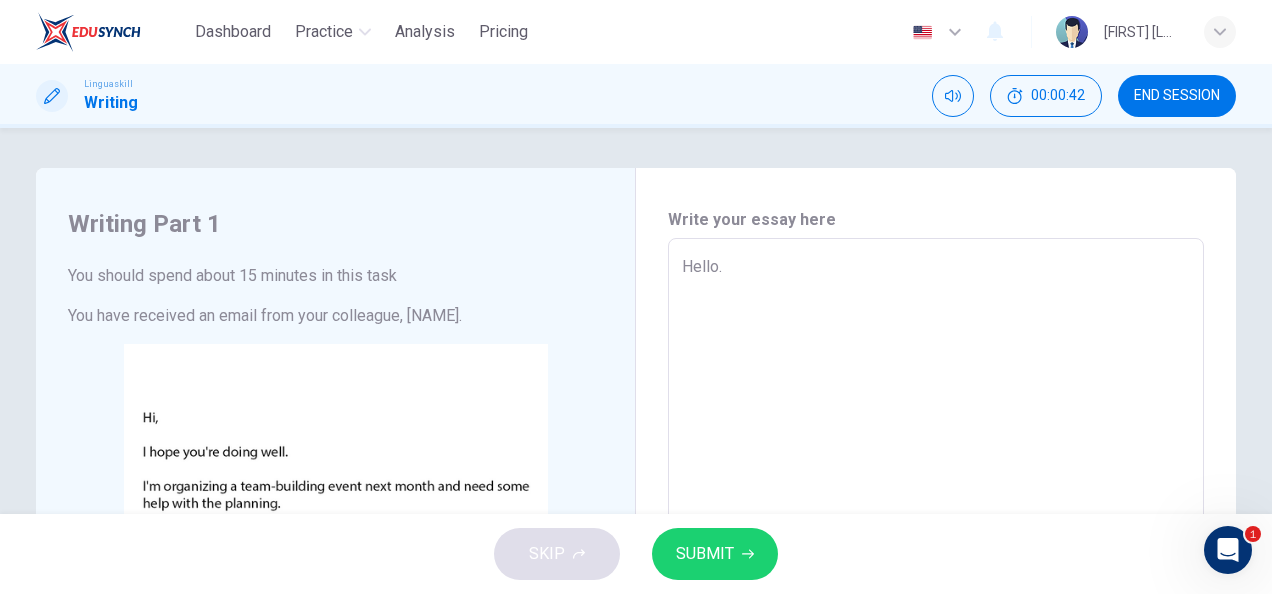 type on "x" 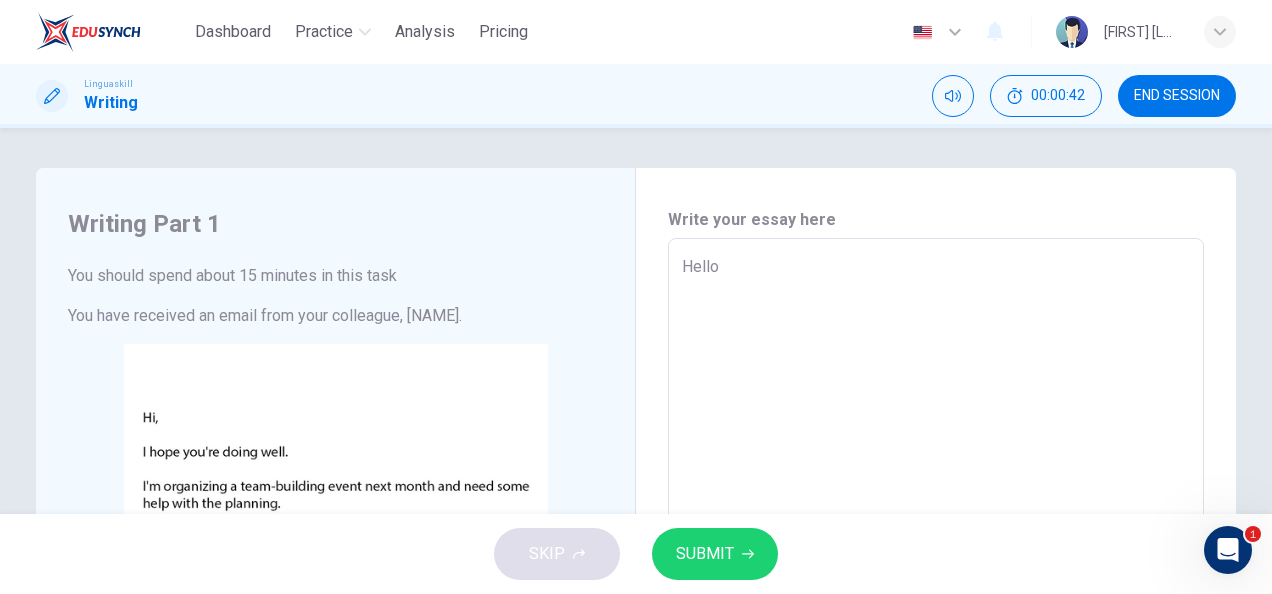 type on "x" 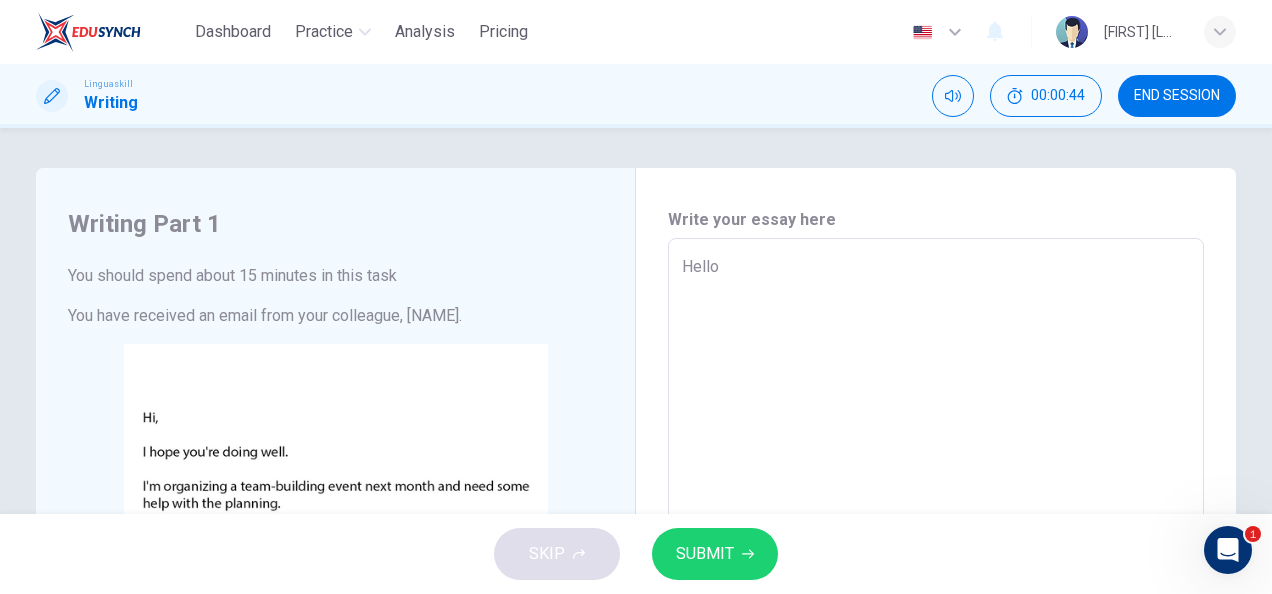 type on "Hello," 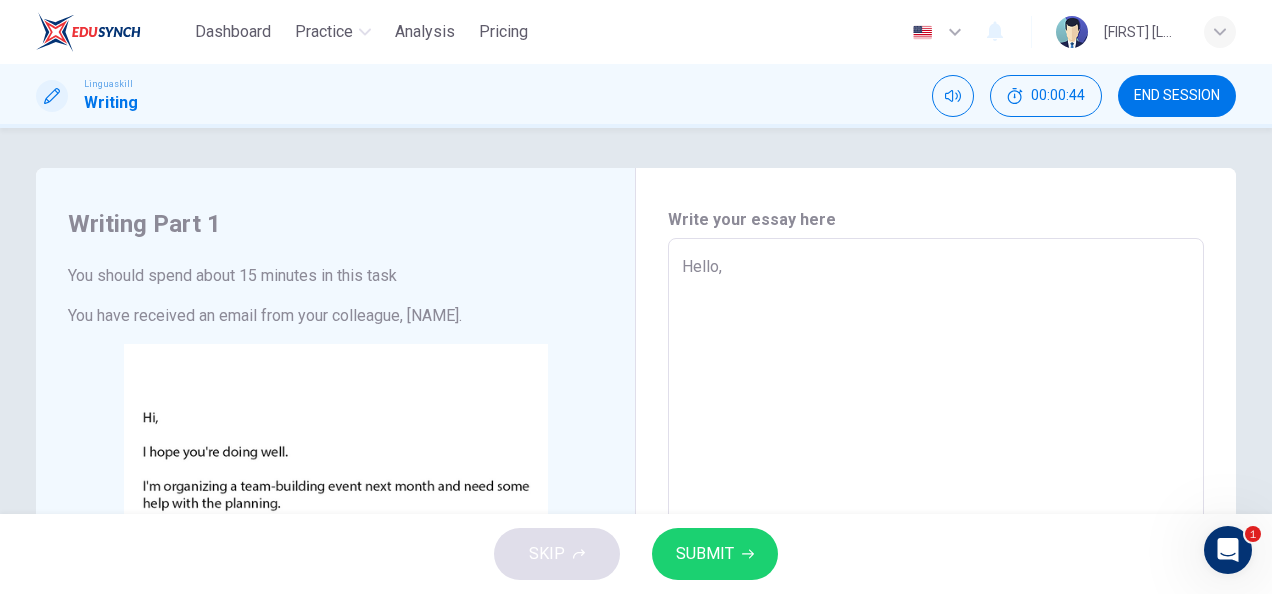 type on "x" 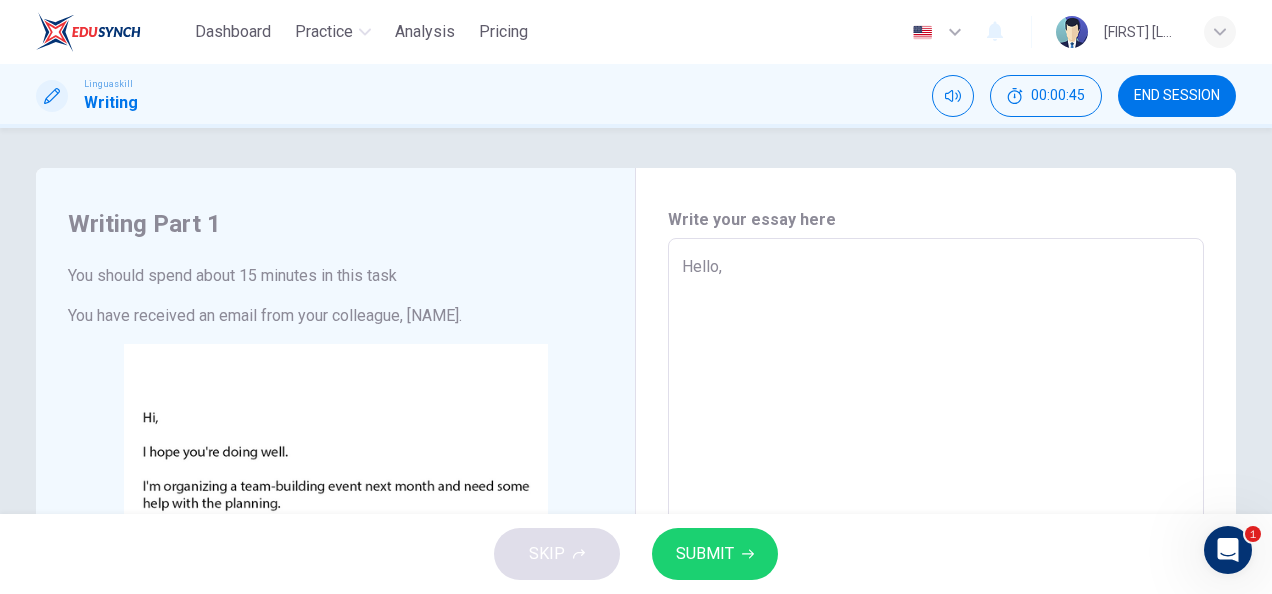 type on "Hello," 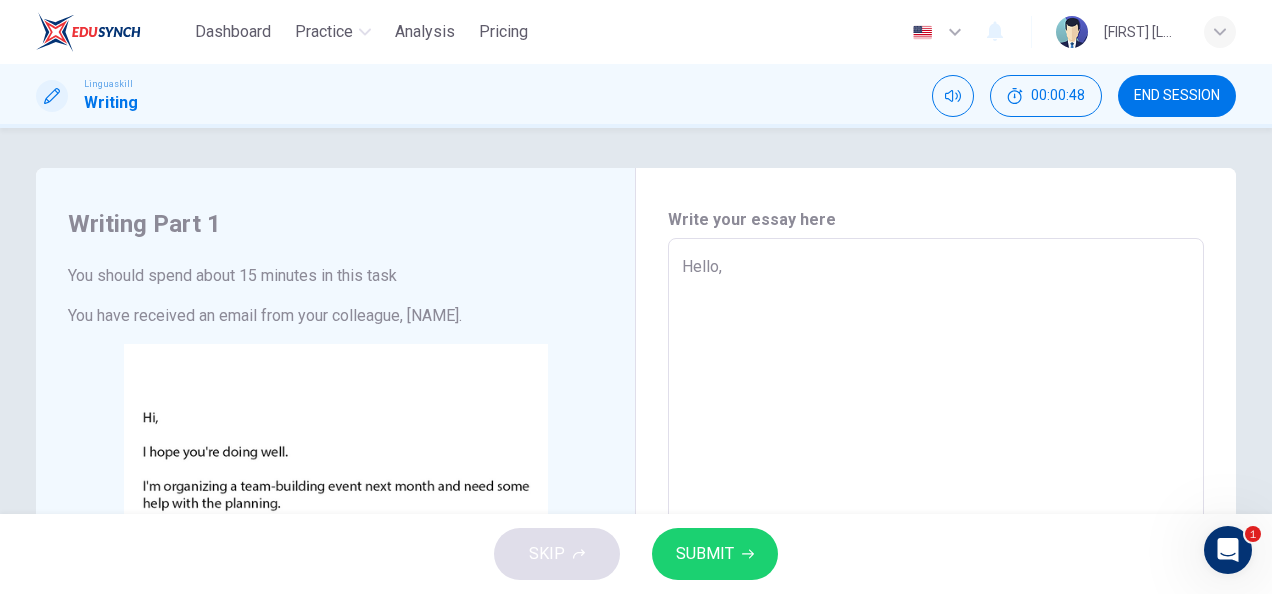 type on "Hello," 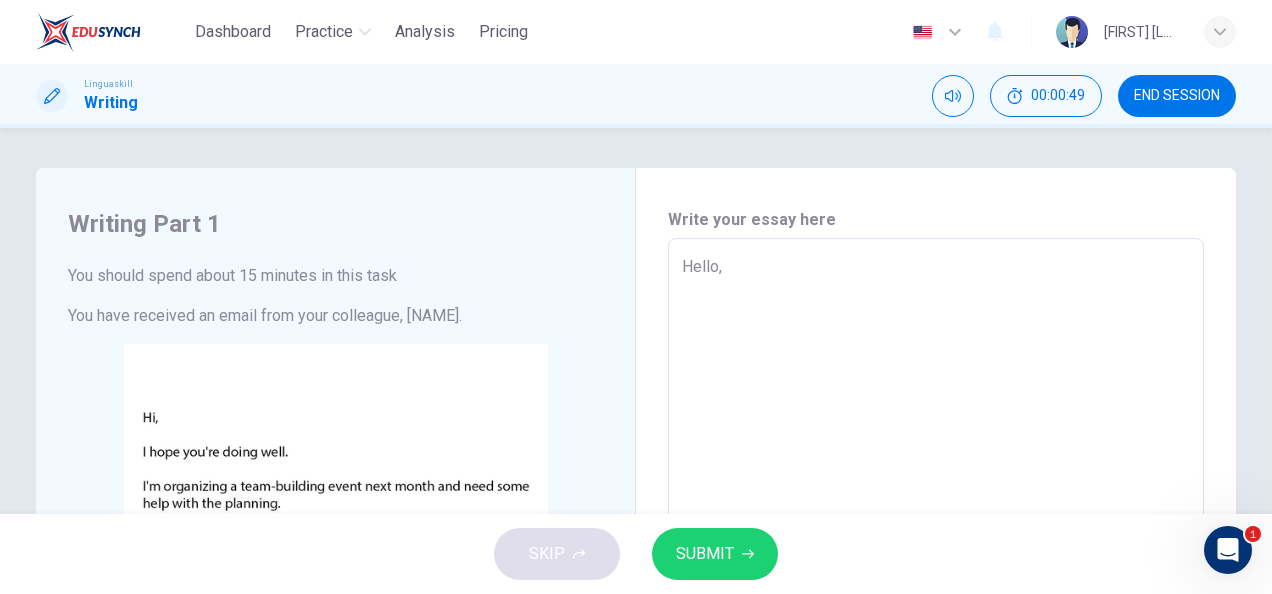 type on "Hello," 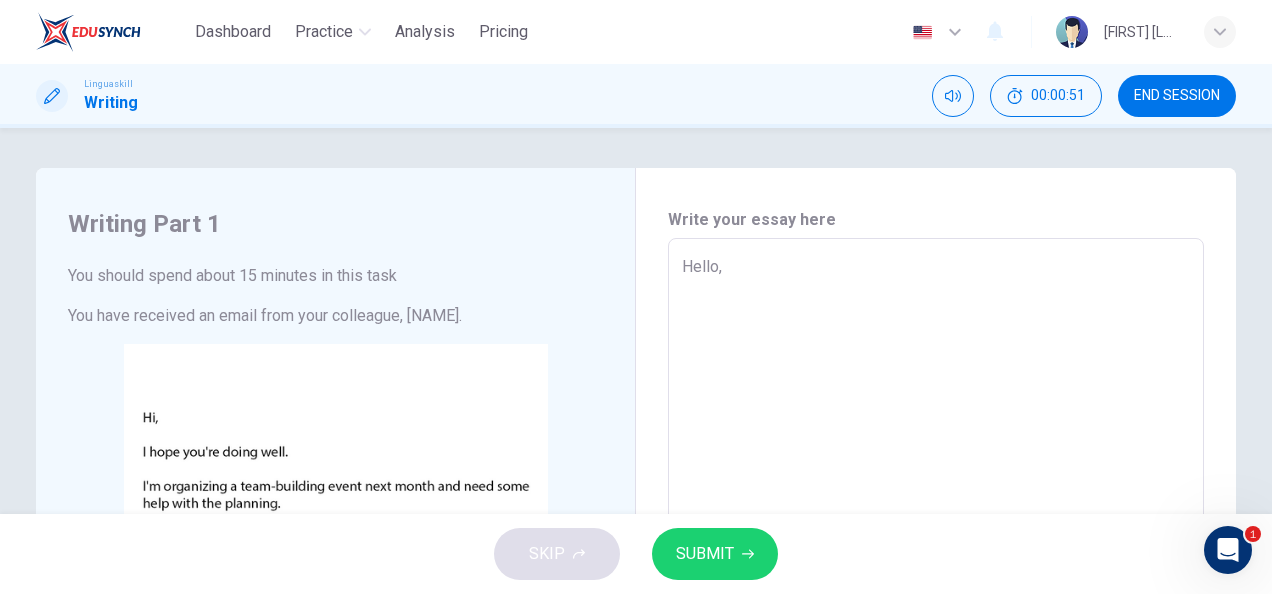 type on "Hello,
I" 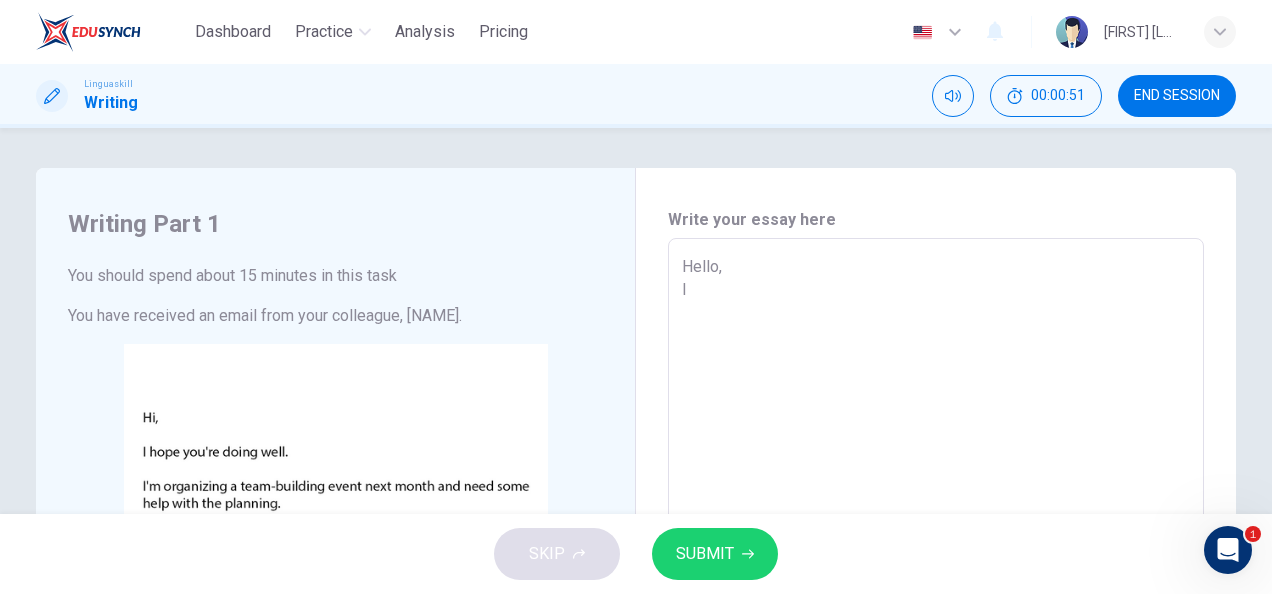 type on "x" 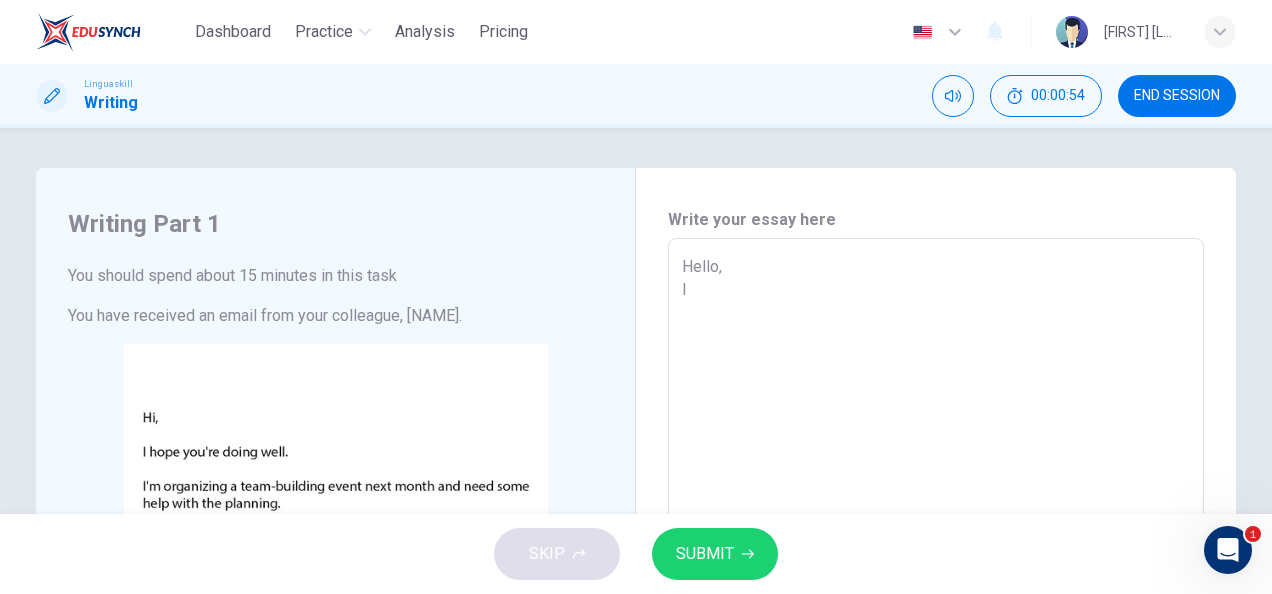 type on "Hello,
I'" 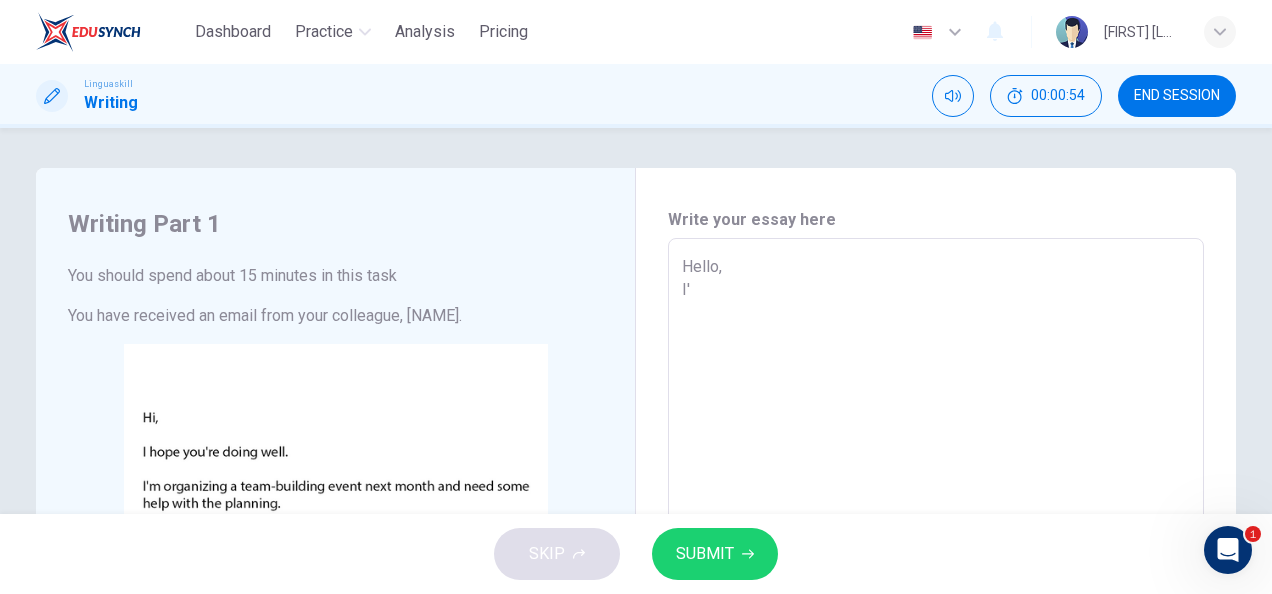 type on "x" 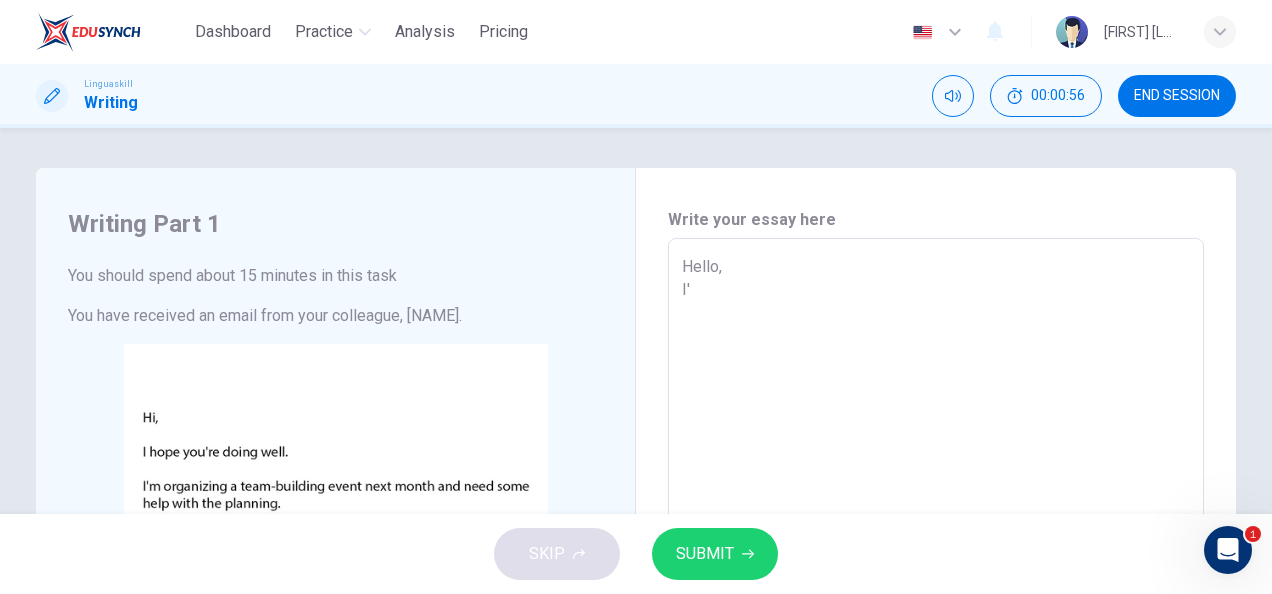 type on "Hello,
I'm" 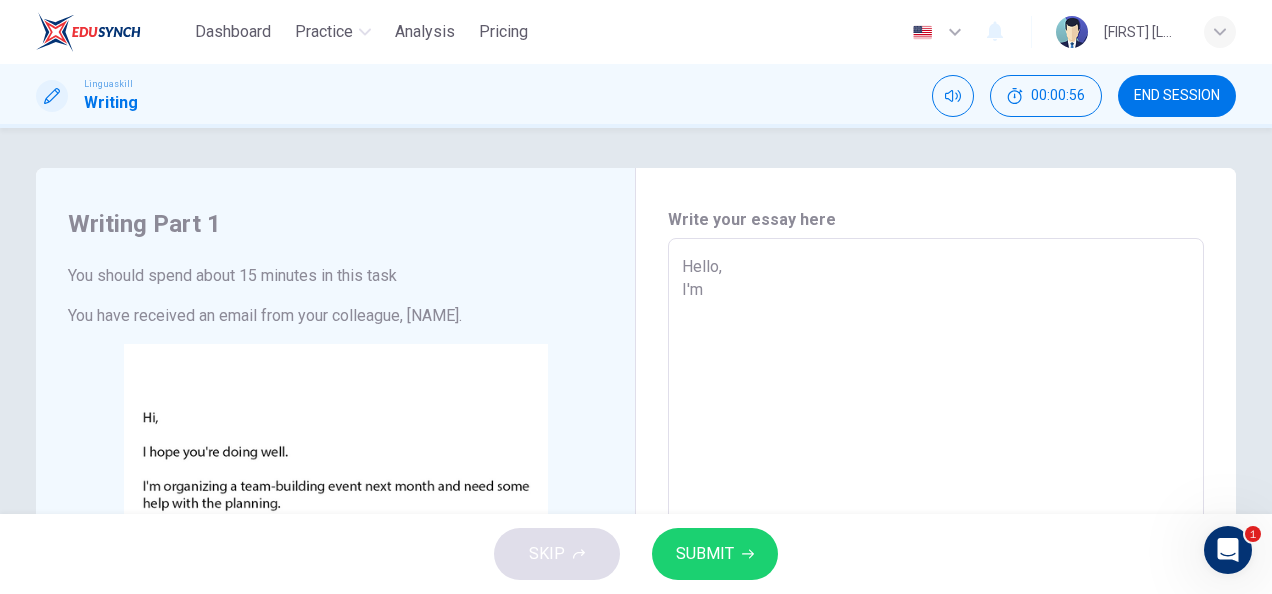type on "x" 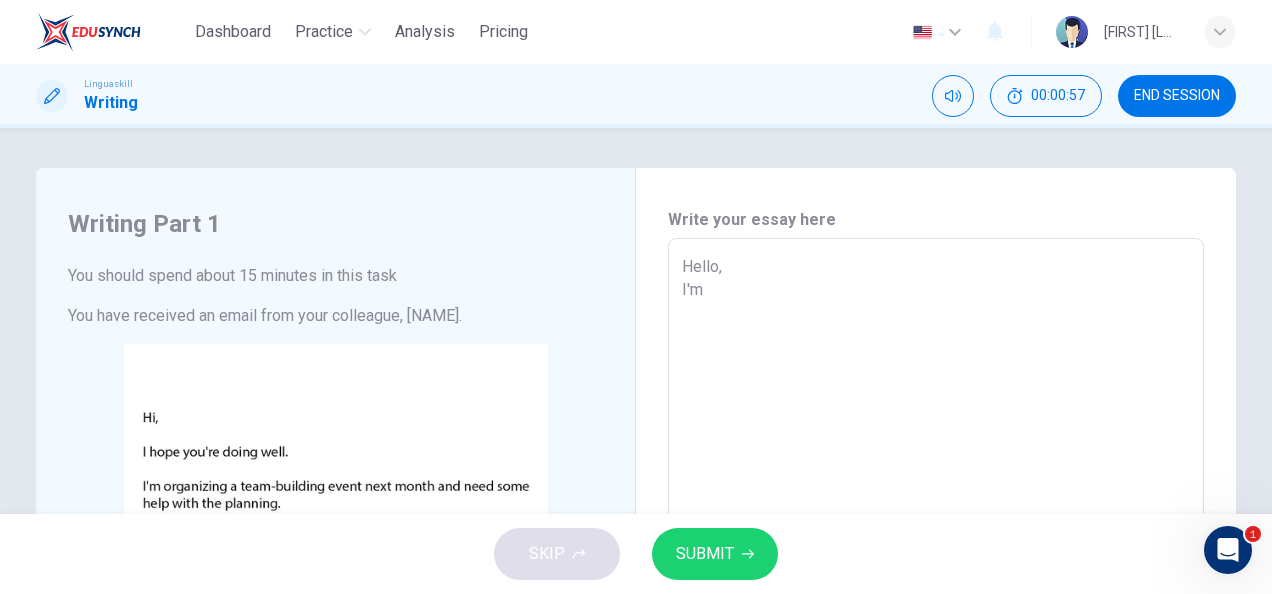 type on "Hello,
I'm v" 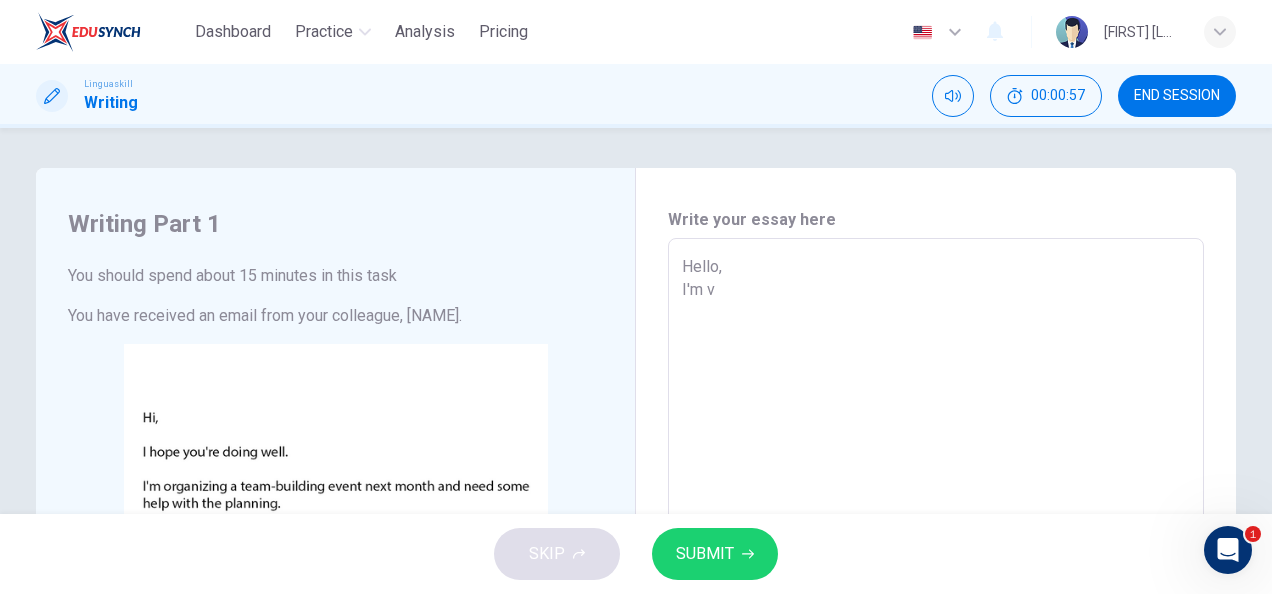 type on "Hello,
I'm ve" 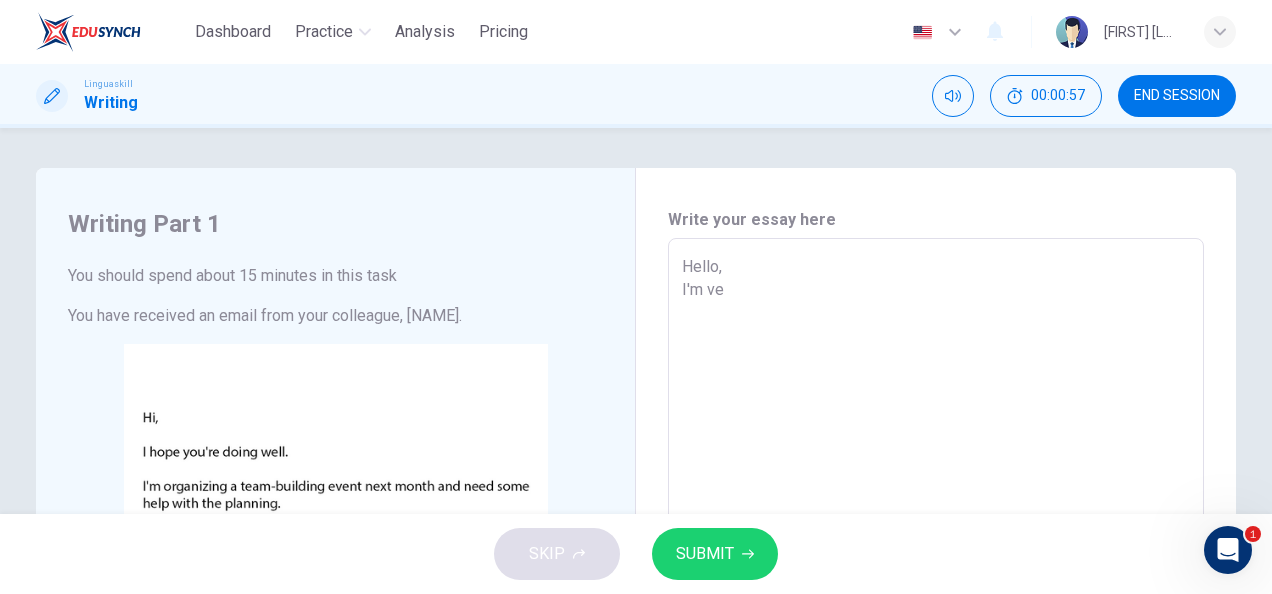 type on "x" 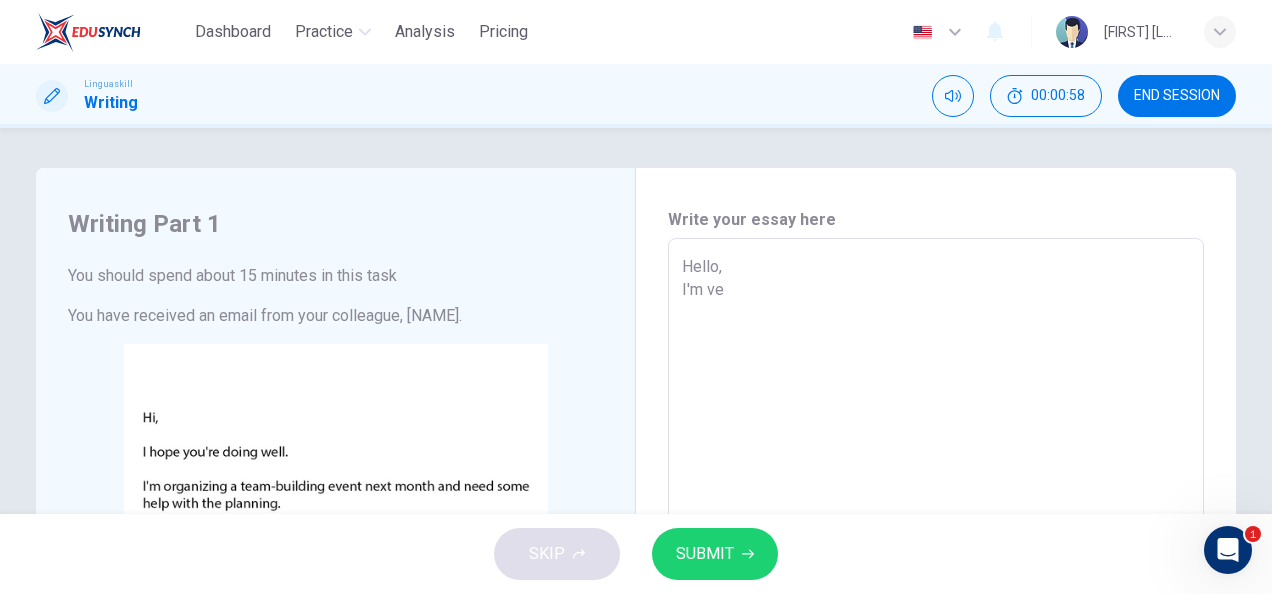 type on "Hello,
I'm ver" 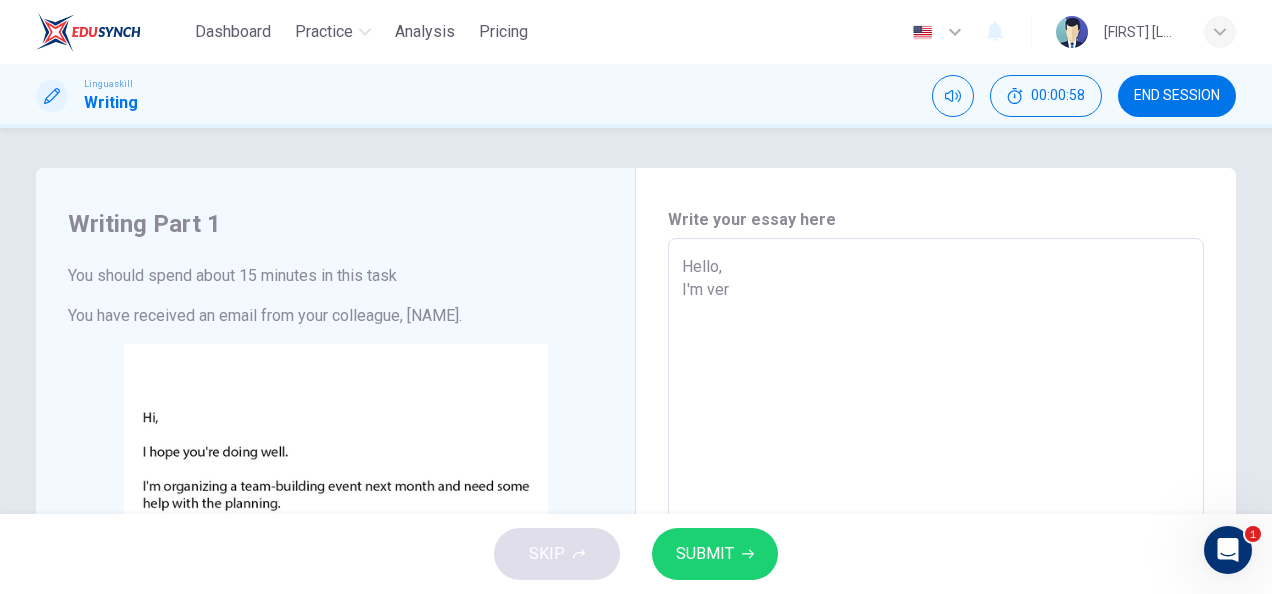 type on "x" 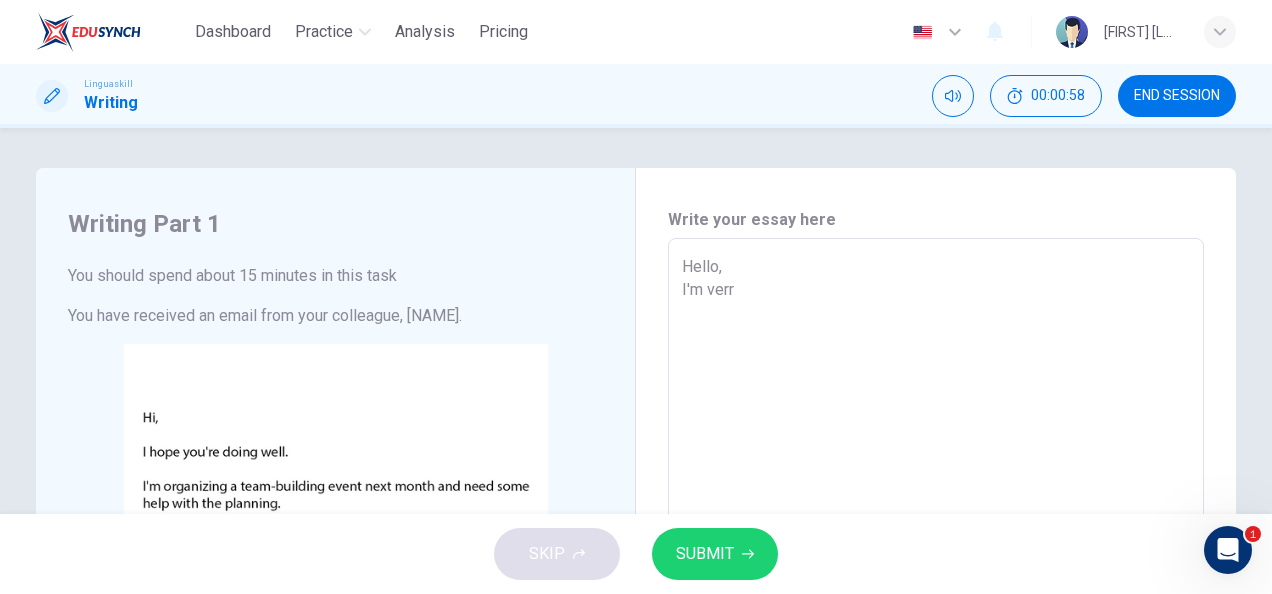 type on "x" 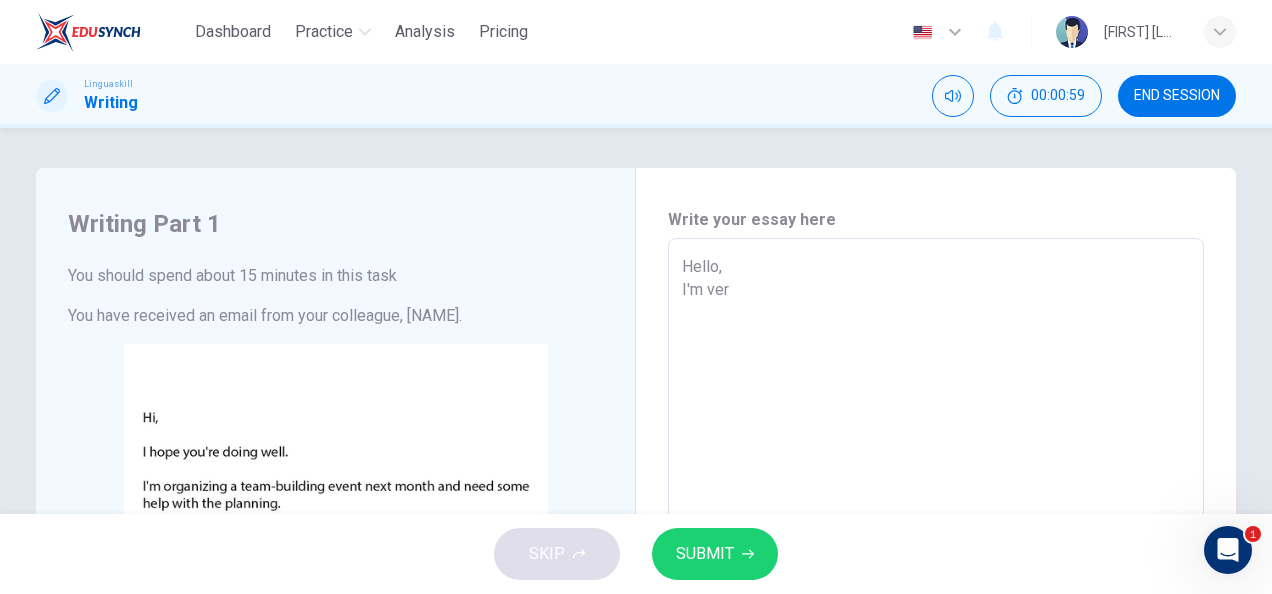 type on "Hello,
I'm ve" 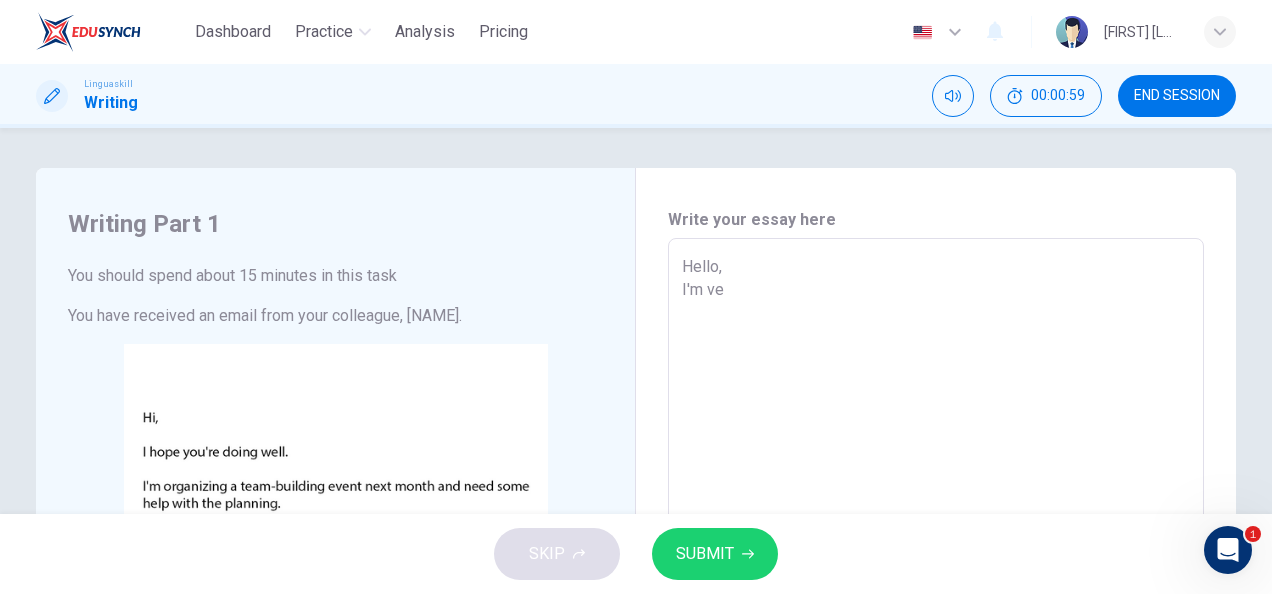 type on "x" 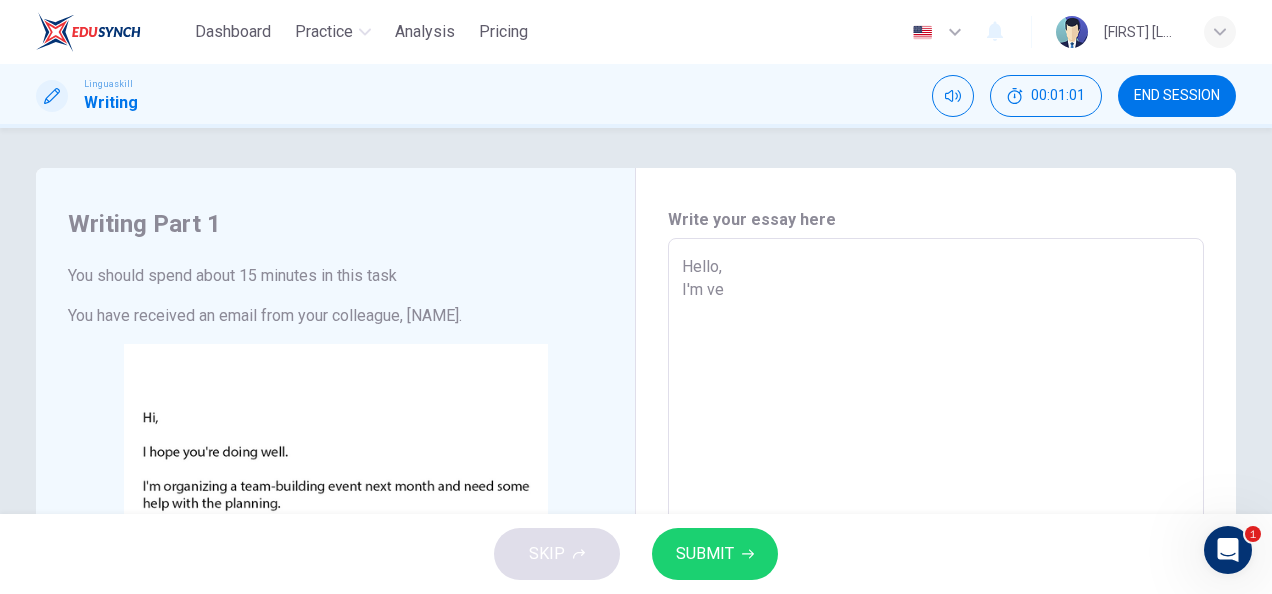 type on "Hello,
I'm ver" 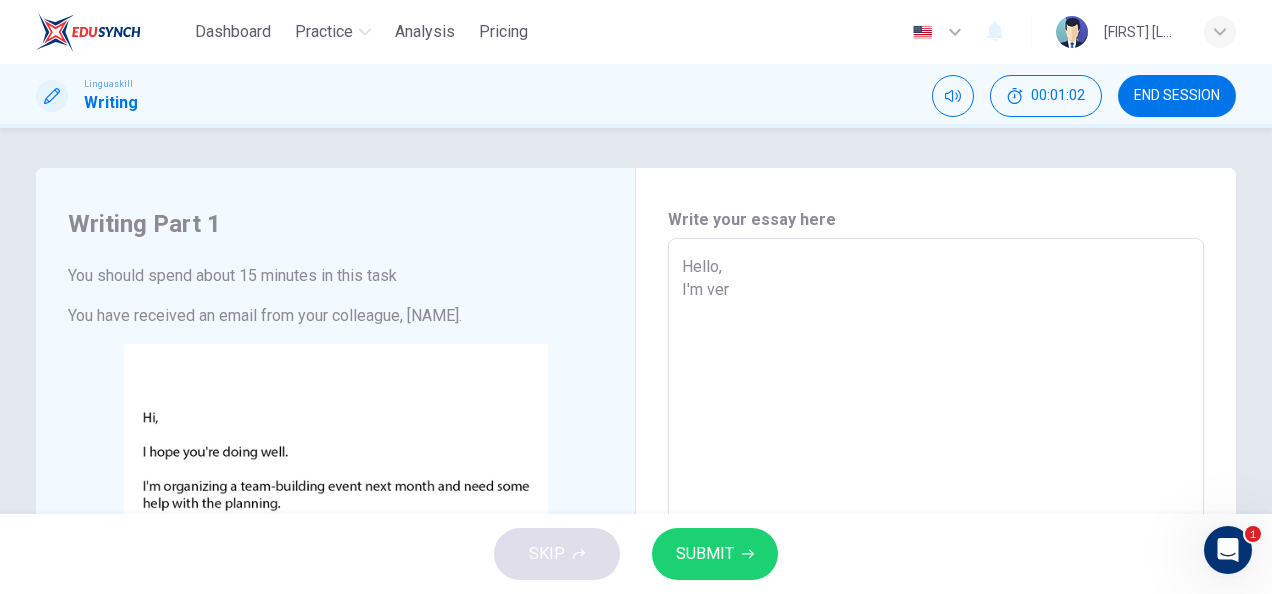 type on "Hello,
I'm very" 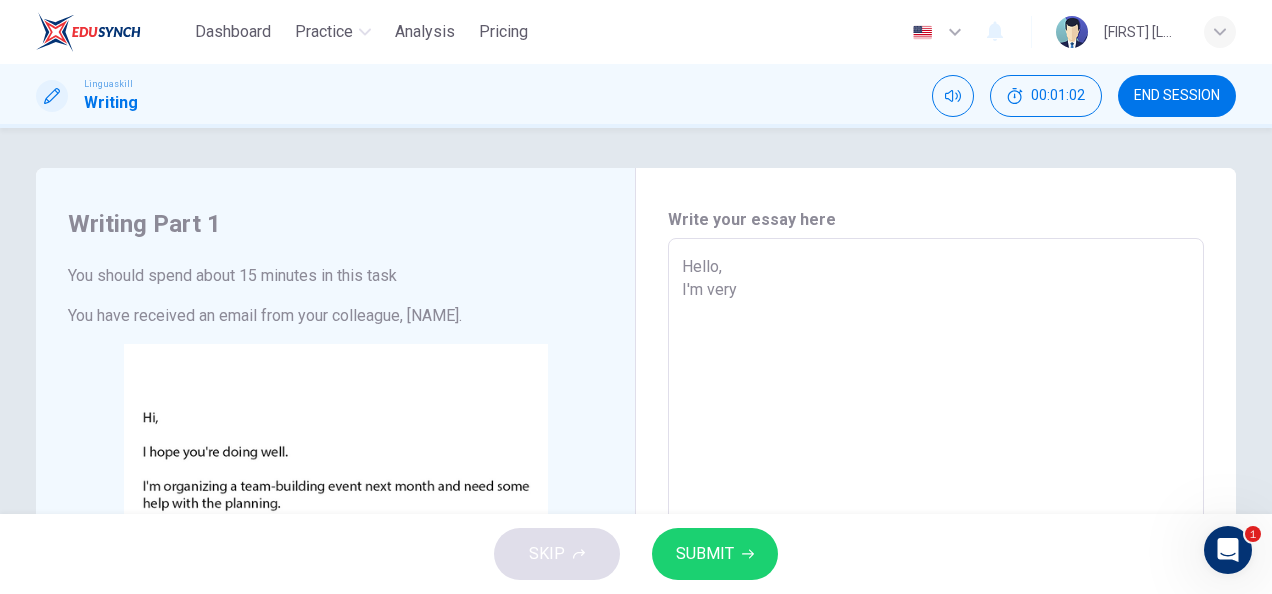 type on "Hello,
I'm very" 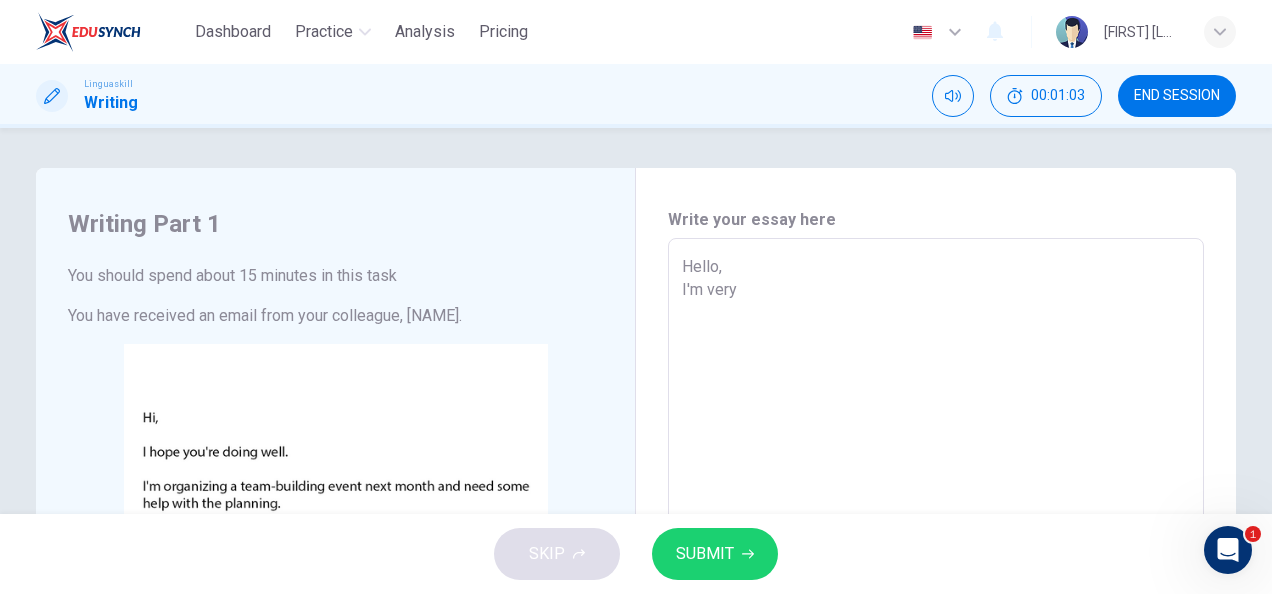 type on "Hello,
I'm very g" 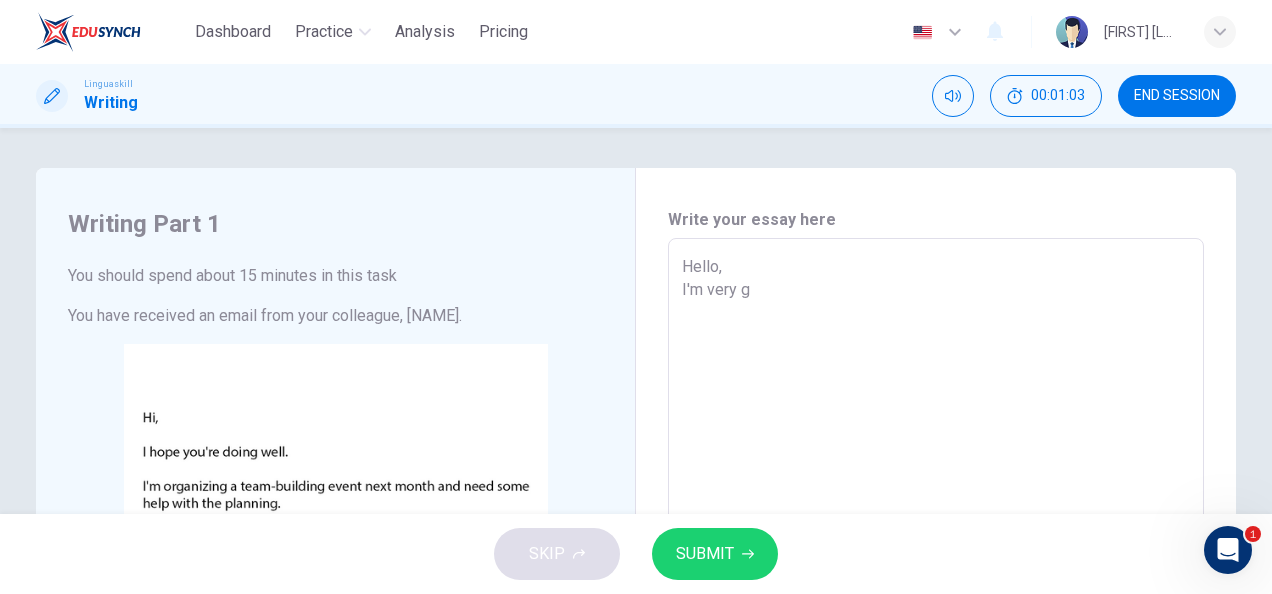type on "x" 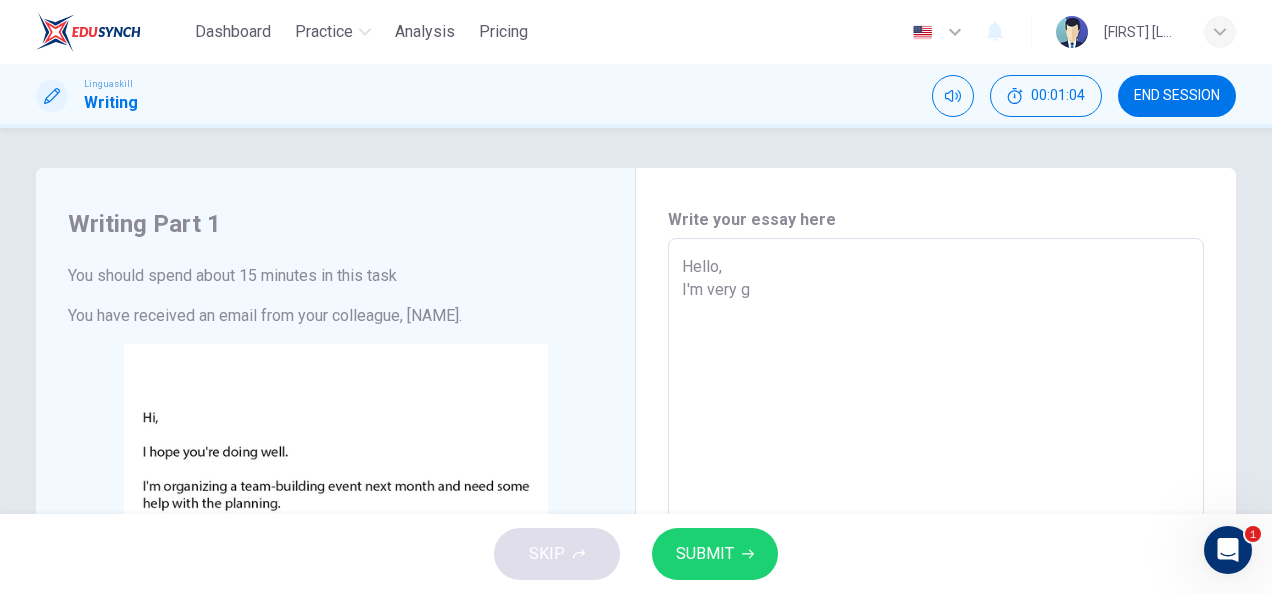 type on "Hello,
I'm very gr" 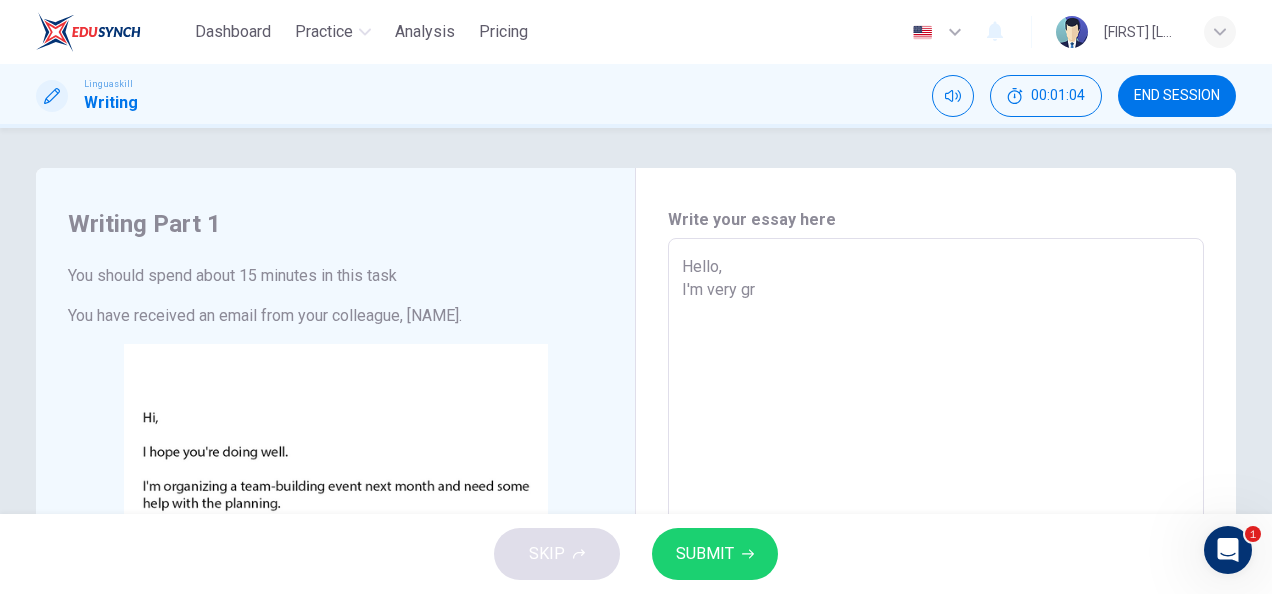 type on "x" 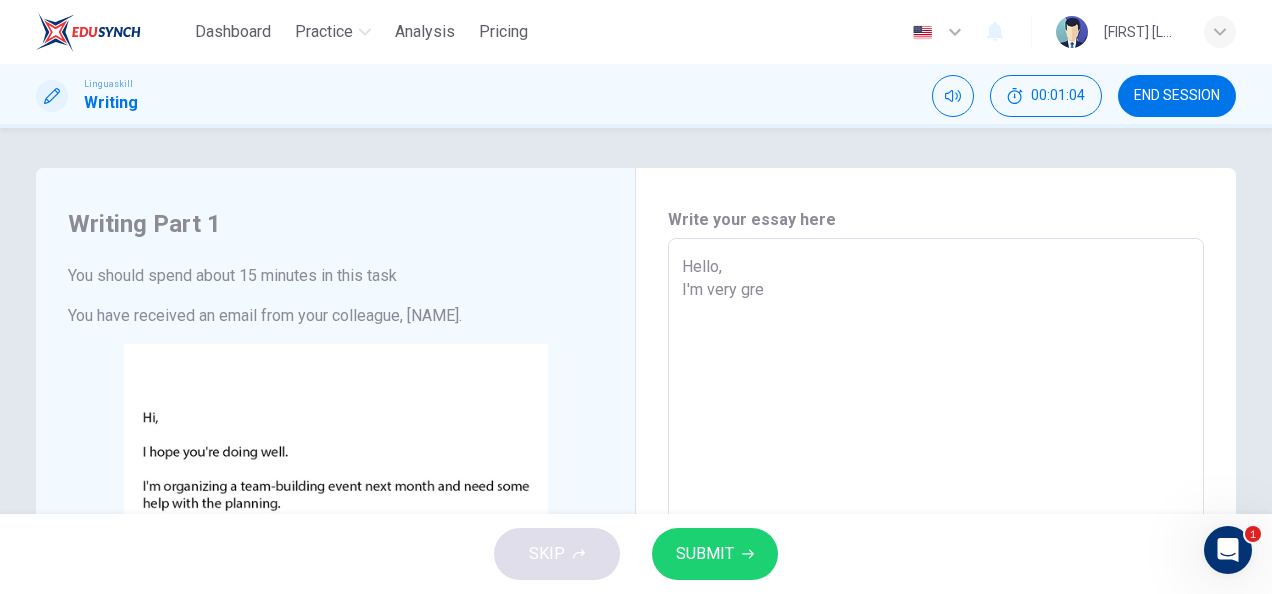 type on "x" 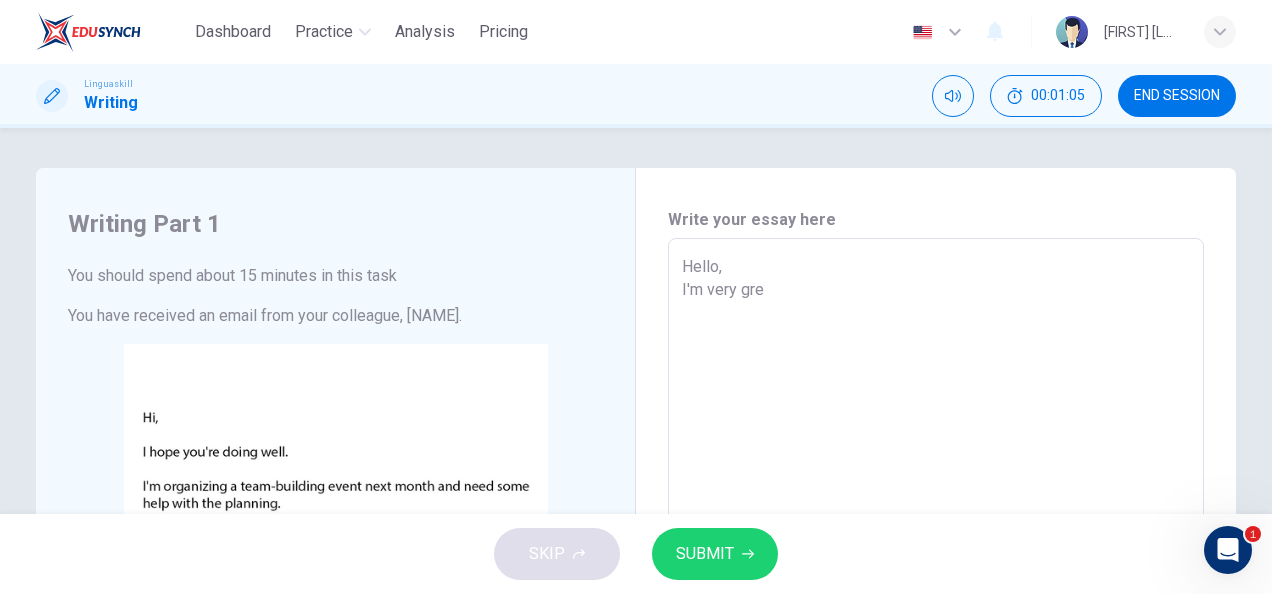 type on "Hello,
I'm very grea" 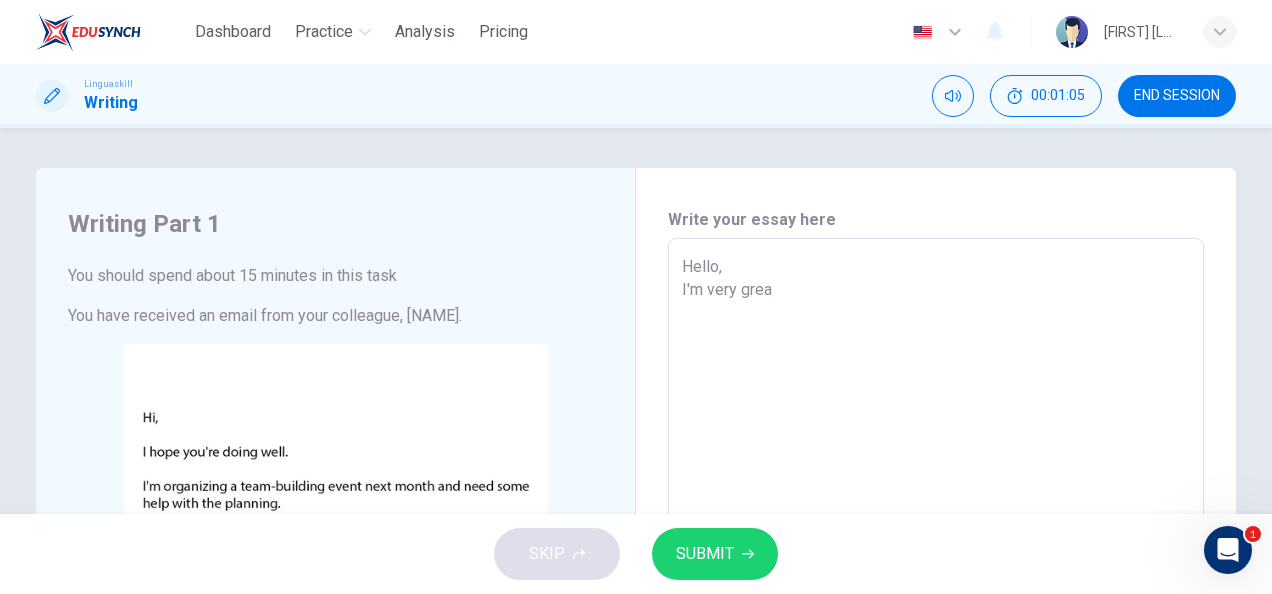 type on "Hello,
I'm very great" 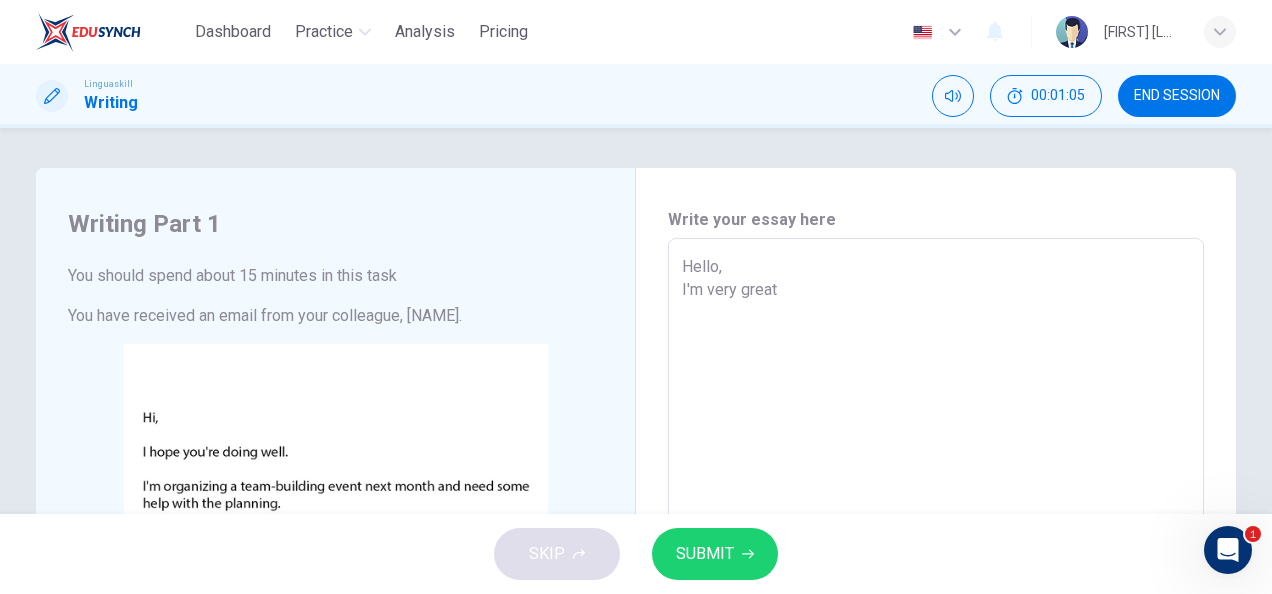 type on "x" 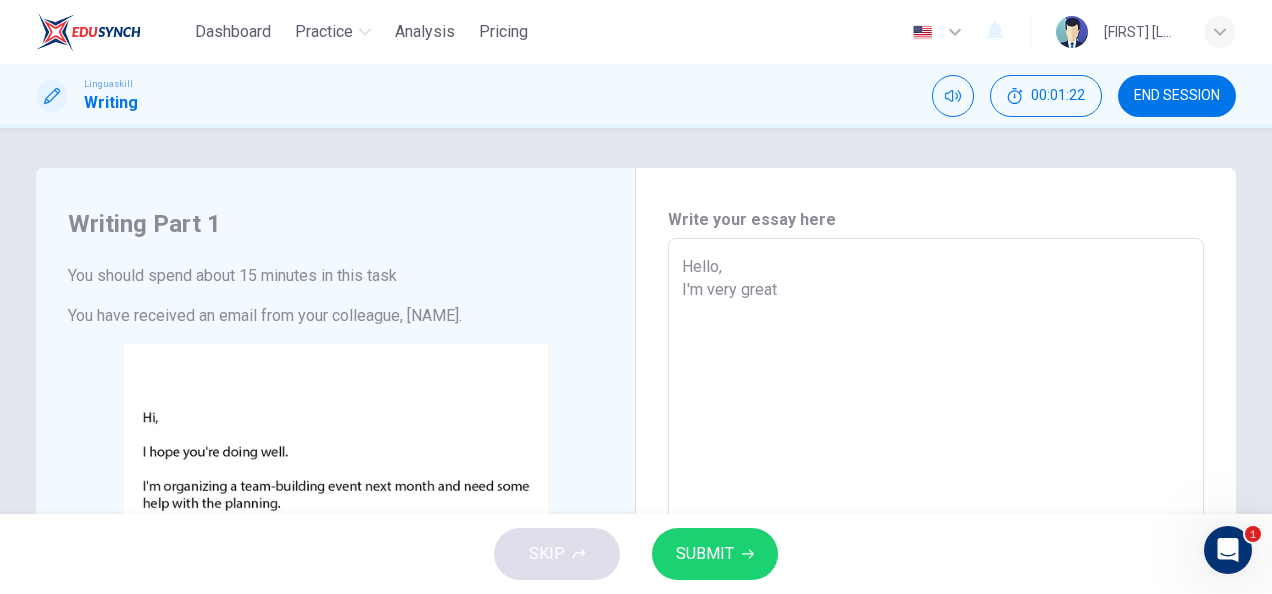 type on "Hello,
I'm very great!" 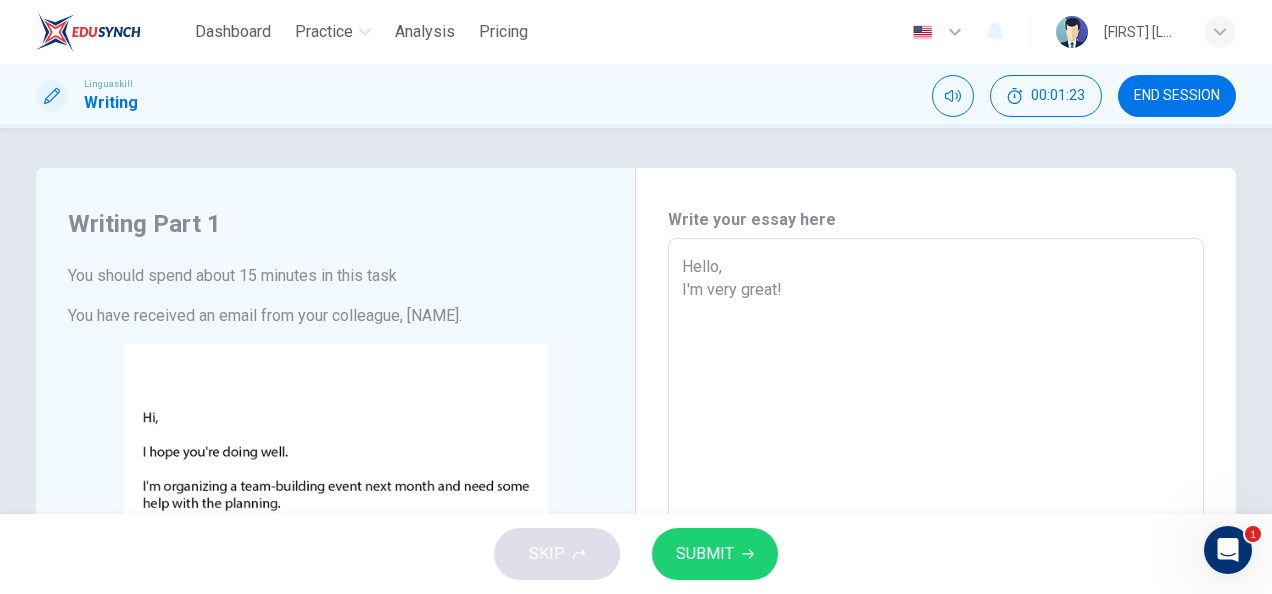 type on "Hello,
I'm very great!" 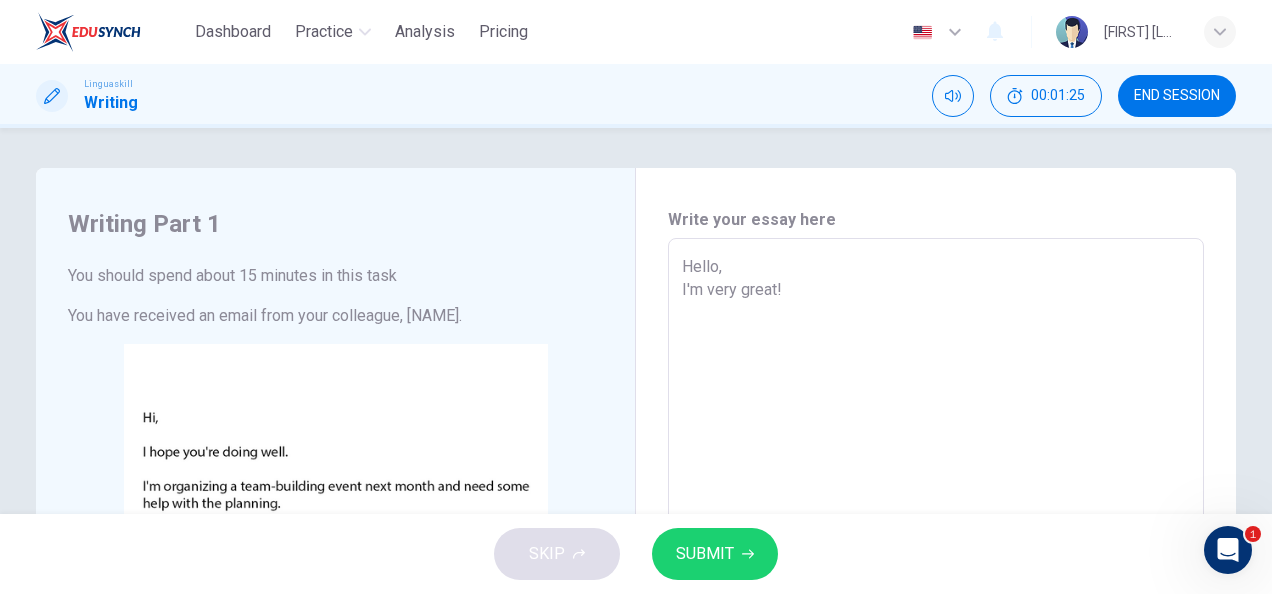type on "Hello,
I'm very great!" 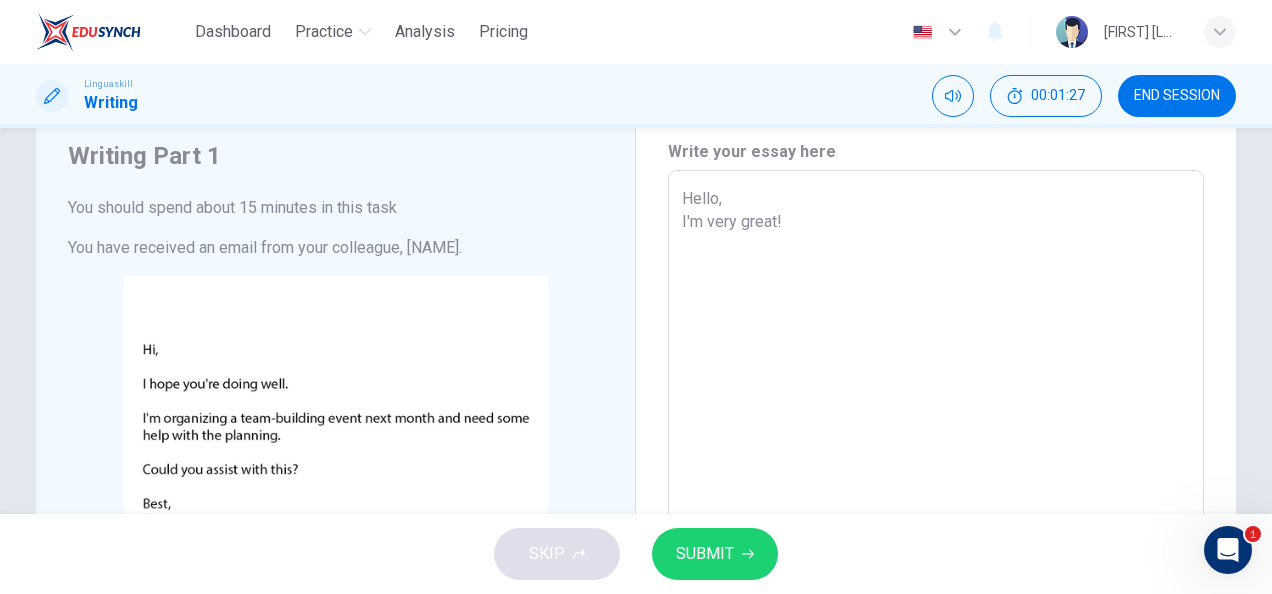 scroll, scrollTop: 100, scrollLeft: 0, axis: vertical 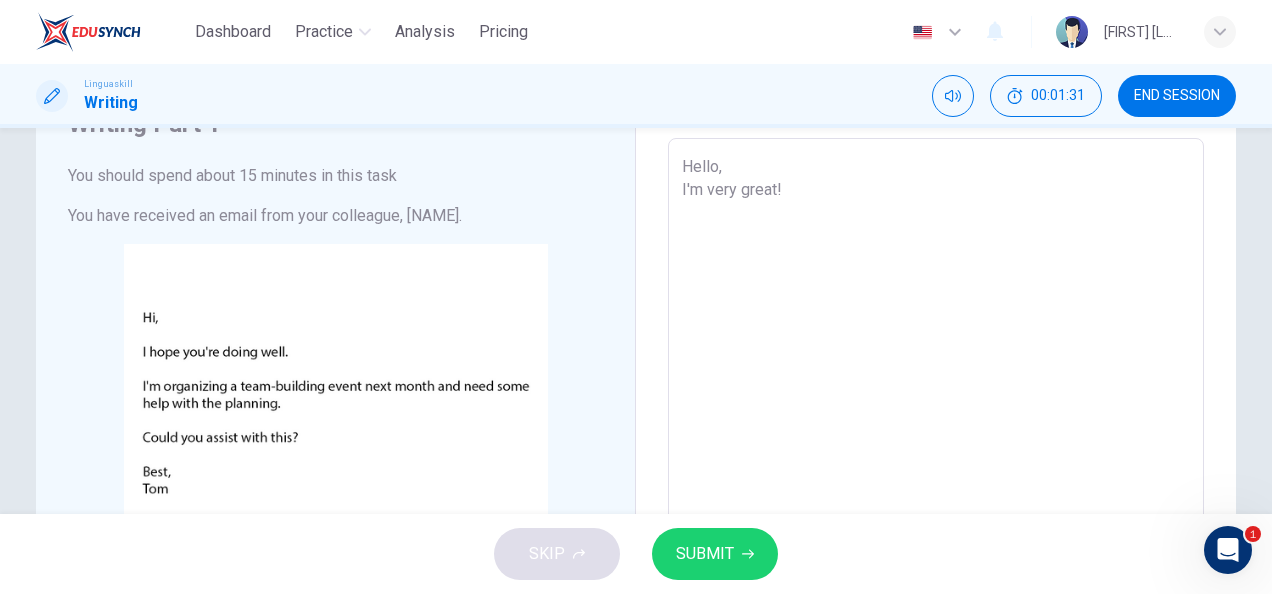 click on "Hello,
I'm very great!" at bounding box center (936, 488) 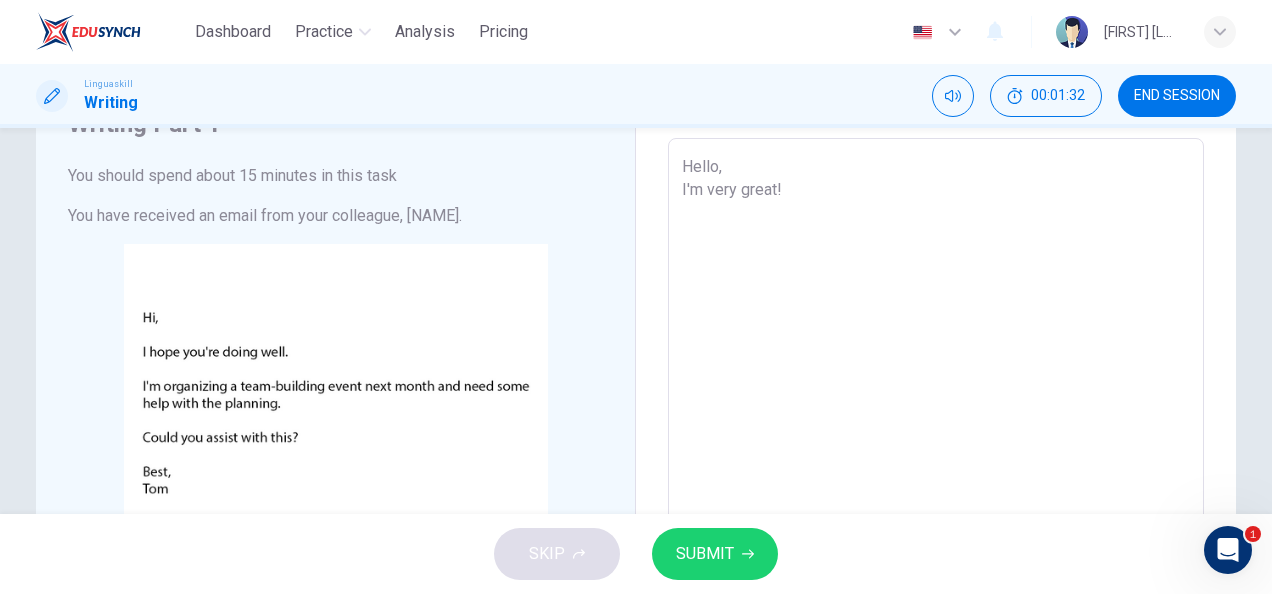 type on "Hello,
I'm very great!" 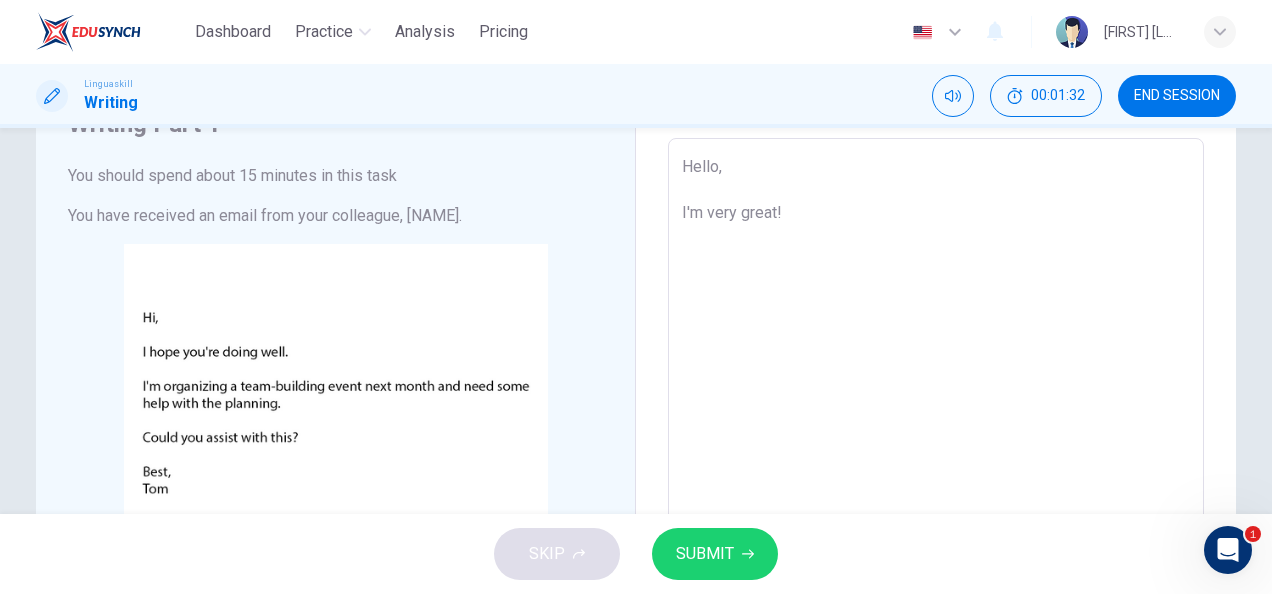 type on "x" 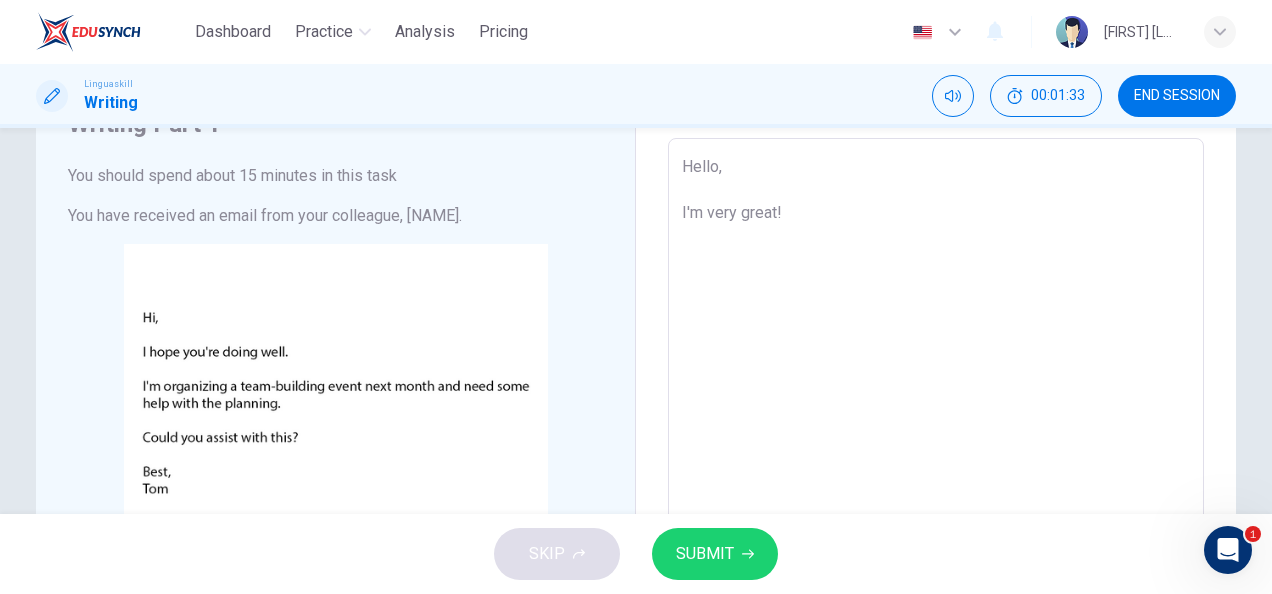 click on "Hello,
I'm very great!" at bounding box center [936, 488] 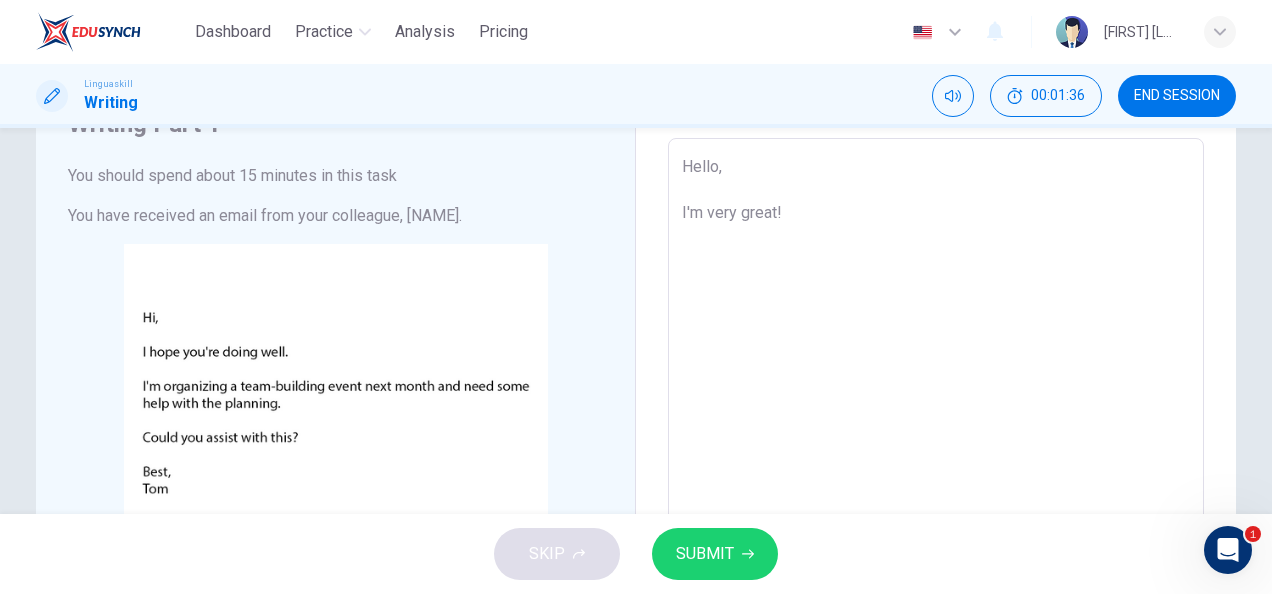 type on "Hello,
I'm very great!
i" 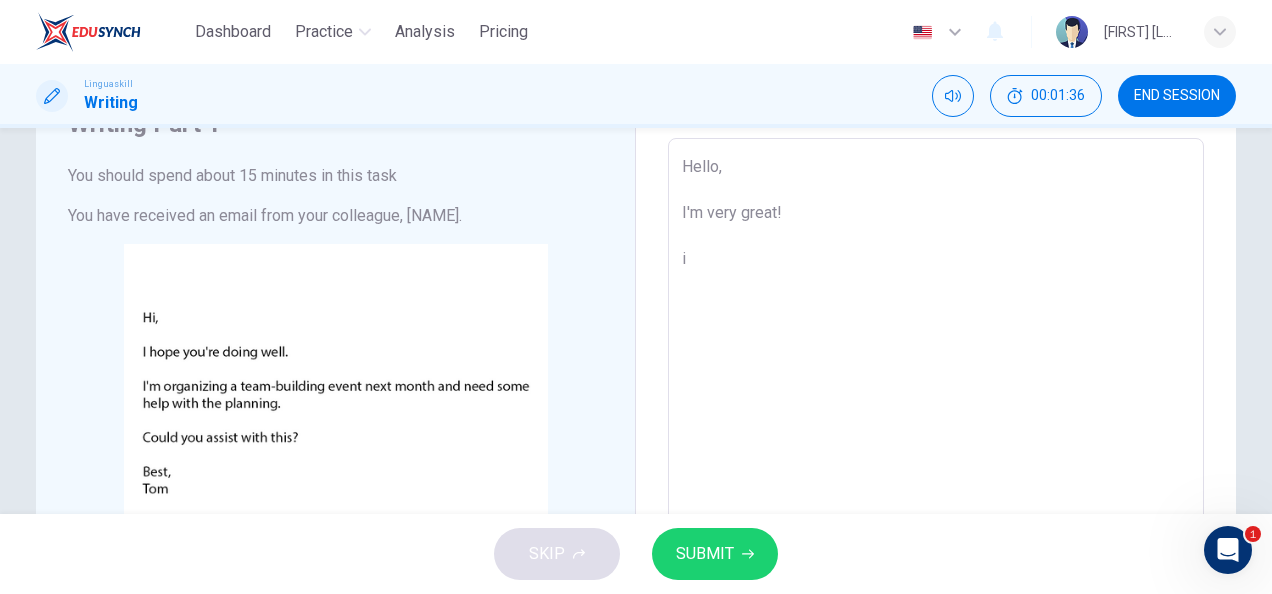 type on "x" 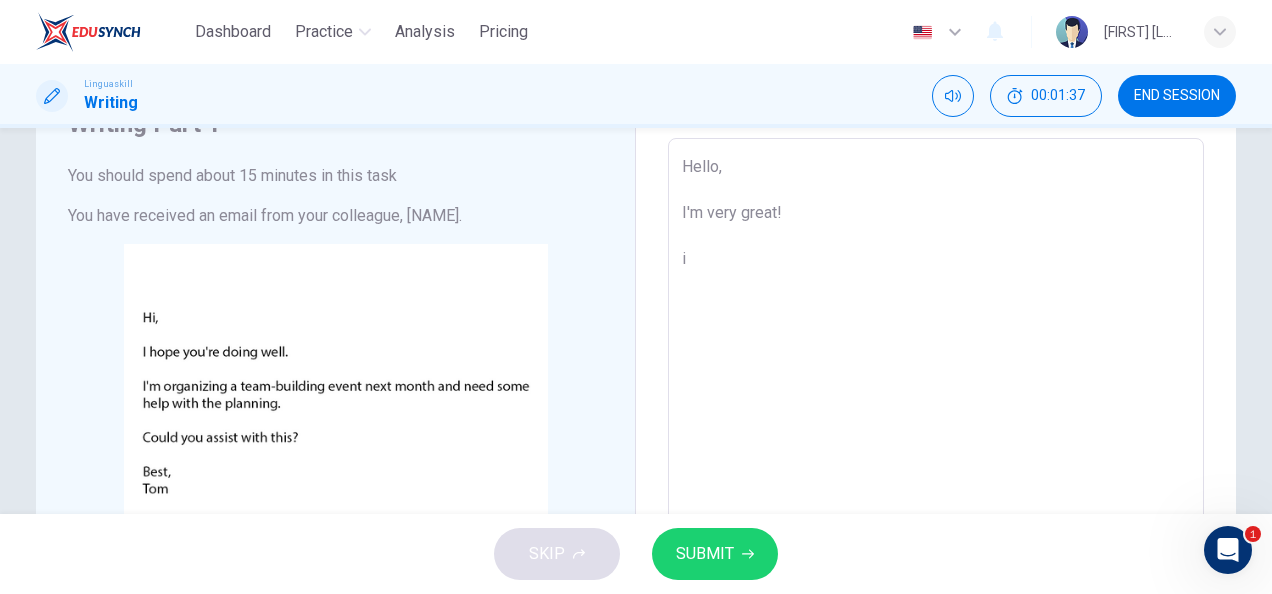 type on "Hello,
I'm very great!" 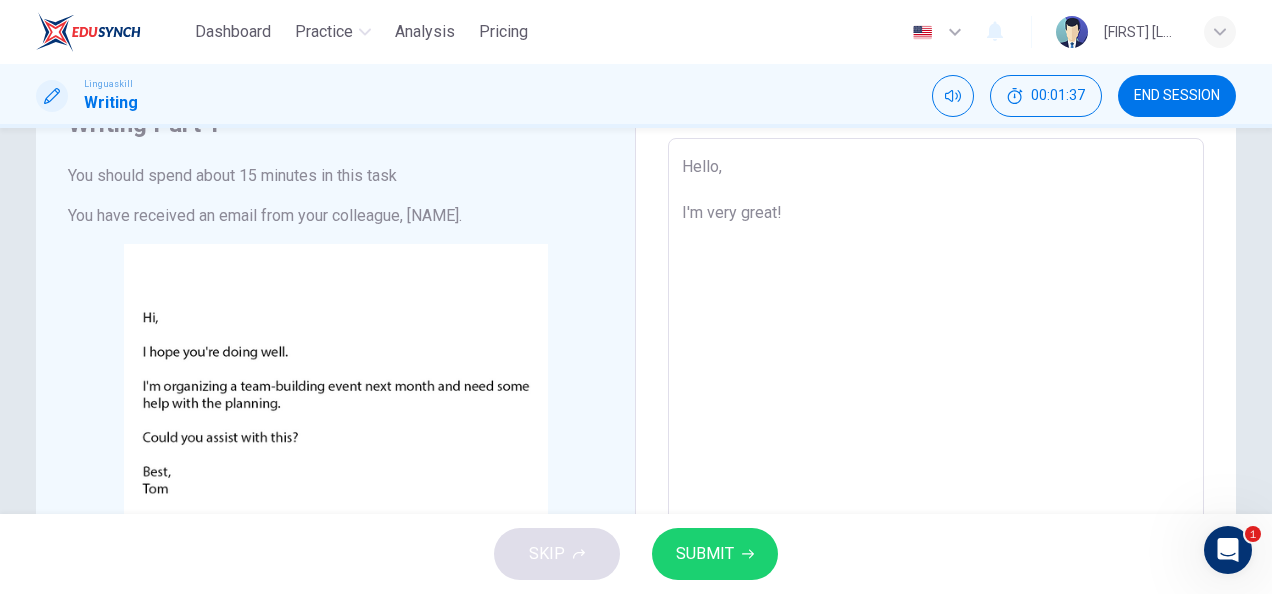type on "Hello,
I'm very great!
I" 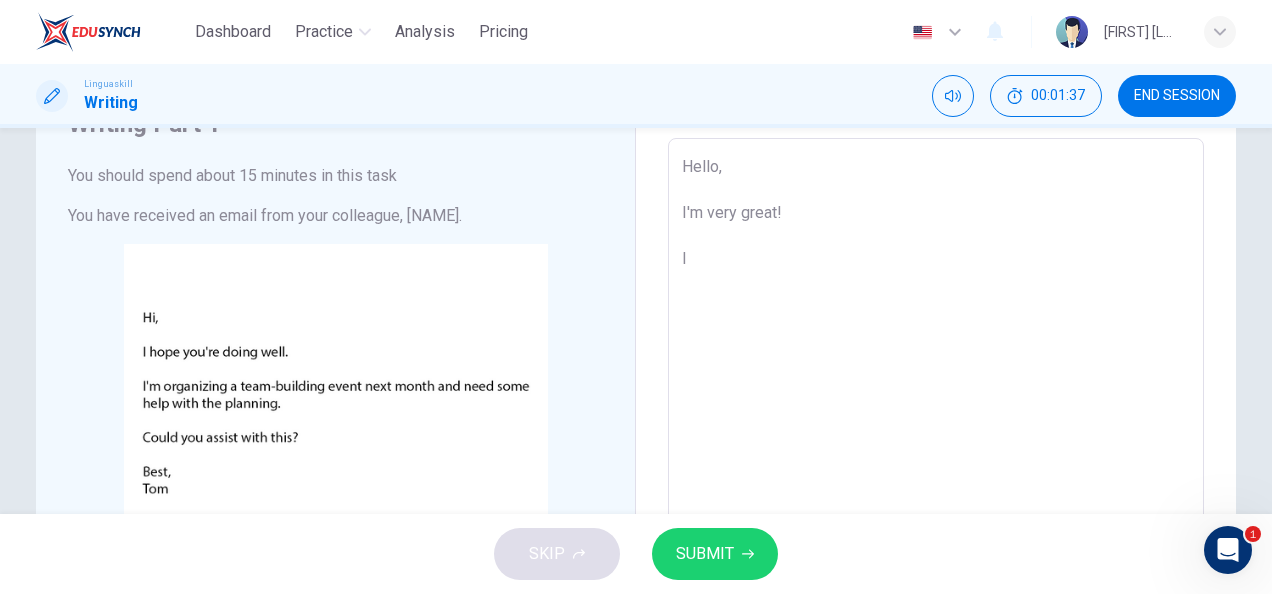 type on "x" 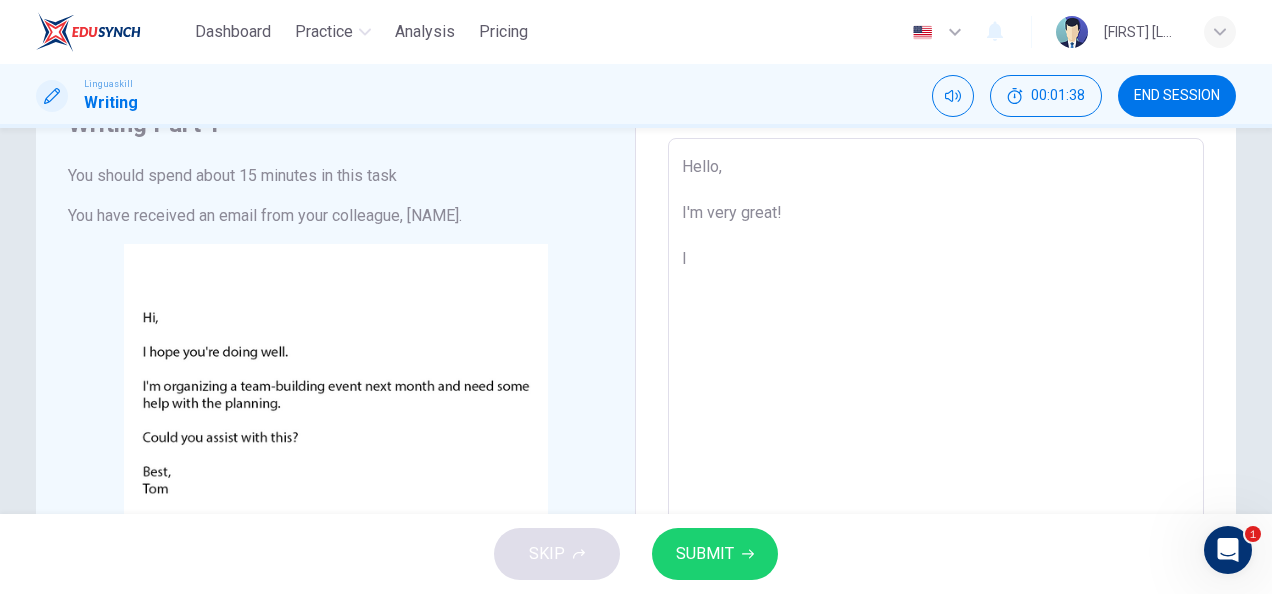 type on "Hello,
I'm very great!
I e" 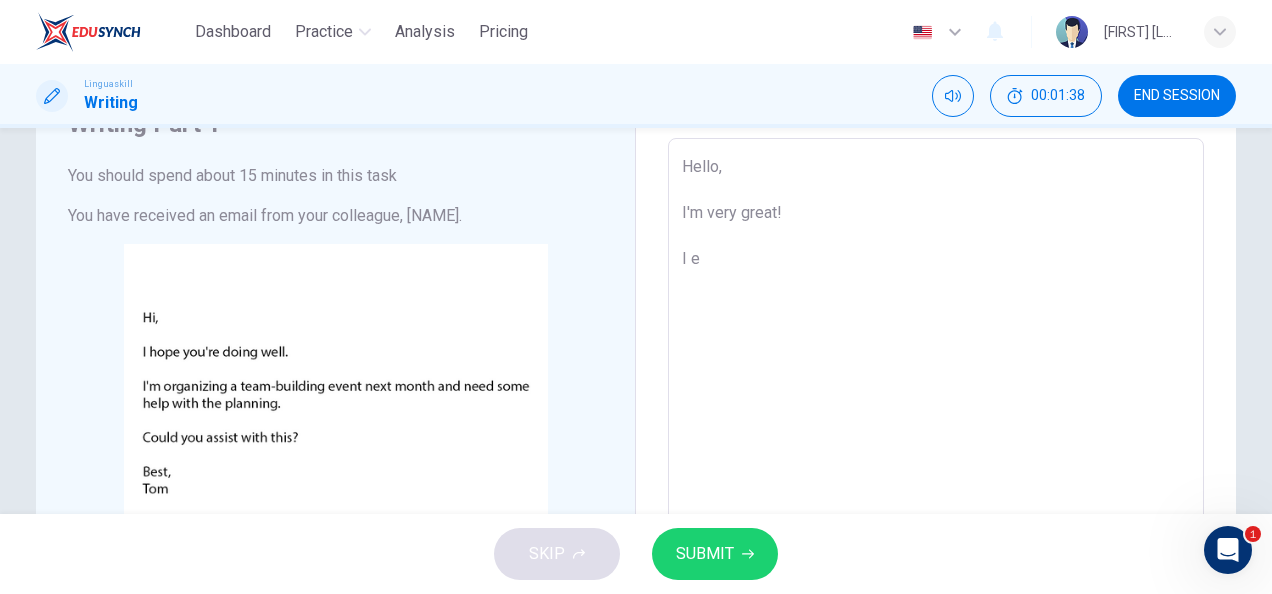 type on "x" 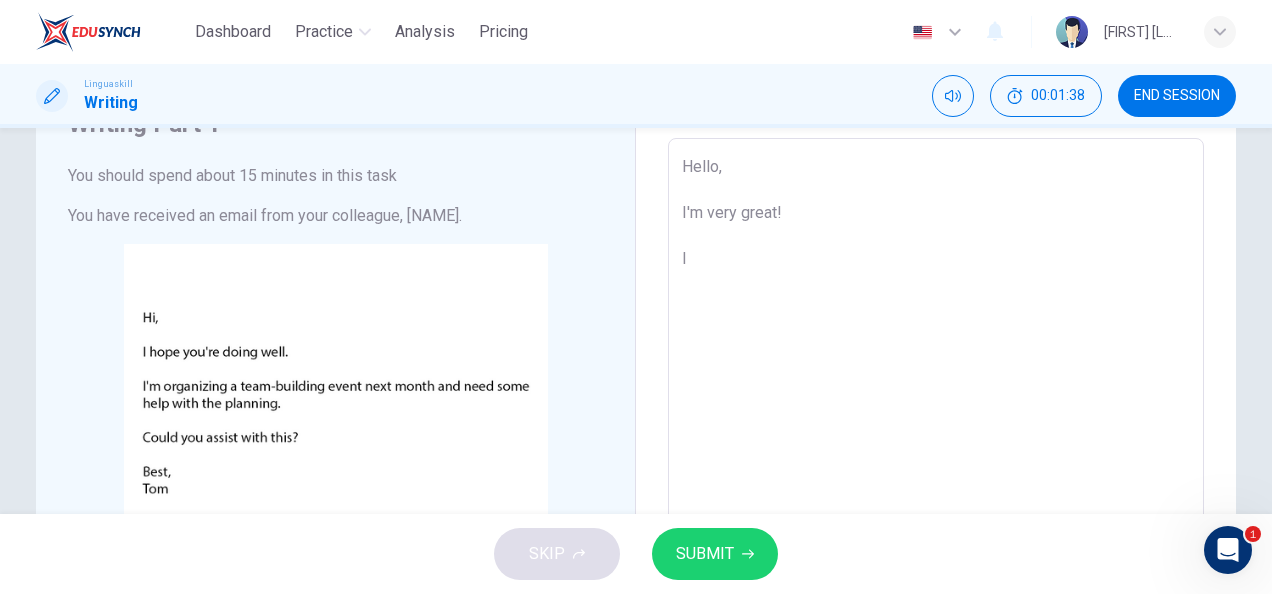 type on "x" 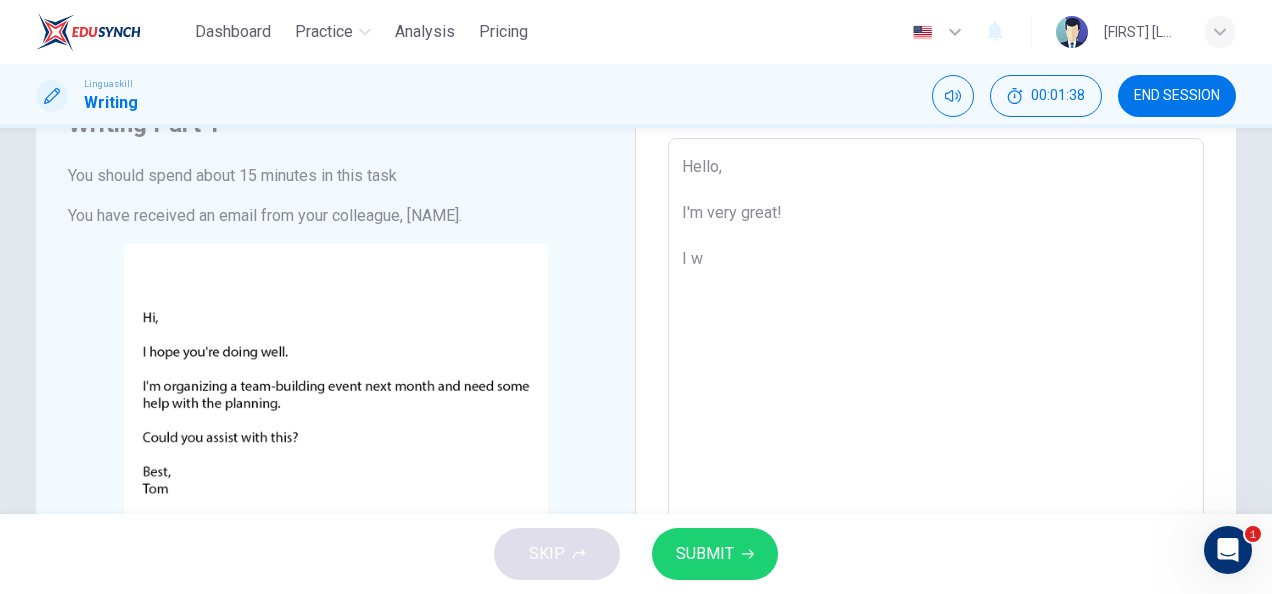type on "x" 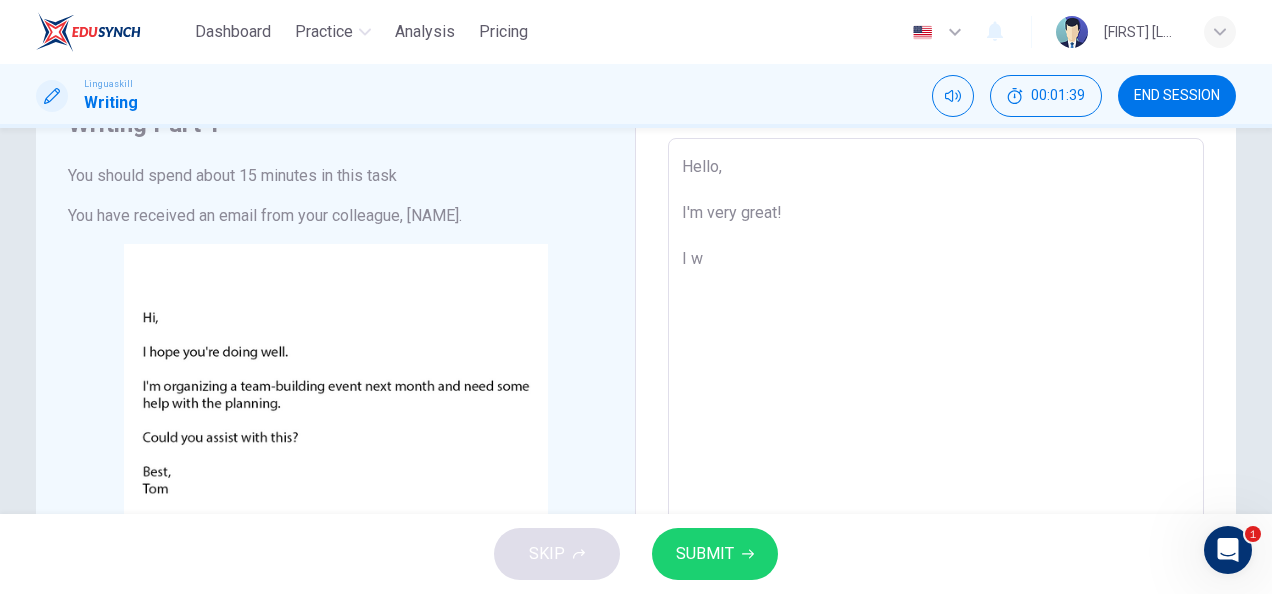 type on "Hello,
I'm very great!
I wo" 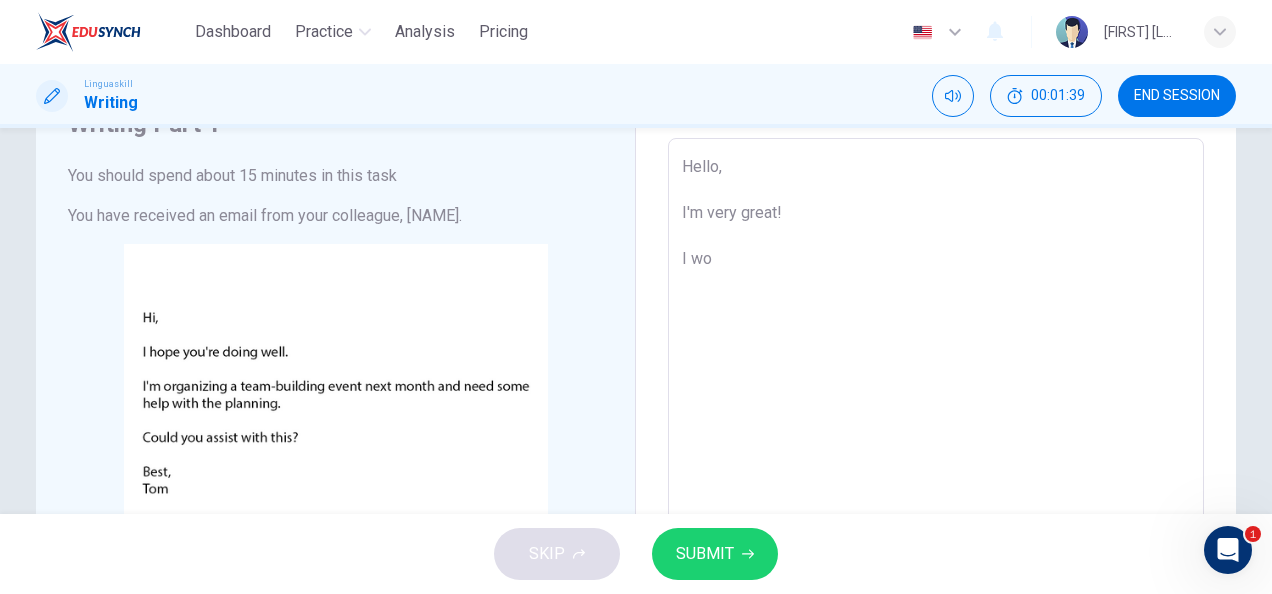 type on "x" 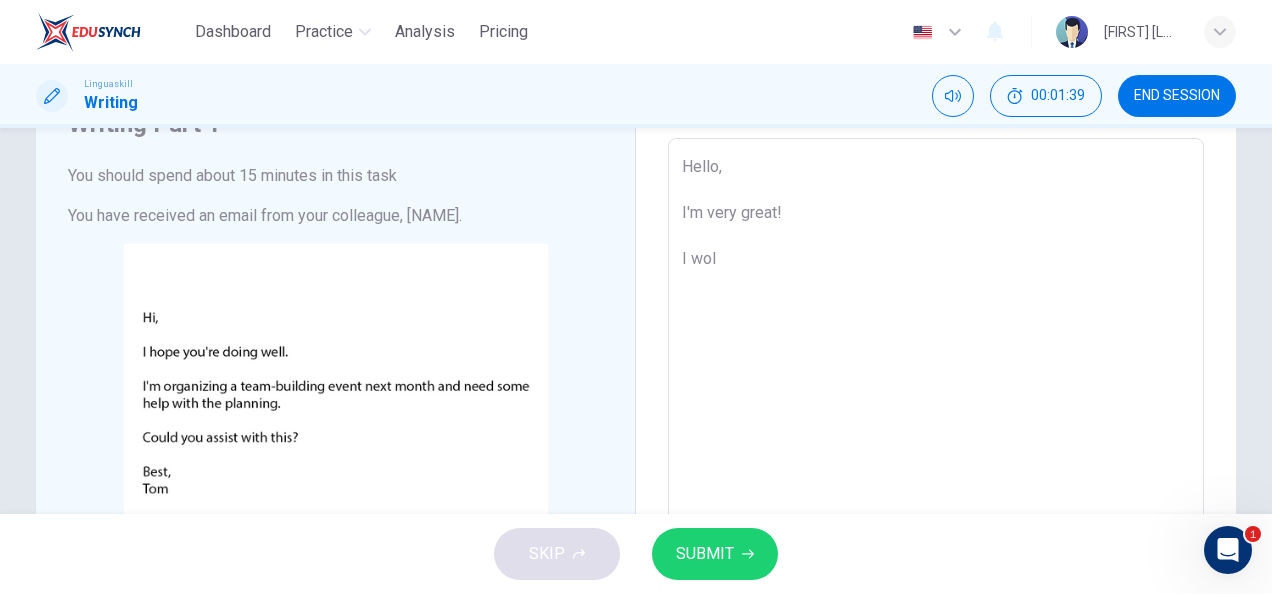 type on "x" 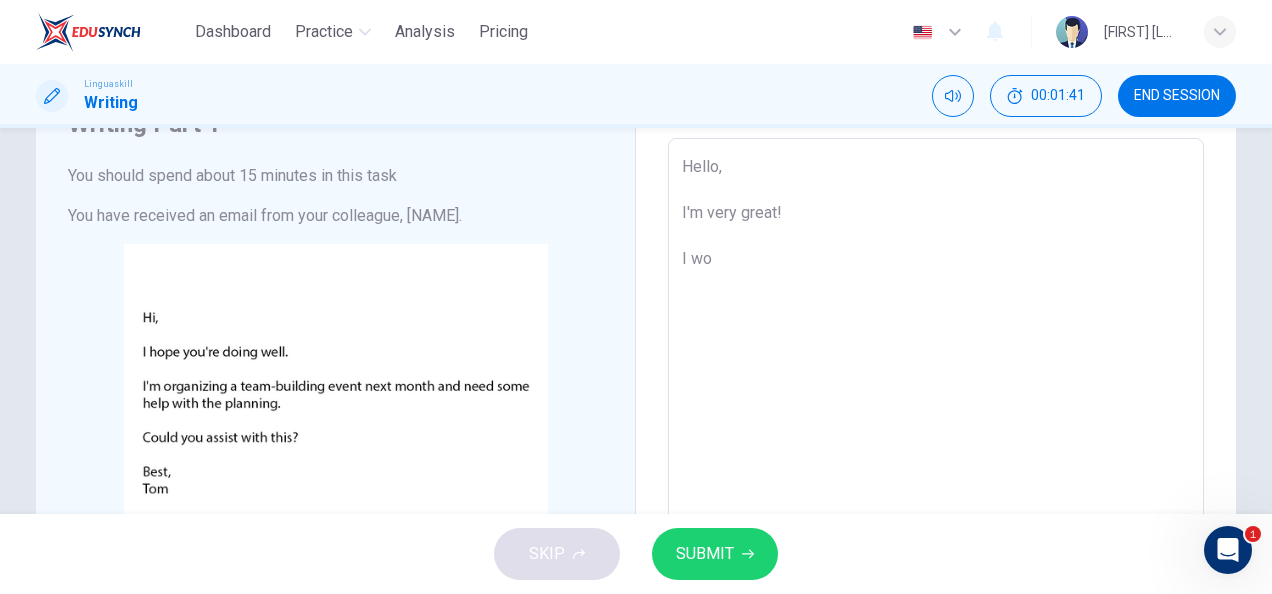 type on "Hello,
I'm very great!
I wou" 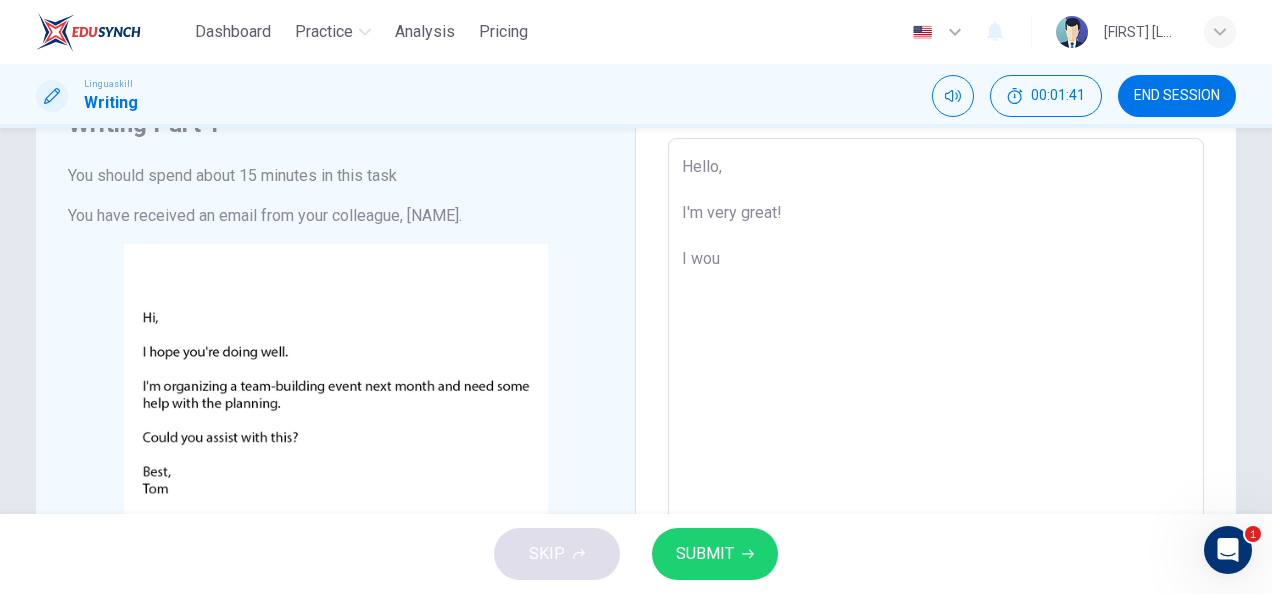type on "x" 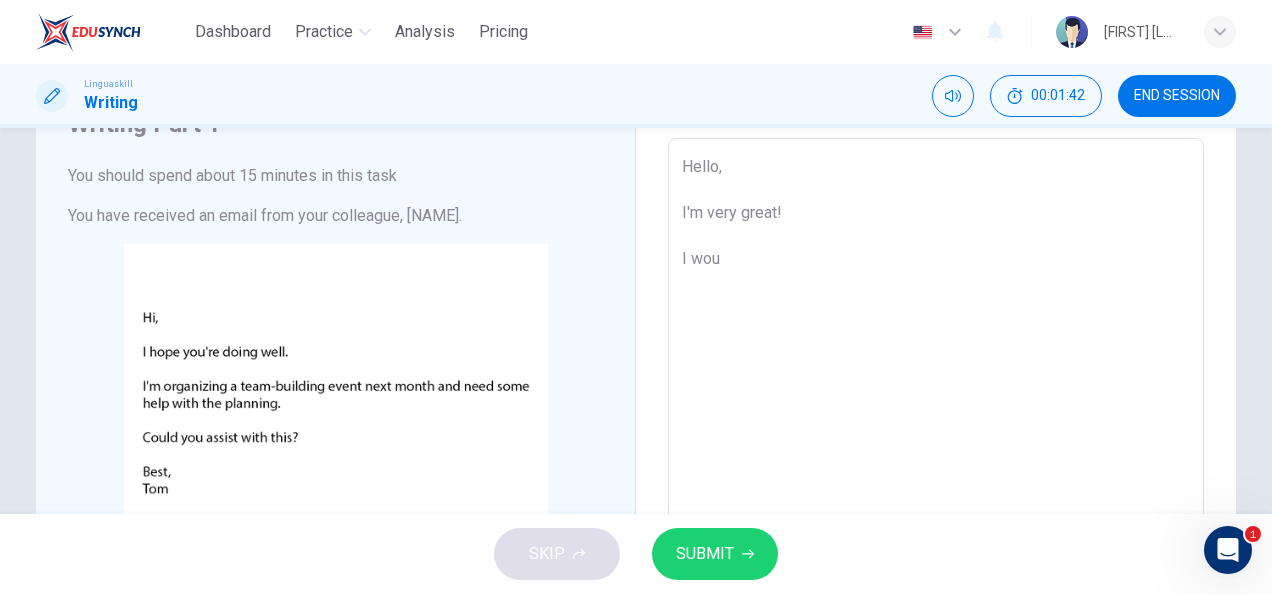 type on "Hello,
I'm very great!
I wou;" 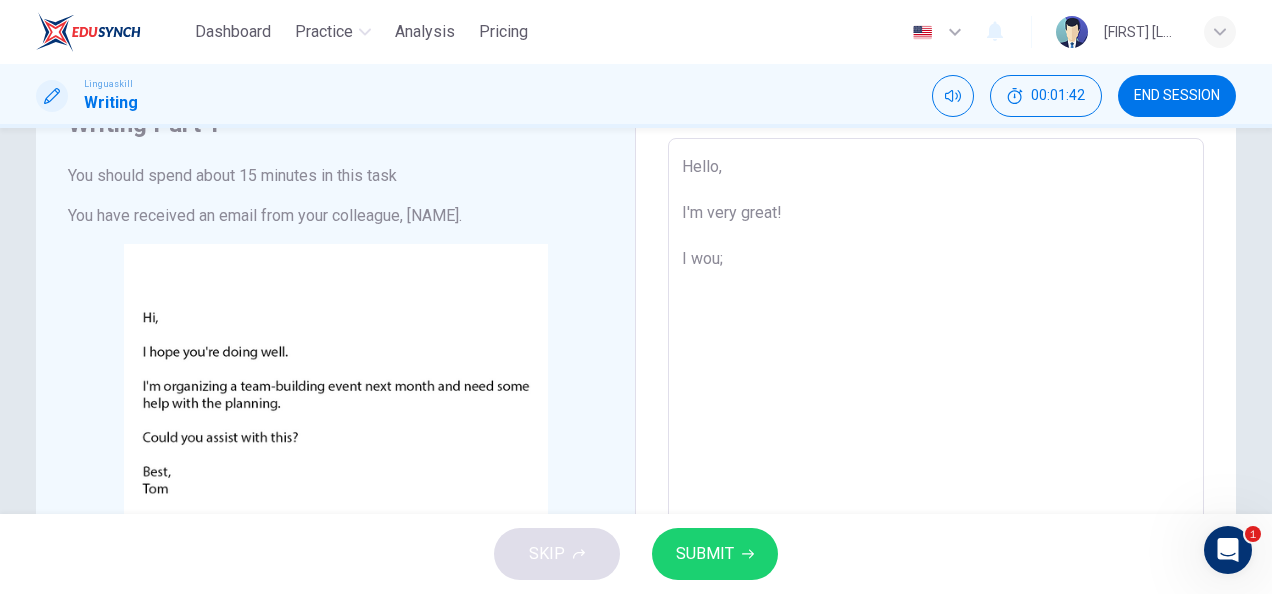 type on "Hello,
I'm very great!
I wou" 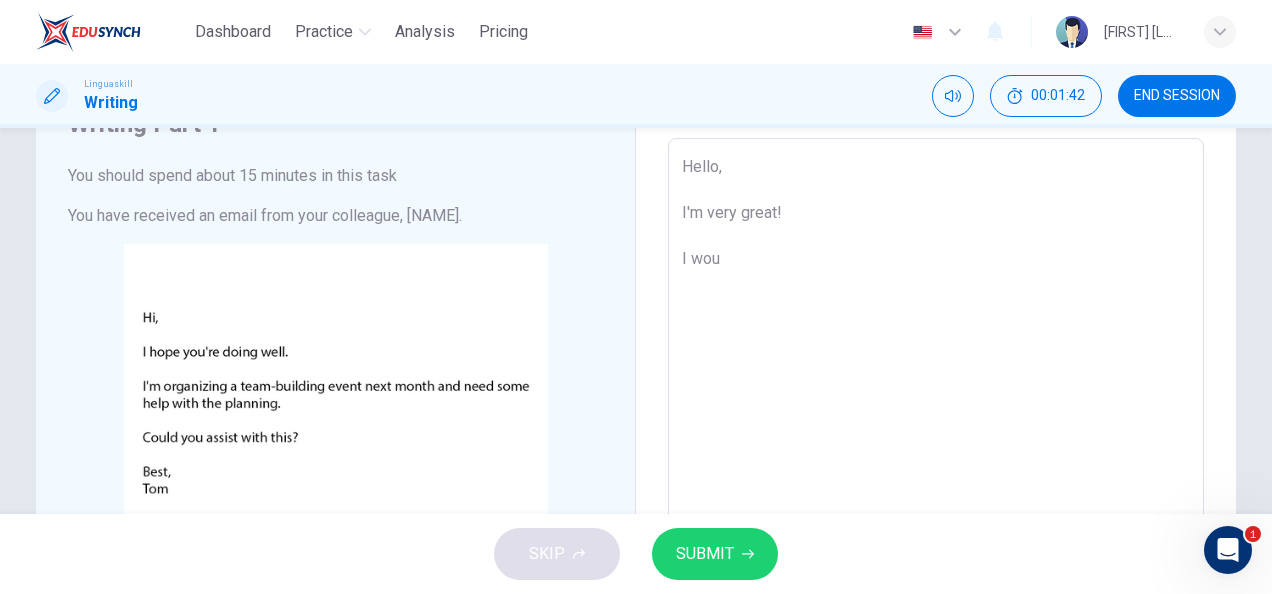 type on "x" 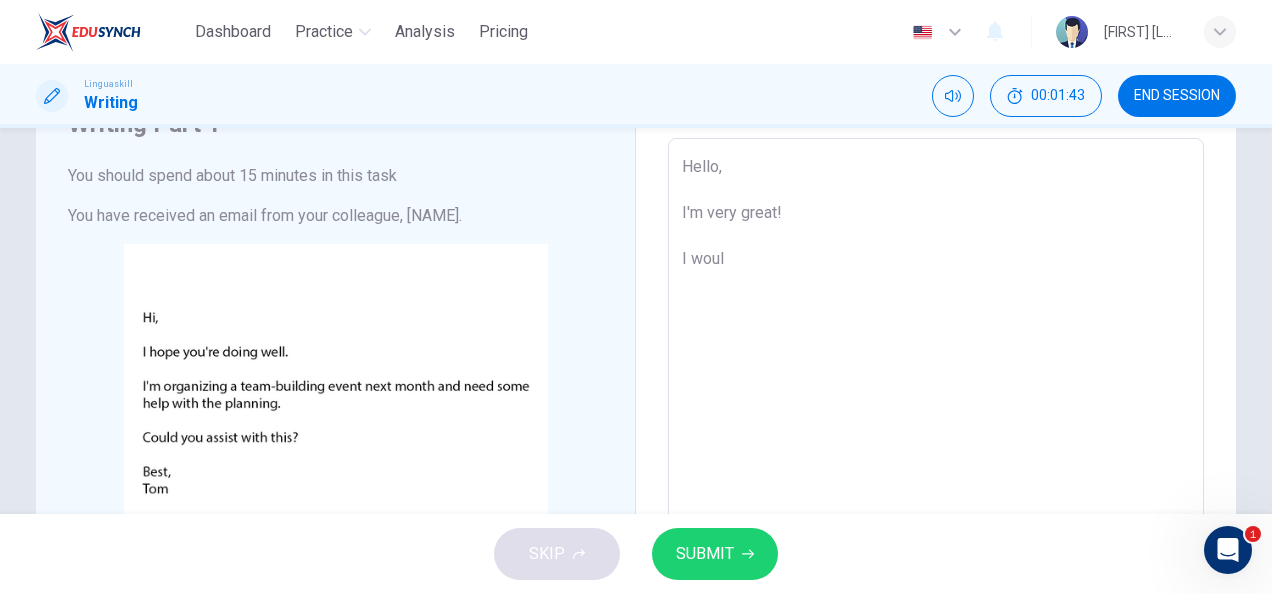 type on "Hello,
I'm very great!
I would" 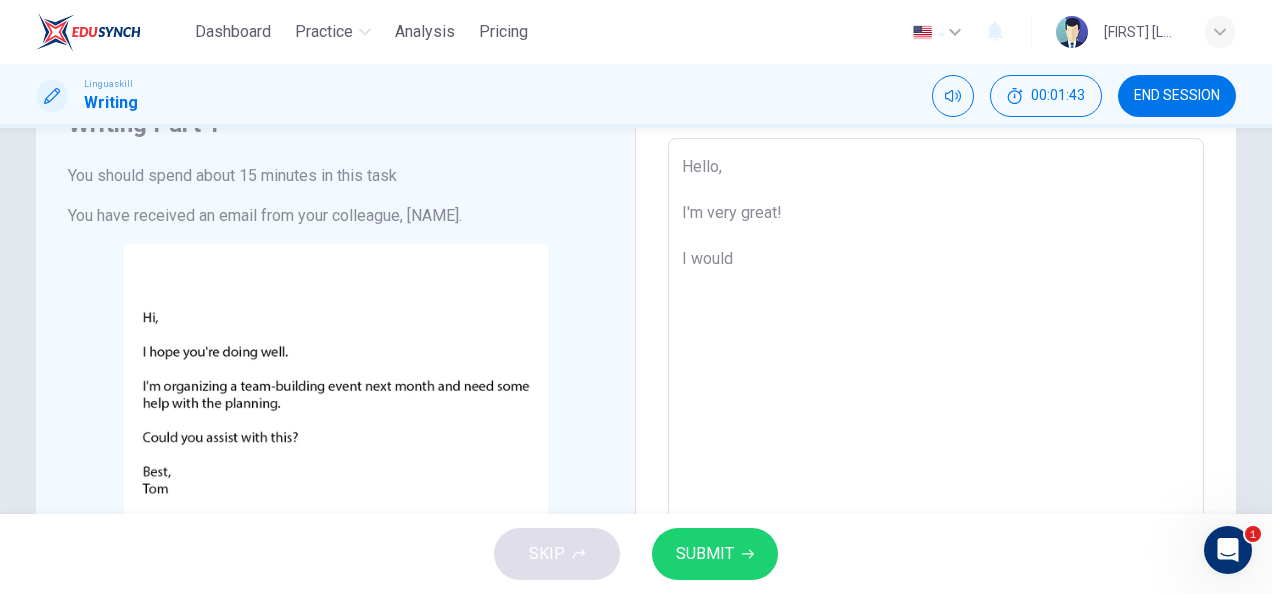 type on "x" 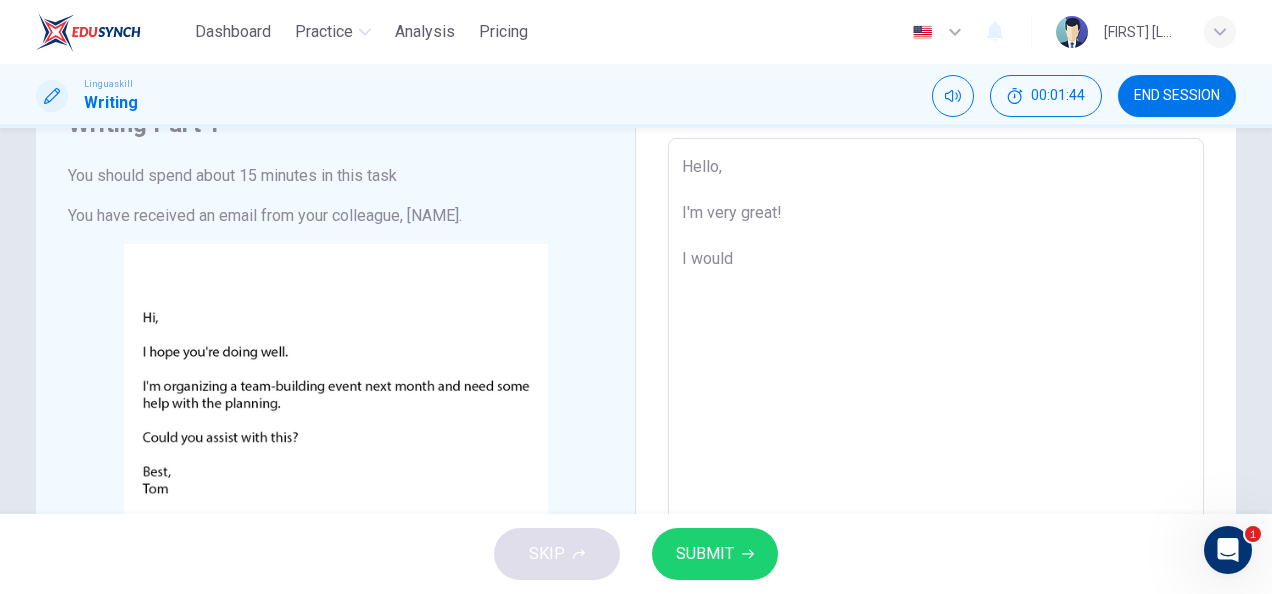 type on "Hello,
I'm very great!
I would b" 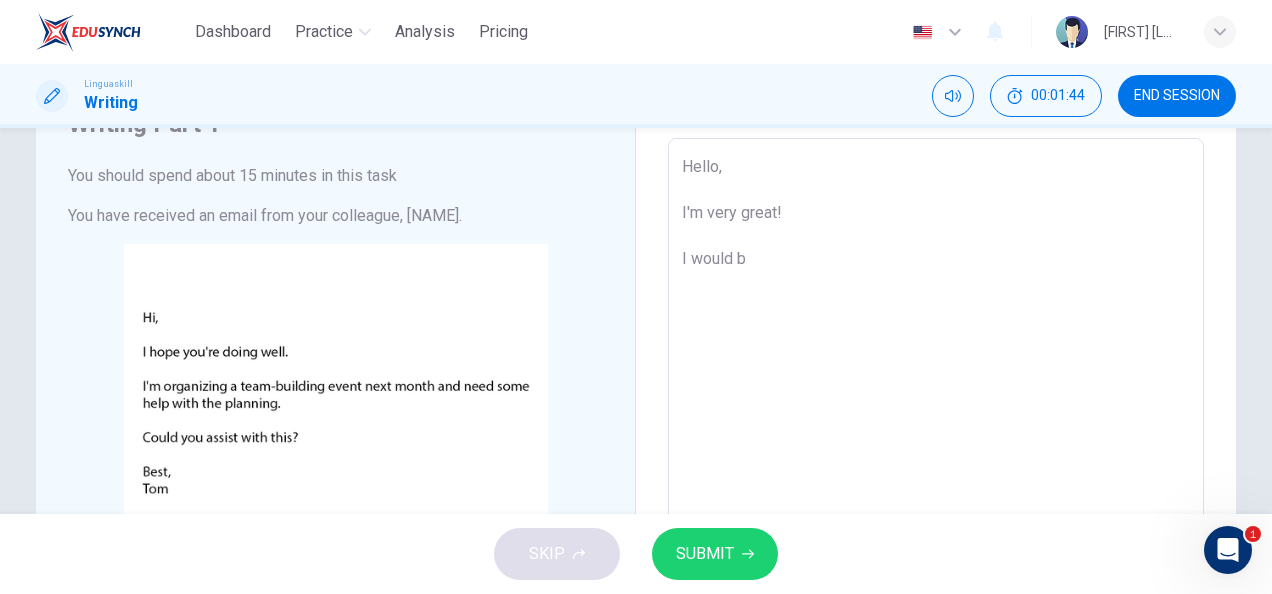 type on "x" 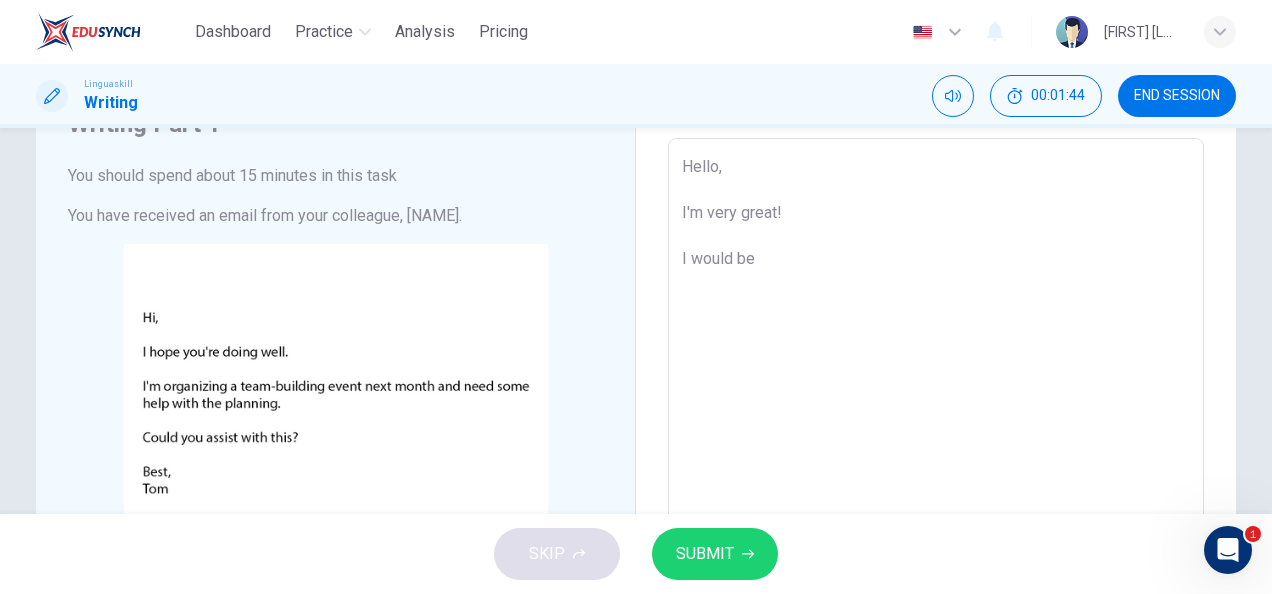 type on "Hello,
I'm very great!
I would be" 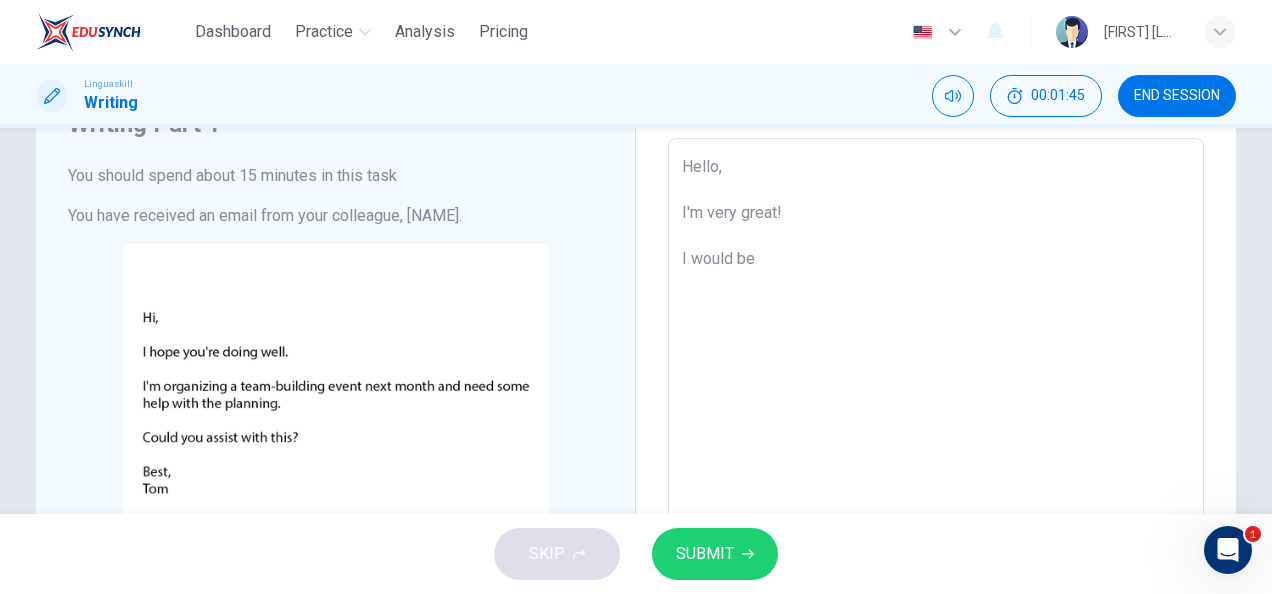 type on "Hello,
I'm very great!
I would be h" 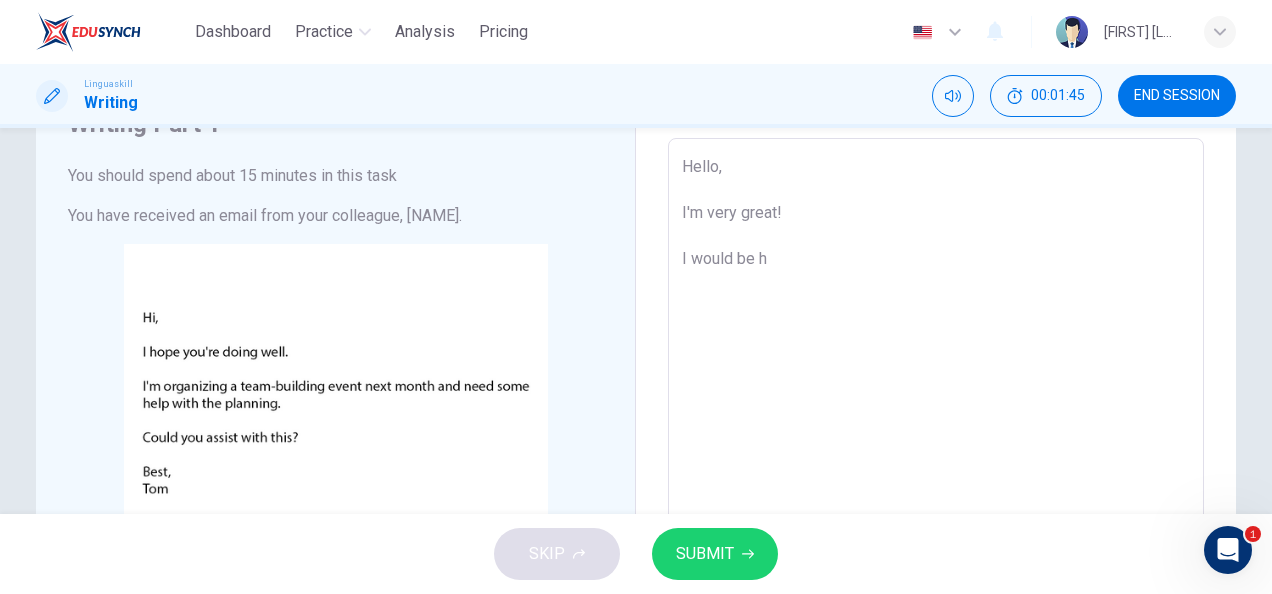 type on "x" 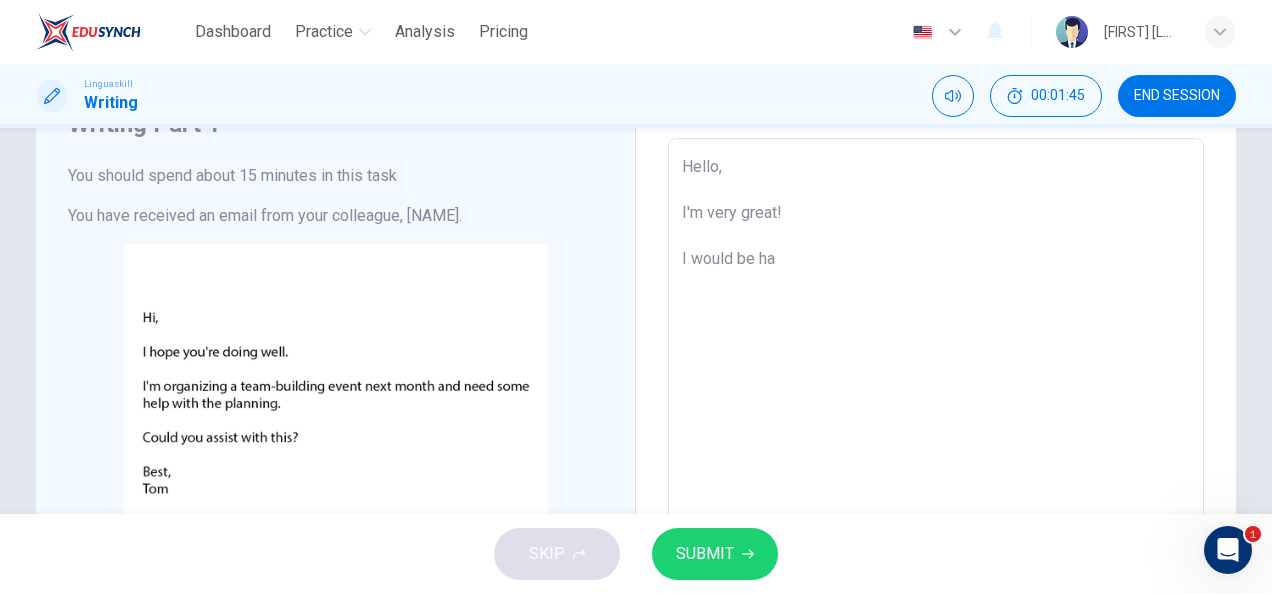 type on "x" 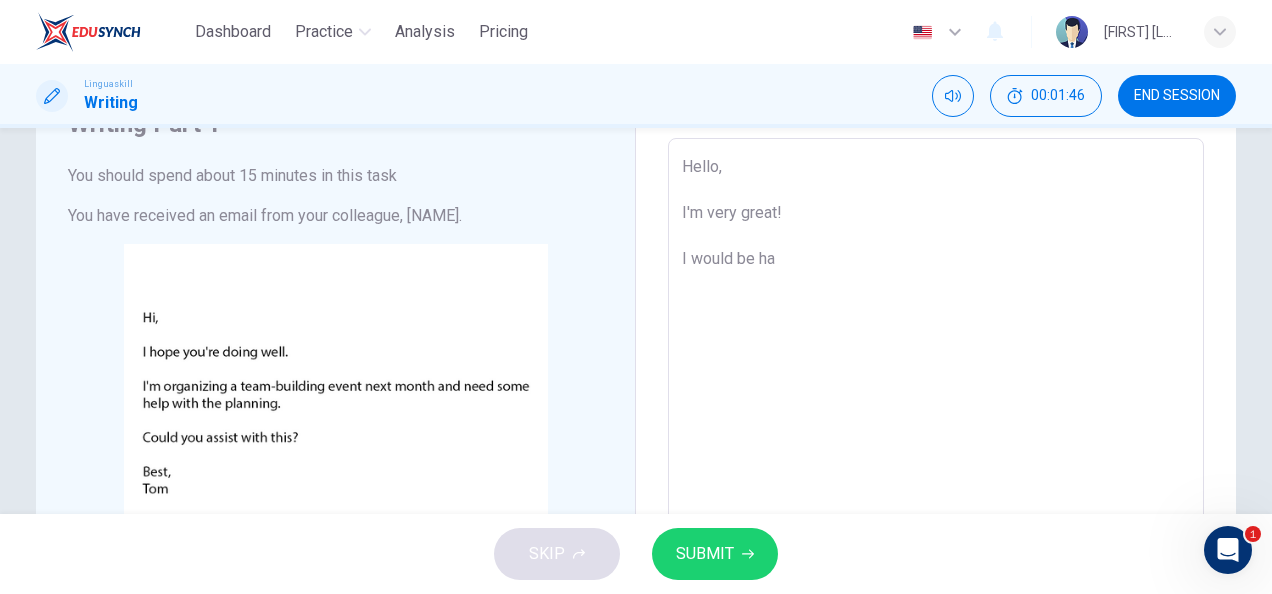 type on "Hello,
I'm very great!
I would be hap" 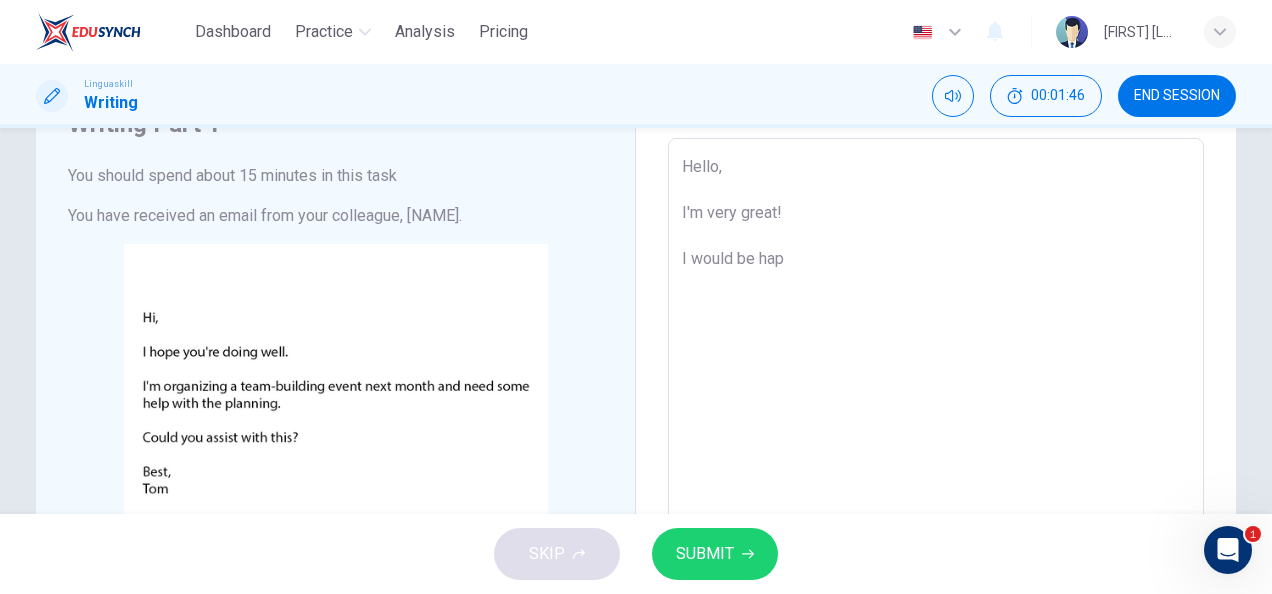 type on "x" 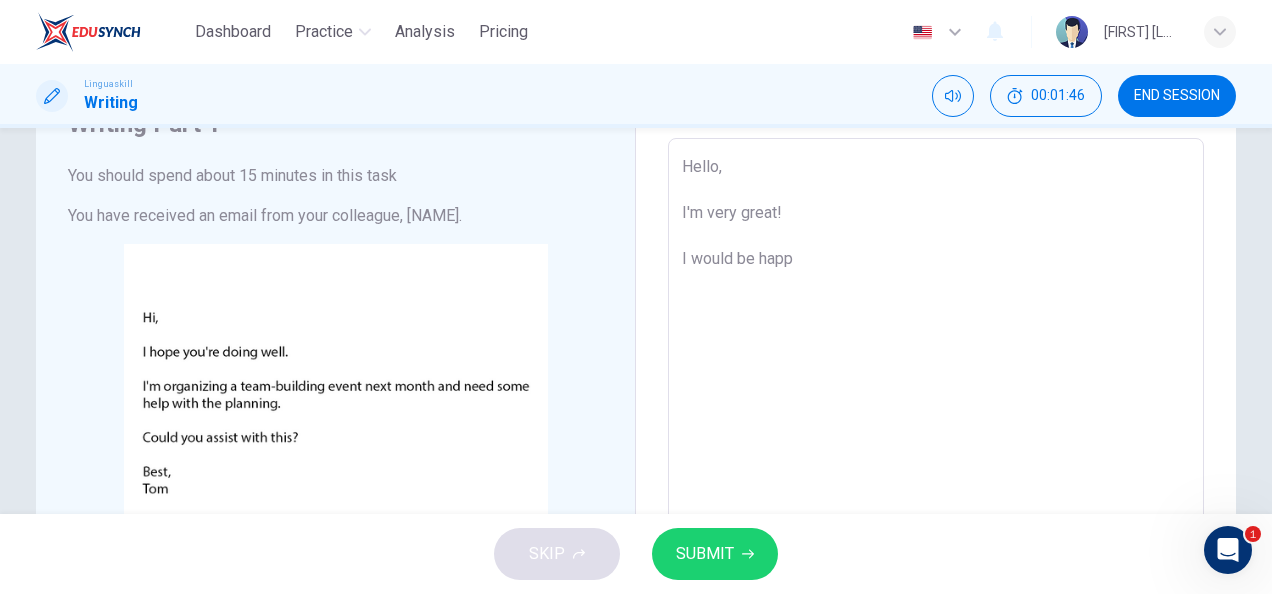 type on "x" 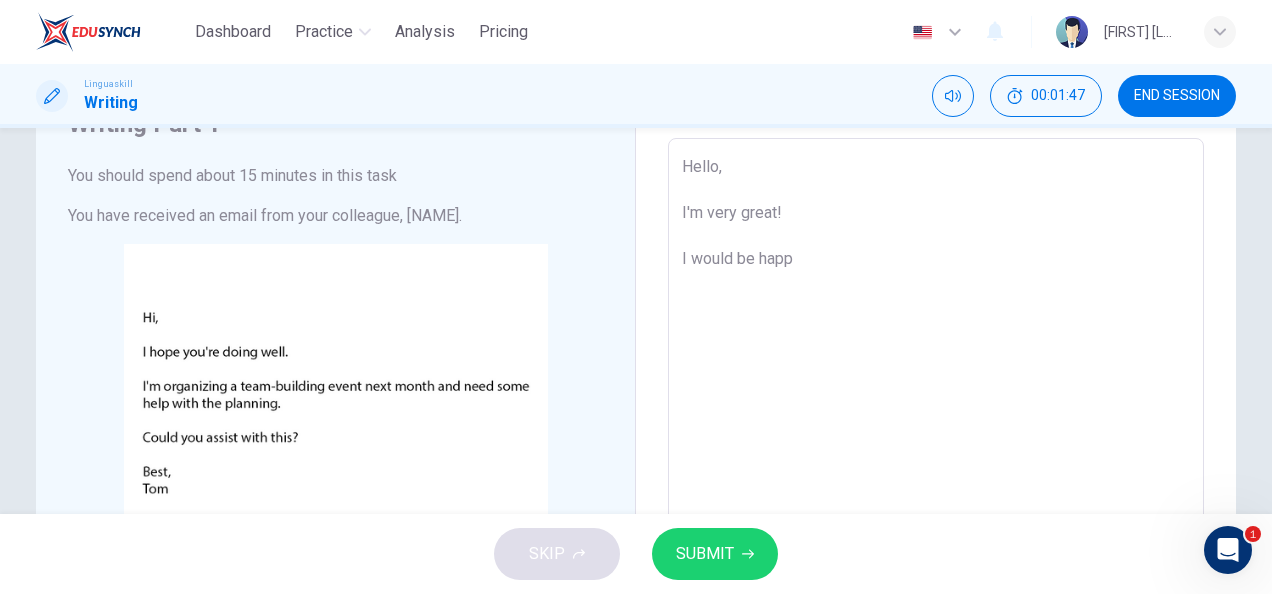 type on "Hello,
I'm very great!
I would be happy" 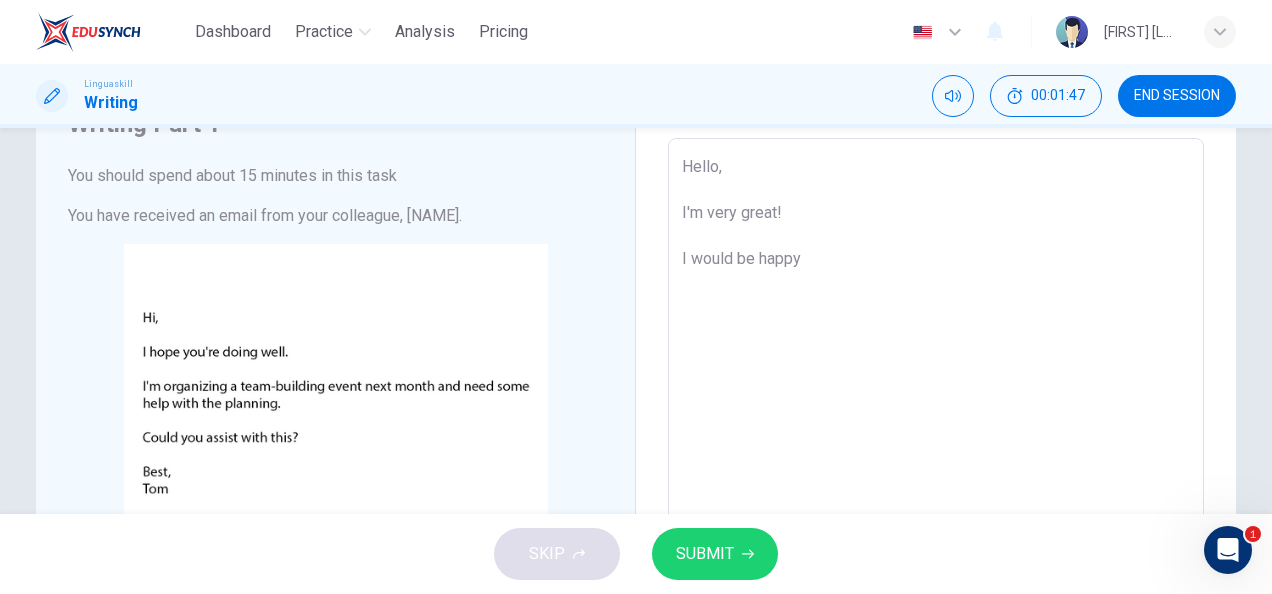 type on "x" 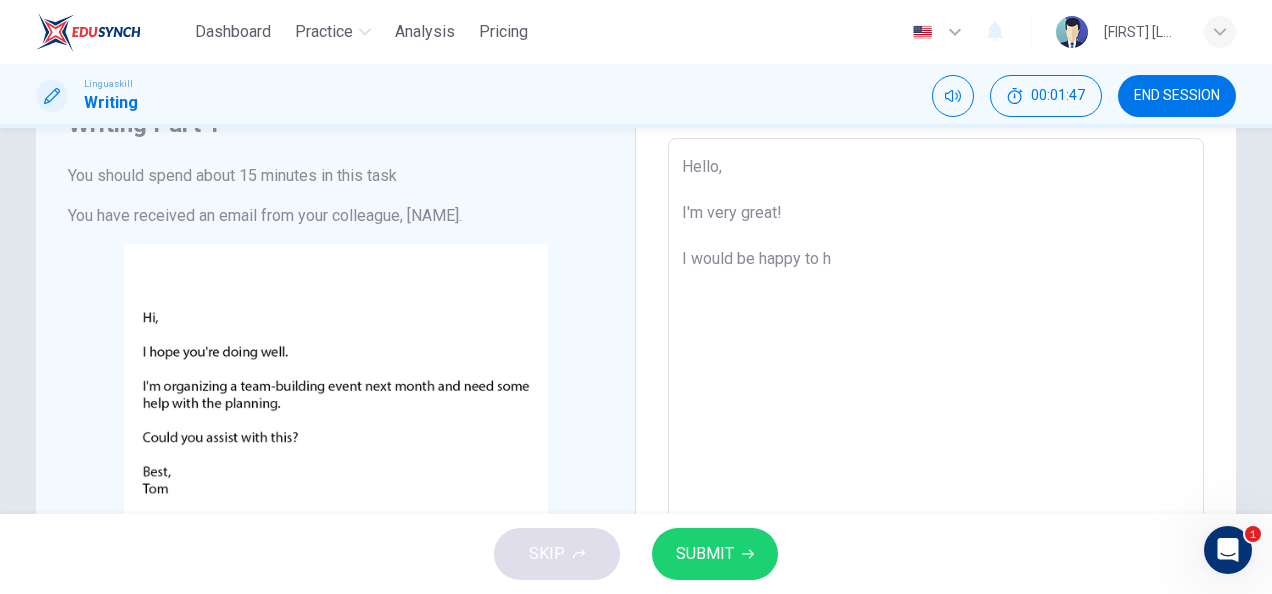 type on "x" 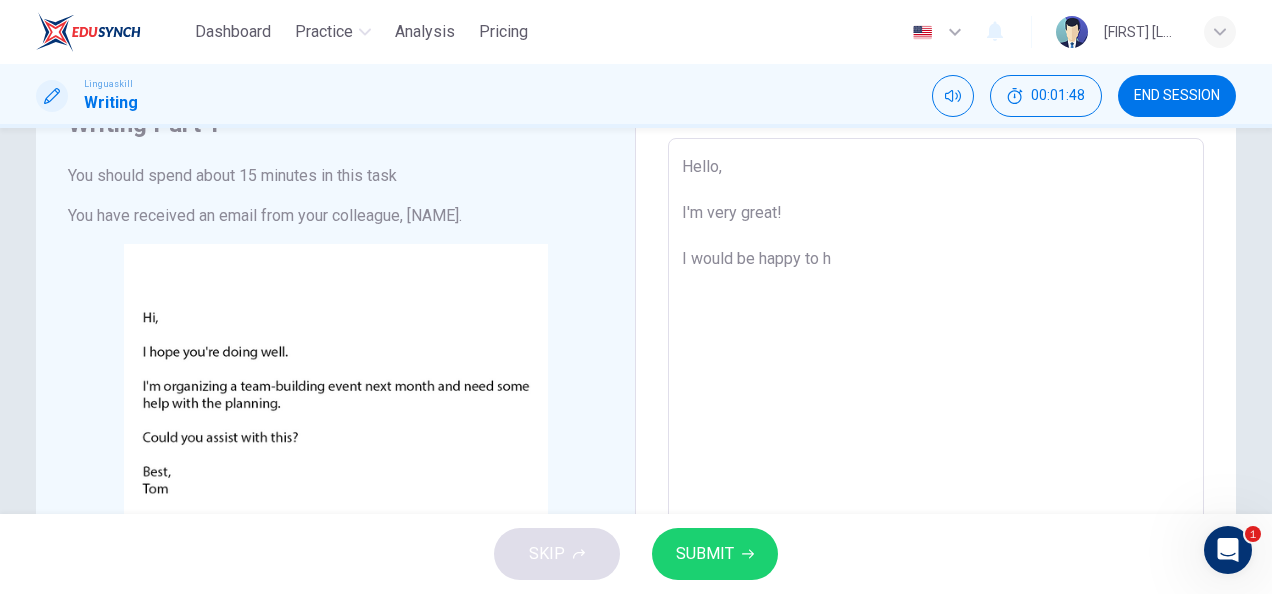 type on "Hello,
I'm very great!
I would be happy to" 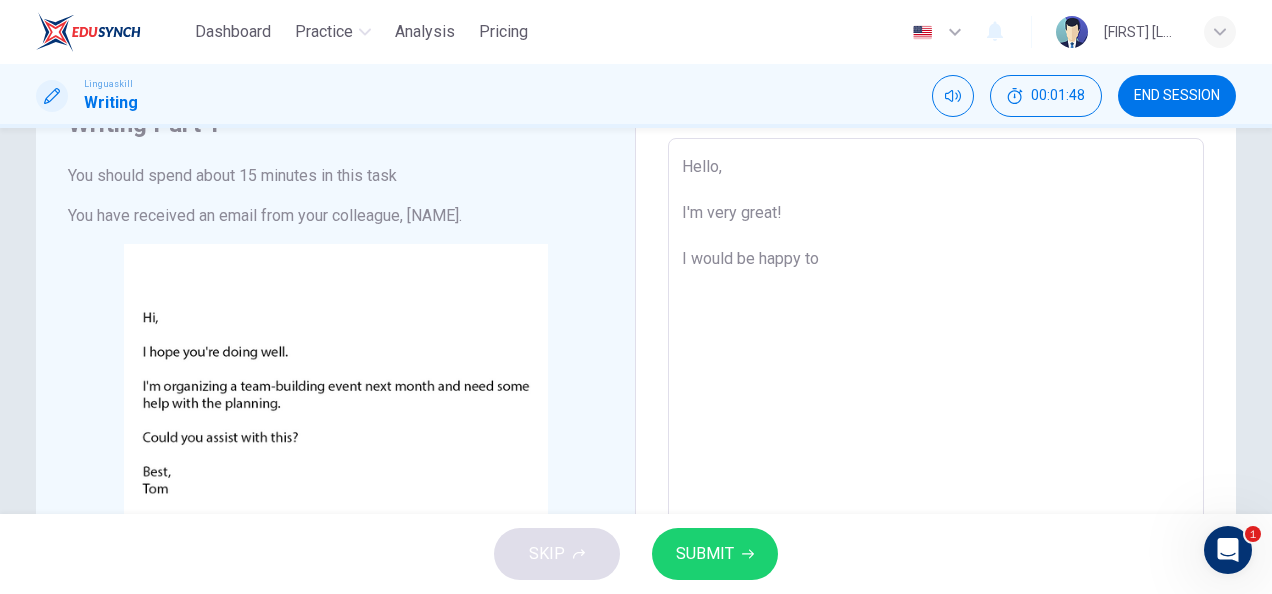 type on "Hello,
I'm very great!
I would be happy to" 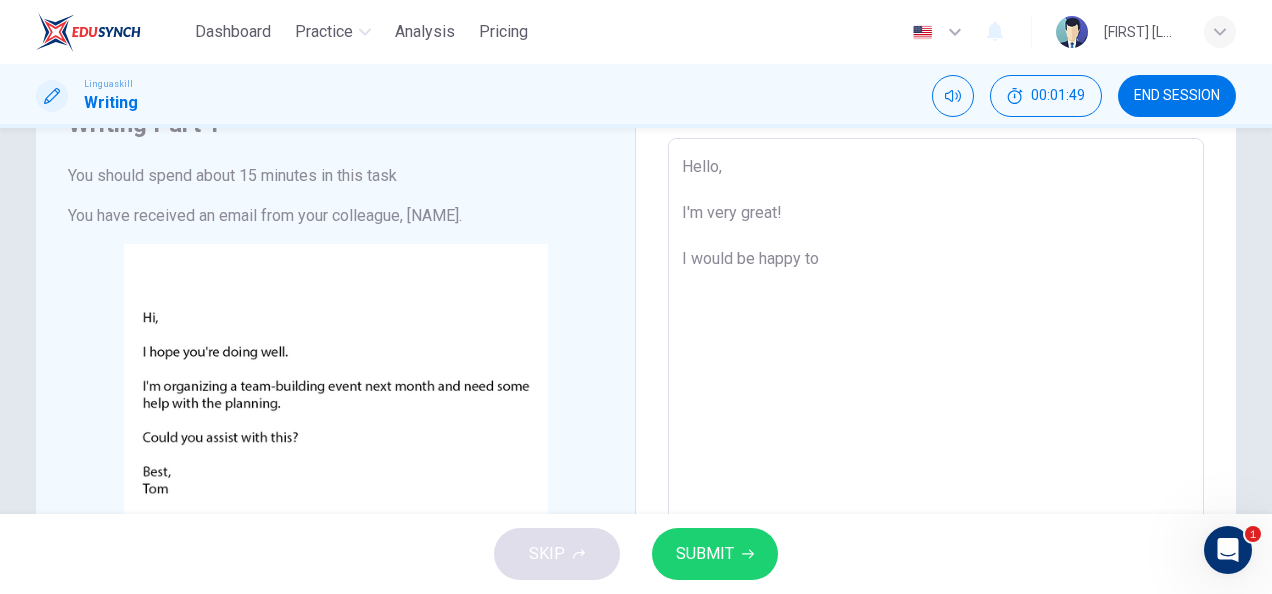 type on "Hello,
I'm very great!
I would be happy to a" 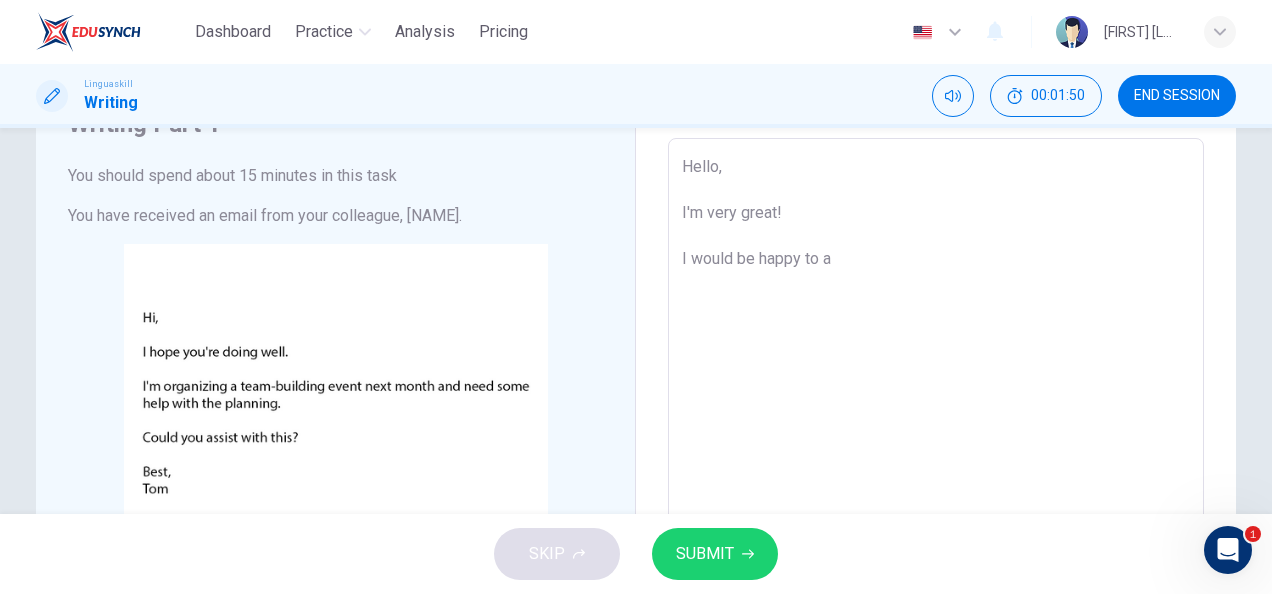 type on "Hello,
I'm very great!
I would be happy to as" 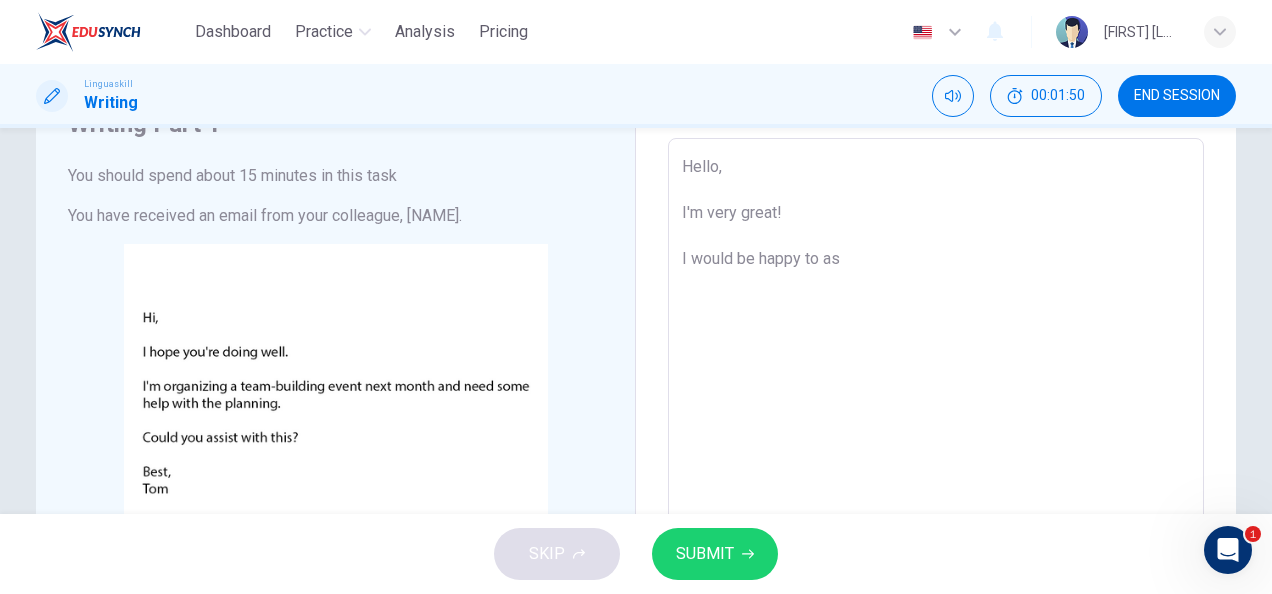 type on "Hello,
I'm very great!
I would be happy to ass" 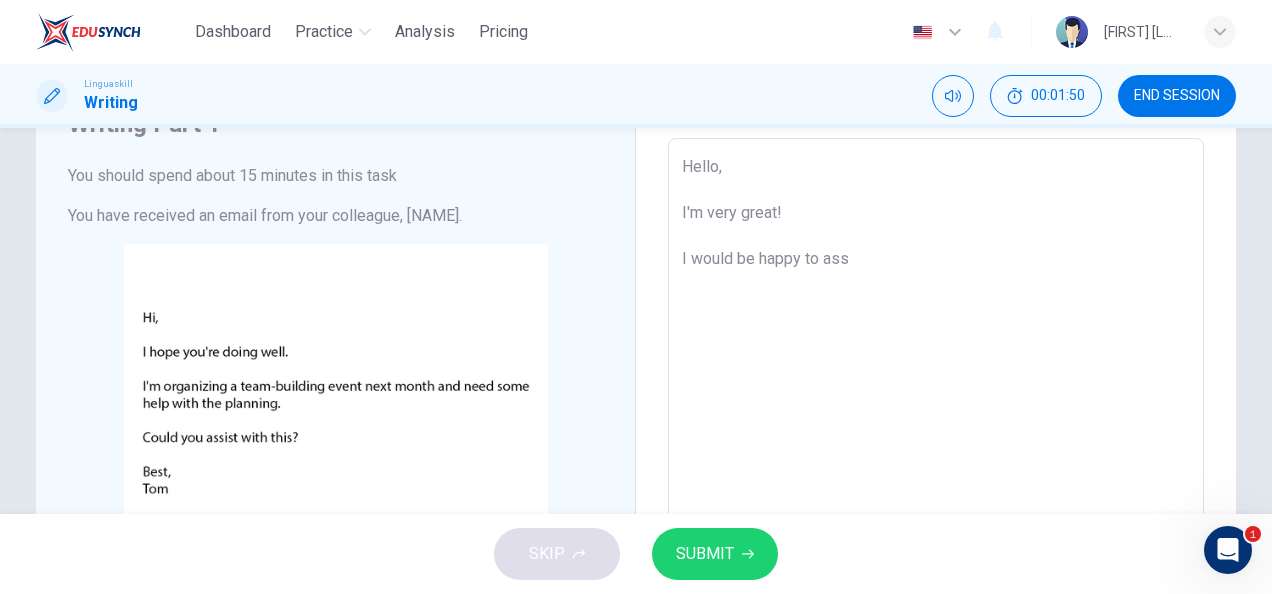 type on "x" 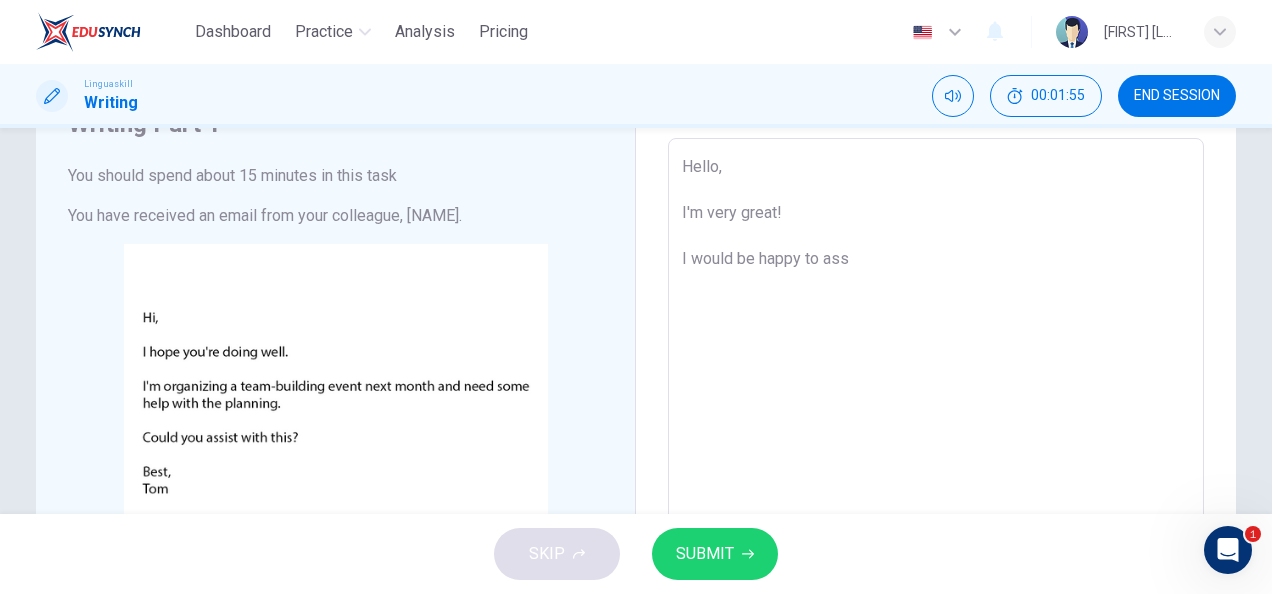 click on "Hello,
I'm very great!
I would be happy to ass x ​" at bounding box center [936, 487] 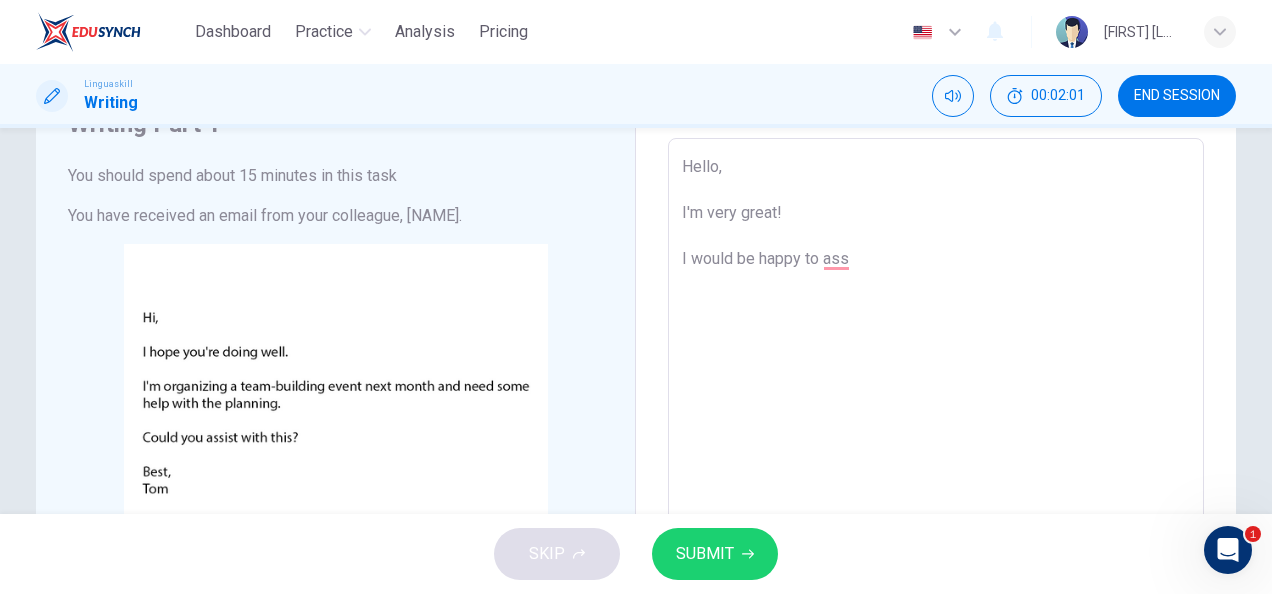 type on "Hello,
I'm very great!
tI would be happy to ass" 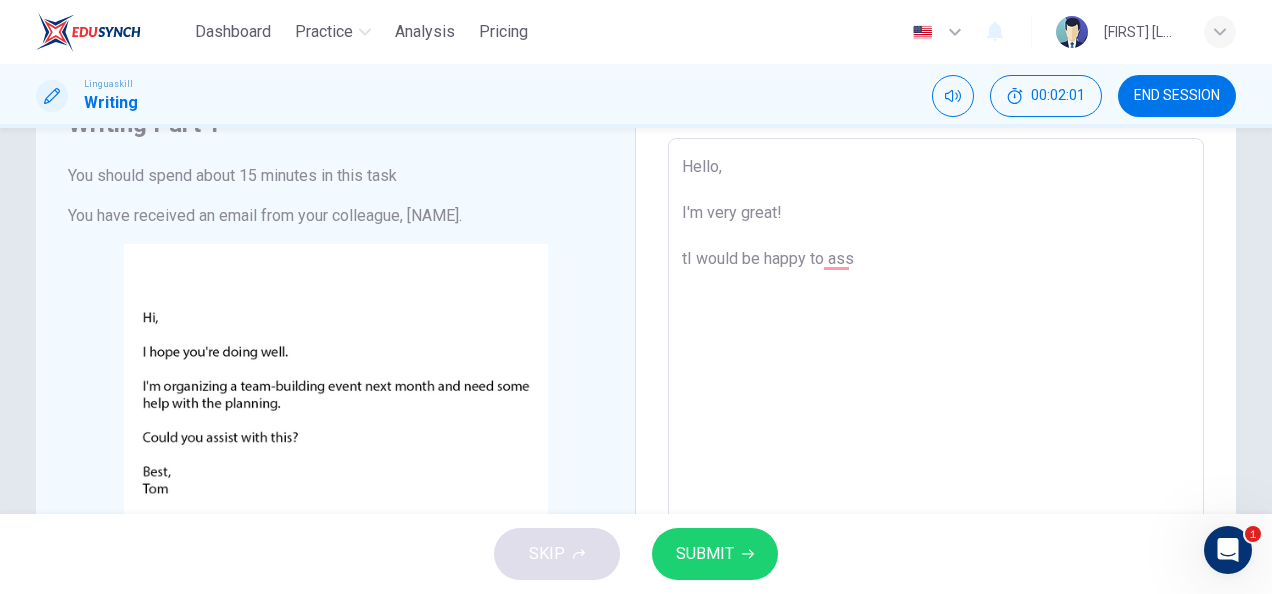 type on "x" 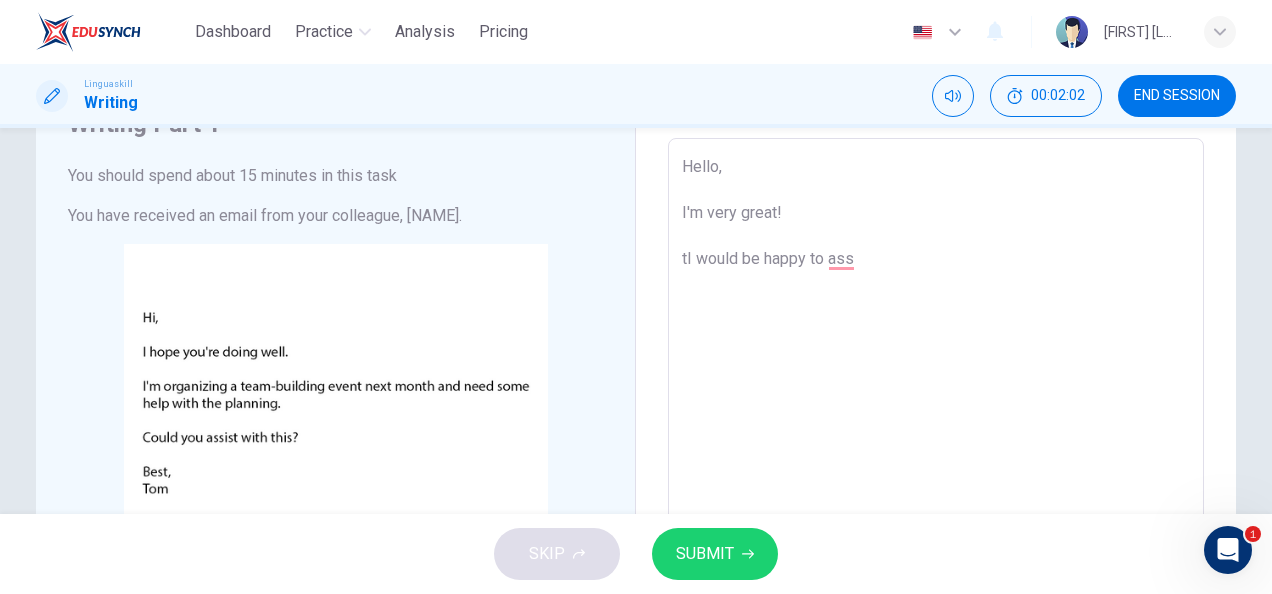 type on "Hello,
I'm very great!
thI would be happy to ass" 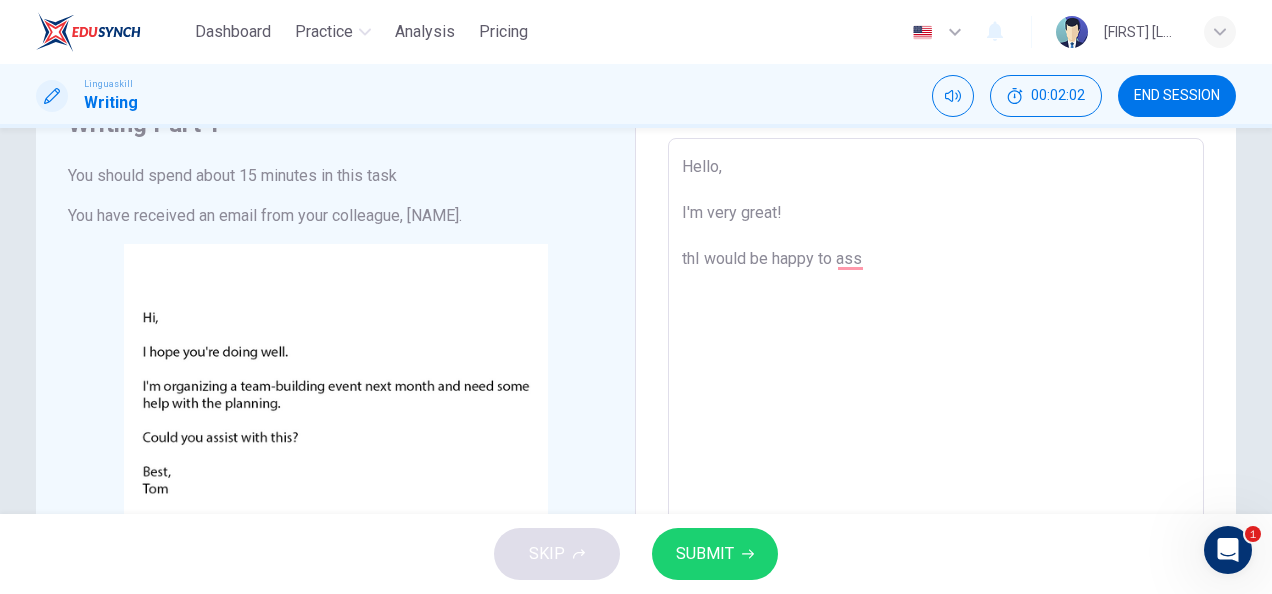 type on "Hello,
I'm very great!
thaI would be happy to ass" 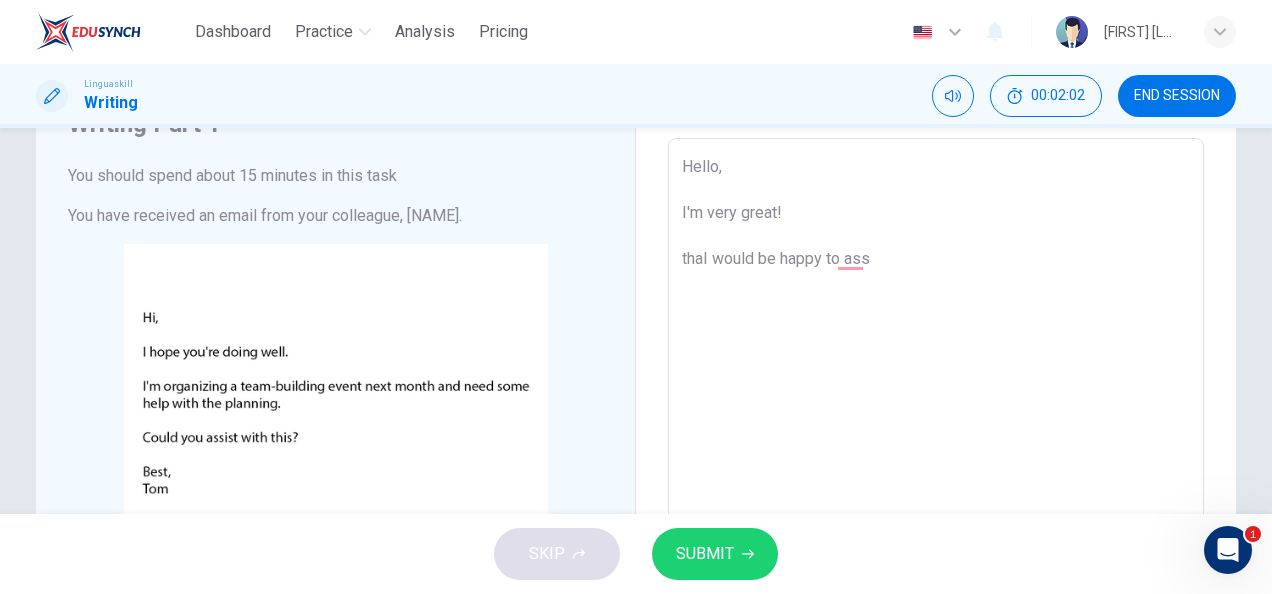 type on "x" 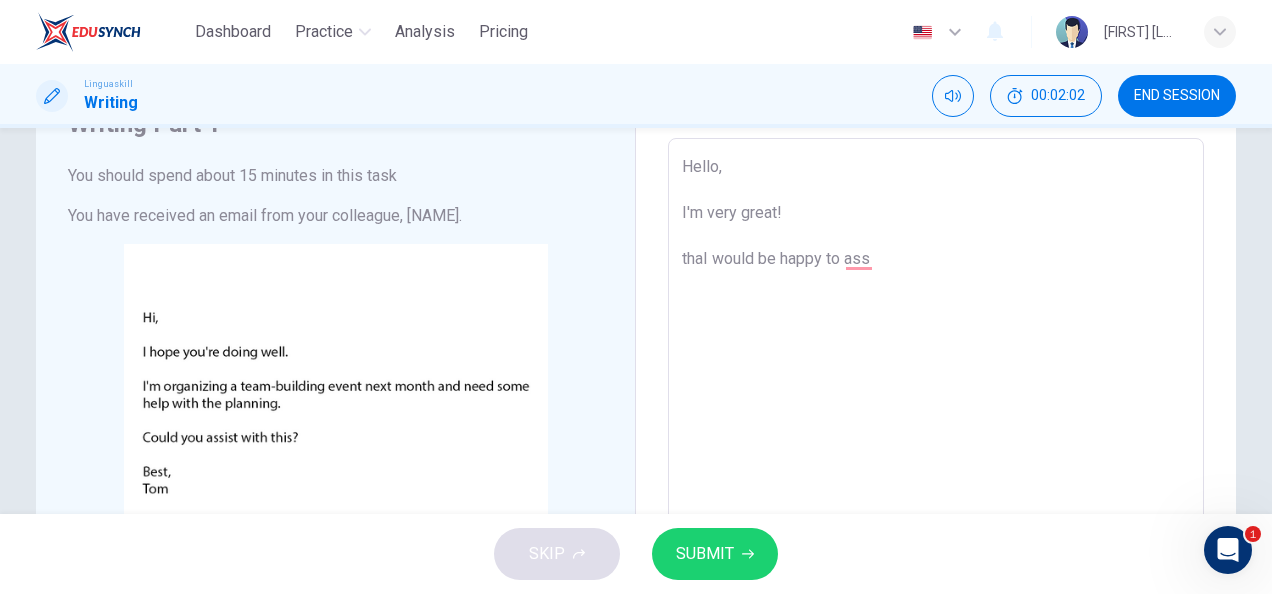 type on "Hello,
I'm very great!
thatI would be happy to ass" 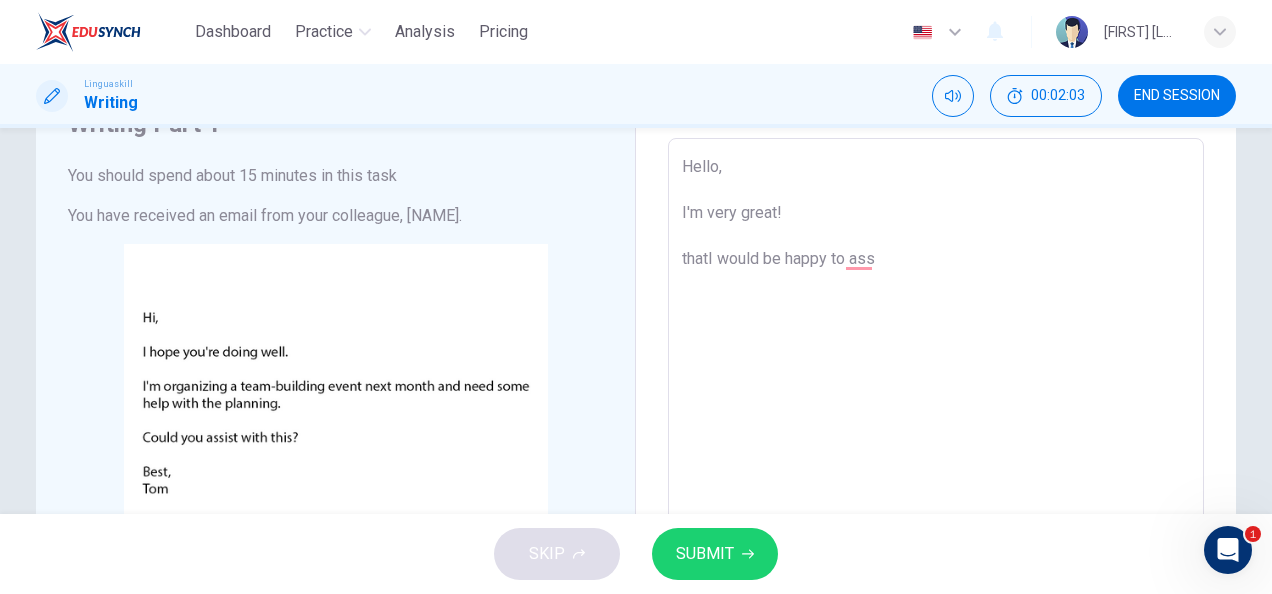 type on "x" 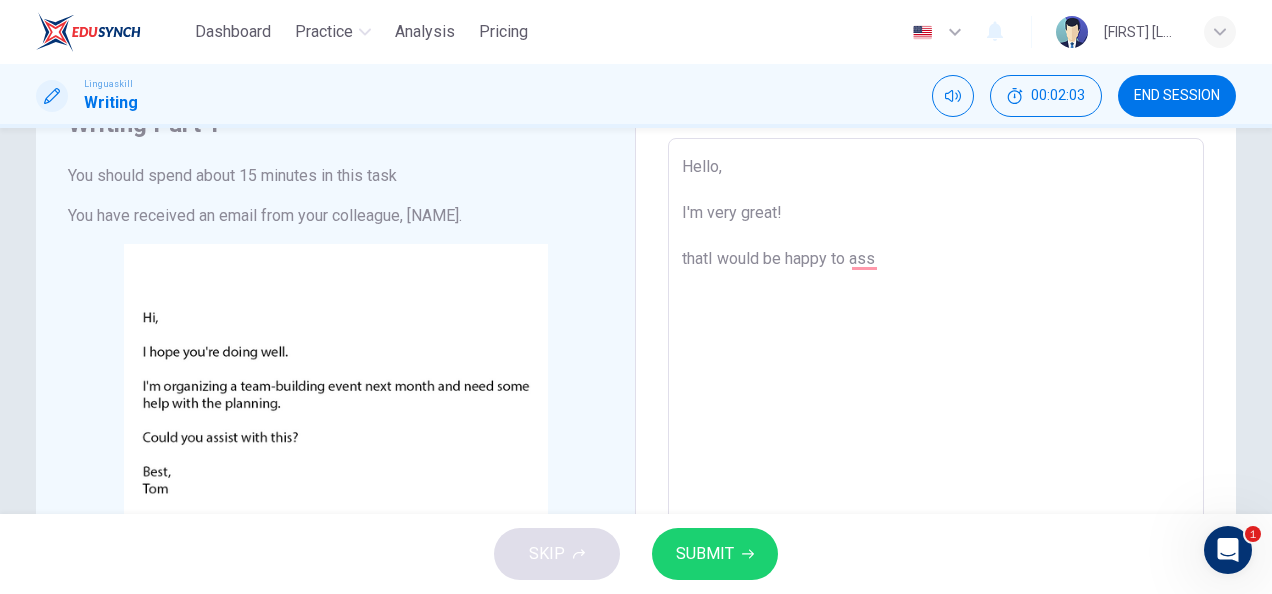 type on "Hello,
I'm very great!
that I would be happy to ass" 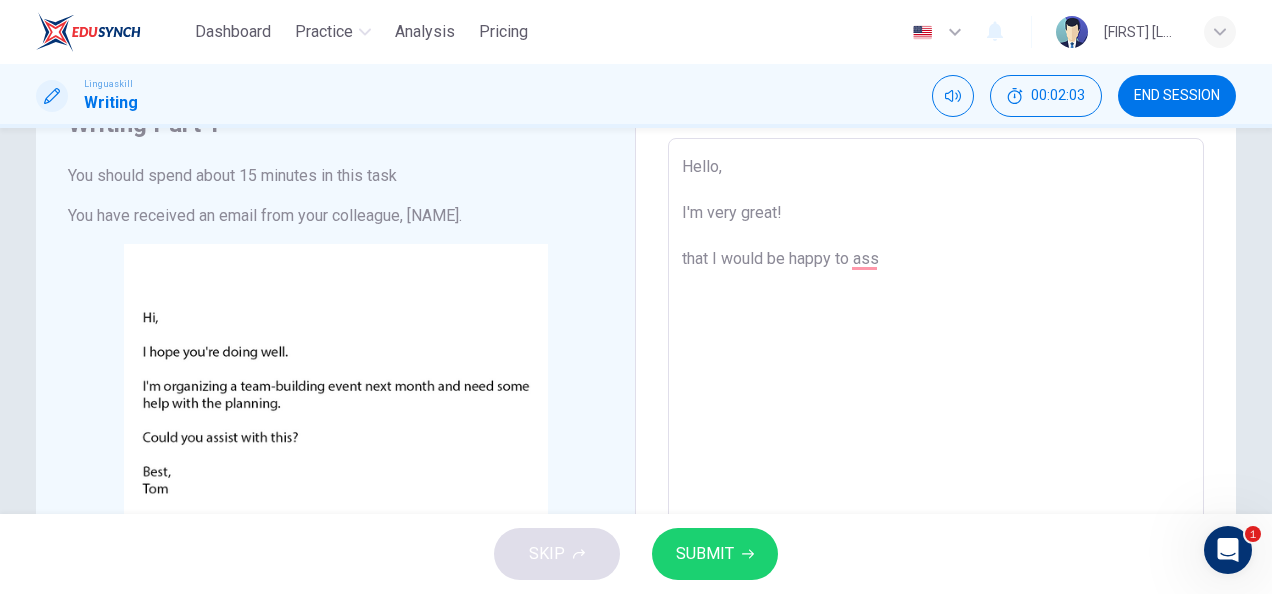 type on "x" 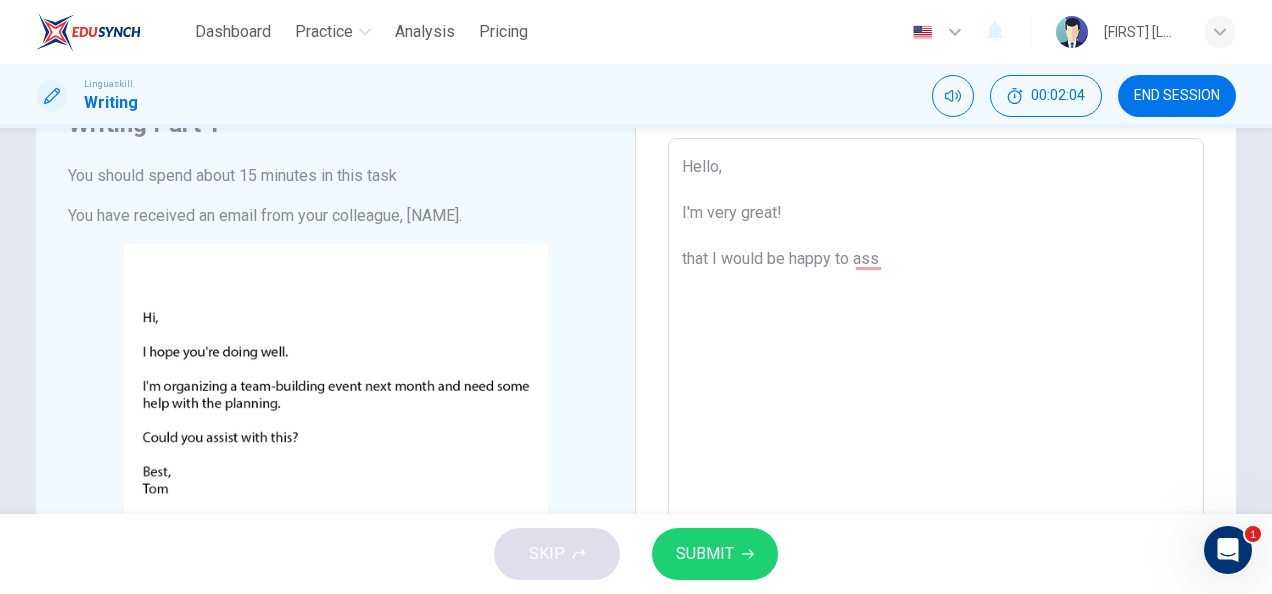 type on "Hello,
I'm very great!
that aI would be happy to ass" 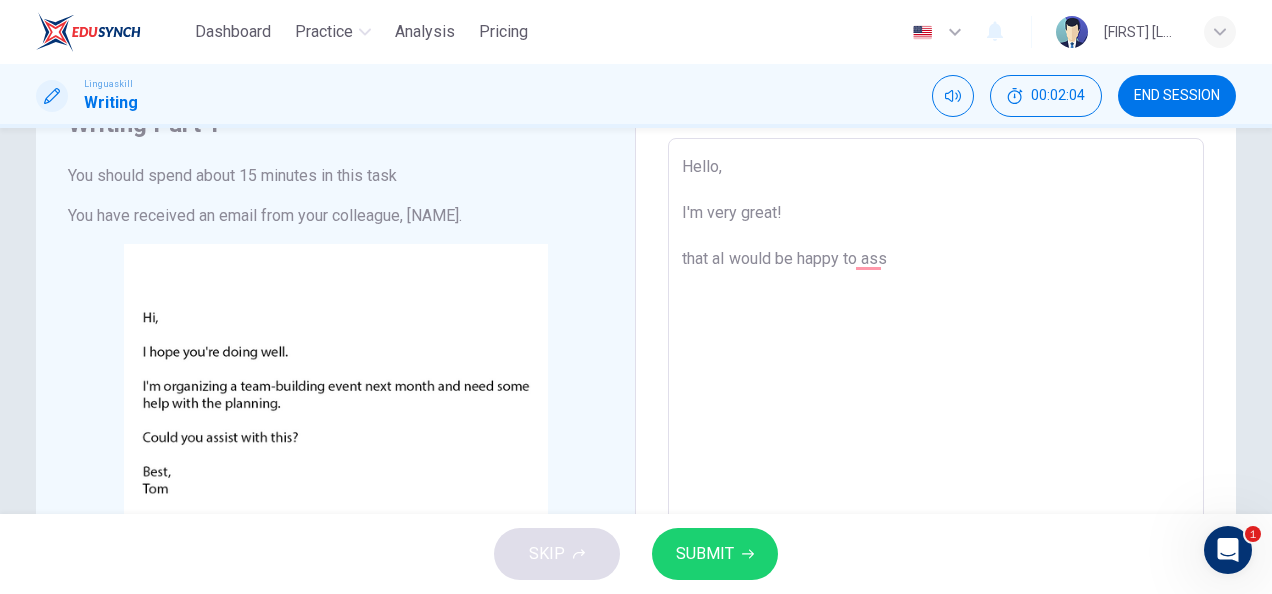 type on "Hello,
I'm very great!
that a I would be happy to ass" 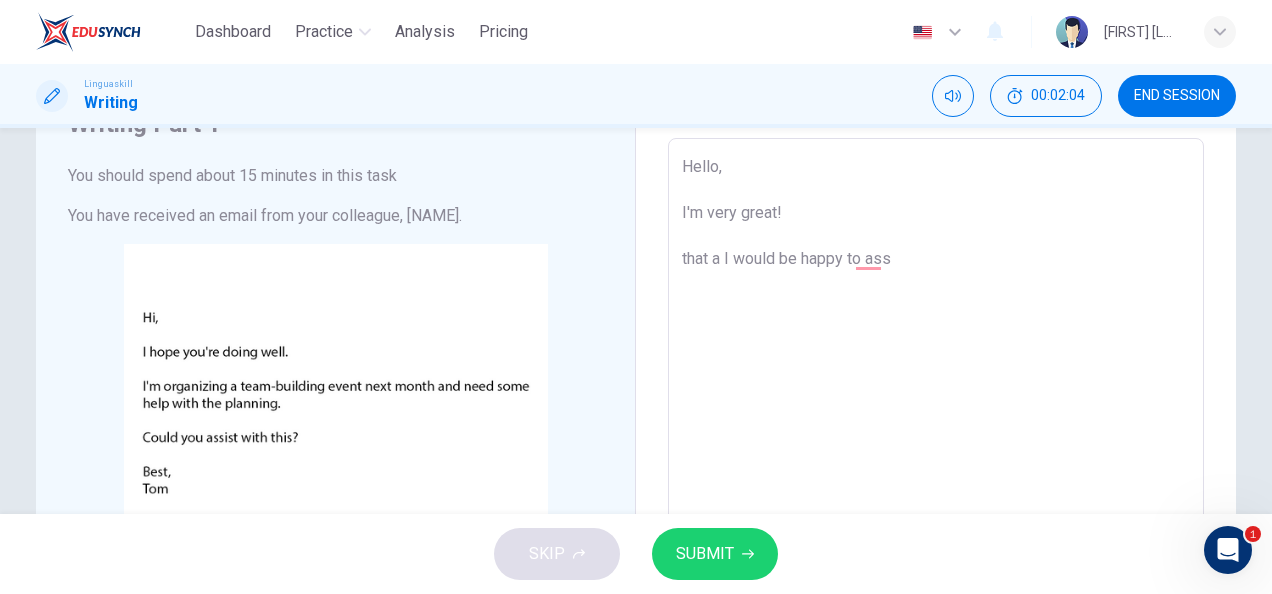 type on "x" 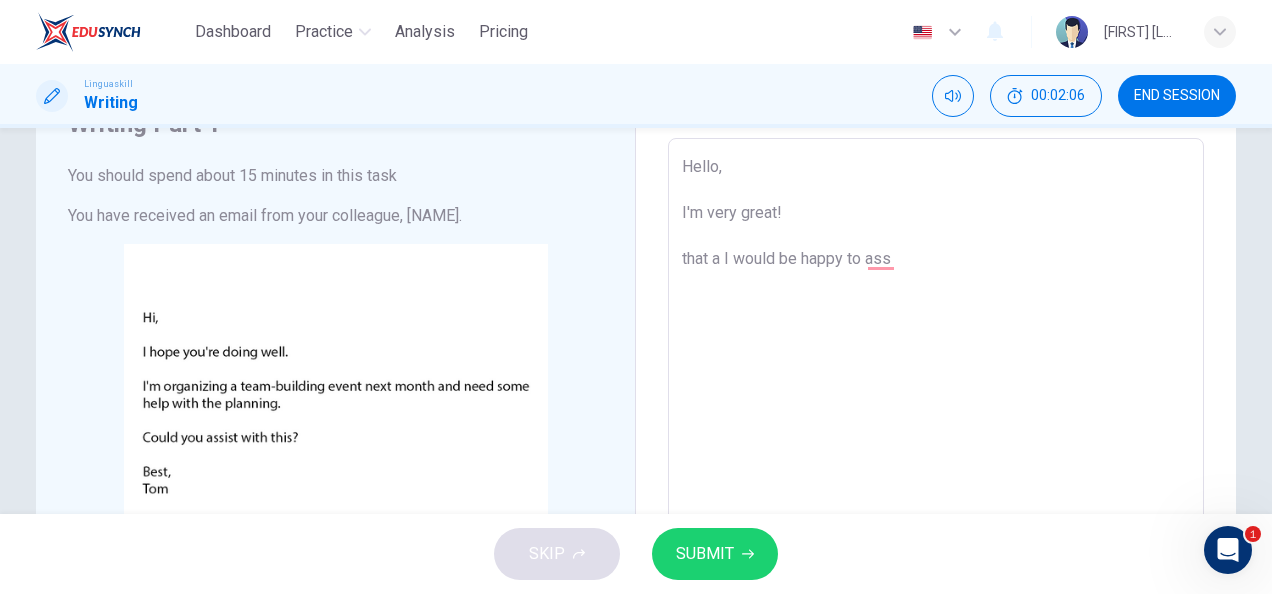type on "Hello,
I'm very great!
that a gI would be happy to ass" 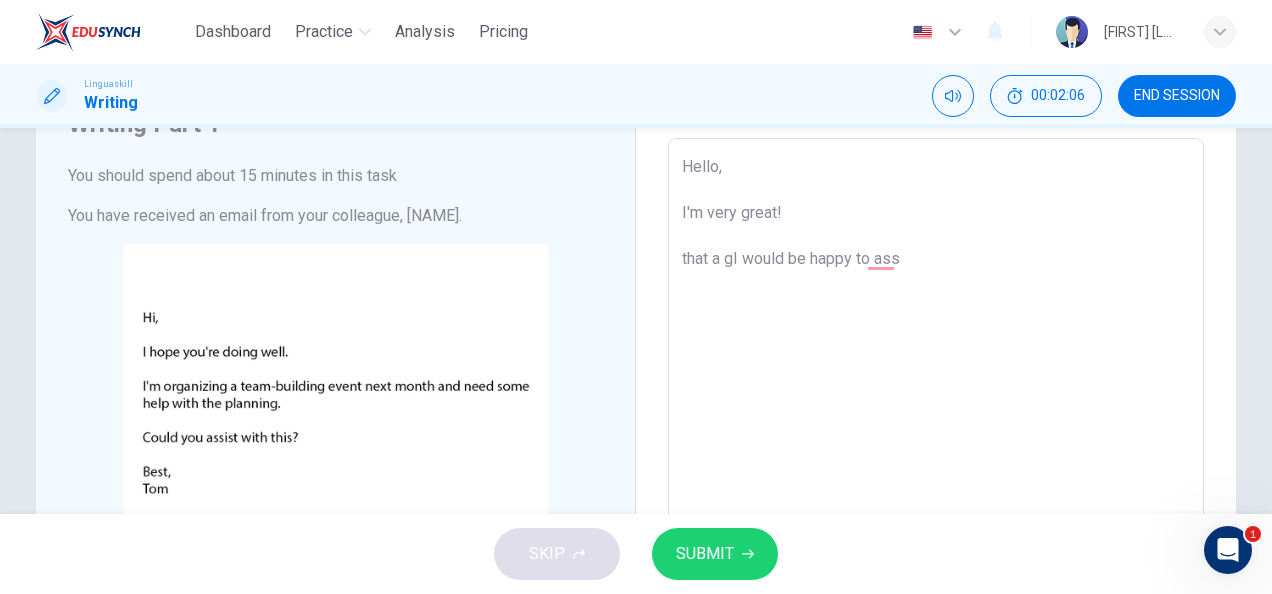type on "x" 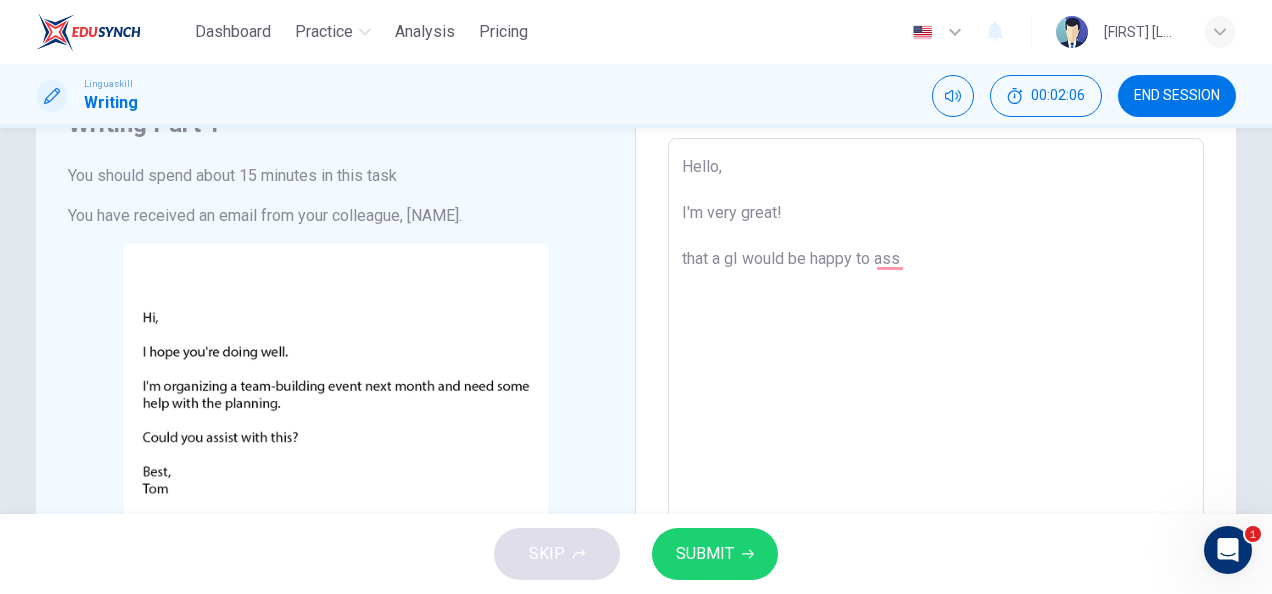 type on "Hello,
I'm very great!
that a goI would be happy to ass" 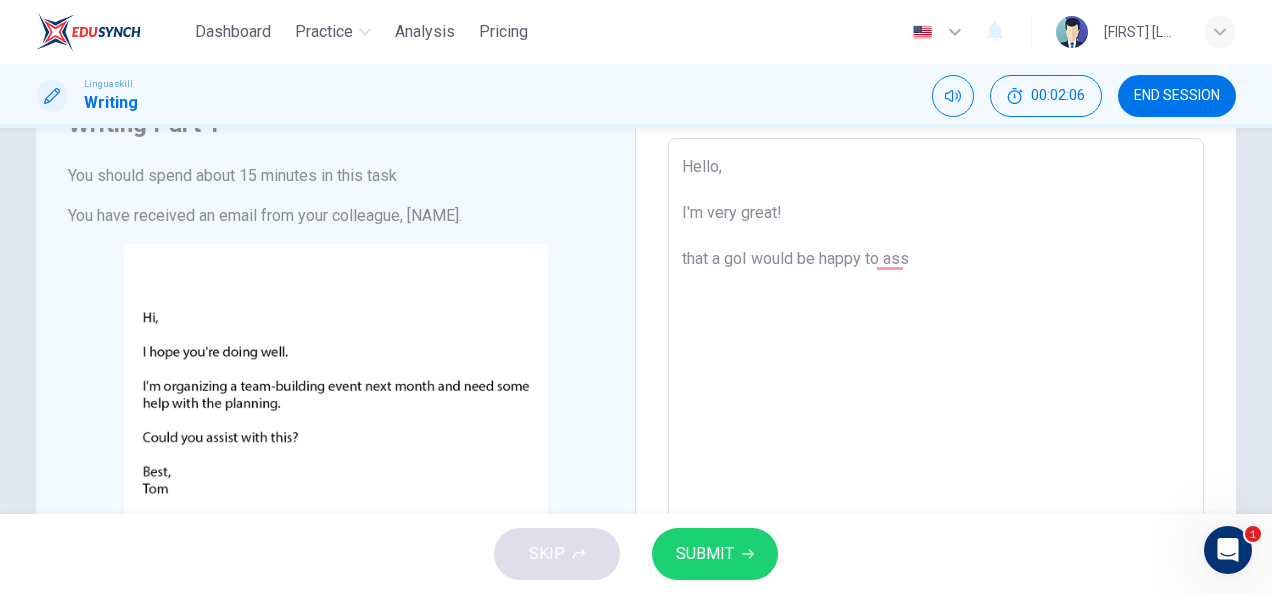 type on "x" 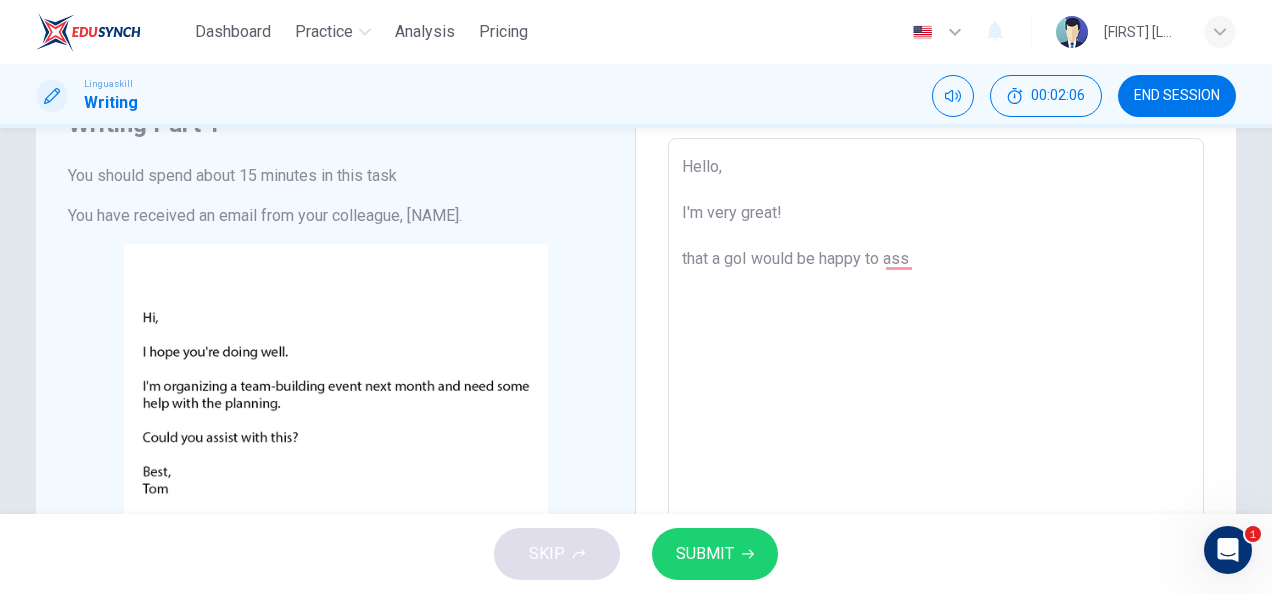 type on "Hello,
I'm very great!
that a gooI would be happy to ass" 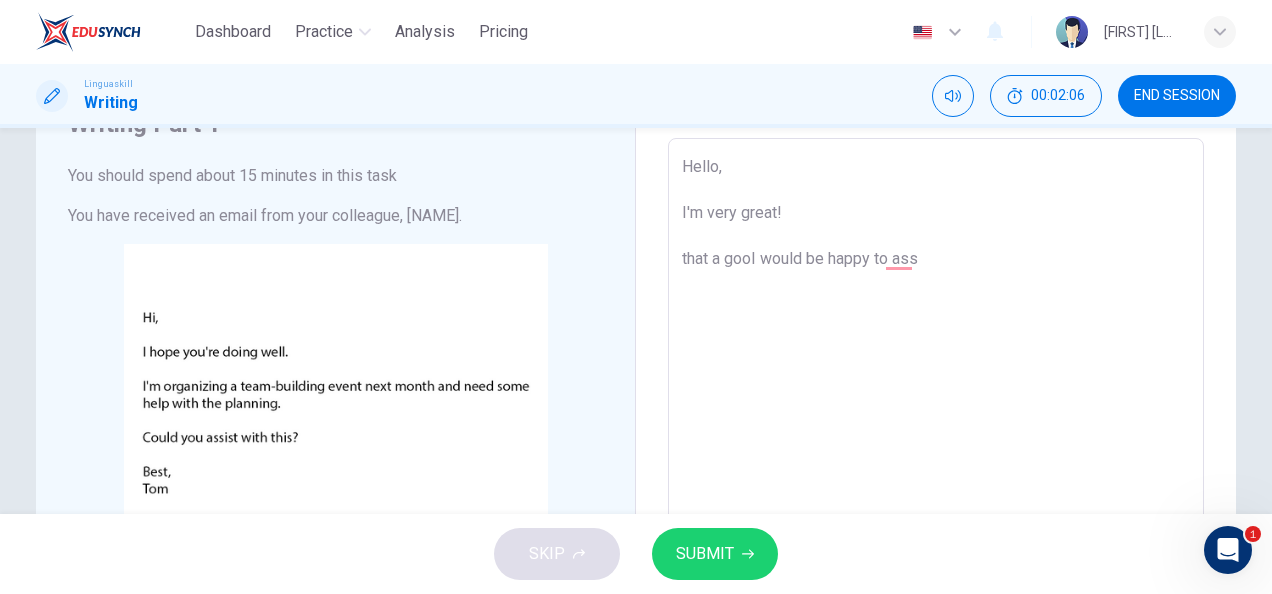 type on "x" 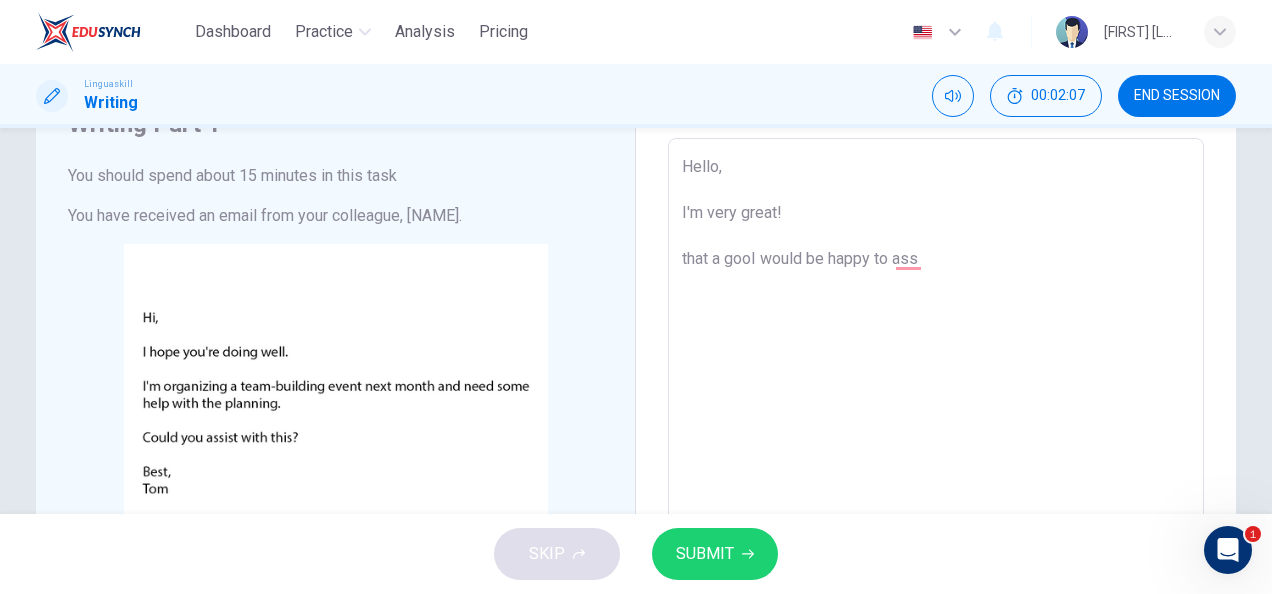 type on "Hello,
I'm very great!
that a goodI would be happy to ass" 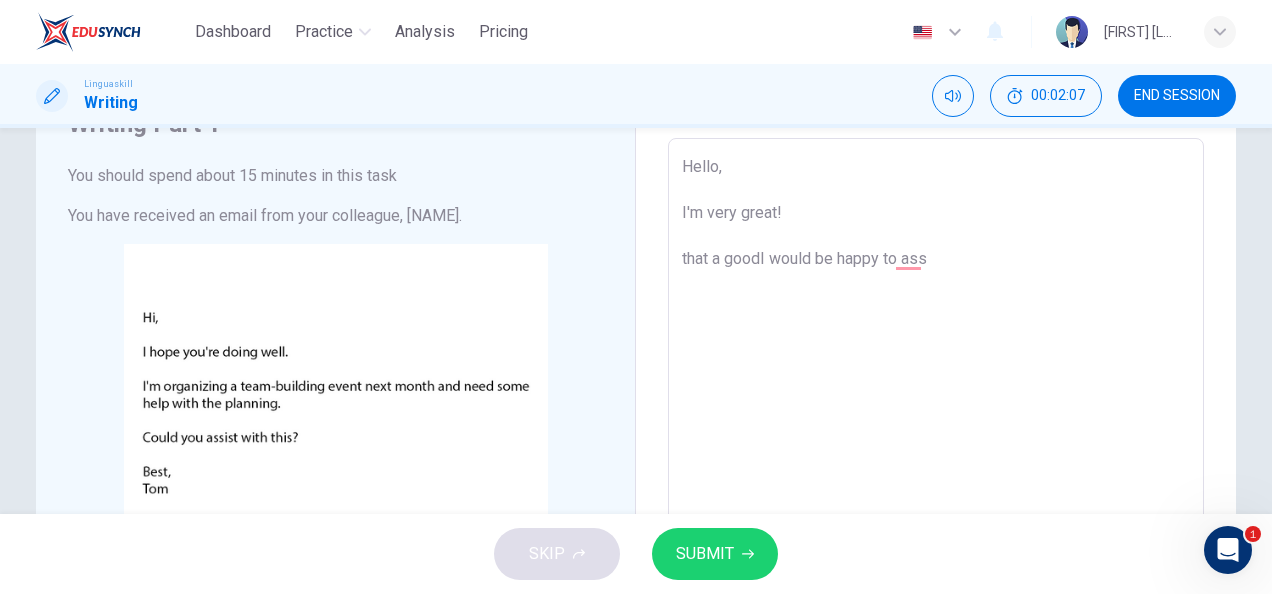 type on "x" 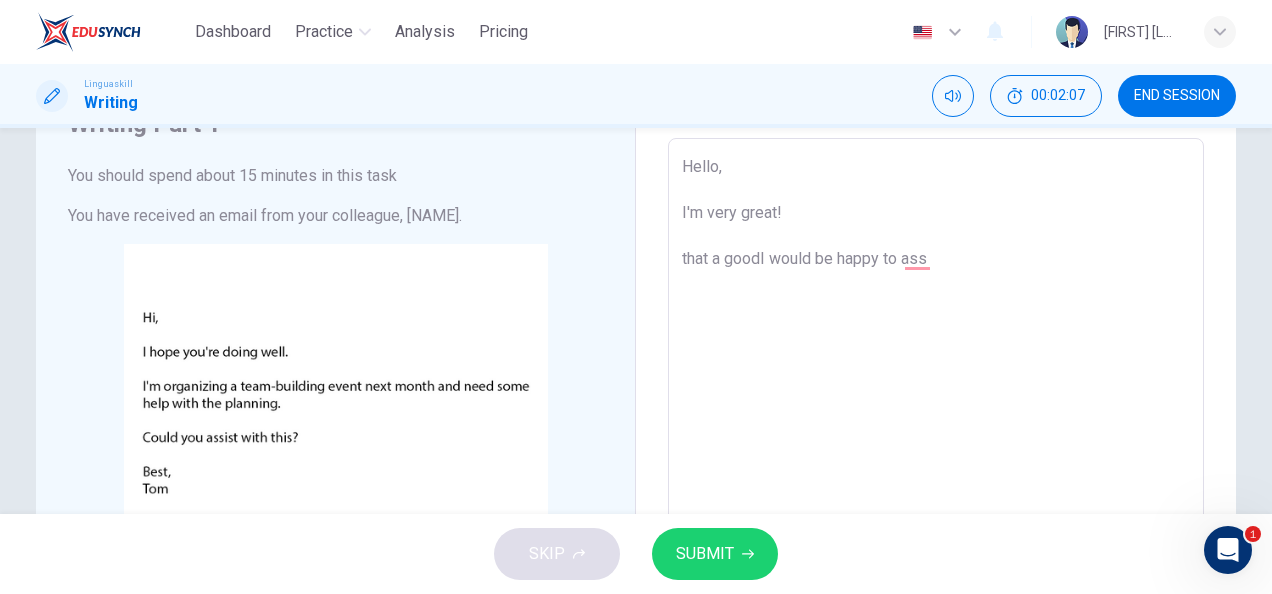 type on "Hello,
I'm very great!
that a good I would be happy to ass" 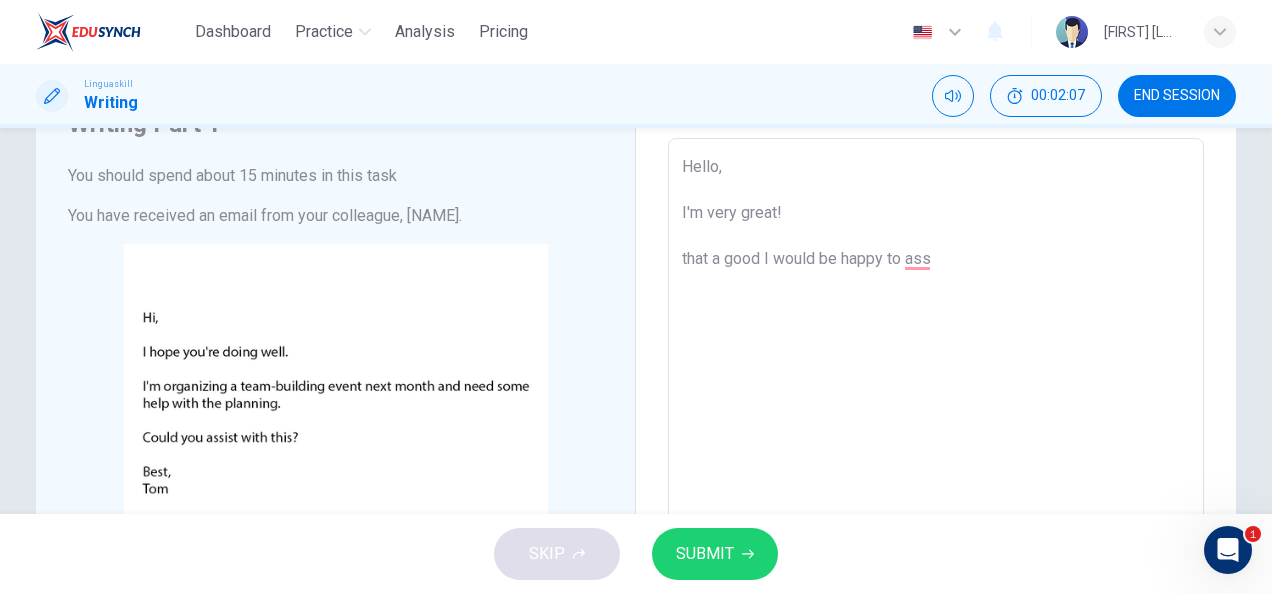 type on "x" 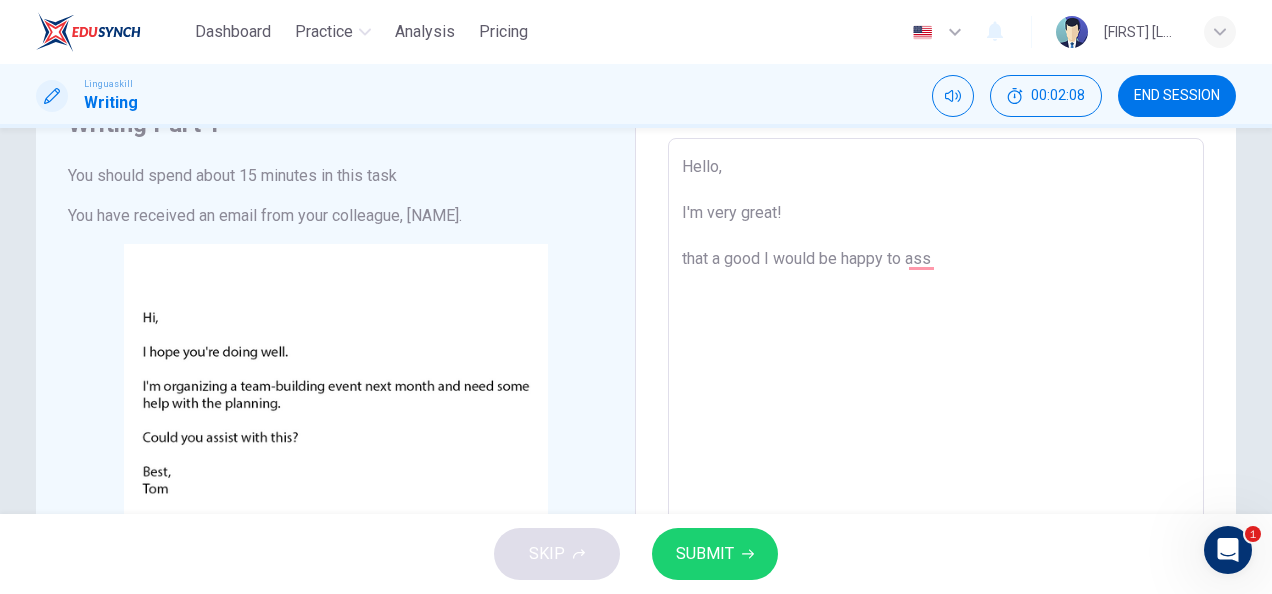 type on "Hello,
I'm very great!
that a good nI would be happy to ass" 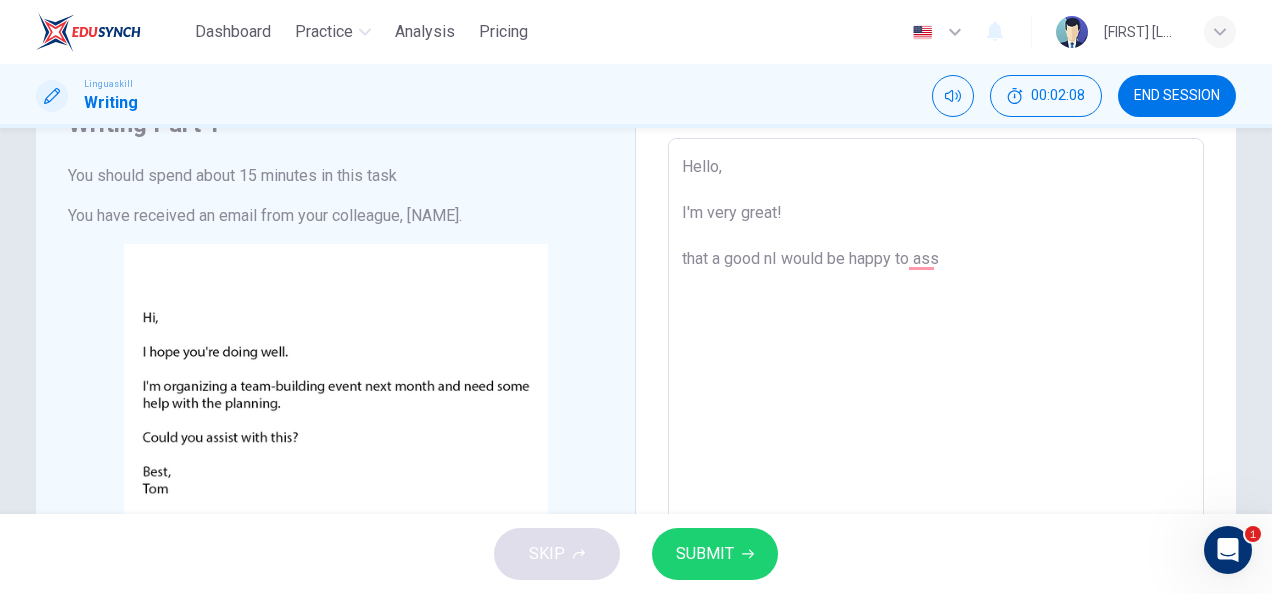 type on "x" 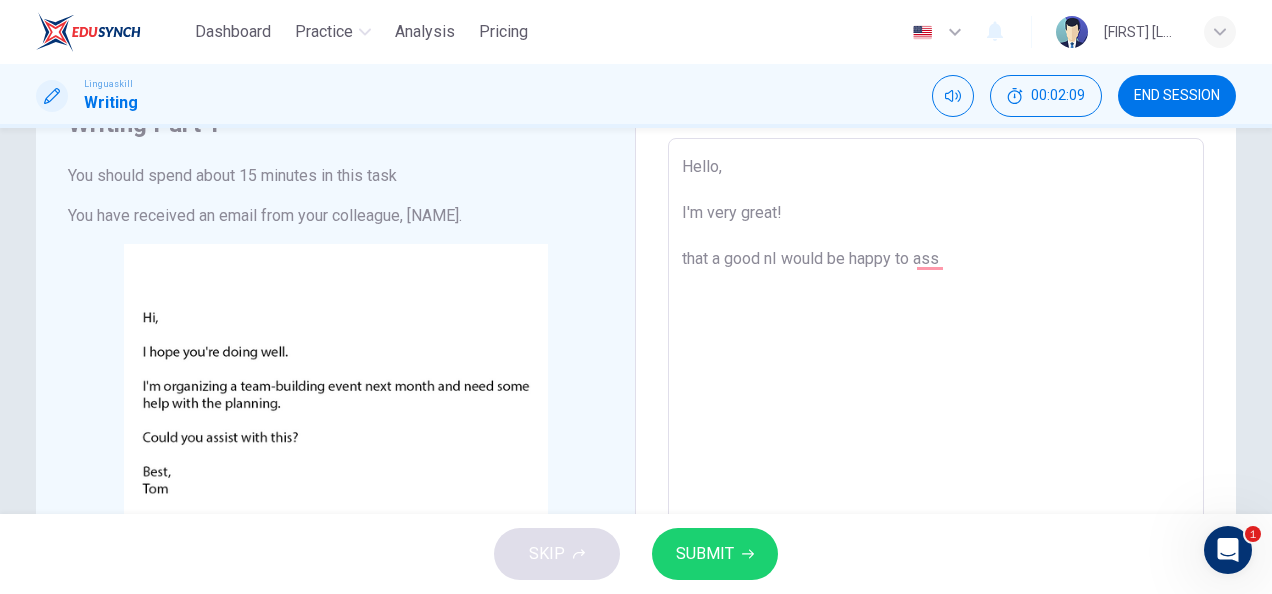 type on "Hello,
I'm very great!
that a good neI would be happy to ass" 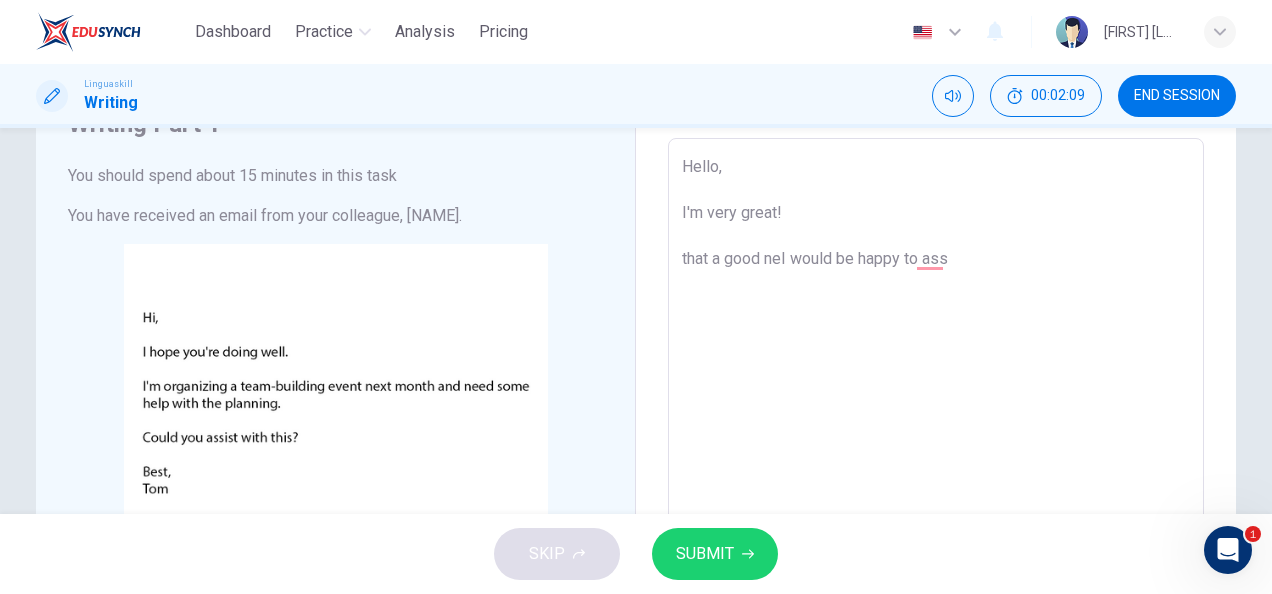 type on "x" 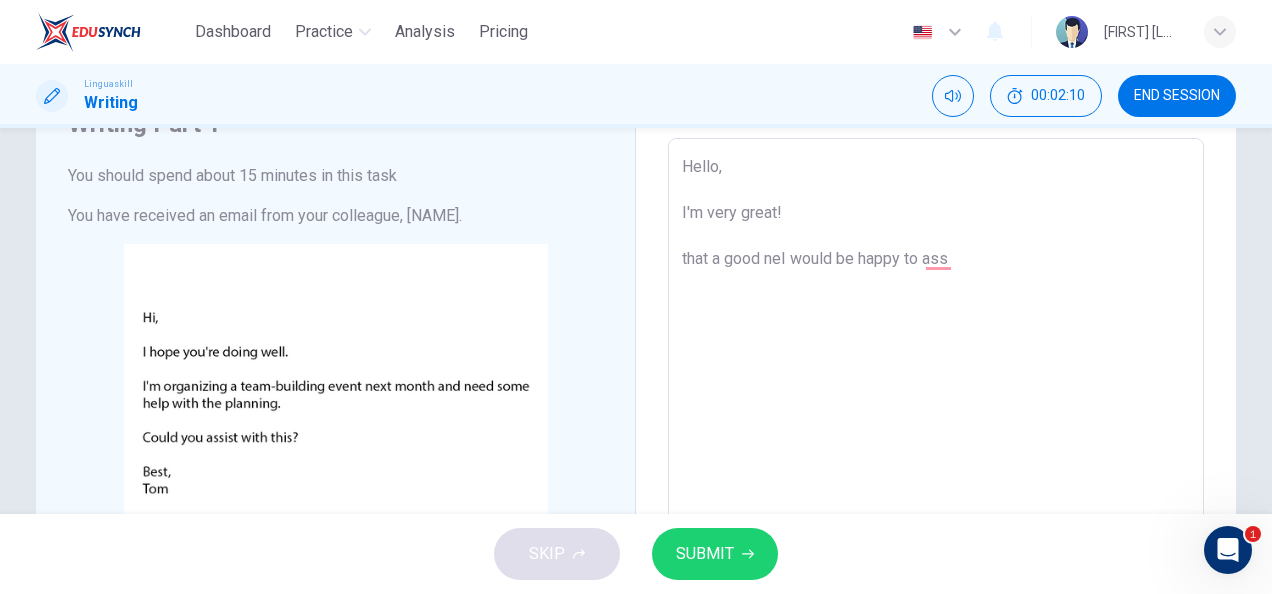 type on "Hello,
I'm very great!
that a good newI would be happy to ass" 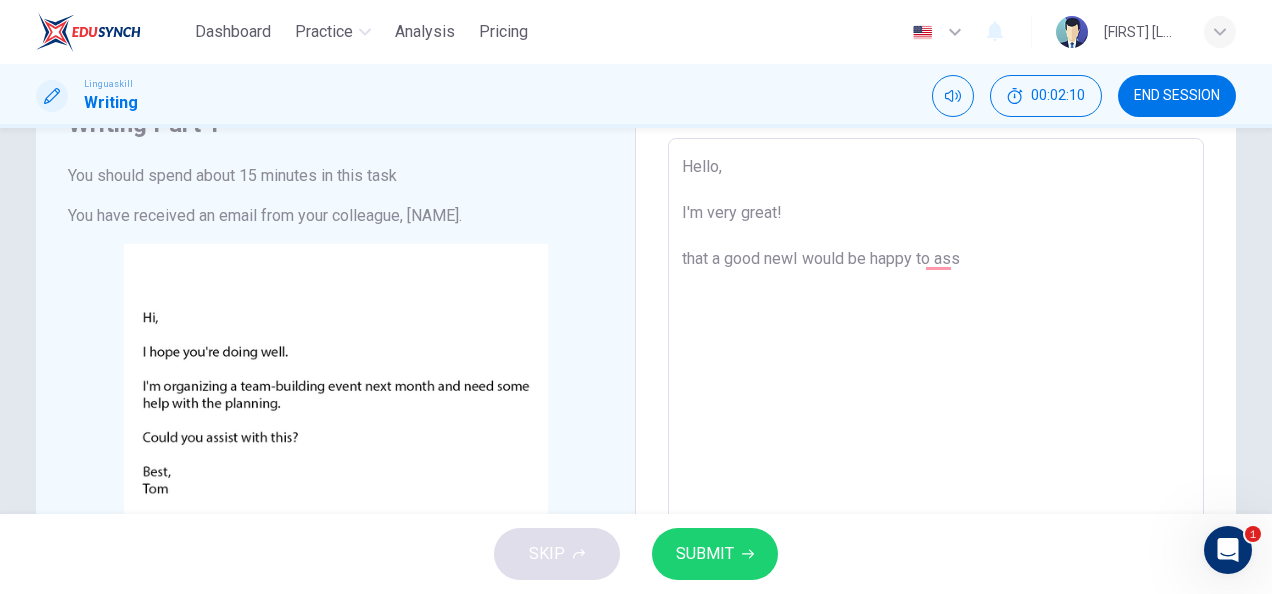 type on "x" 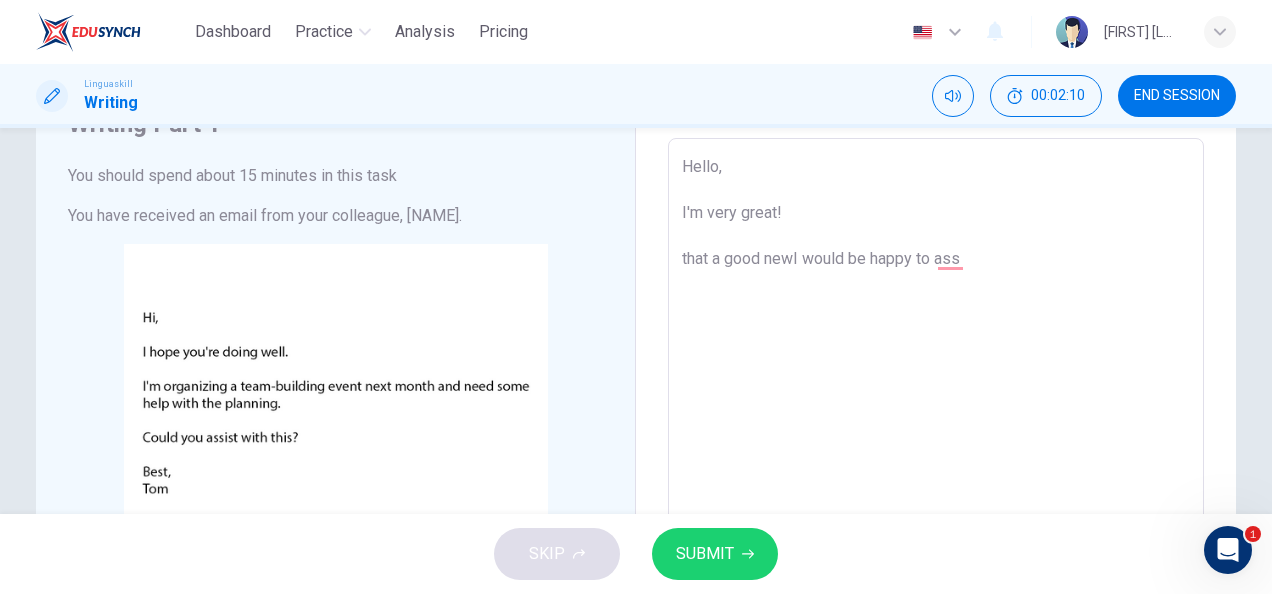 type on "Hello,
I'm very great!
that a good newsI would be happy to ass" 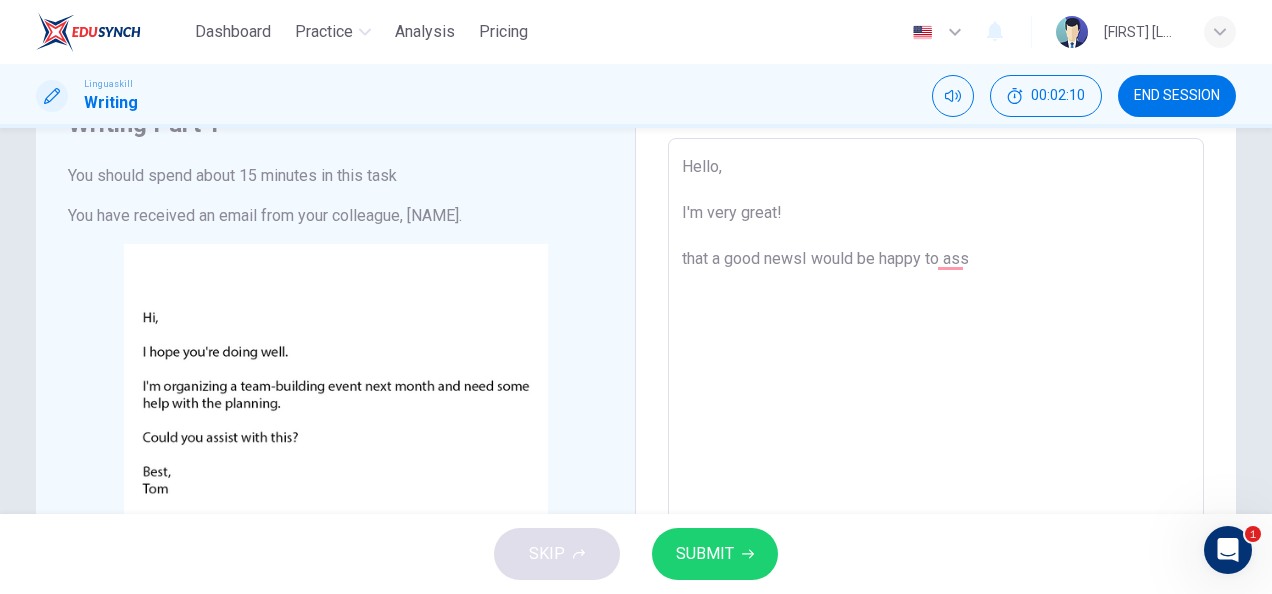type on "x" 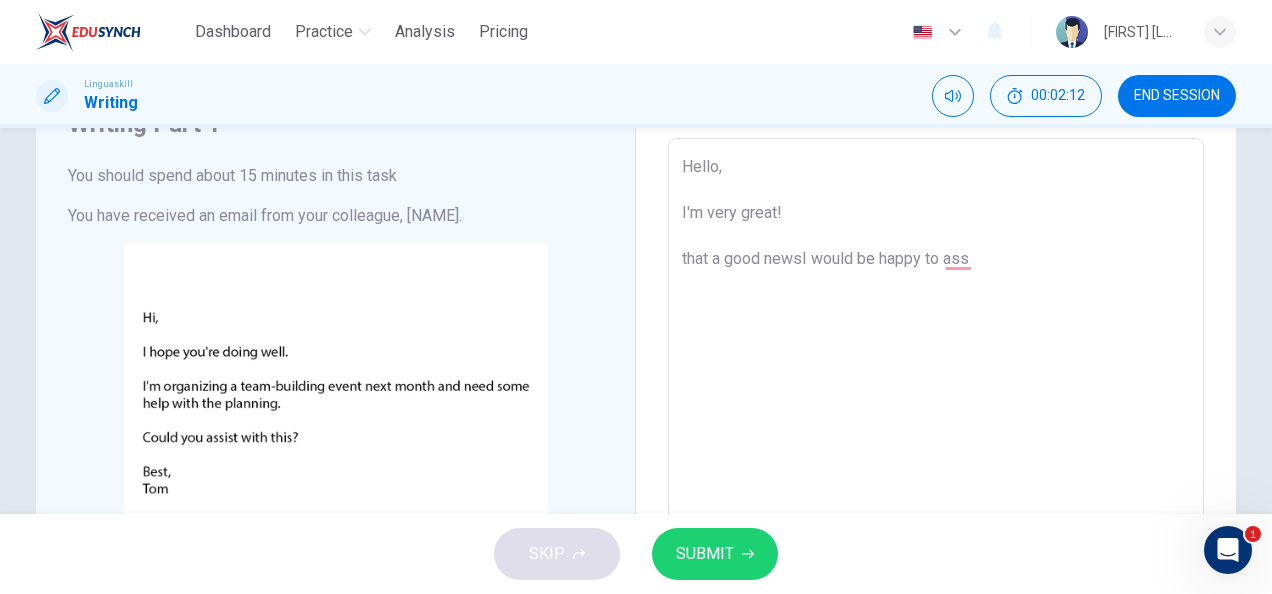 type on "Hello,
I'm very great!
that a good news!I would be happy to ass" 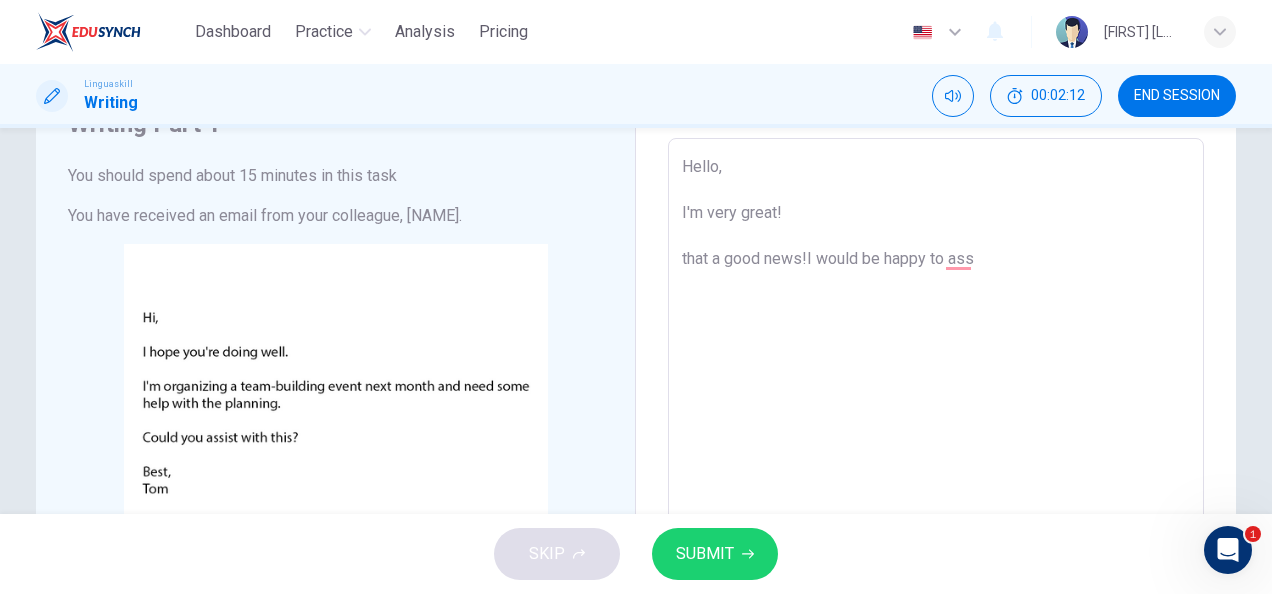 type on "x" 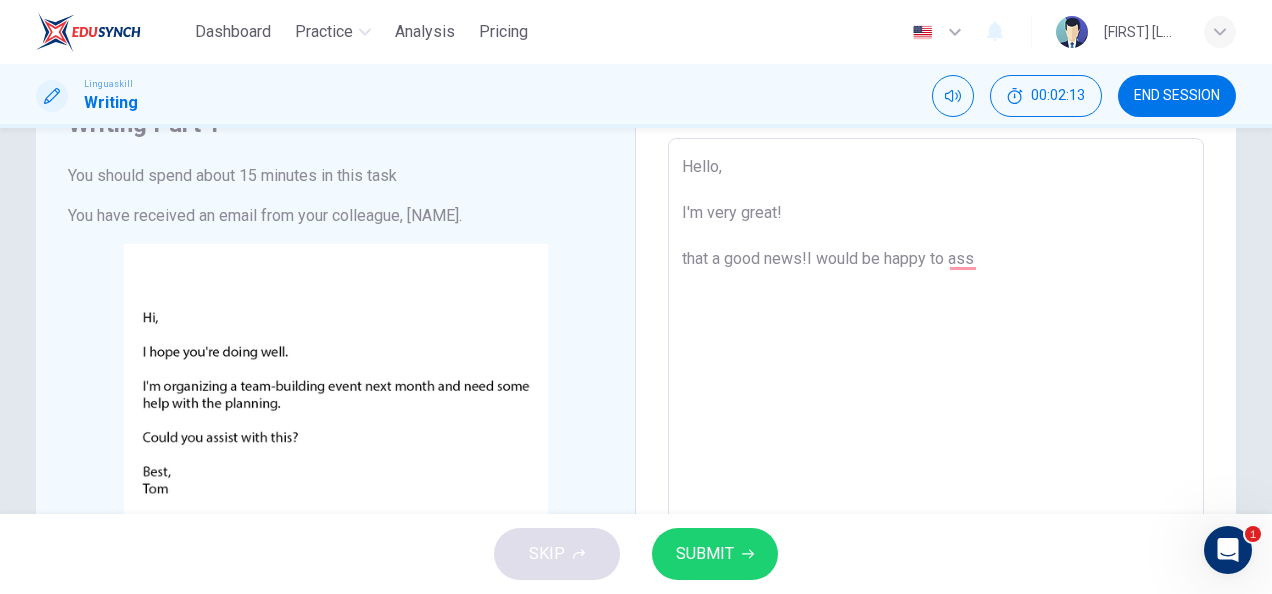type on "Hello,
I'm very great!
that a good news!.I would be happy to ass" 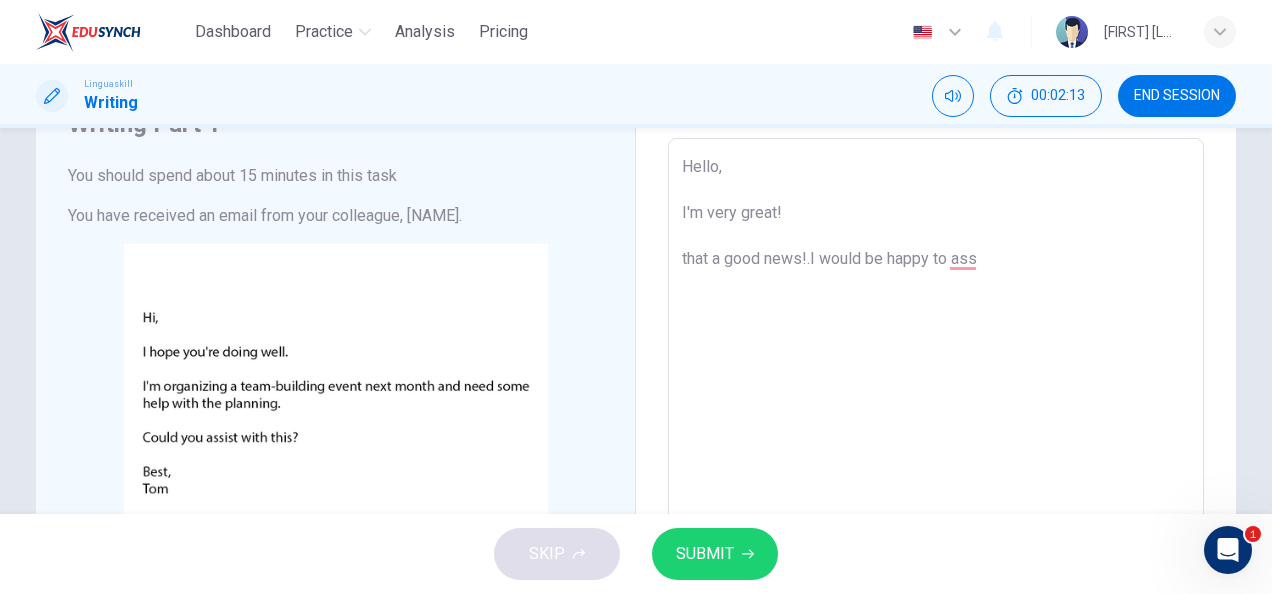 type on "x" 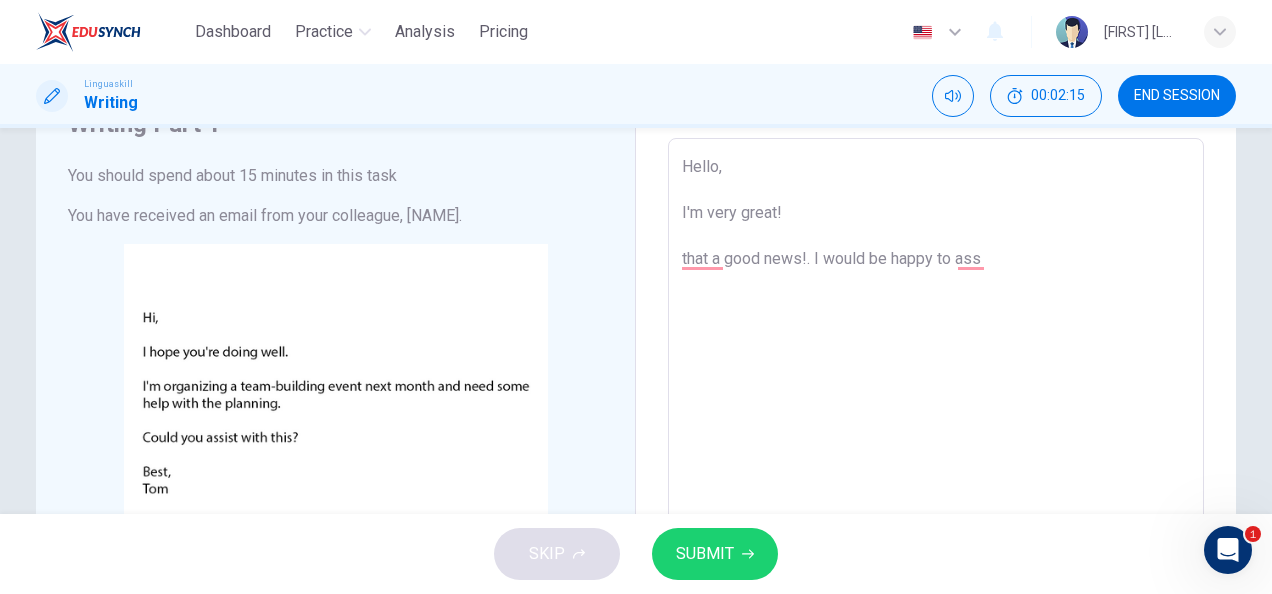 type on "Hello,
I'm very great!
that a good news!. sI would be happy to ass" 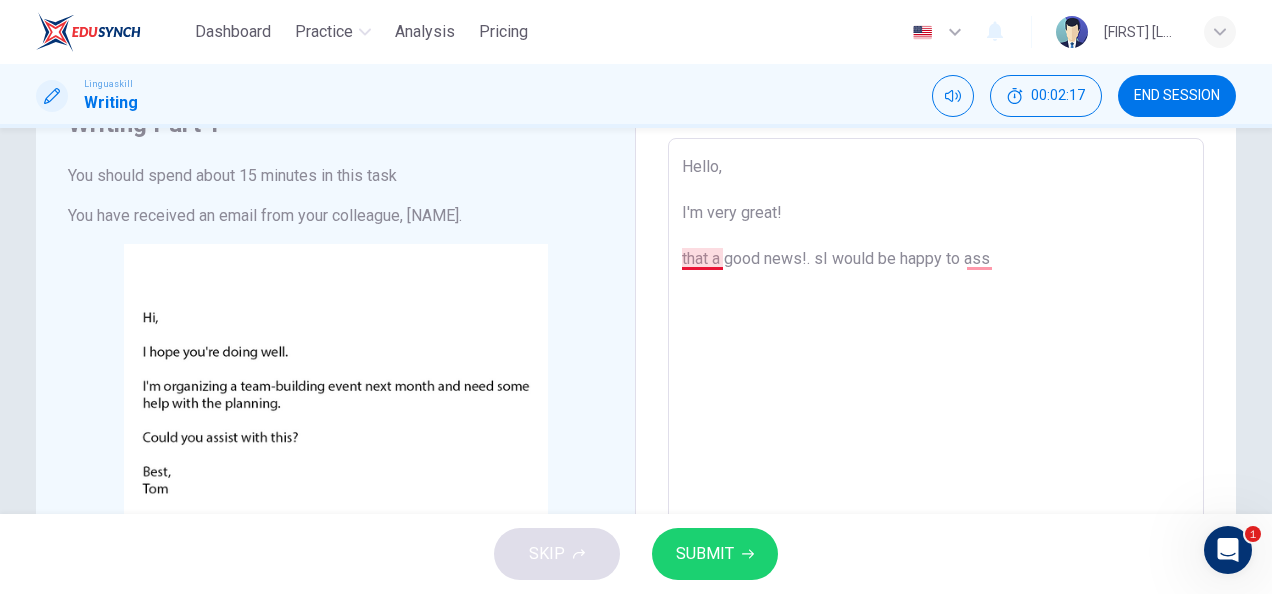 click on "Hello,
I'm very great!
that a good news!. sI would be happy to ass" at bounding box center [936, 488] 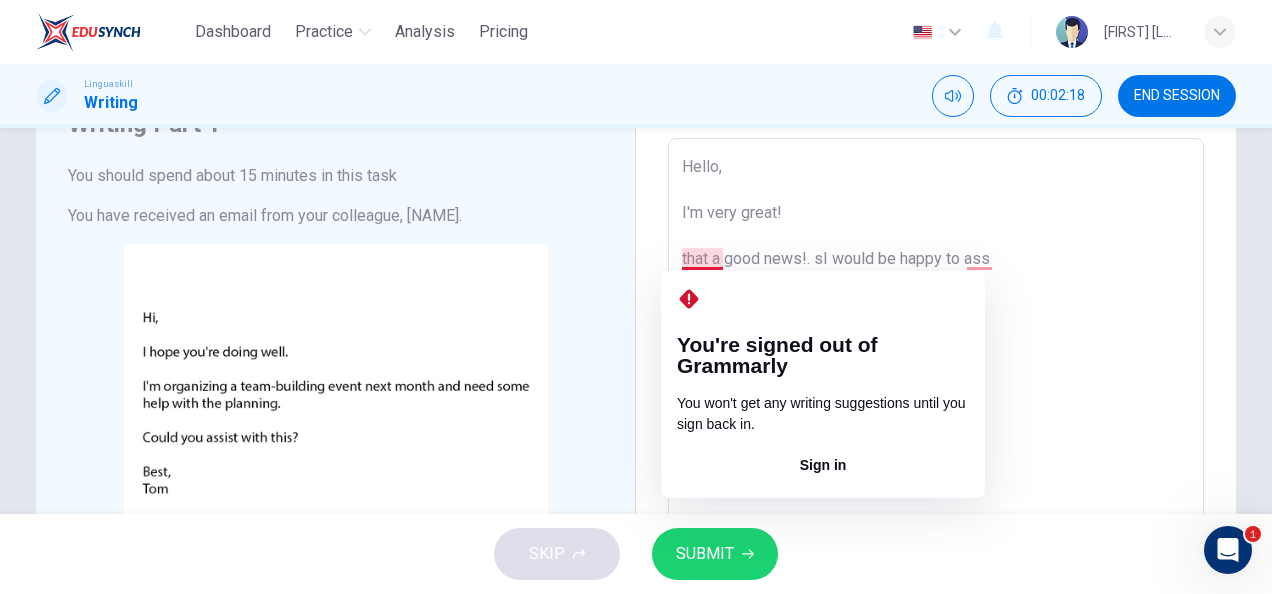 click on "Hello,
I'm very great!
that a good news!. sI would be happy to ass" at bounding box center [936, 488] 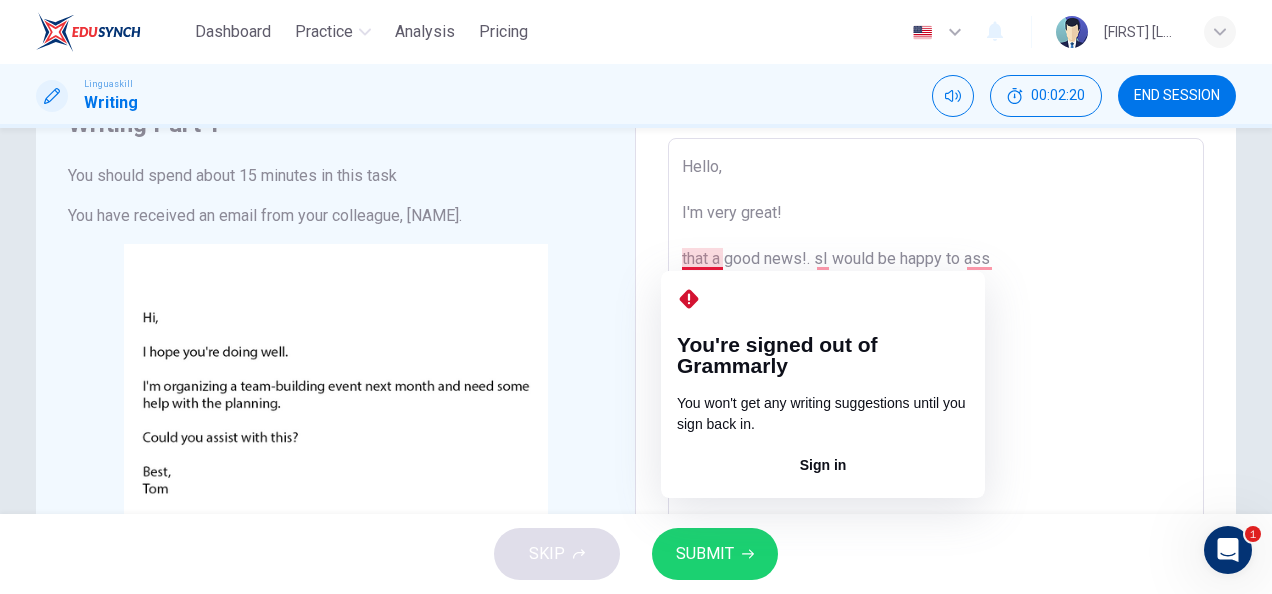 click on "Hello,
I'm very great!
that a good news!. sI would be happy to ass" at bounding box center [936, 488] 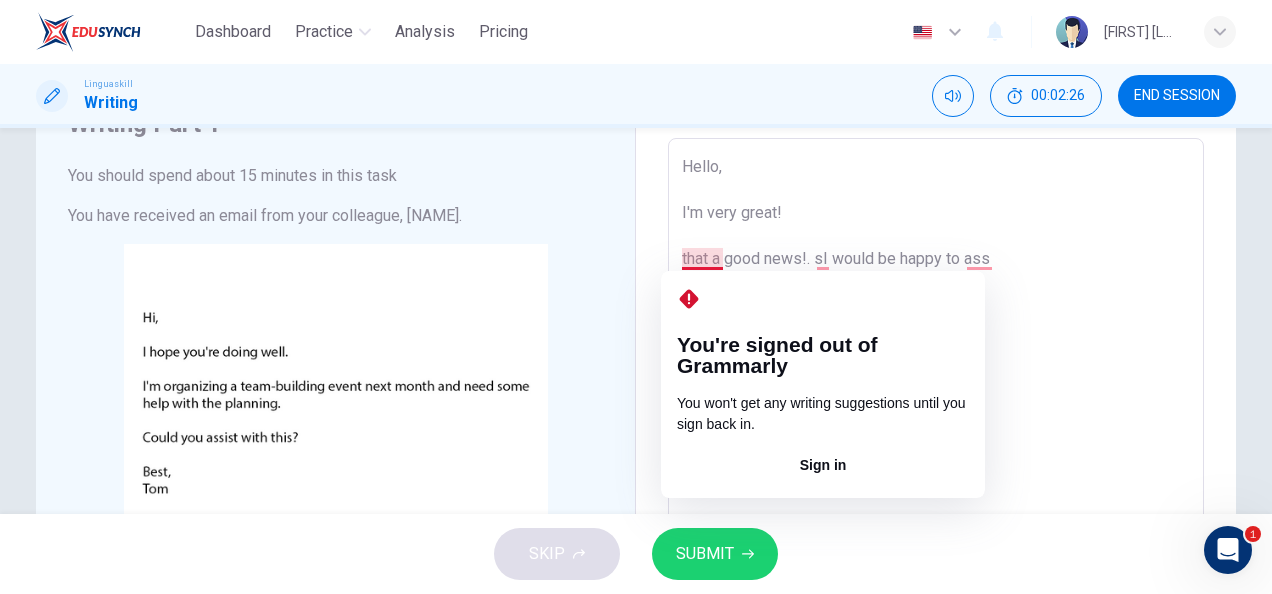 type on "Hello,
I'm very great!
that' a good news!. sI would be happy to ass" 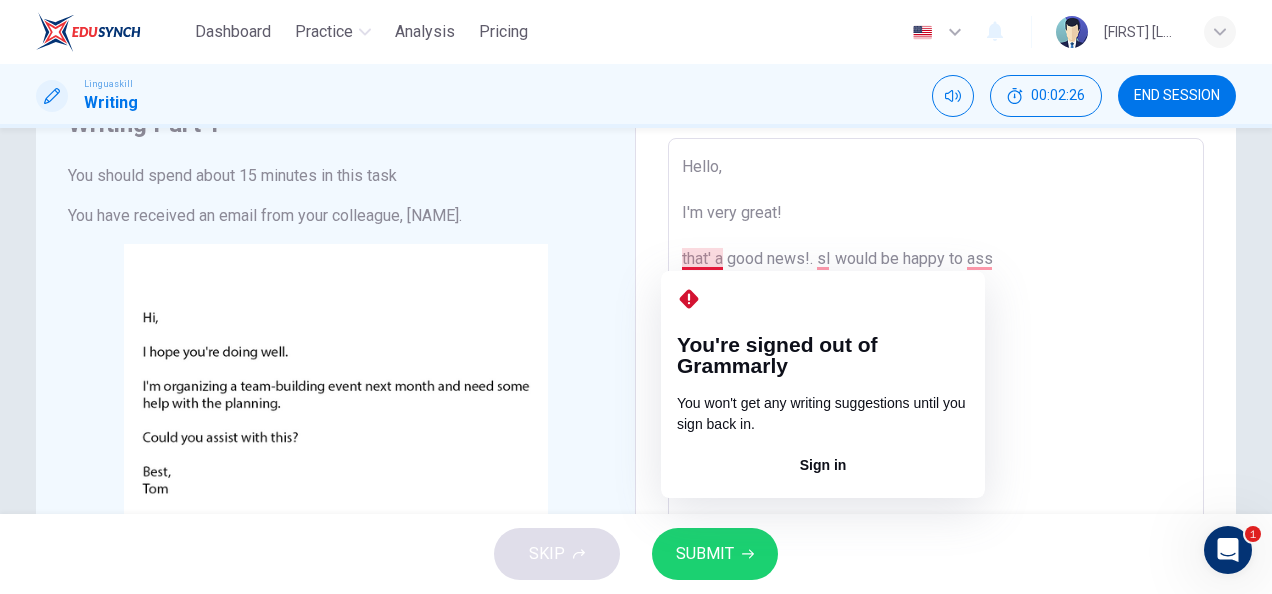type on "x" 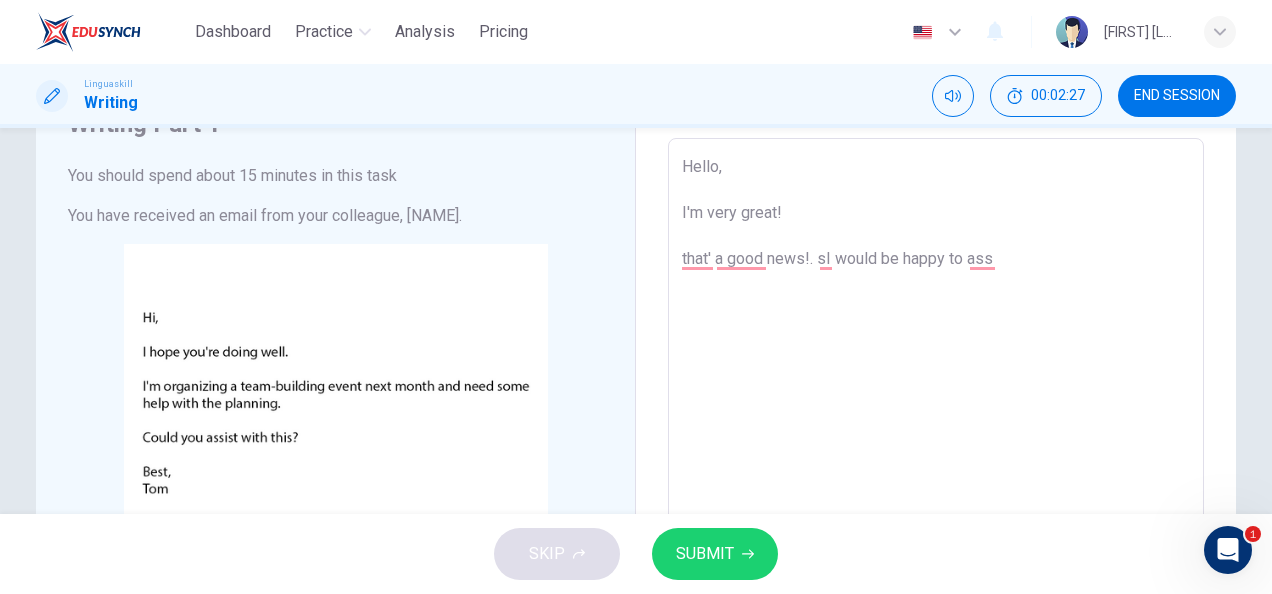 type on "Hello,
I'm very great!
that's a good news!. sI would be happy to ass" 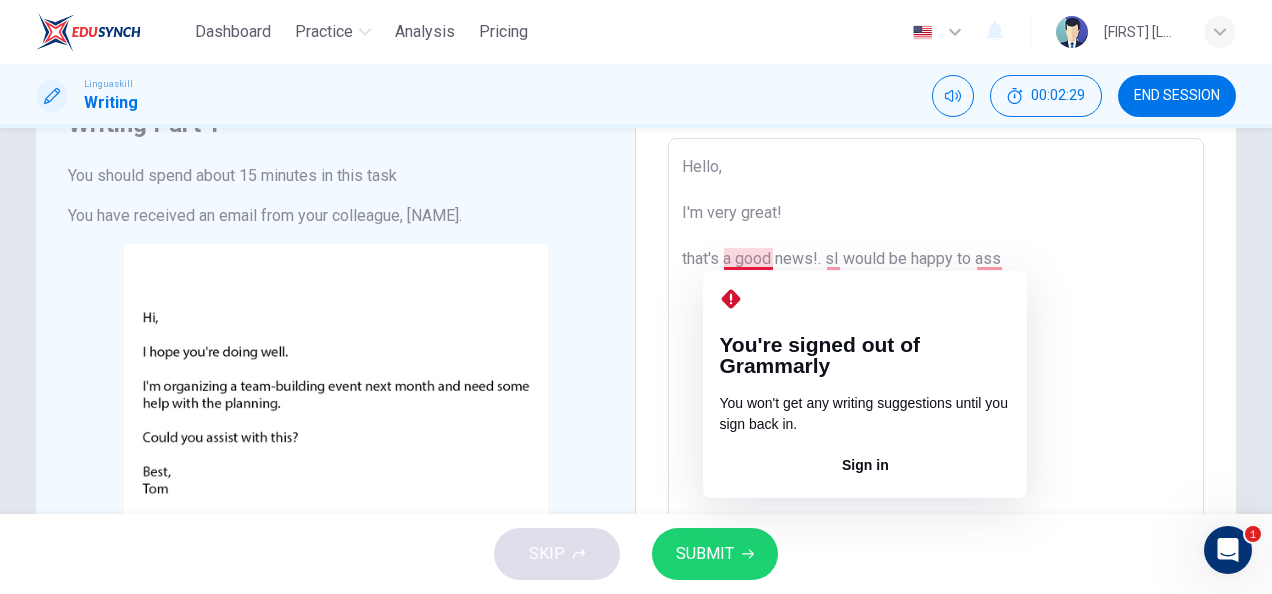 click on "Hello,
I'm very great!
that's a good news!. sI would be happy to ass" at bounding box center [936, 488] 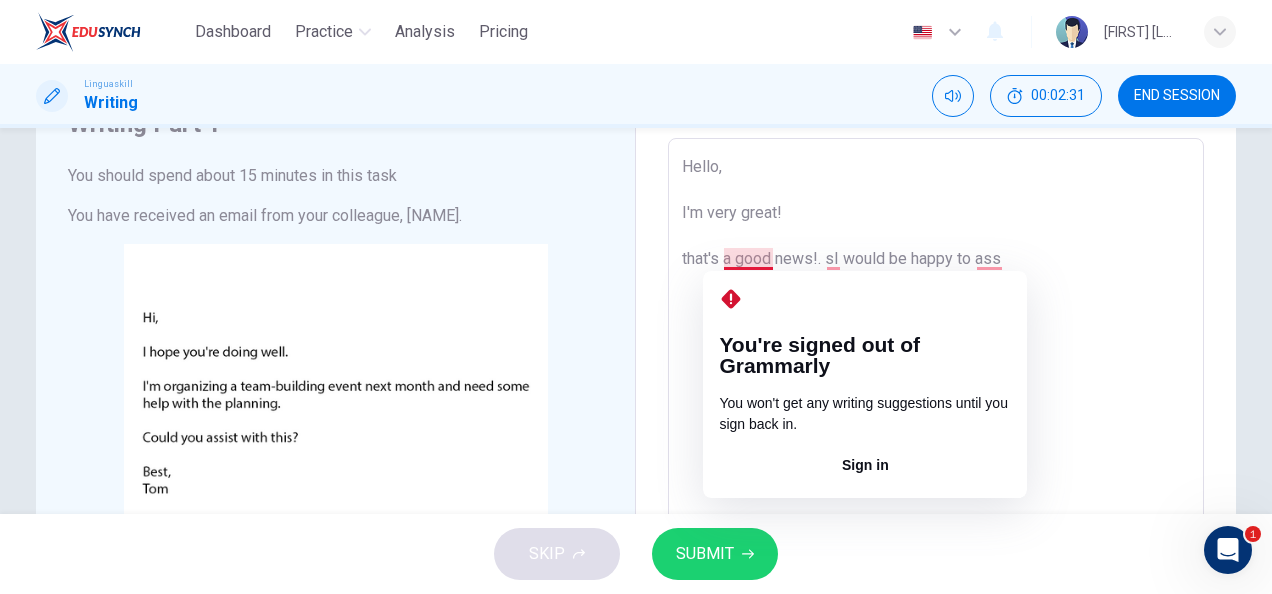 click on "Hello,
I'm very great!
that's a good news!. sI would be happy to ass" at bounding box center (936, 488) 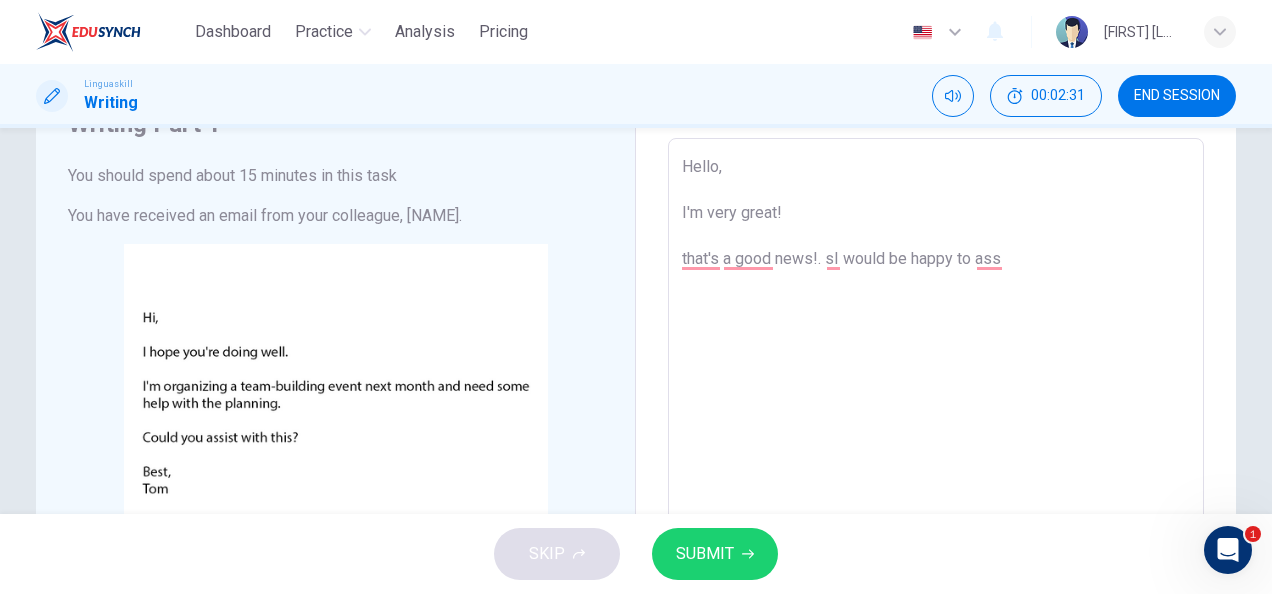 drag, startPoint x: 724, startPoint y: 260, endPoint x: 735, endPoint y: 260, distance: 11 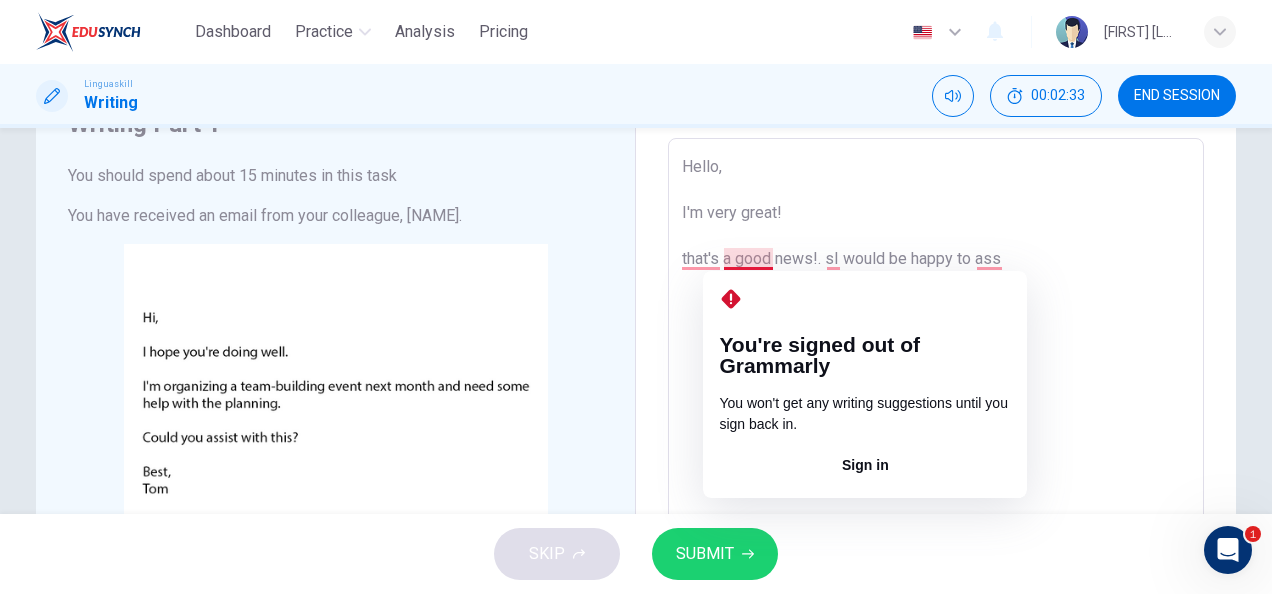 type on "Hello,
I'm very great!
that's  good news!. sI would be happy to ass" 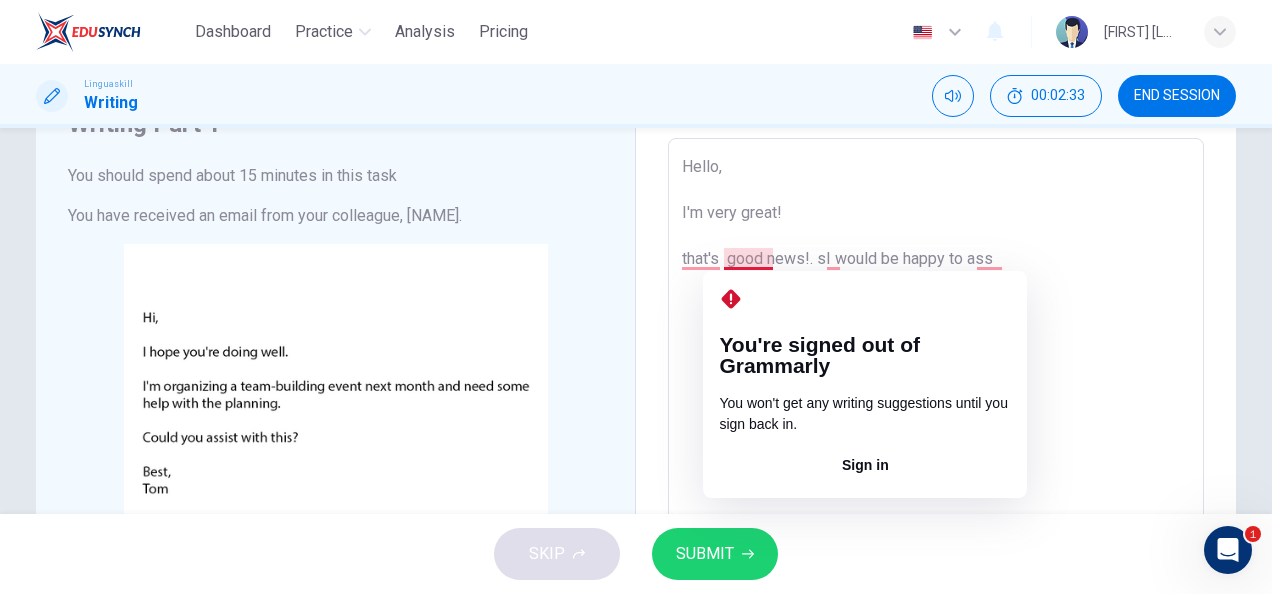 type on "x" 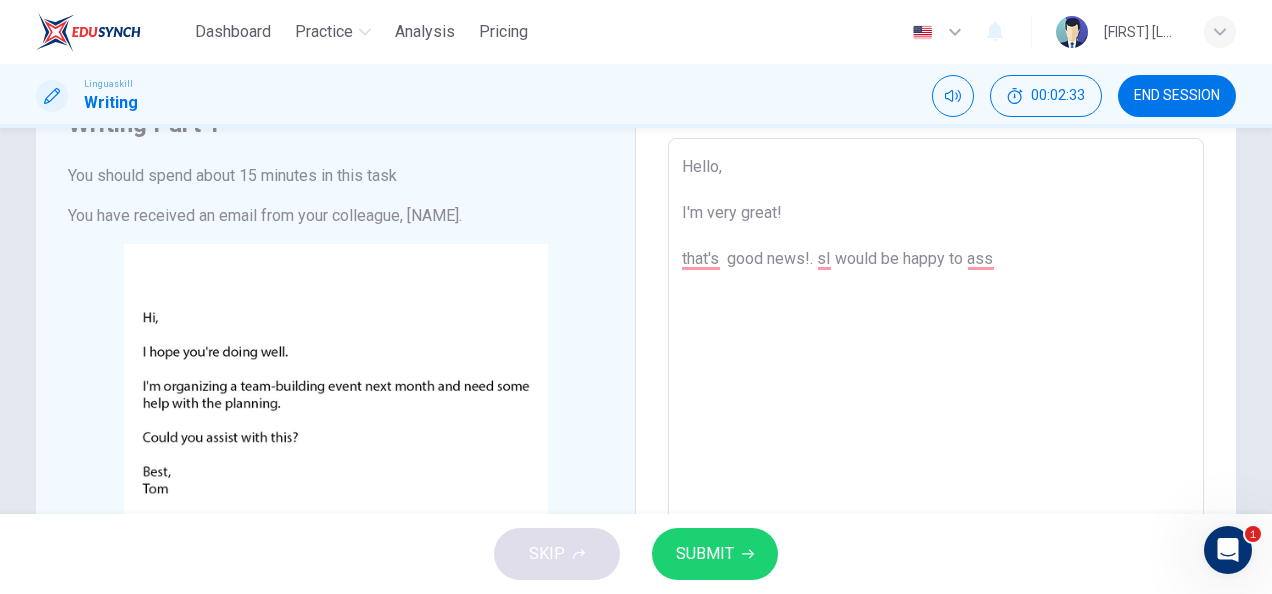 type on "Hello,
I'm very great!
that's w good news!. sI would be happy to ass" 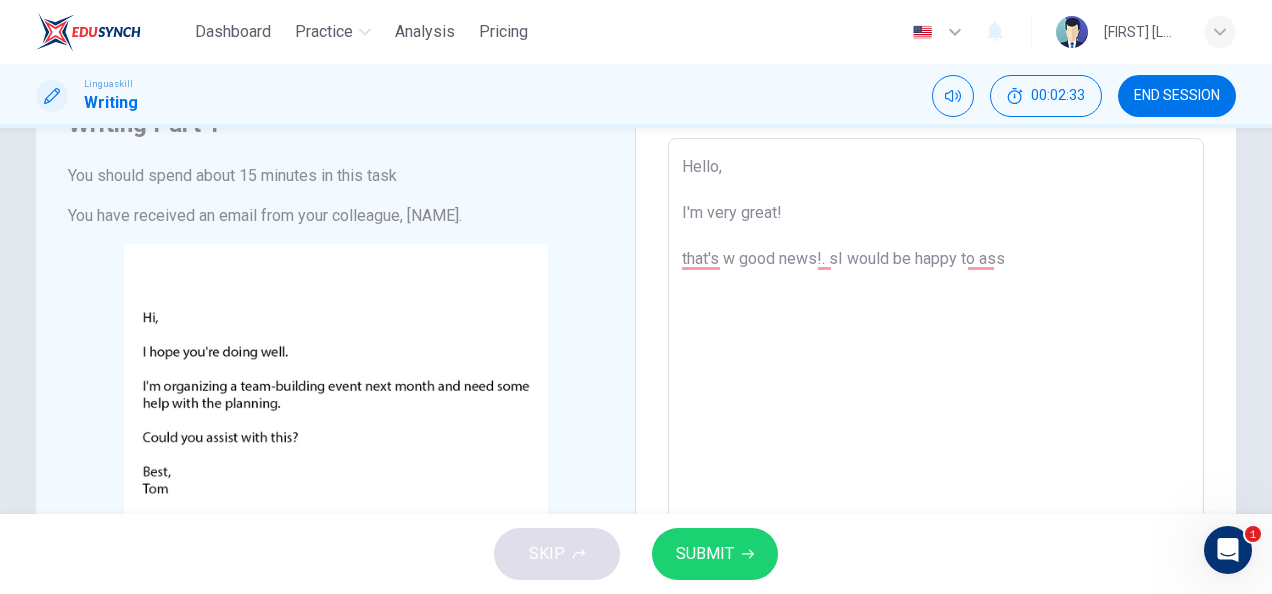 type on "x" 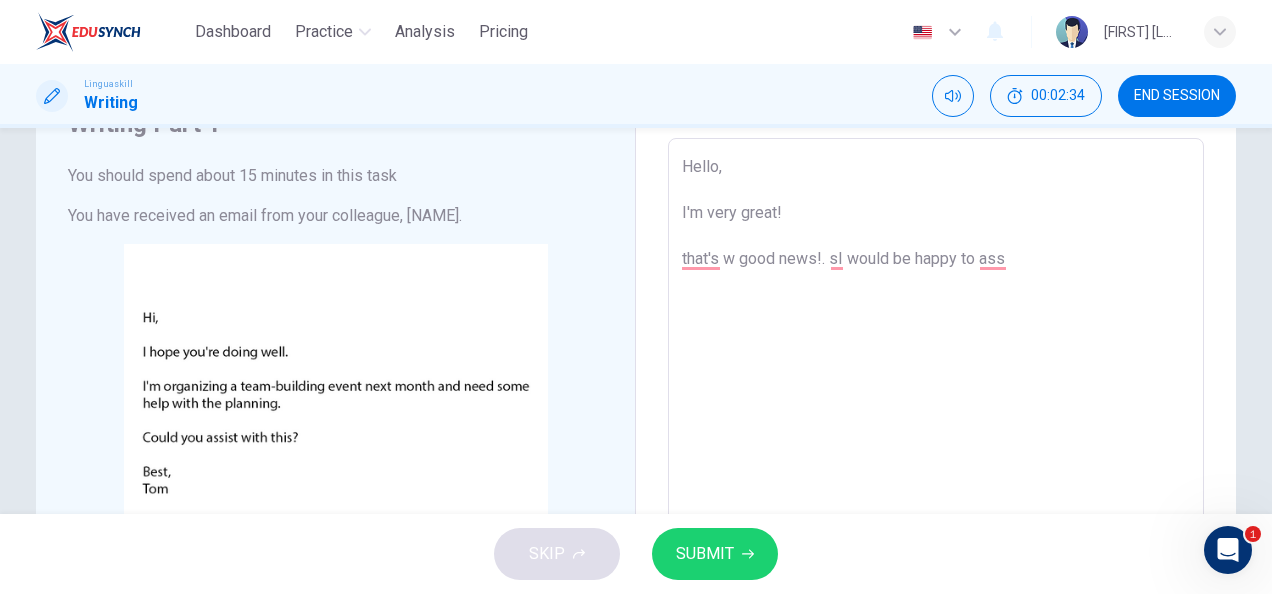 type on "Hello,
I'm very great!
that's wa good news!. sI would be happy to ass" 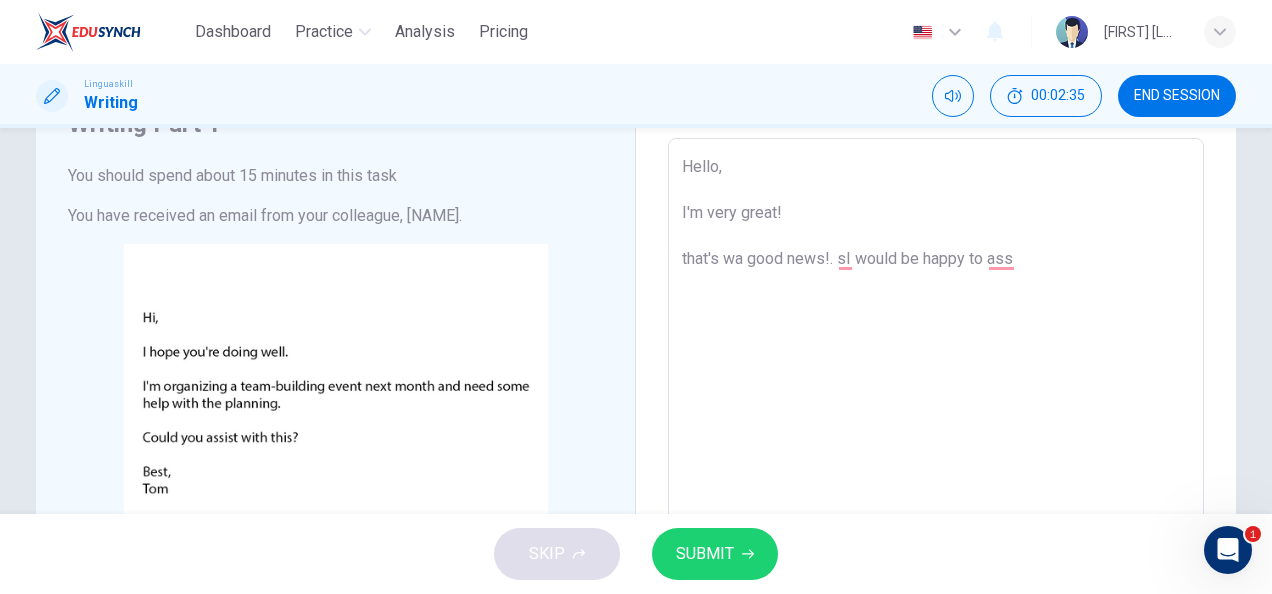 type on "Hello,
I'm very great!
that's w good news!. sI would be happy to ass" 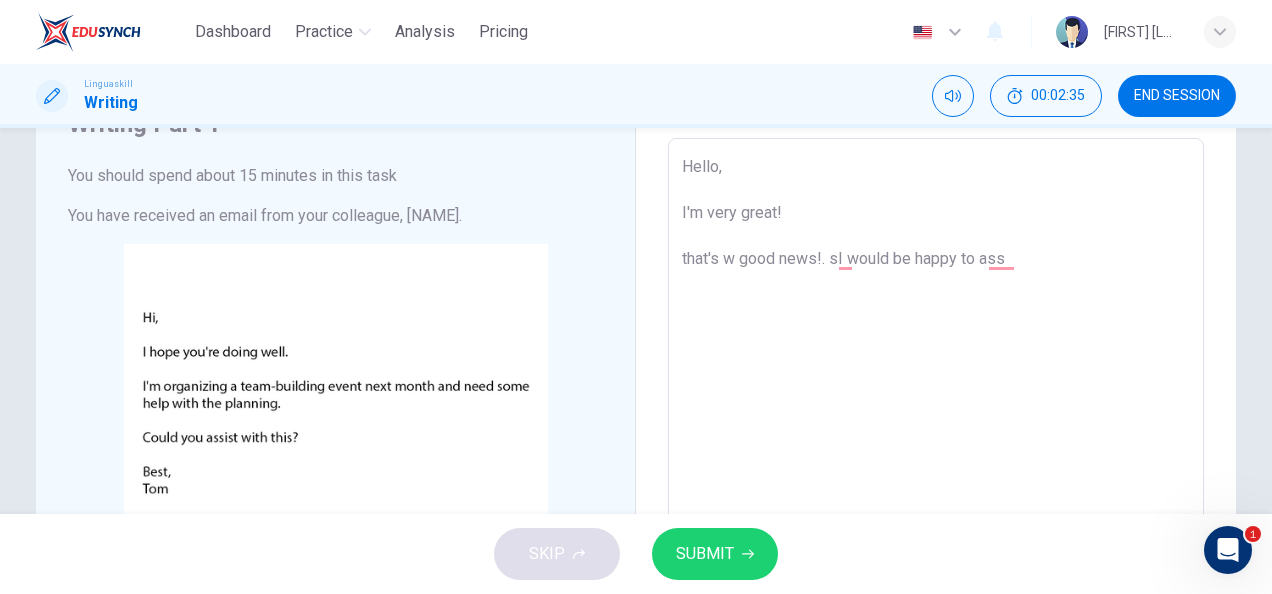 type on "x" 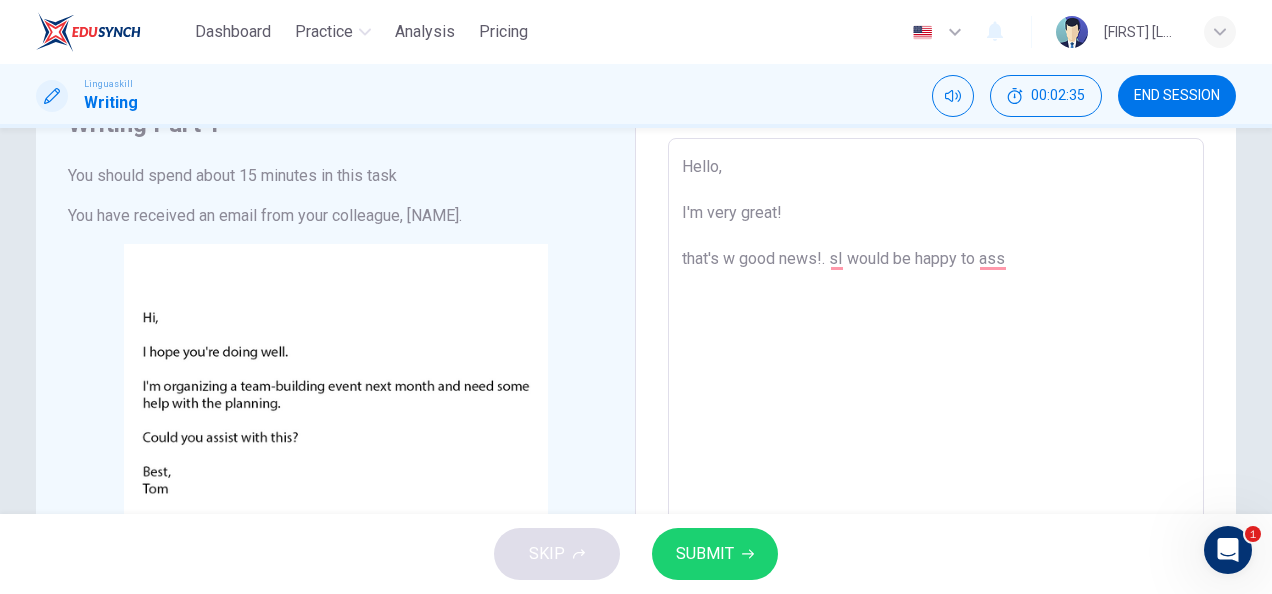 type on "Hello,
I'm very great!
that's  good news!. sI would be happy to ass" 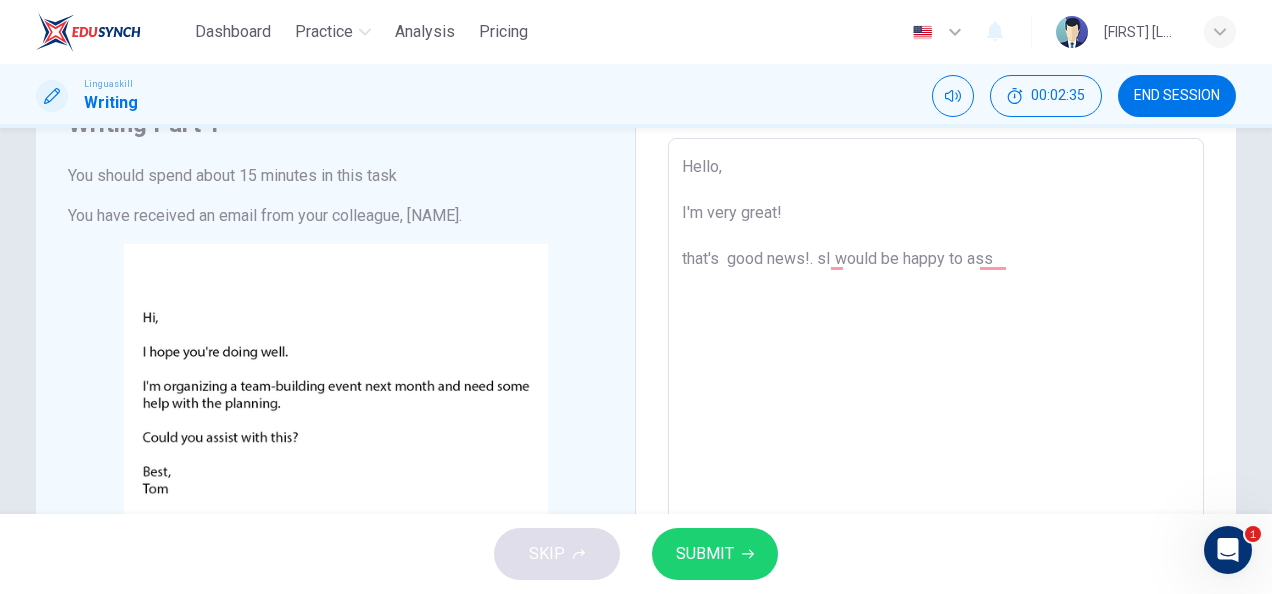 type on "x" 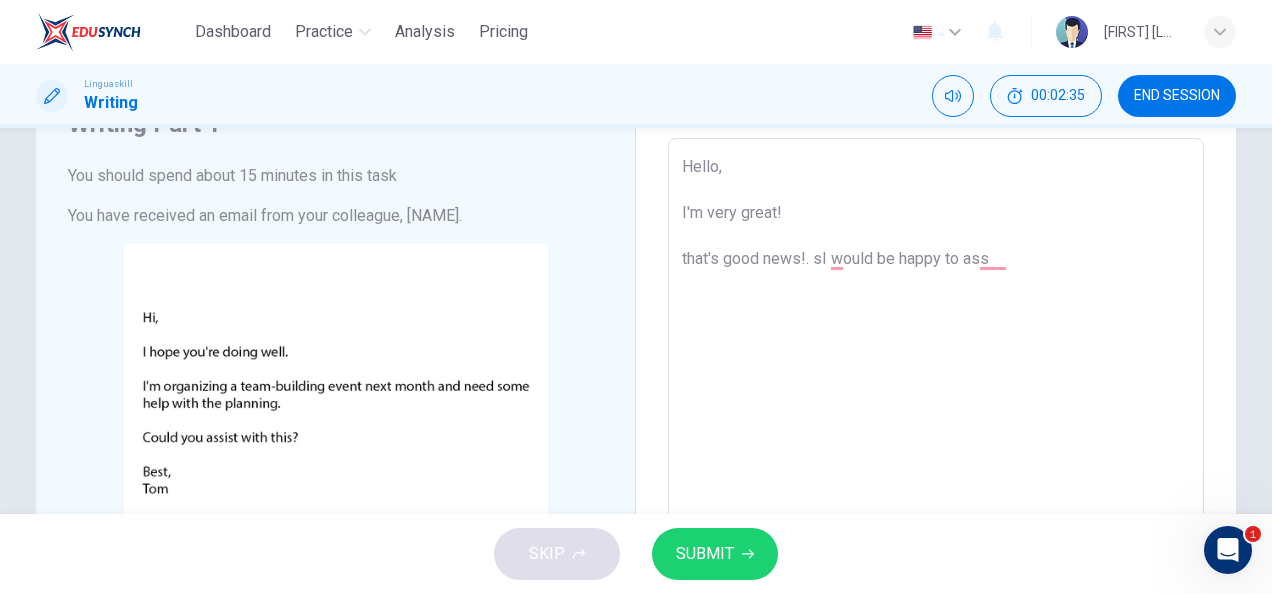 type on "x" 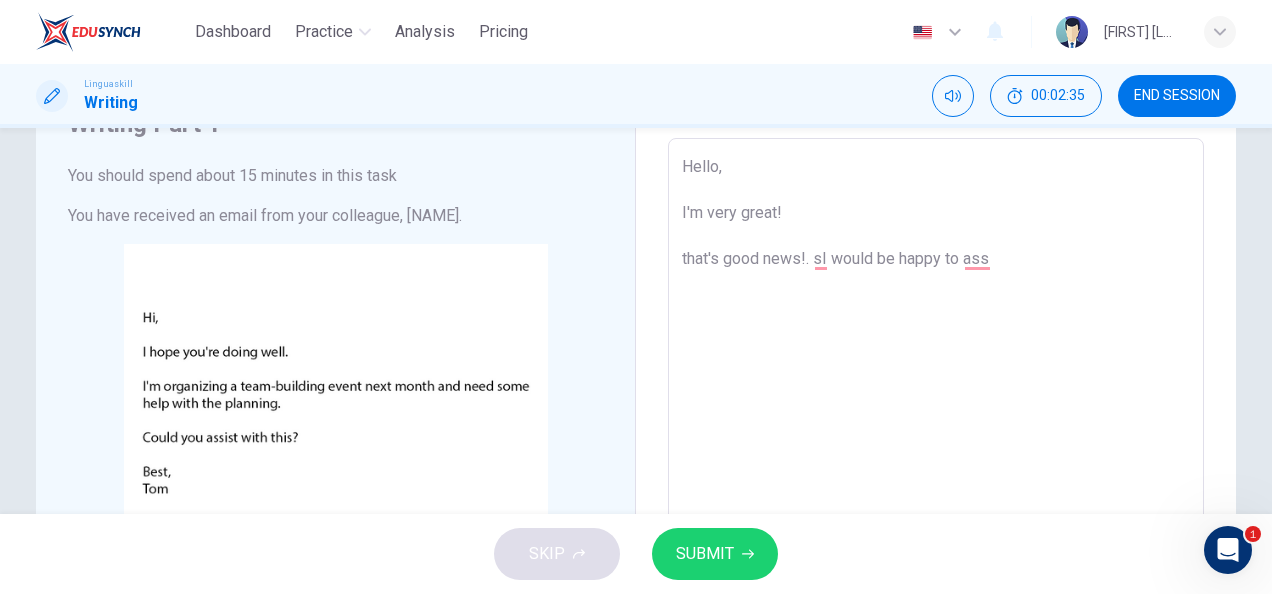 type on "Hello,
I'm very great!
that' good news!. sI would be happy to ass" 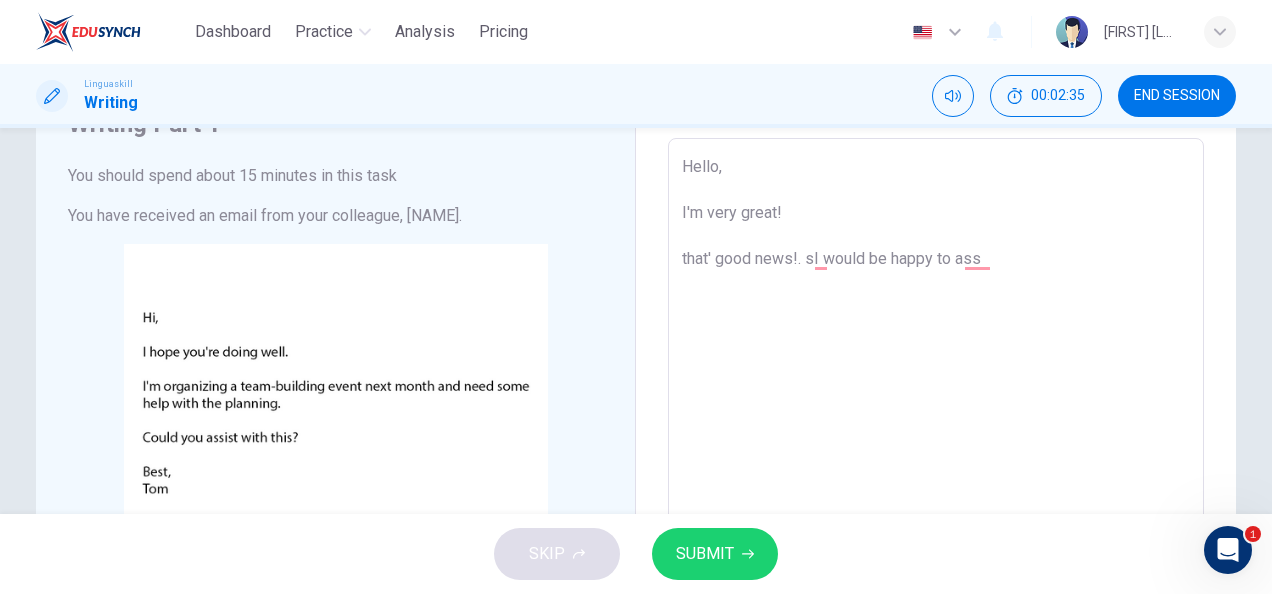 type on "x" 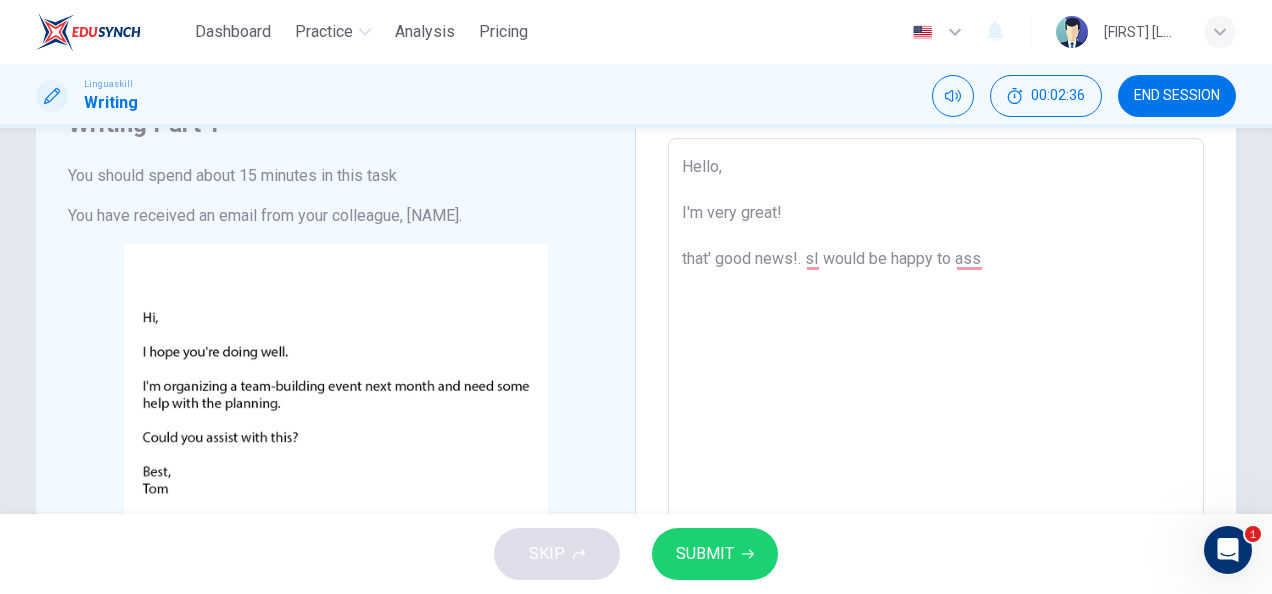 type on "Hello,
I'm very great!
that good news!. sI would be happy to ass" 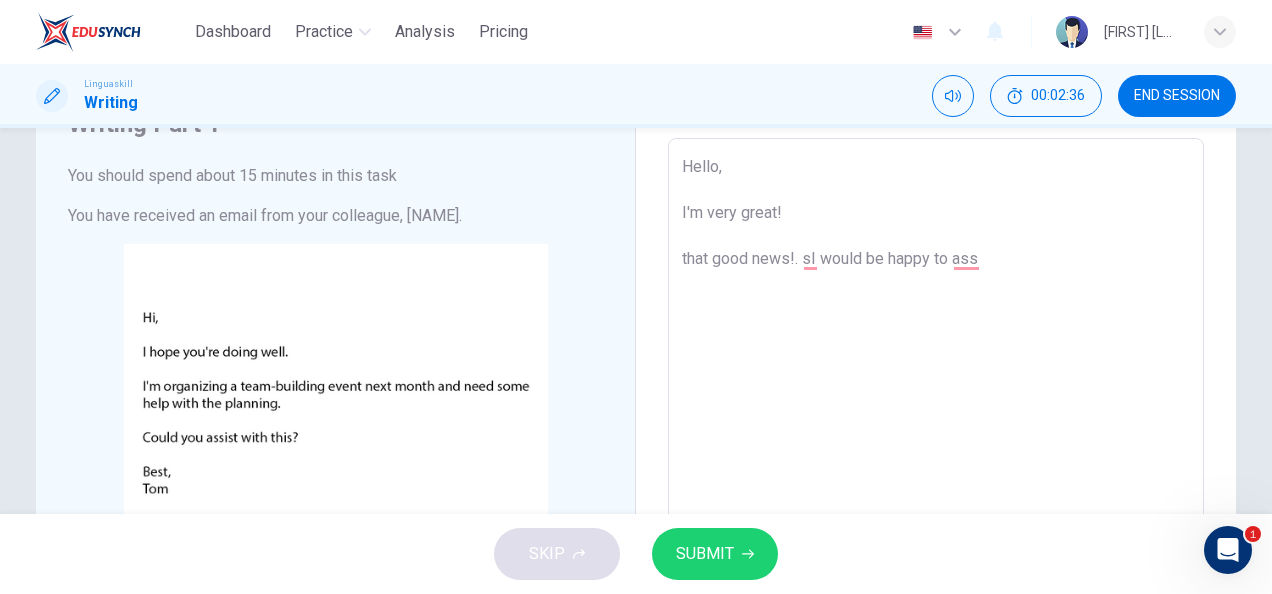 type 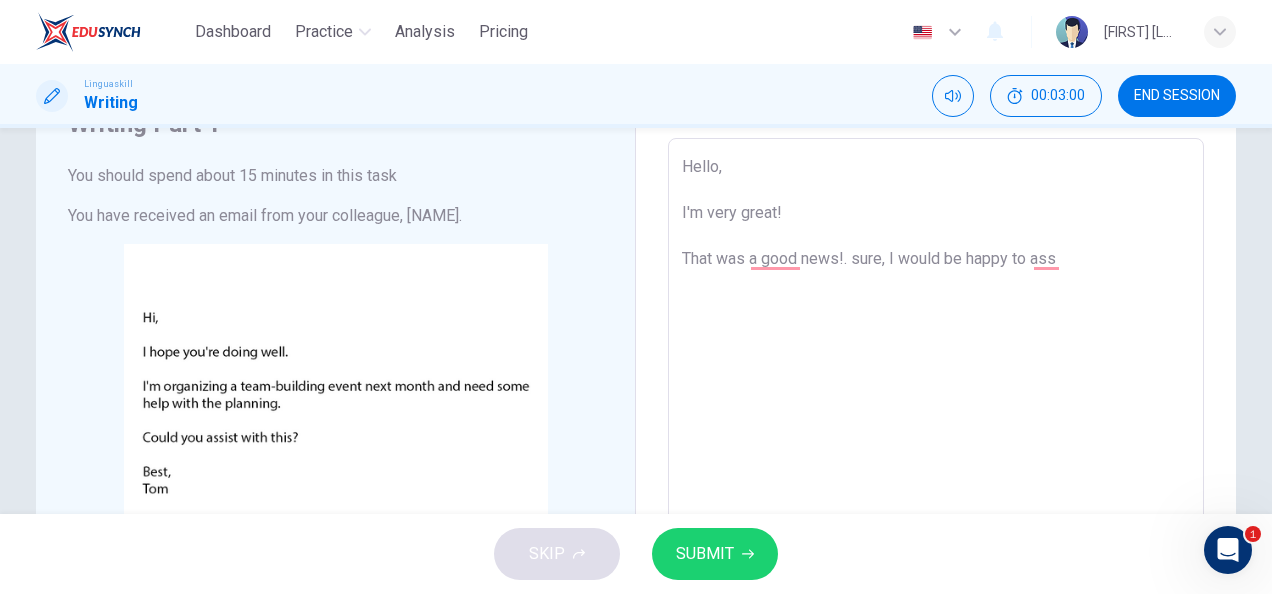 click on "Hello,
I'm very great!
That was a good news!. sure, I would be happy to ass" at bounding box center (936, 488) 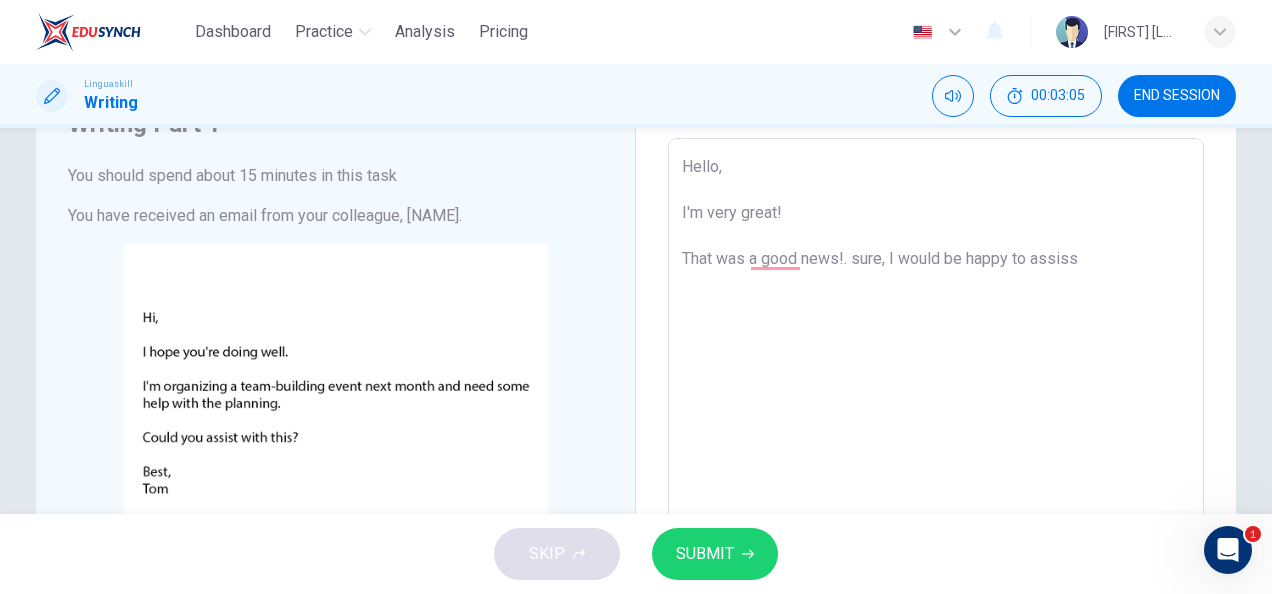 drag, startPoint x: 796, startPoint y: 256, endPoint x: 785, endPoint y: 257, distance: 11.045361 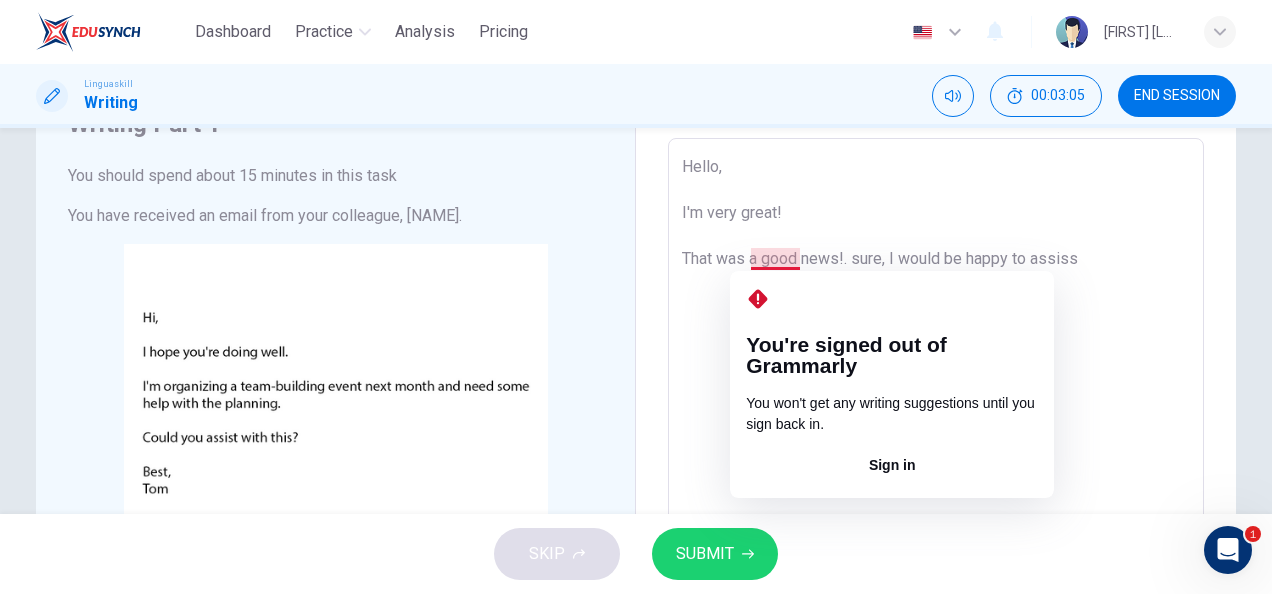 click on "Hello,
I'm very great!
That was a good news!. sure, I would be happy to assiss" at bounding box center [936, 488] 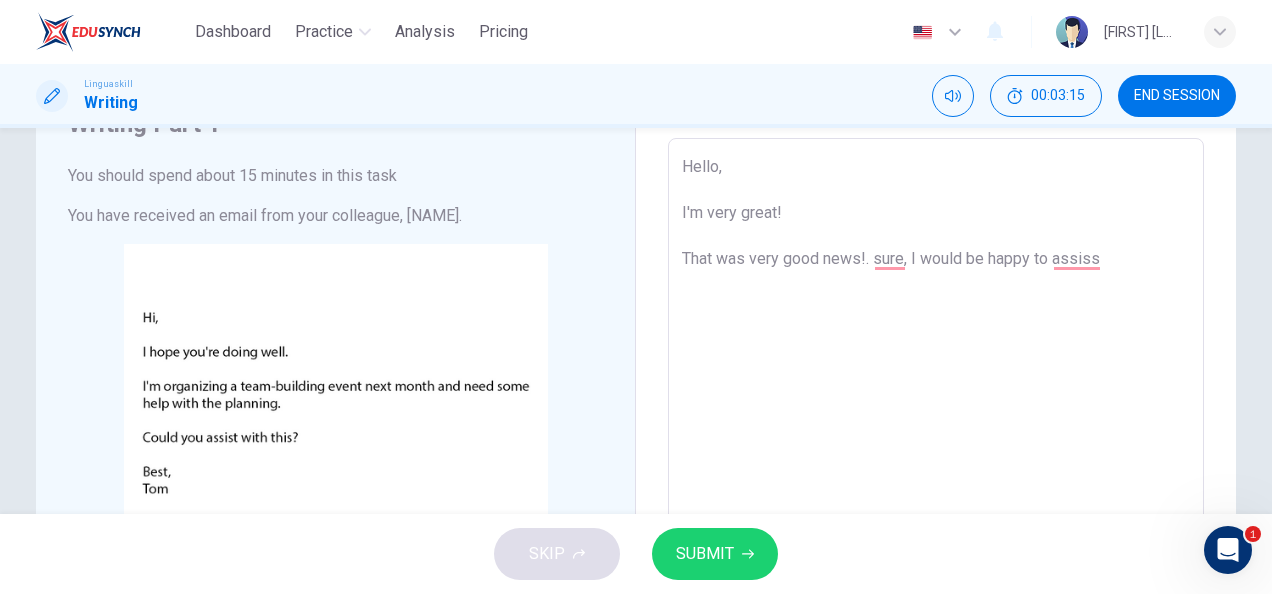 drag, startPoint x: 914, startPoint y: 253, endPoint x: 904, endPoint y: 256, distance: 10.440307 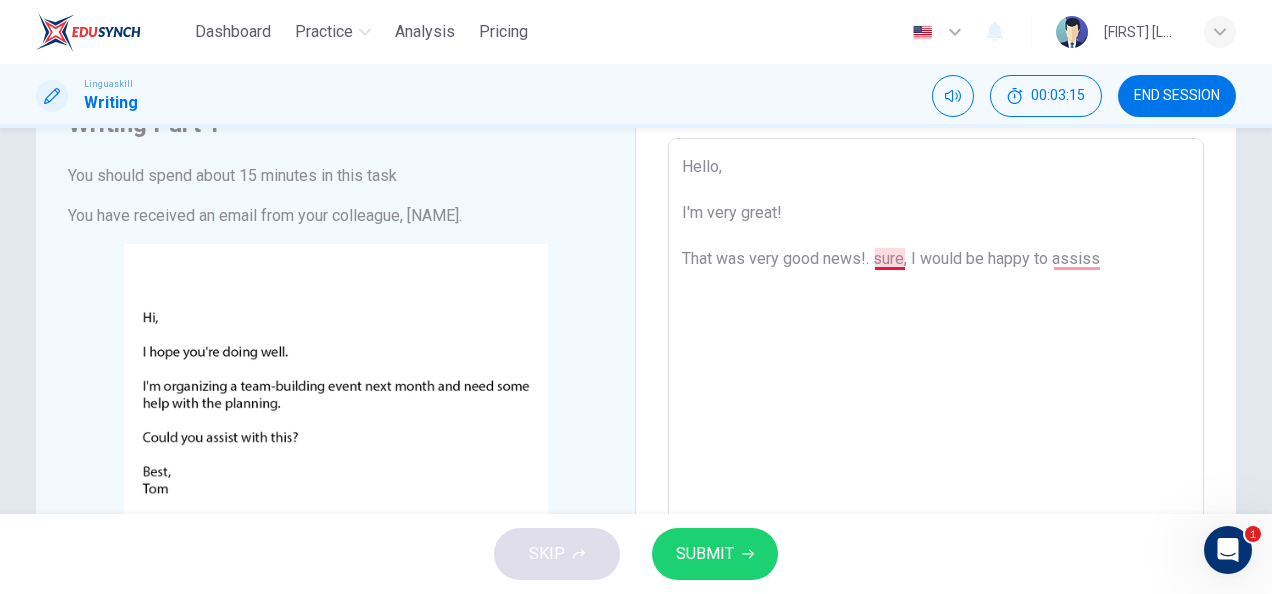 click on "Hello,
I'm very great!
That was very good news!. sure, I would be happy to assiss" at bounding box center (936, 488) 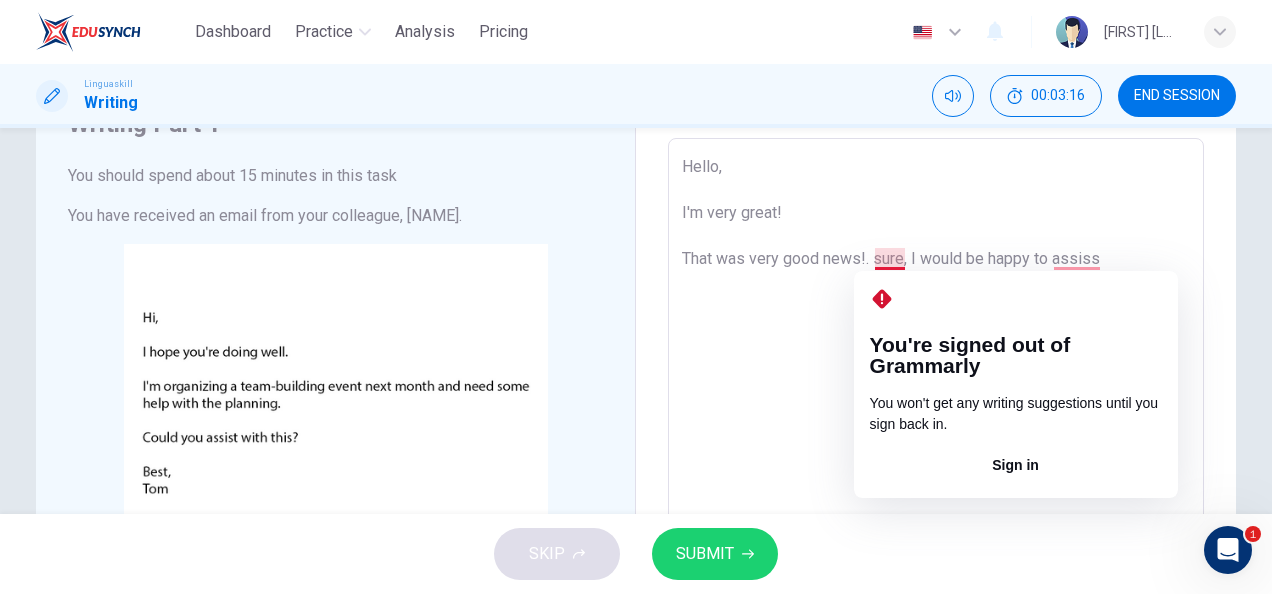 drag, startPoint x: 902, startPoint y: 260, endPoint x: 910, endPoint y: 282, distance: 23.409399 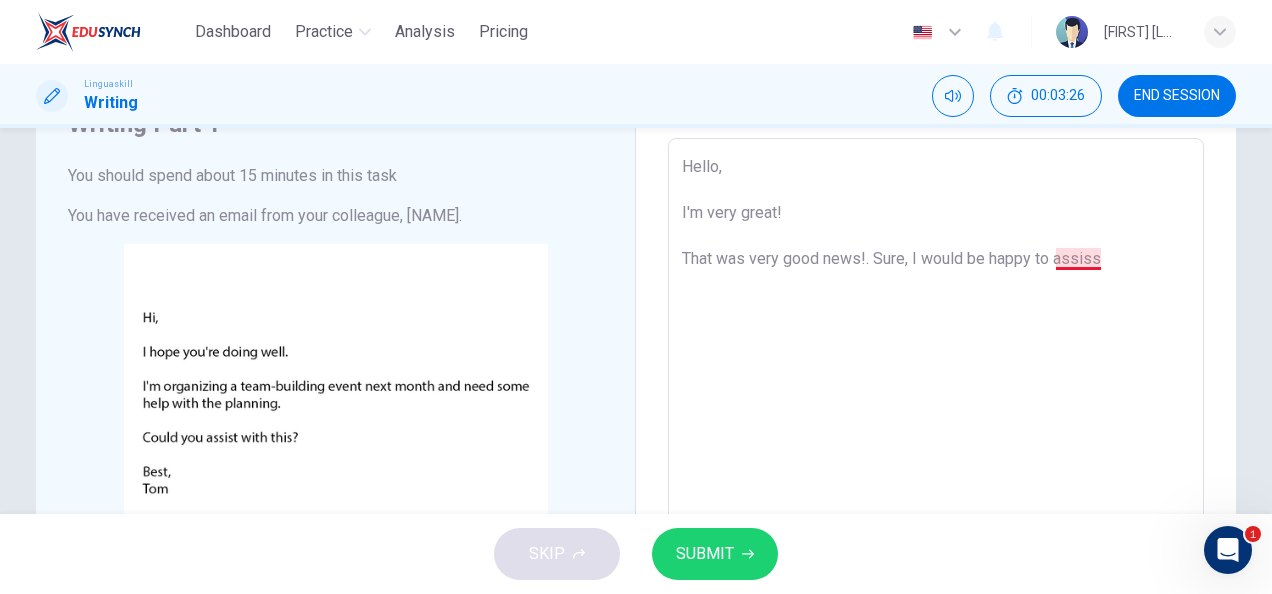 drag, startPoint x: 1086, startPoint y: 264, endPoint x: 1096, endPoint y: 265, distance: 10.049875 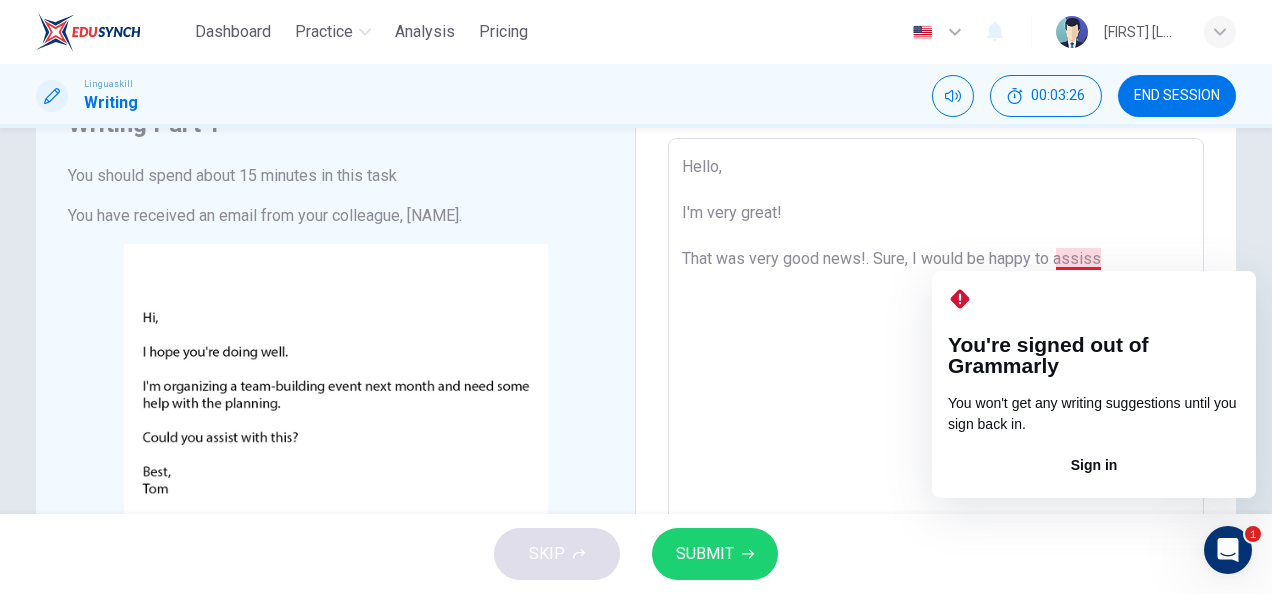click on "Hello,
I'm very great!
That was very good news!. Sure, I would be happy to assiss" at bounding box center (936, 488) 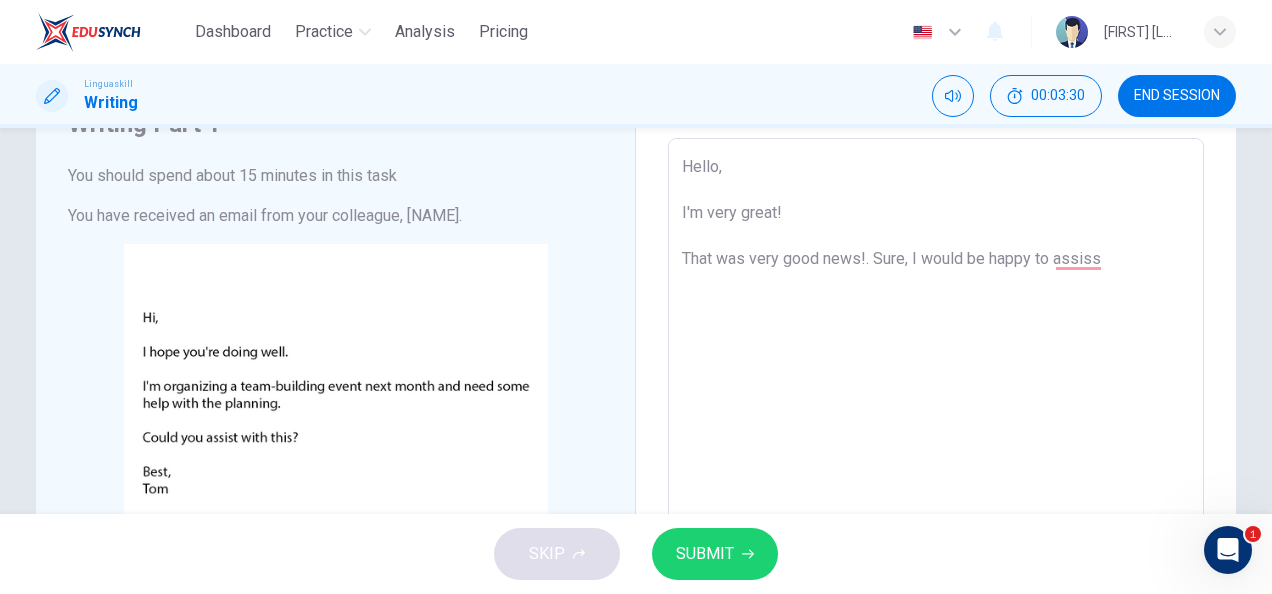 scroll, scrollTop: 200, scrollLeft: 0, axis: vertical 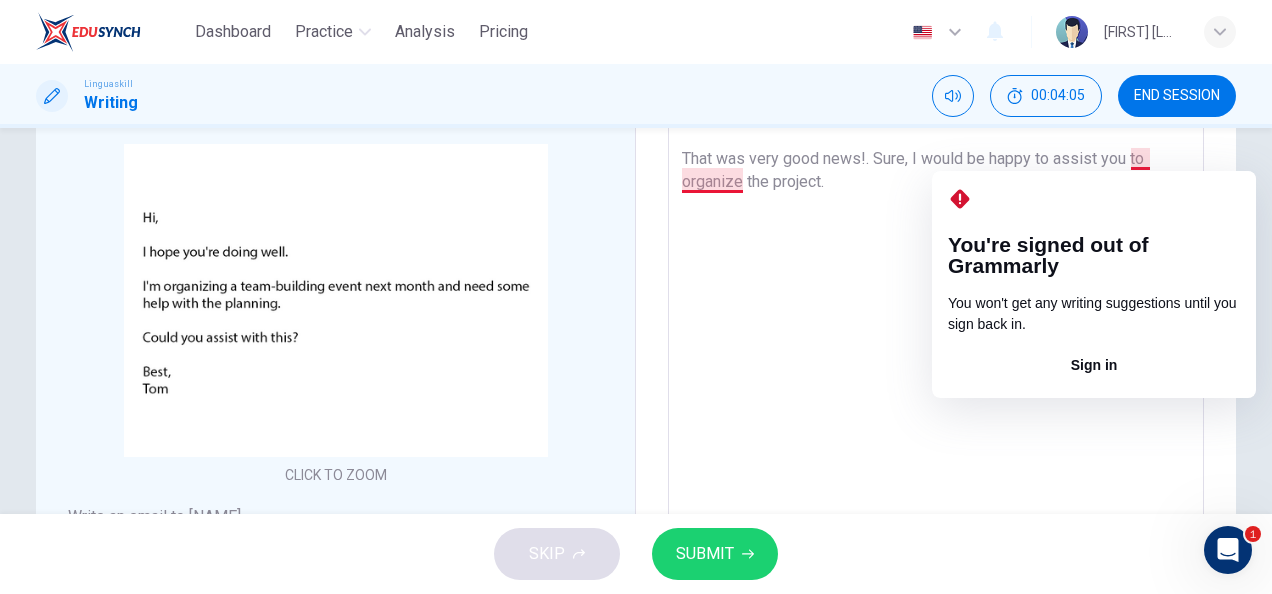 drag, startPoint x: 737, startPoint y: 185, endPoint x: 744, endPoint y: 202, distance: 18.384777 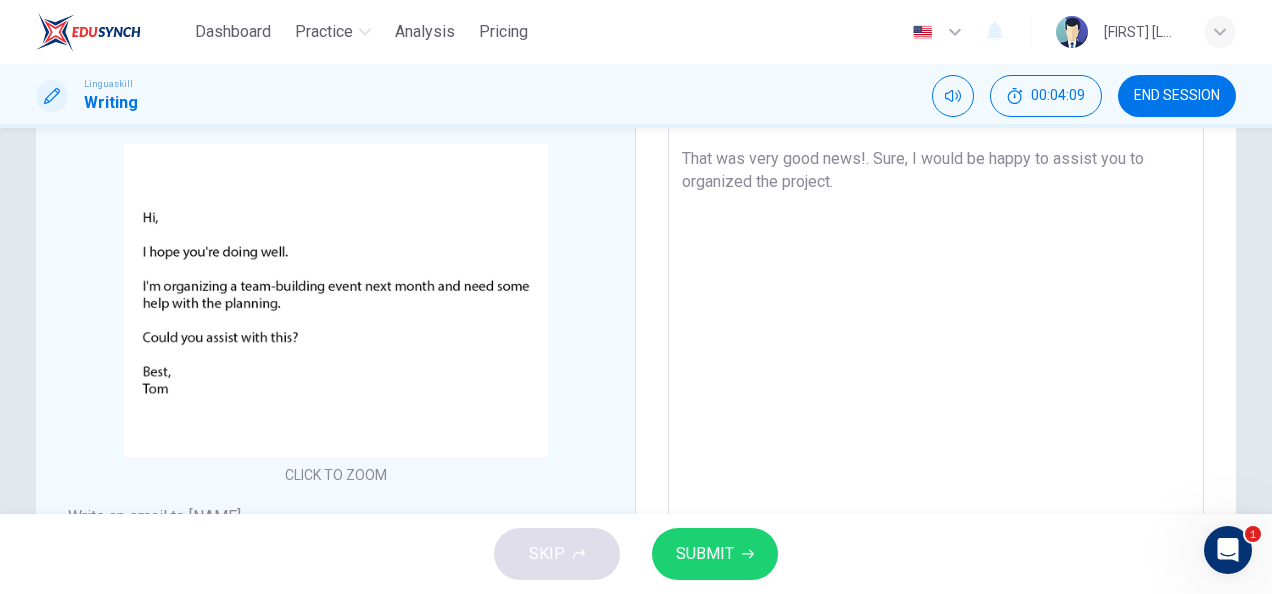 click on "Hello,
I'm very great!
That was very good news!. Sure, I would be happy to assist you to organized the project." at bounding box center [936, 388] 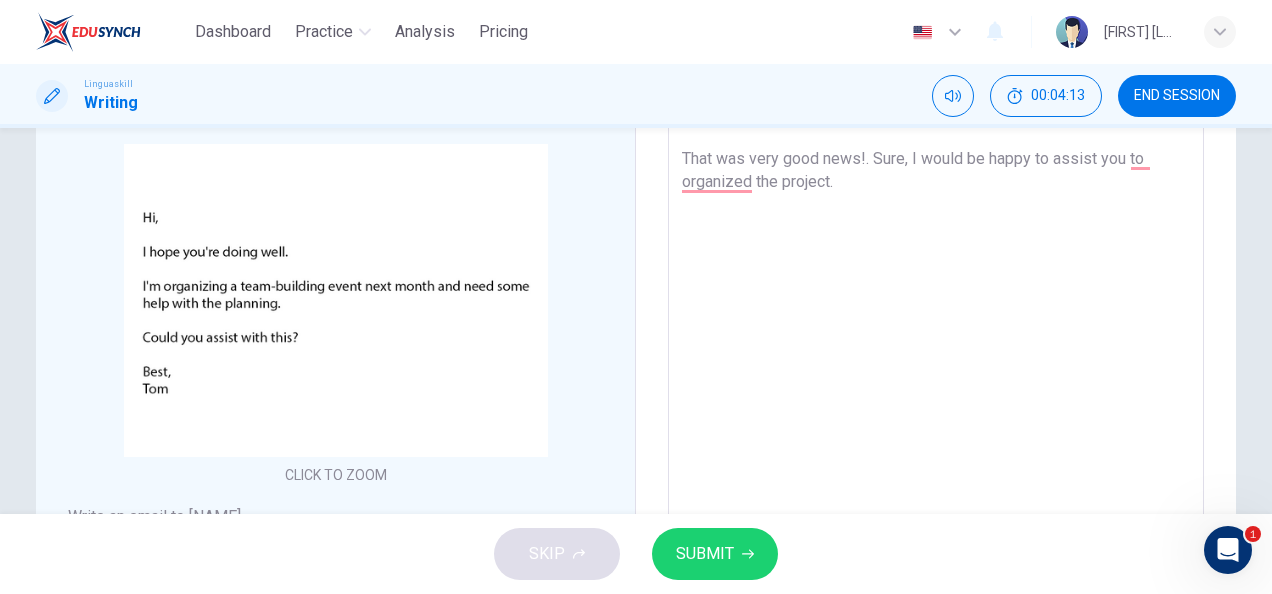 click on "Hello,
I'm very great!
That was very good news!. Sure, I would be happy to assist you to organized the project." at bounding box center [936, 388] 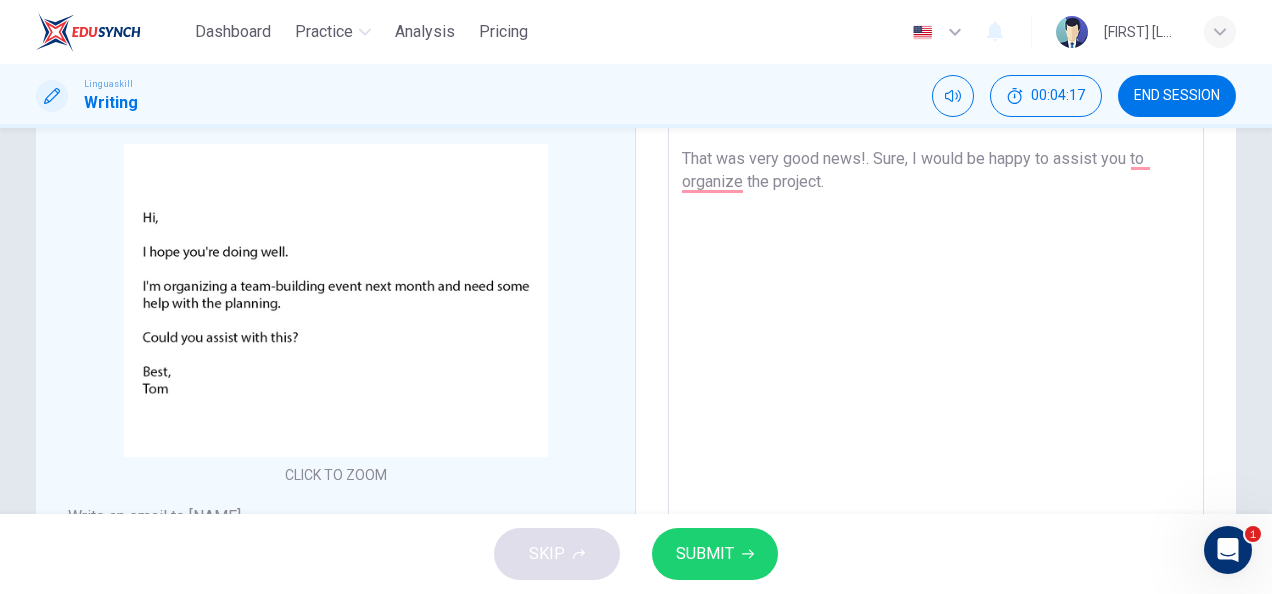 click on "Hello,
I'm very great!
That was very good news!. Sure, I would be happy to assist you to organize the project." at bounding box center [936, 388] 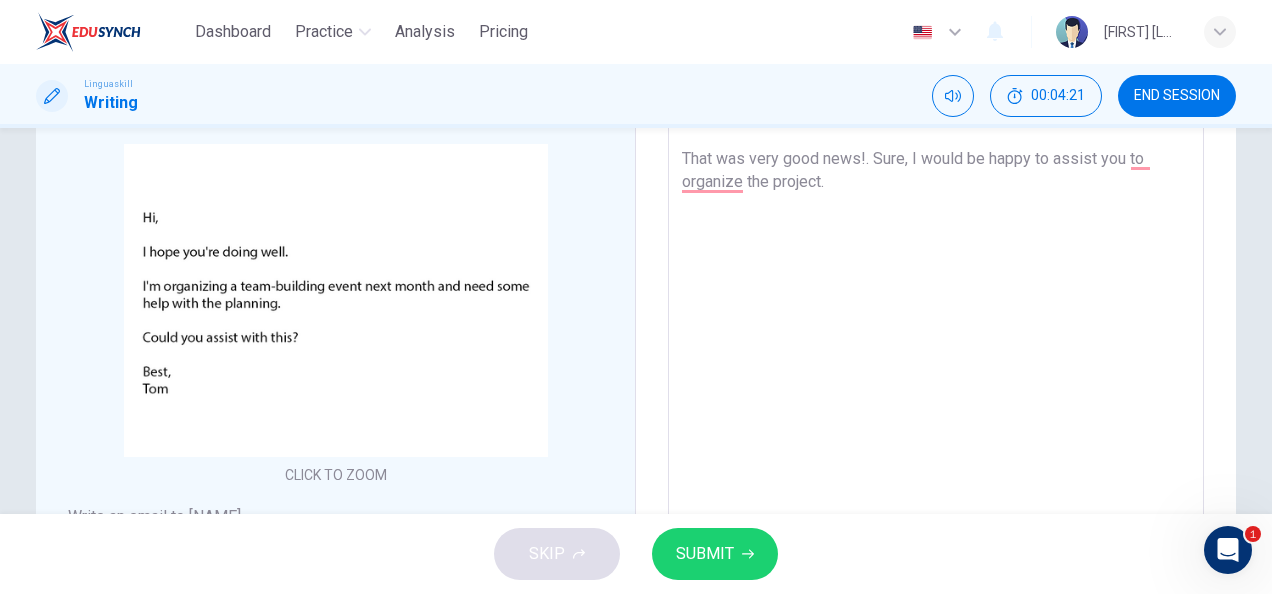 drag, startPoint x: 1148, startPoint y: 160, endPoint x: 1137, endPoint y: 160, distance: 11 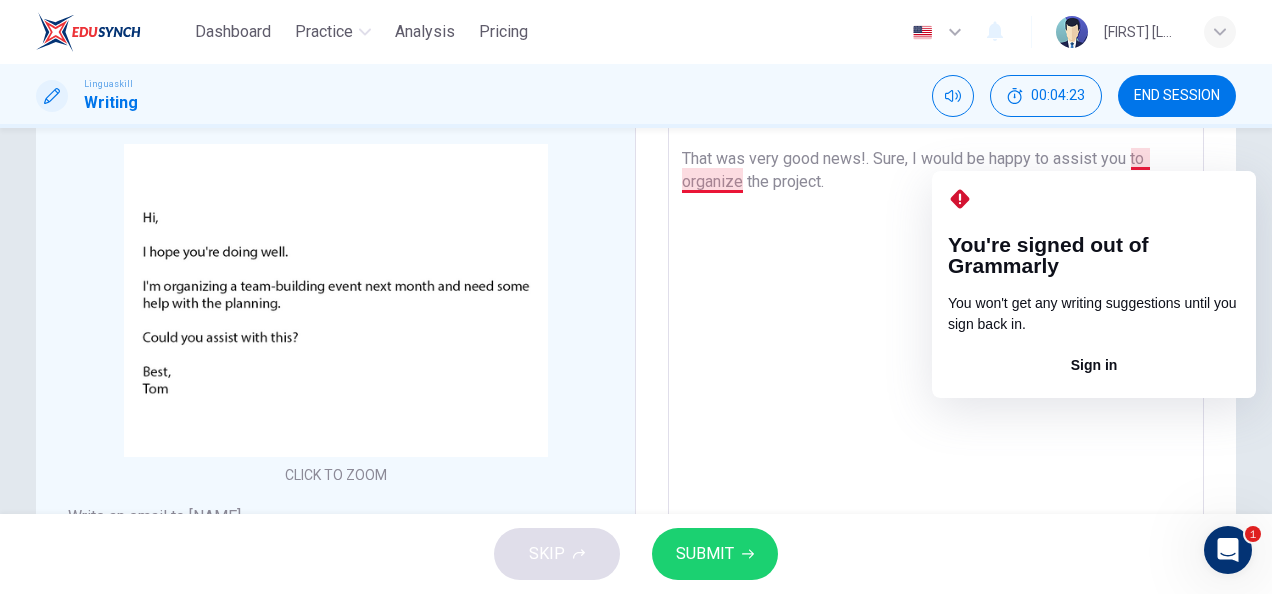 click on "Hello,
I'm very great!
That was very good news!. Sure, I would be happy to assist you to organize the project." at bounding box center (936, 388) 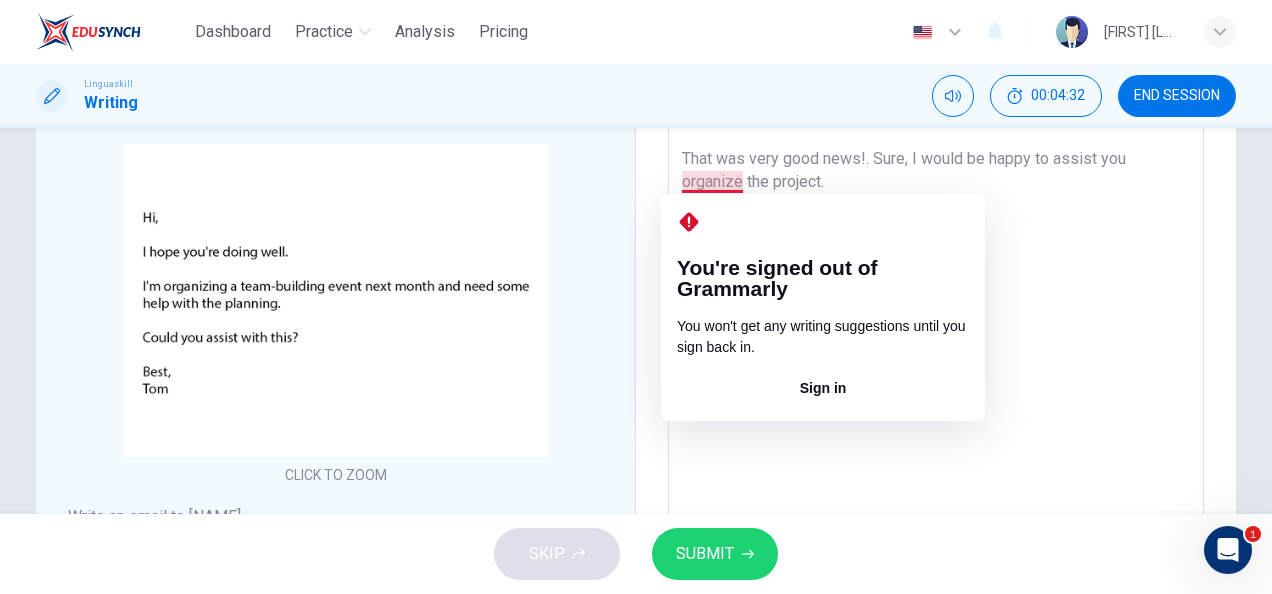 click on "Hello,
I'm very great!
That was very good news!. Sure, I would be happy to assist you organize the project." at bounding box center [936, 388] 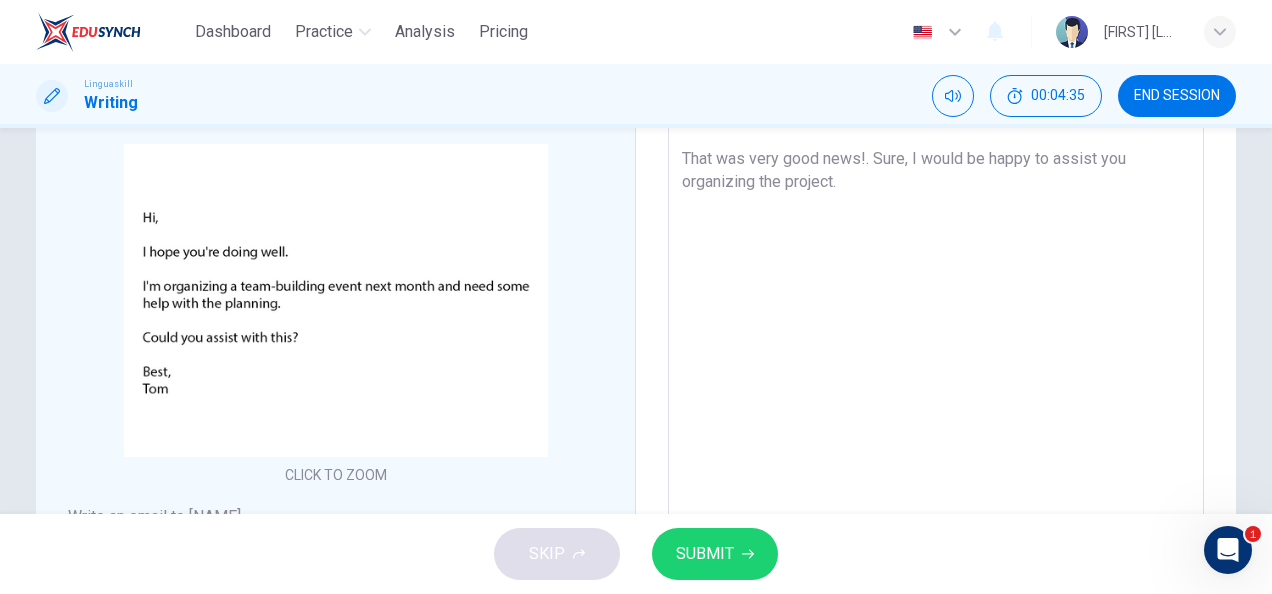 drag, startPoint x: 862, startPoint y: 201, endPoint x: 865, endPoint y: 221, distance: 20.22375 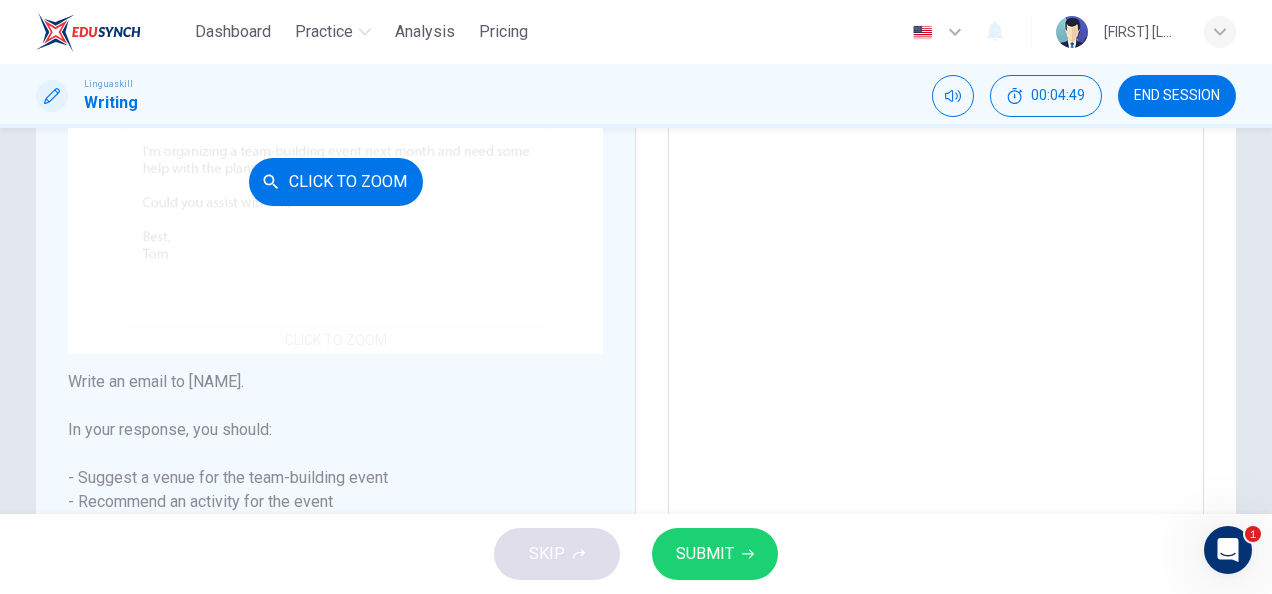 scroll, scrollTop: 435, scrollLeft: 0, axis: vertical 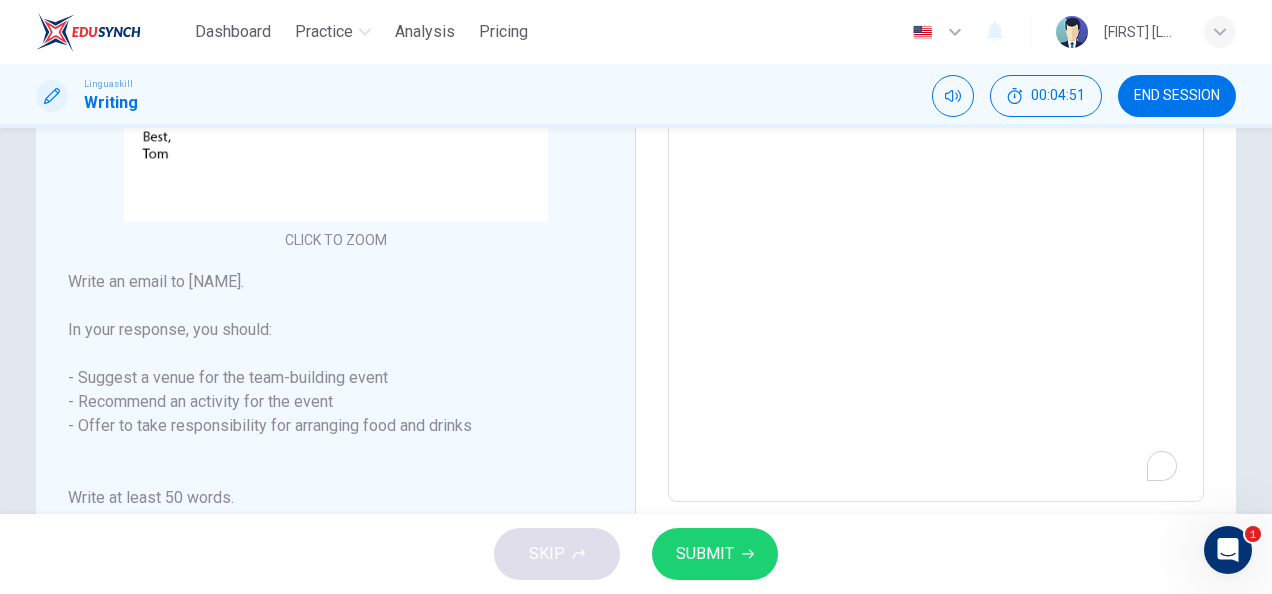 drag, startPoint x: 153, startPoint y: 375, endPoint x: 189, endPoint y: 377, distance: 36.05551 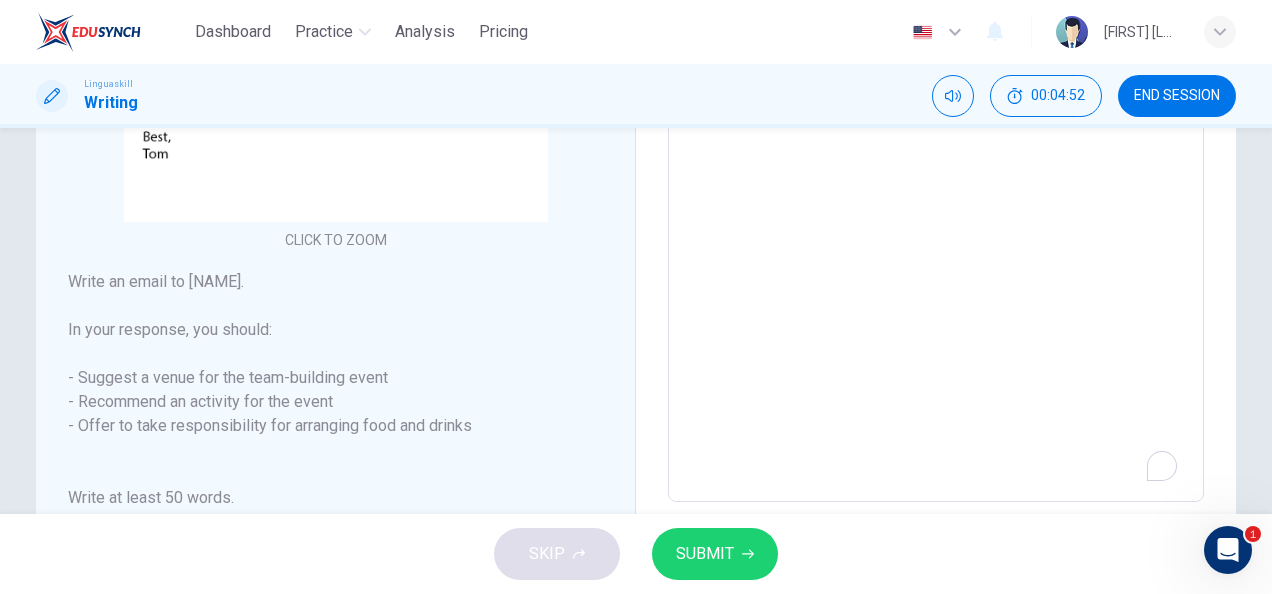 drag, startPoint x: 185, startPoint y: 377, endPoint x: 165, endPoint y: 379, distance: 20.09975 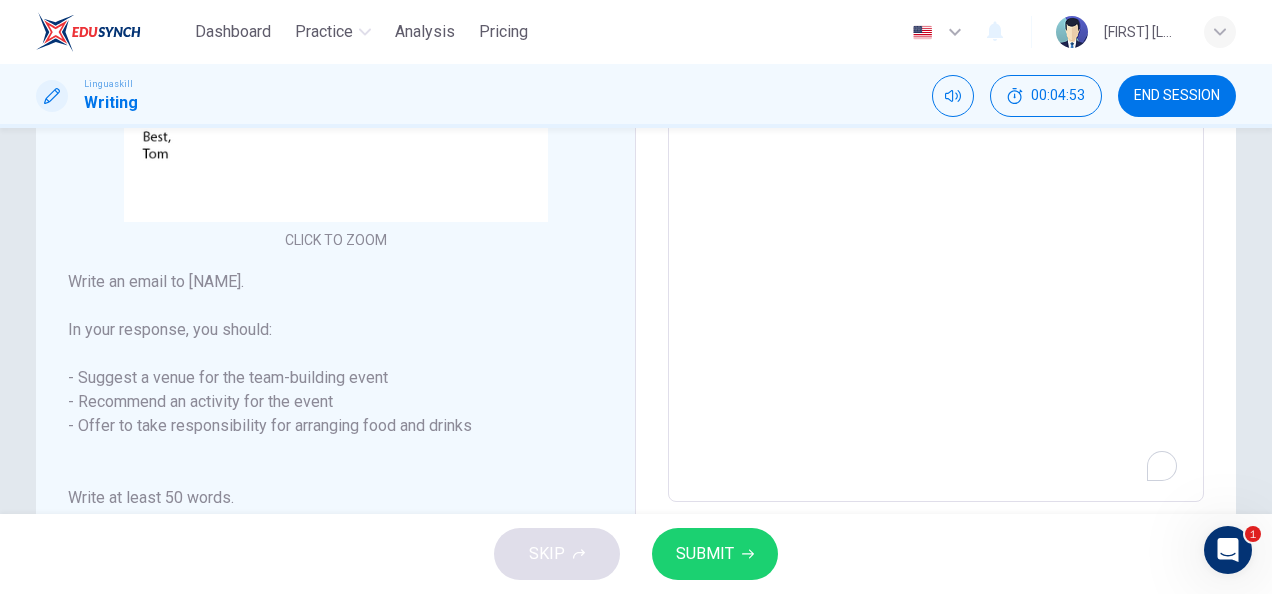 click on "SKIP SUBMIT" at bounding box center (636, 554) 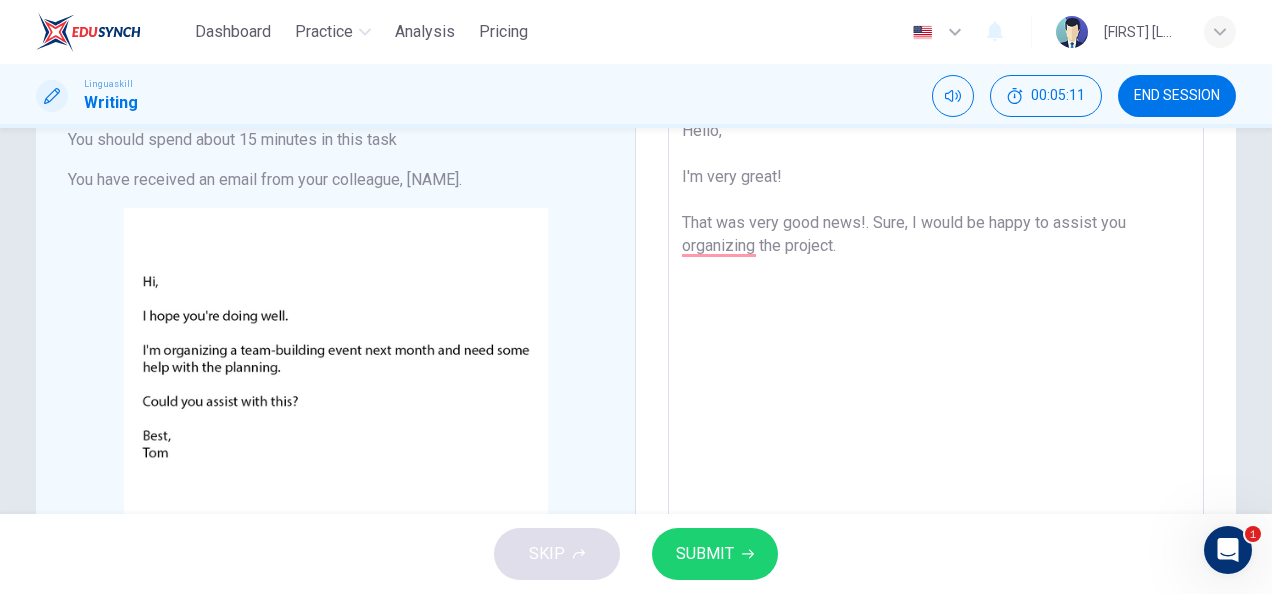 scroll, scrollTop: 135, scrollLeft: 0, axis: vertical 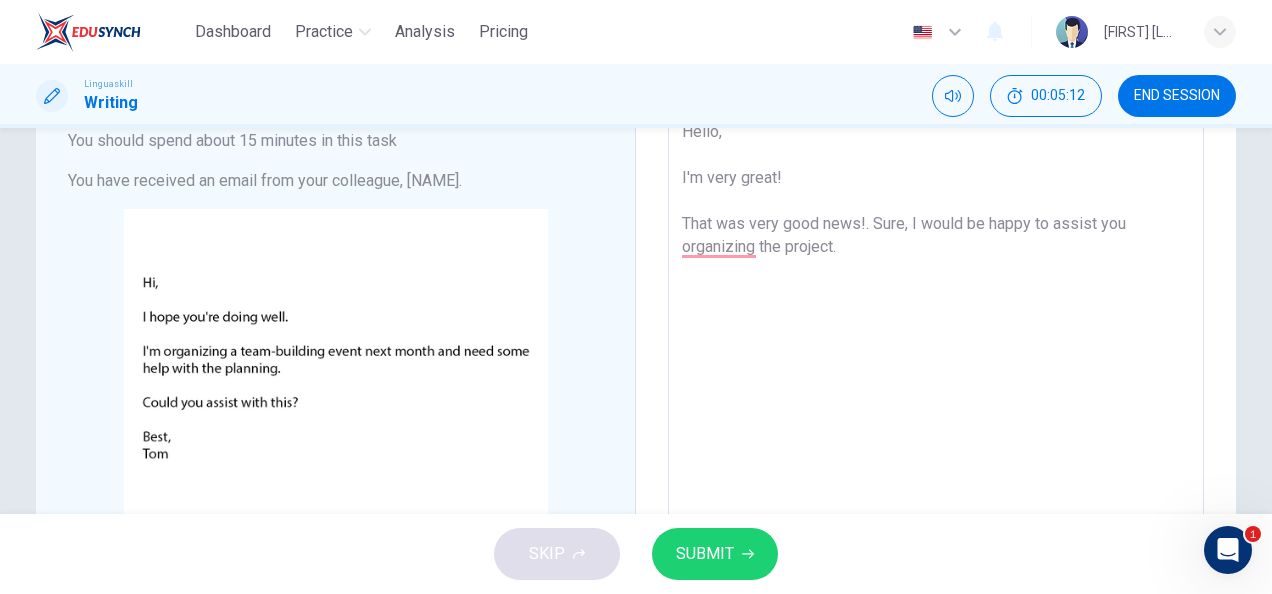 click on "Hello,
I'm very great!
That was very good news!. Sure, I would be happy to assist you organizing the project." at bounding box center (936, 453) 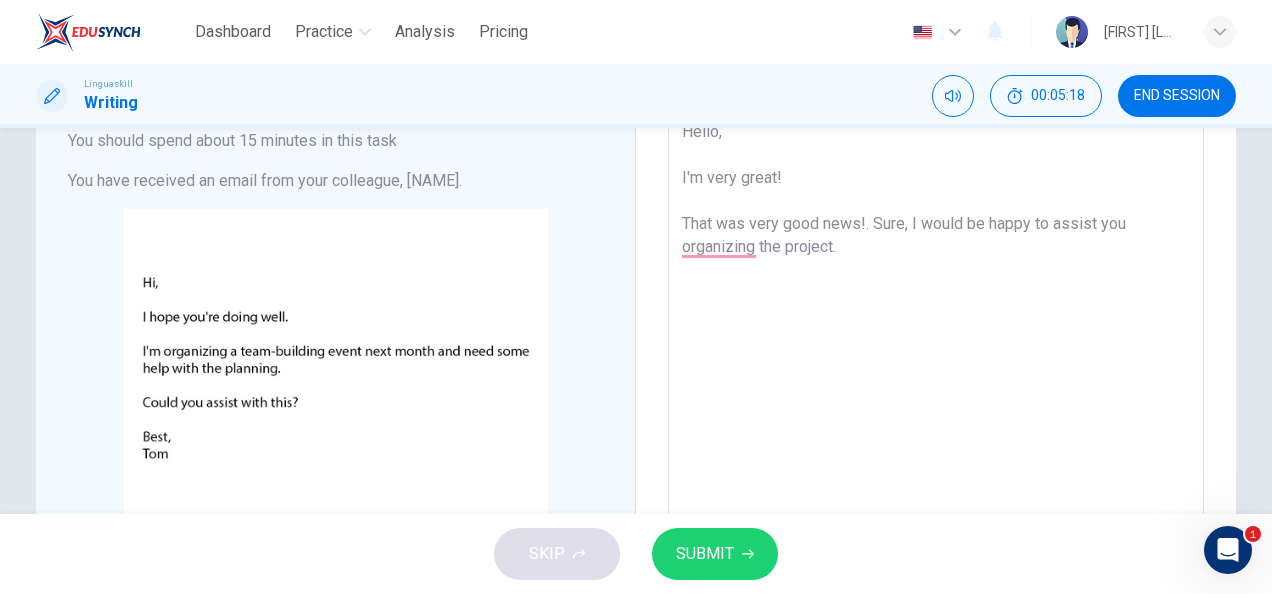 click on "Hello,
I'm very great!
That was very good news!. Sure, I would be happy to assist you organizing the project." at bounding box center (936, 453) 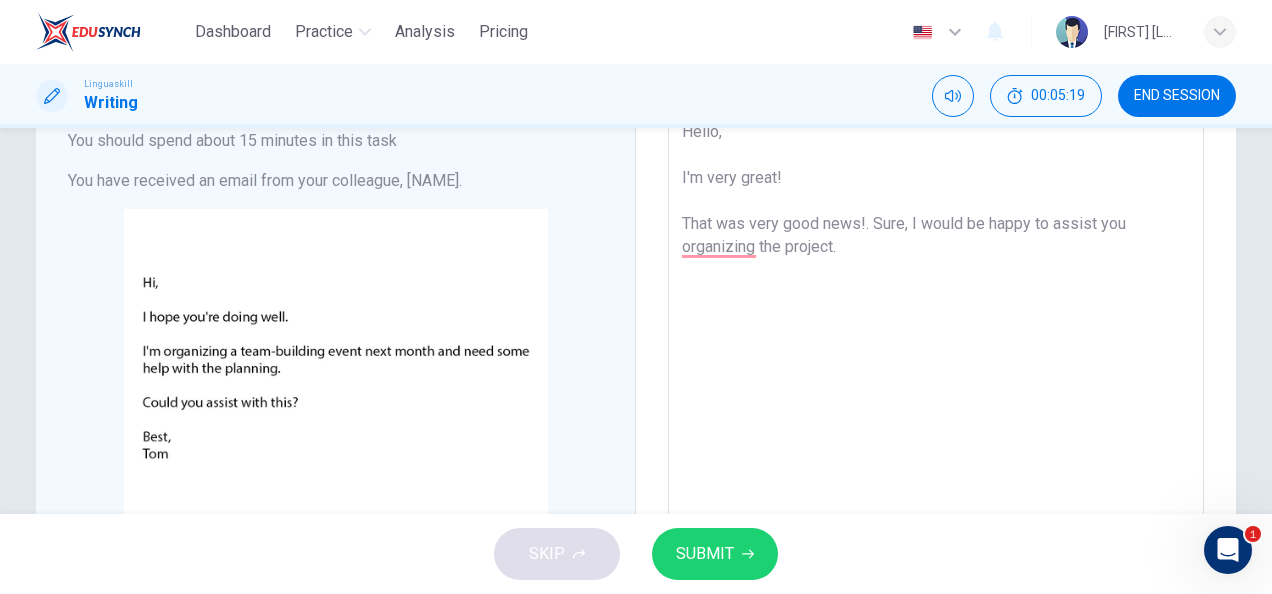 drag, startPoint x: 754, startPoint y: 260, endPoint x: 762, endPoint y: 312, distance: 52.611786 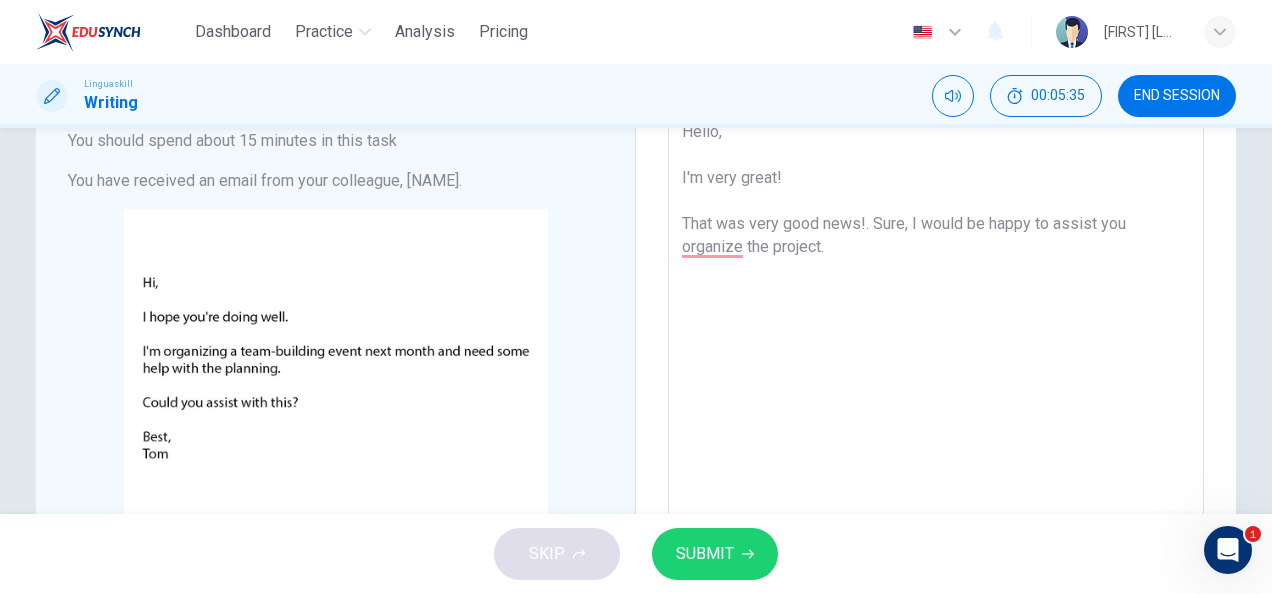 click on "Hello,
I'm very great!
That was very good news!. Sure, I would be happy to assist you organize the project." at bounding box center (936, 453) 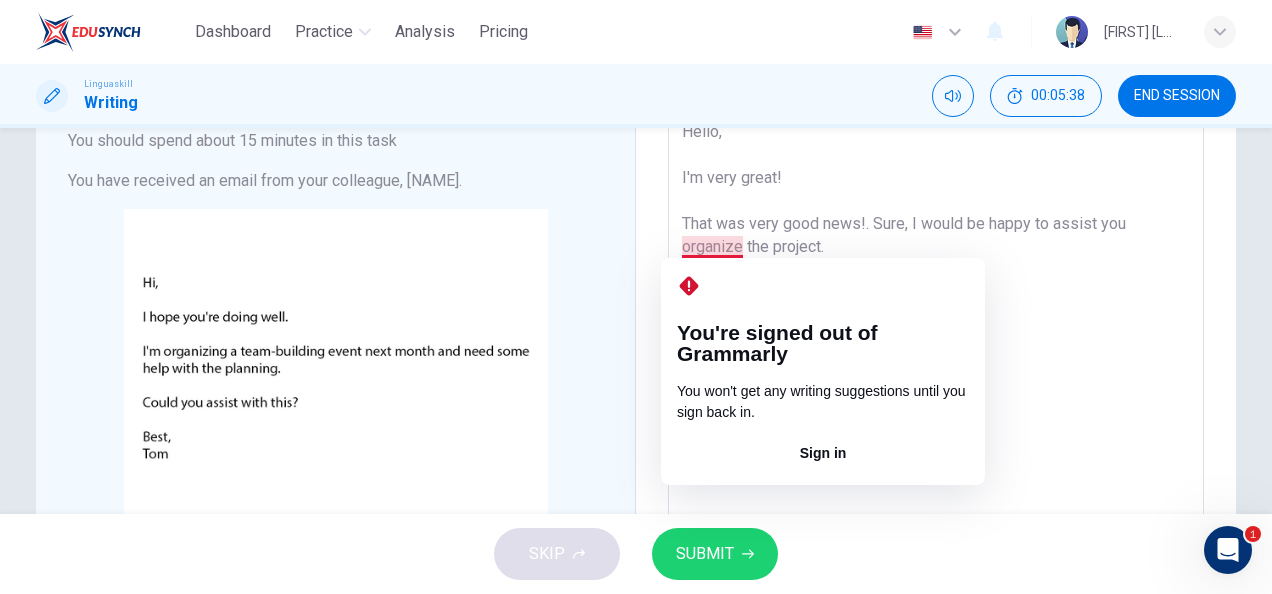 click on "Hello,
I'm very great!
That was very good news!. Sure, I would be happy to assist you organize the project." at bounding box center (936, 453) 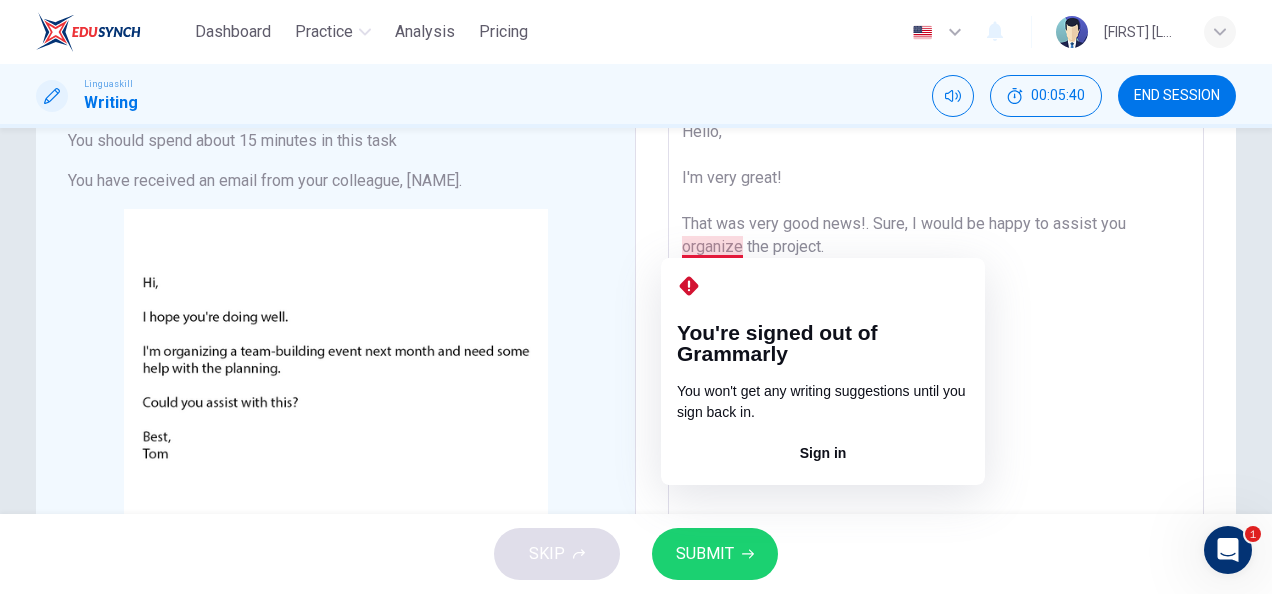 drag, startPoint x: 678, startPoint y: 246, endPoint x: 700, endPoint y: 270, distance: 32.55764 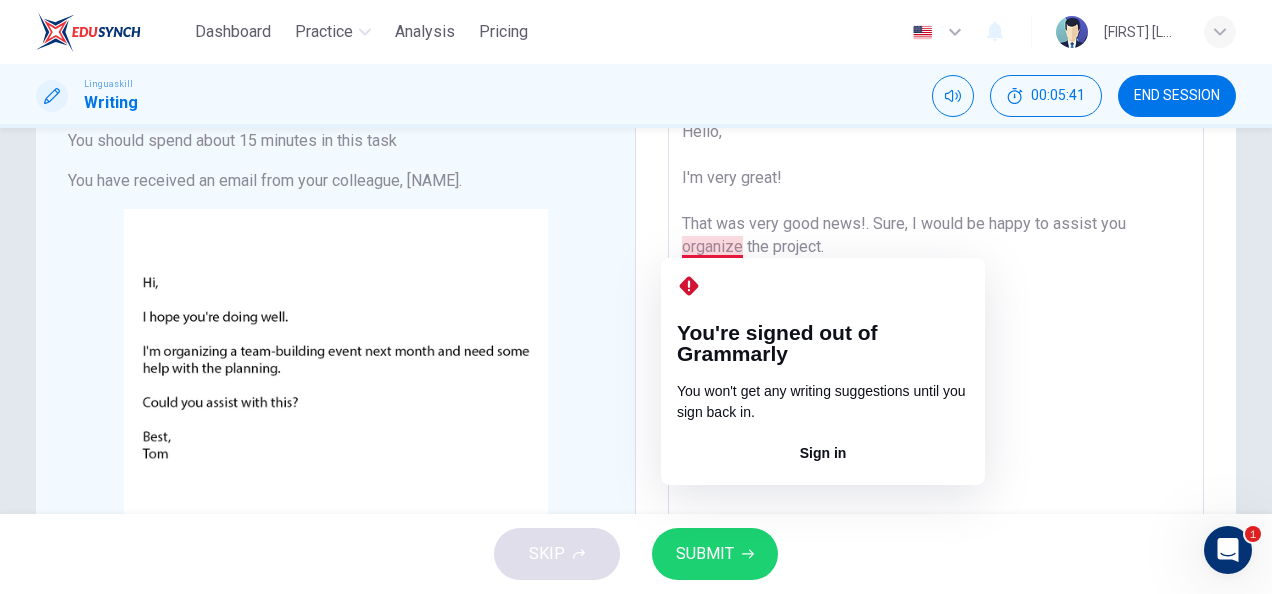 drag, startPoint x: 732, startPoint y: 246, endPoint x: 750, endPoint y: 273, distance: 32.449963 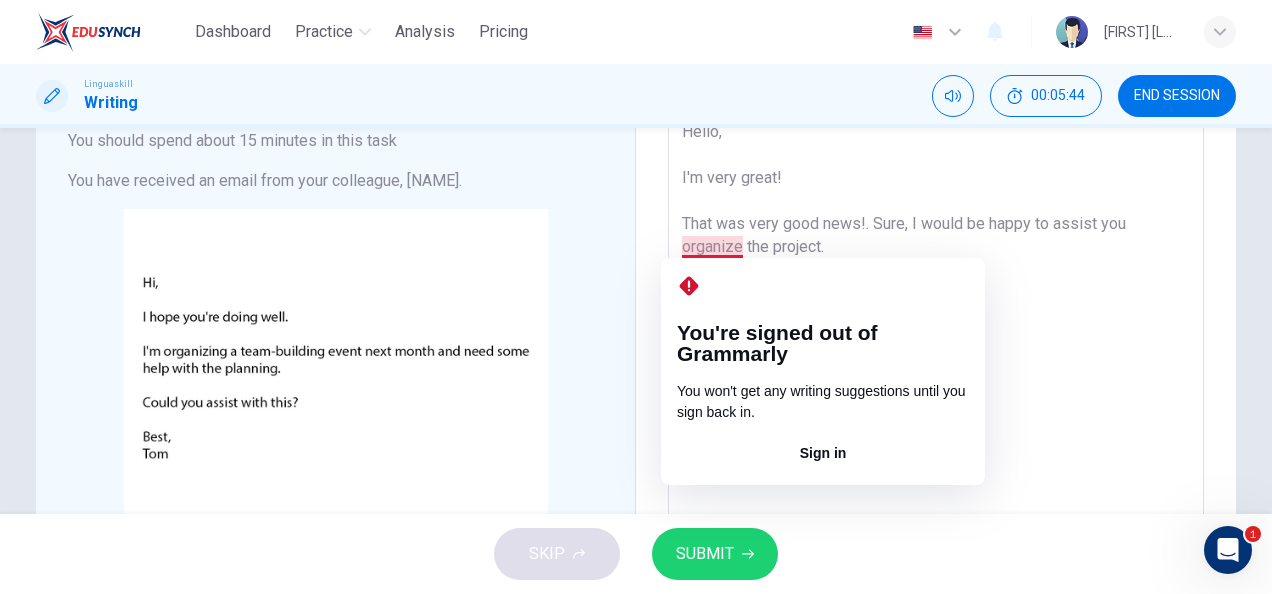 click on "Hello,
I'm very great!
That was very good news!. Sure, I would be happy to assist you organize the project." at bounding box center (936, 453) 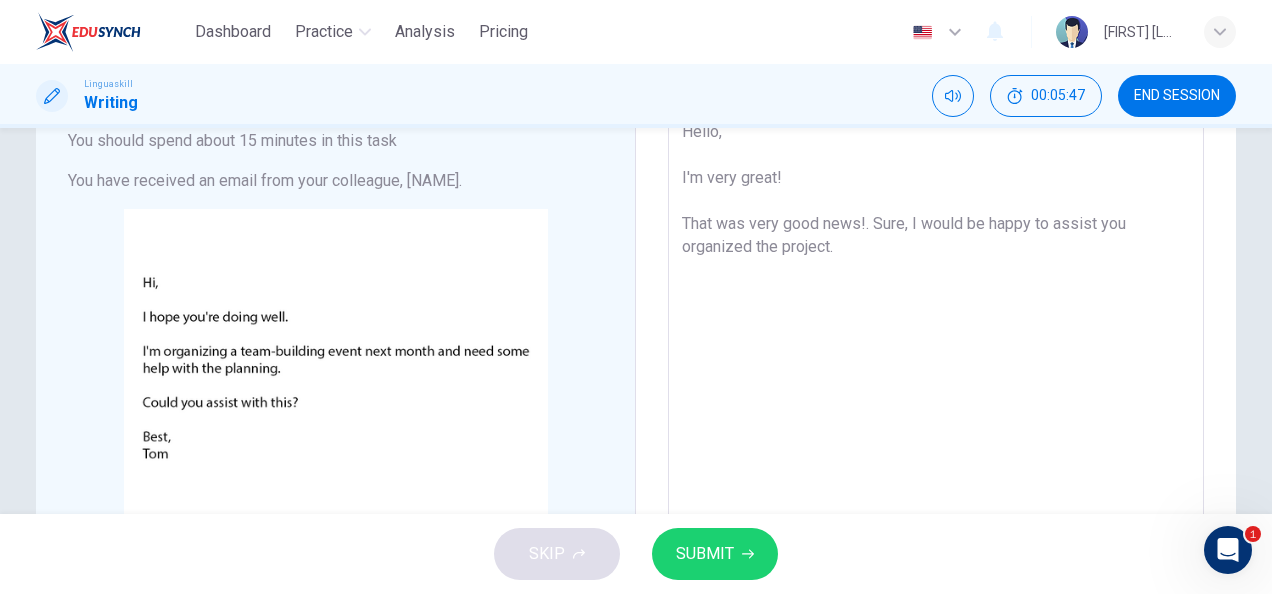 click on "Hello,
I'm very great!
That was very good news!. Sure, I would be happy to assist you organized the project." at bounding box center [936, 453] 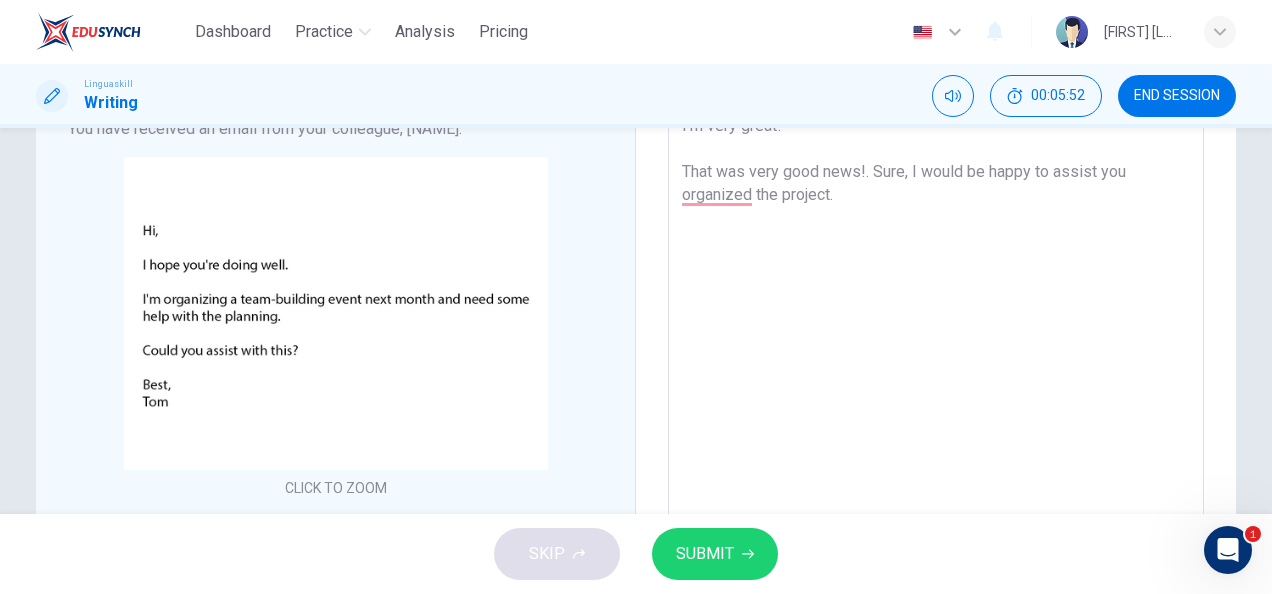 scroll, scrollTop: 35, scrollLeft: 0, axis: vertical 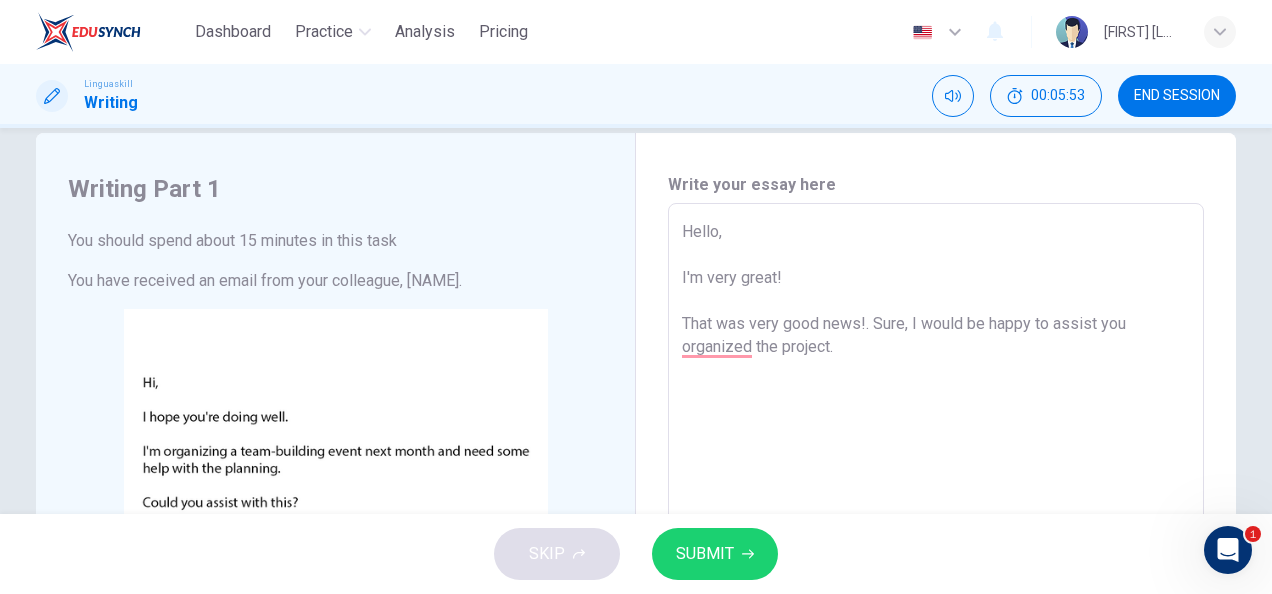 click on "Hello,
I'm very great!
That was very good news!. Sure, I would be happy to assist you organized the project." at bounding box center [936, 553] 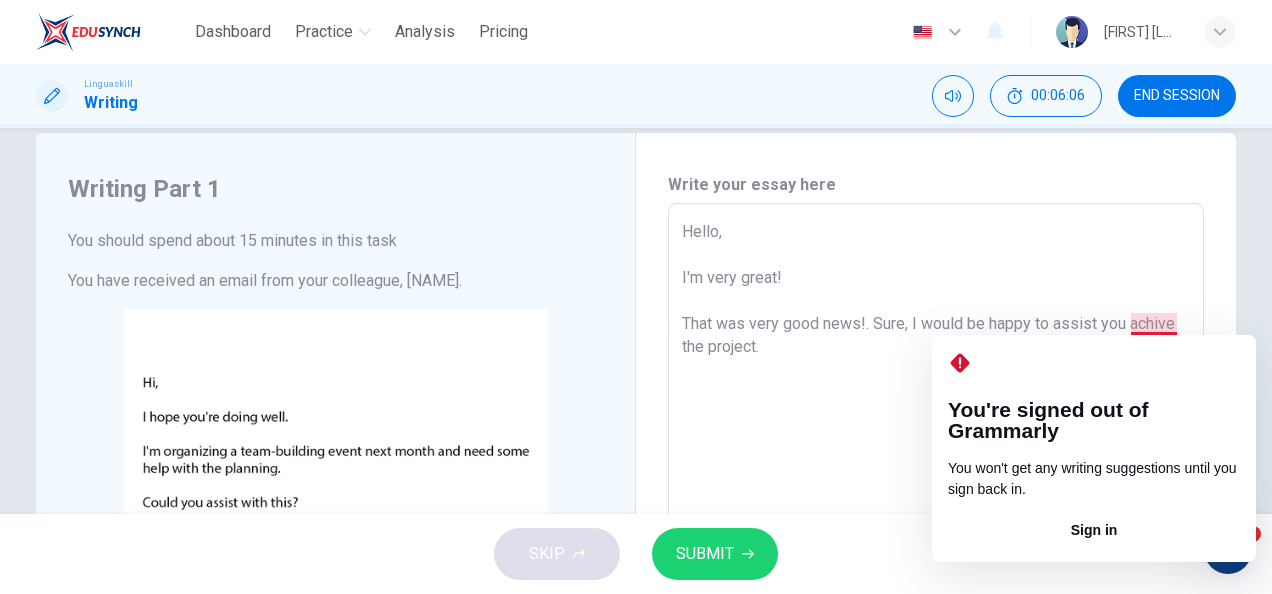 click on "Hello,
I'm very great!
That was very good news!. Sure, I would be happy to assist you achive the project." at bounding box center (936, 553) 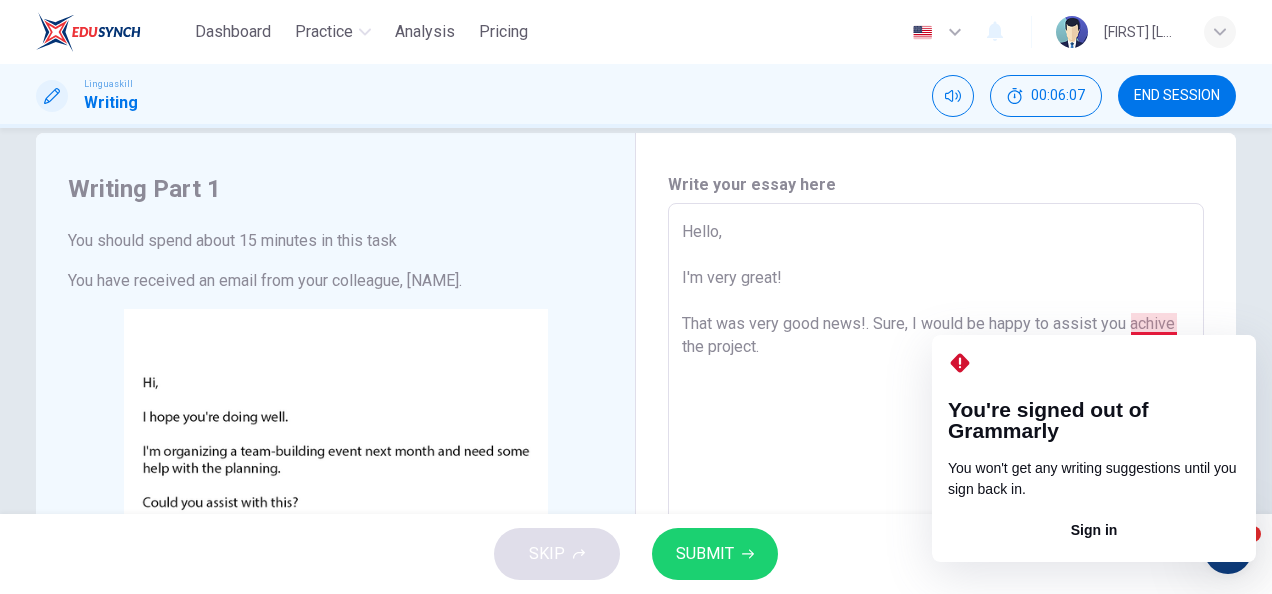 click on "Hello,
I'm very great!
That was very good news!. Sure, I would be happy to assist you achive the project." at bounding box center [936, 553] 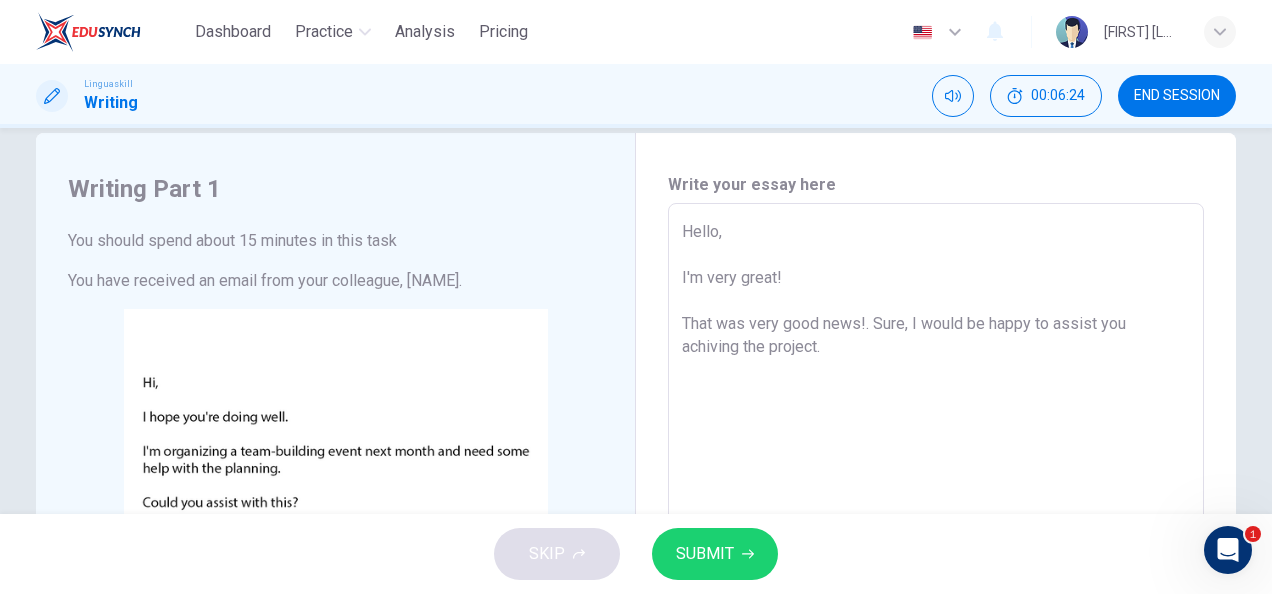 click on "Hello,
I'm very great!
That was very good news!. Sure, I would be happy to assist you achiving the project." at bounding box center [936, 553] 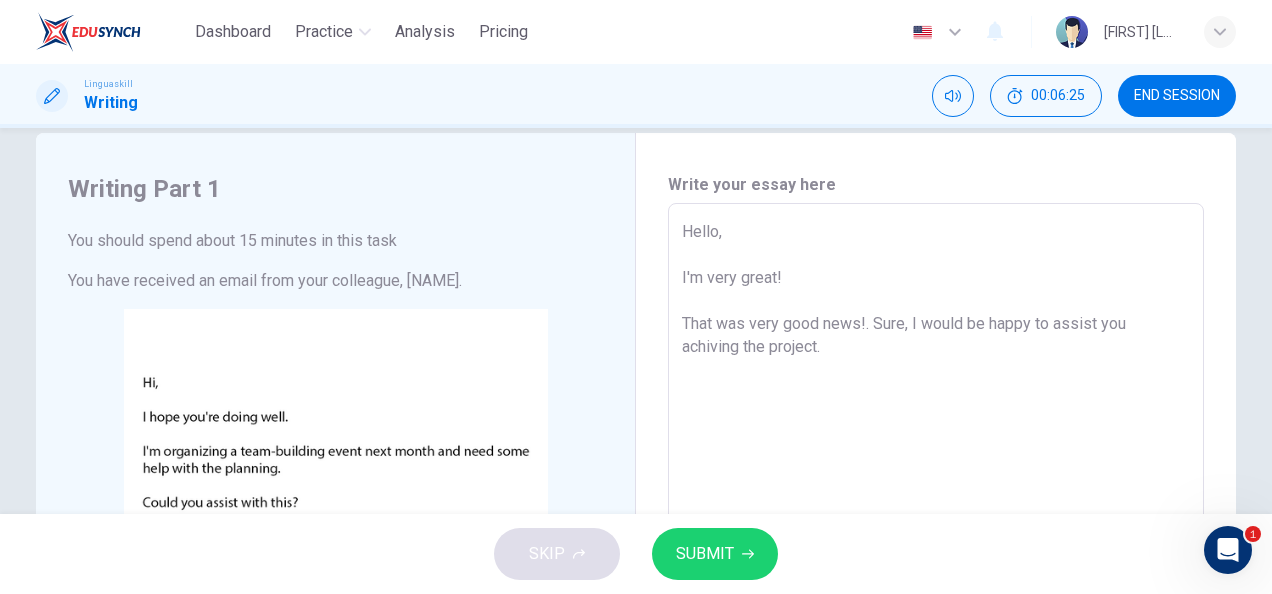 click on "Hello,
I'm very great!
That was very good news!. Sure, I would be happy to assist you achiving the project." at bounding box center (936, 553) 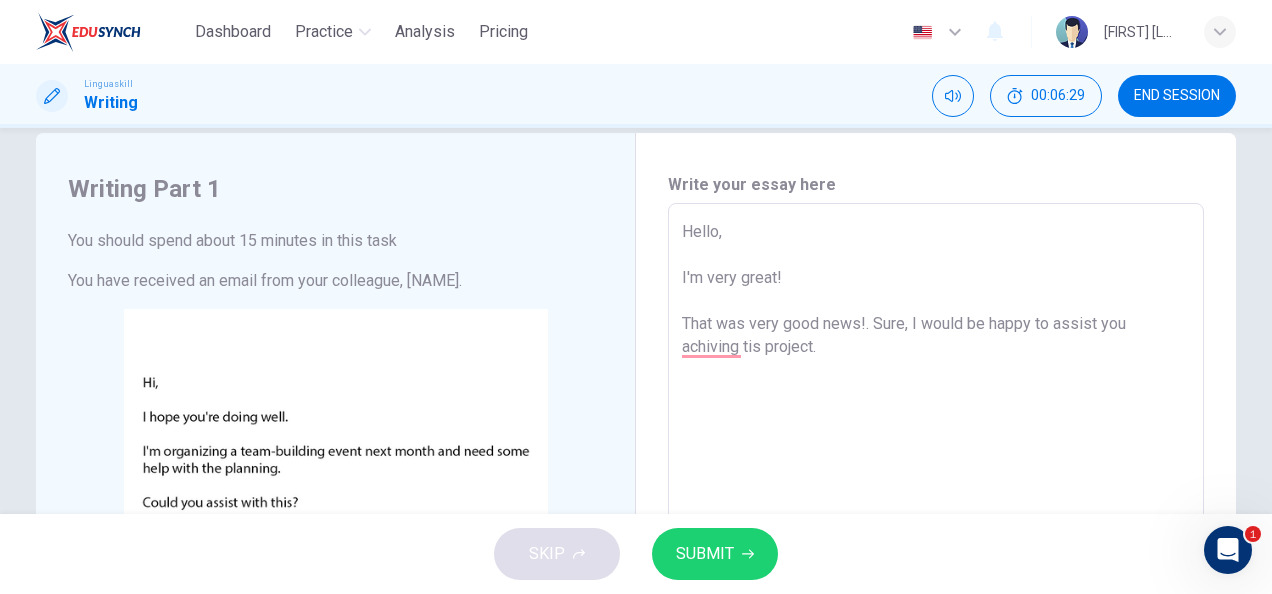 click on "Hello,
I'm very great!
That was very good news!. Sure, I would be happy to assist you achiving tis project." at bounding box center (936, 553) 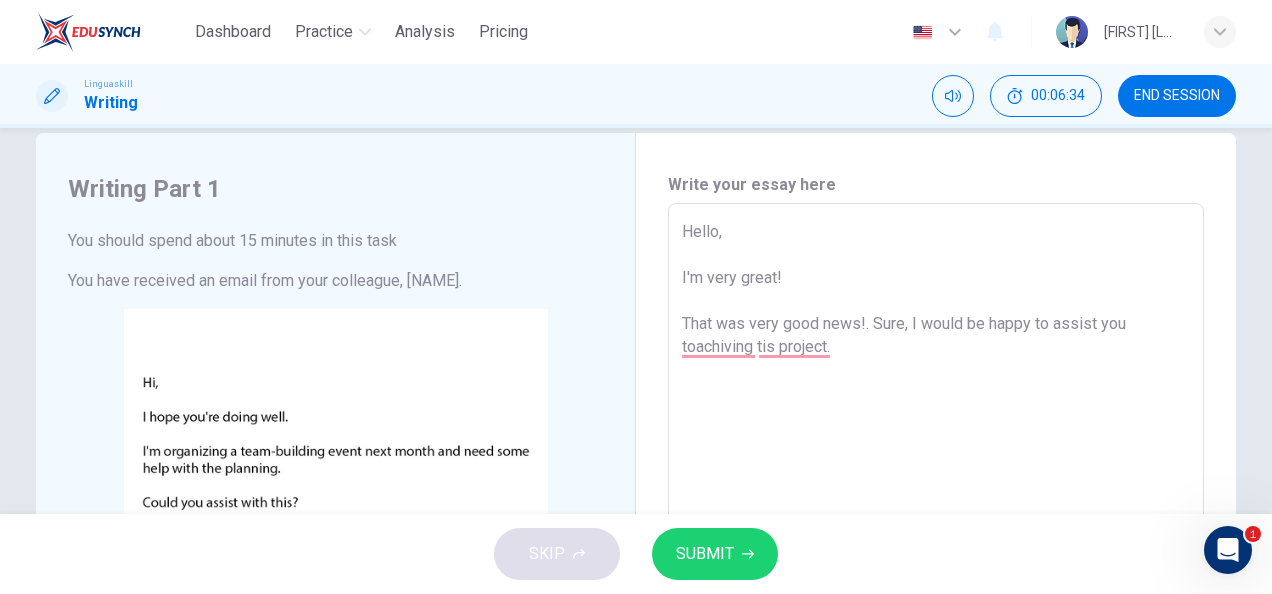 drag, startPoint x: 683, startPoint y: 343, endPoint x: 749, endPoint y: 356, distance: 67.26812 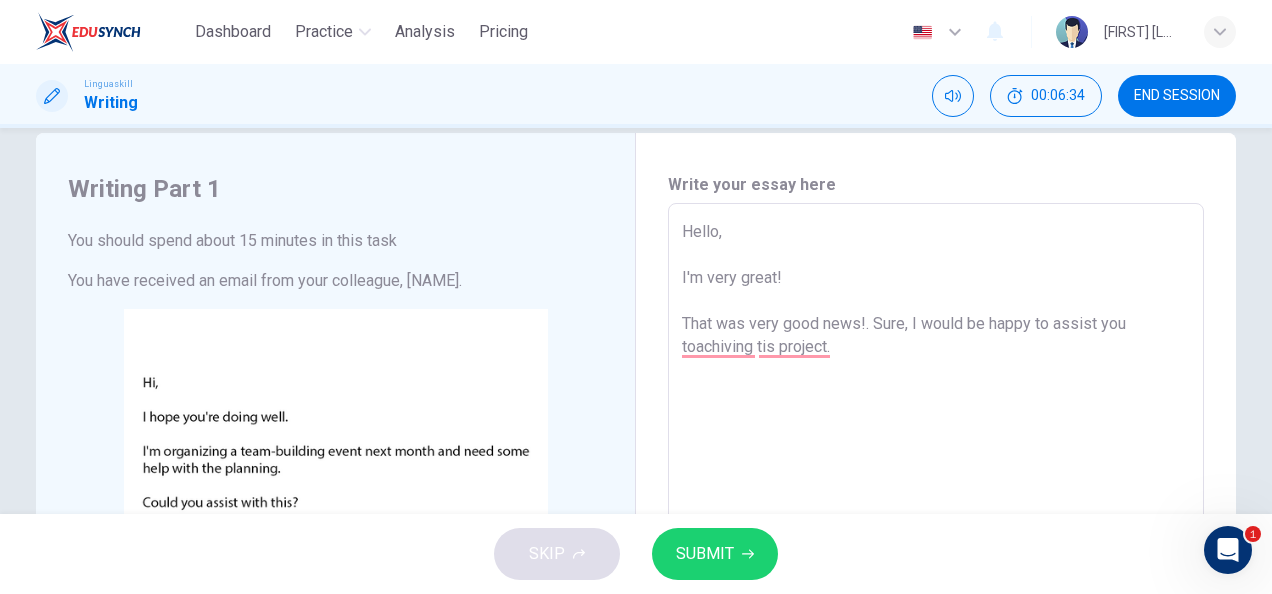 click on "Hello,
I'm very great!
That was very good news!. Sure, I would be happy to assist you toachiving tis project." at bounding box center (936, 553) 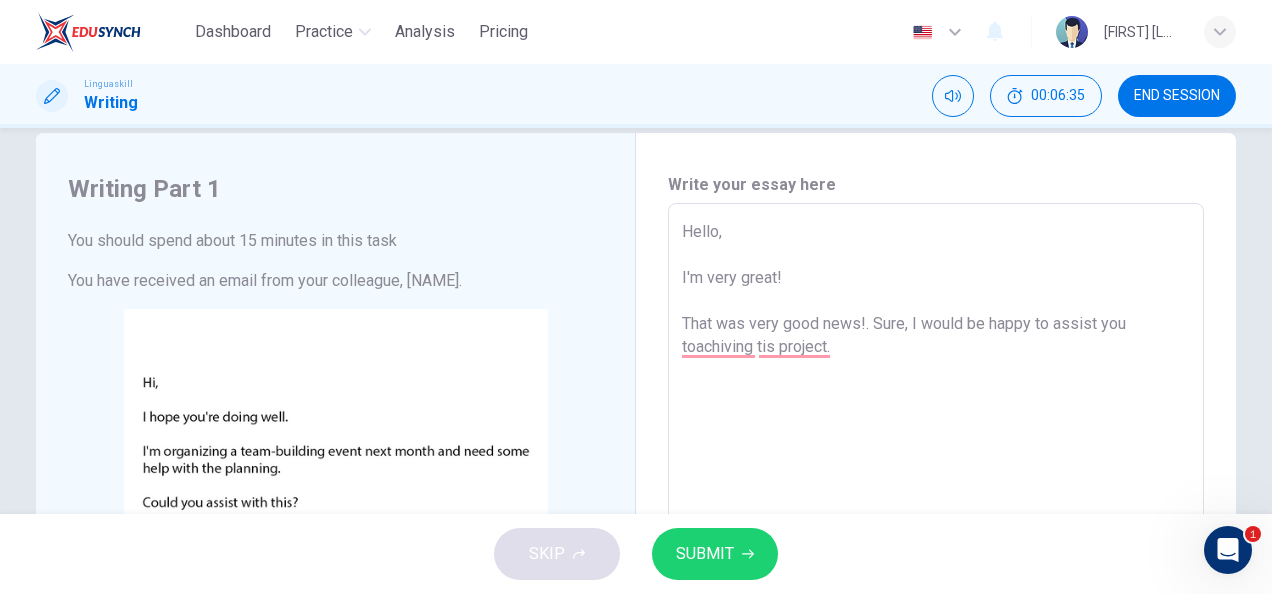 drag, startPoint x: 749, startPoint y: 356, endPoint x: 714, endPoint y: 358, distance: 35.057095 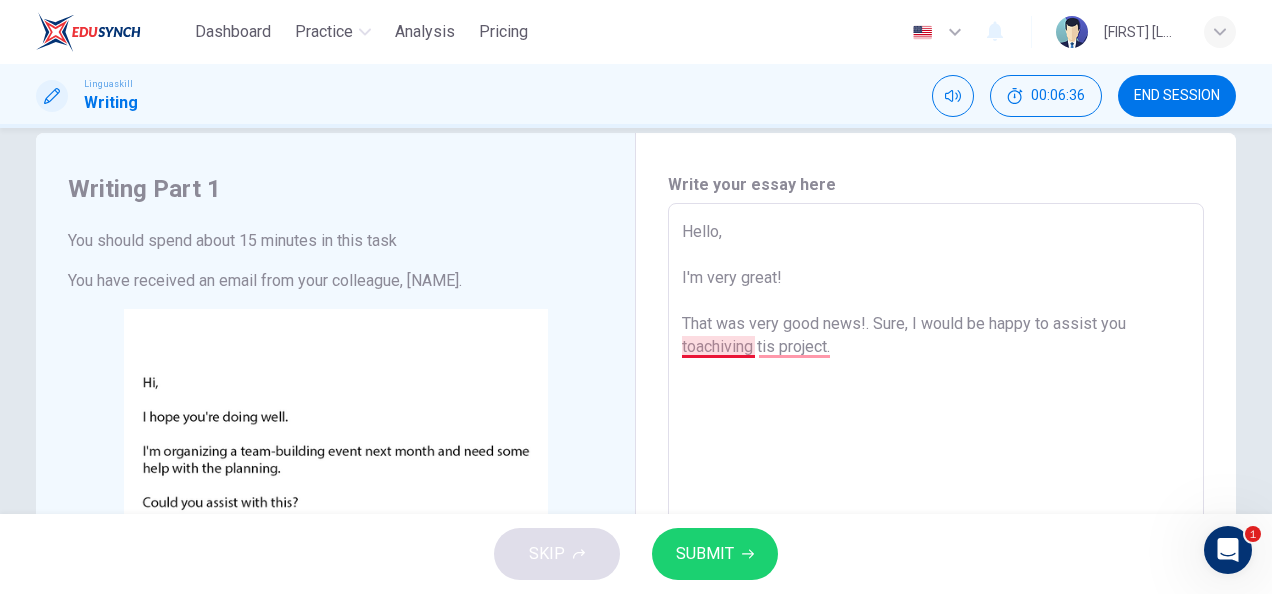 click on "Hello,
I'm very great!
That was very good news!. Sure, I would be happy to assist you toachiving tis project." at bounding box center (936, 553) 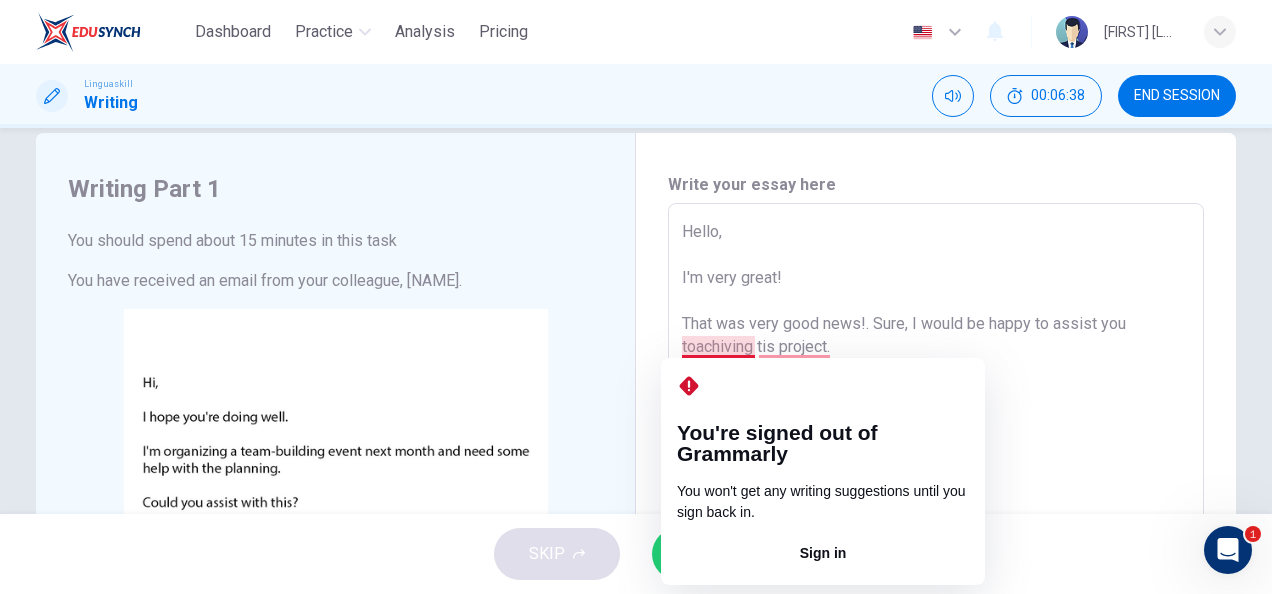 drag, startPoint x: 698, startPoint y: 348, endPoint x: 753, endPoint y: 360, distance: 56.293873 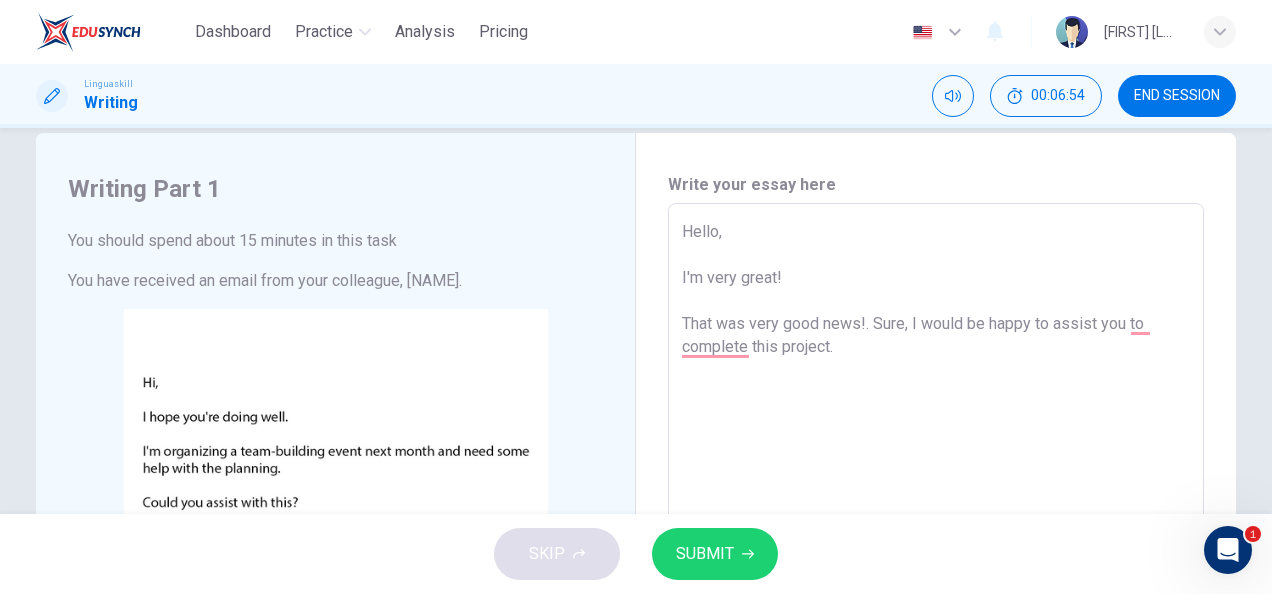 drag, startPoint x: 972, startPoint y: 321, endPoint x: 927, endPoint y: 335, distance: 47.127487 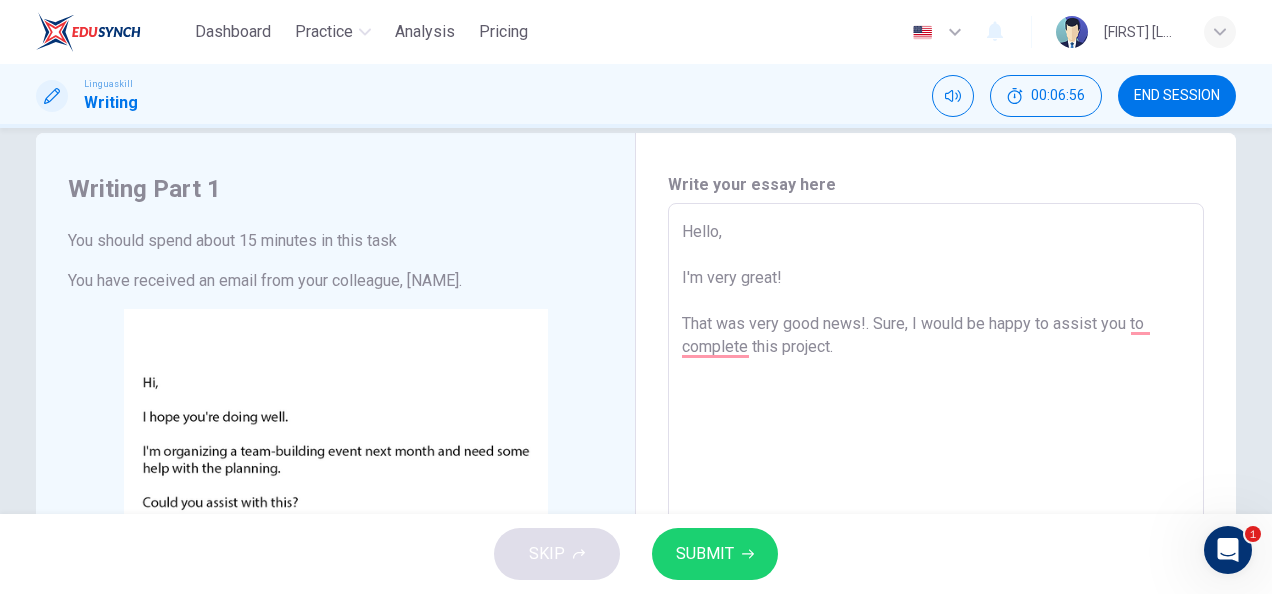 click on "Hello,
I'm very great!
That was very good news!. Sure, I would be happy to assist you to complete this project." at bounding box center [936, 553] 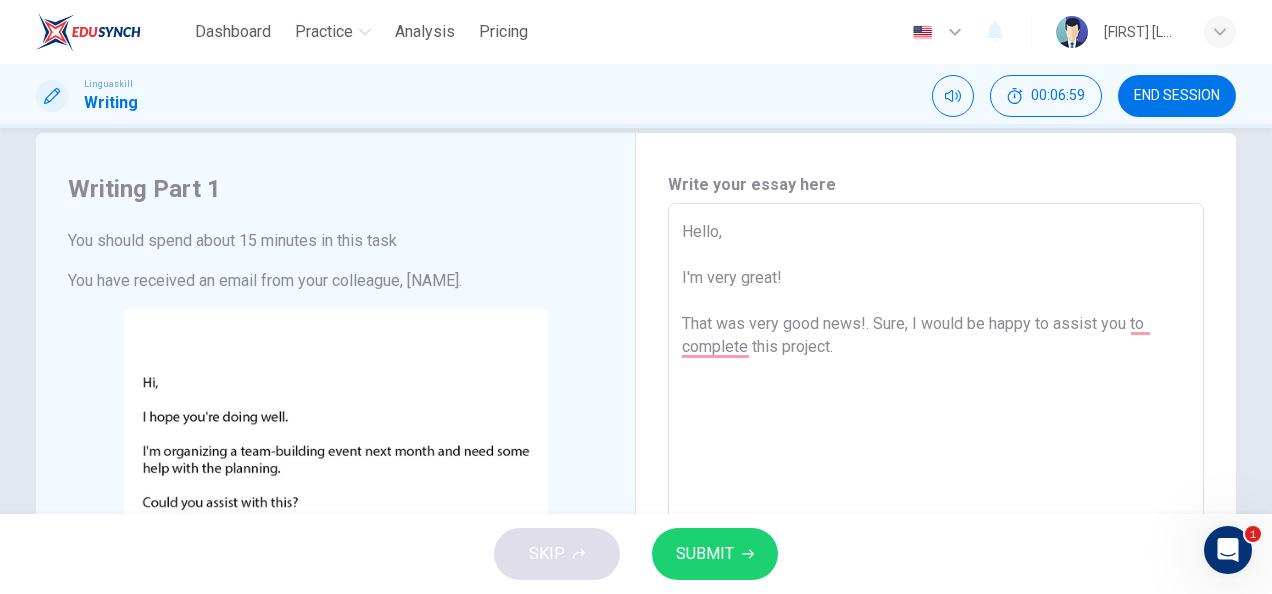 drag, startPoint x: 1068, startPoint y: 324, endPoint x: 1094, endPoint y: 326, distance: 26.076809 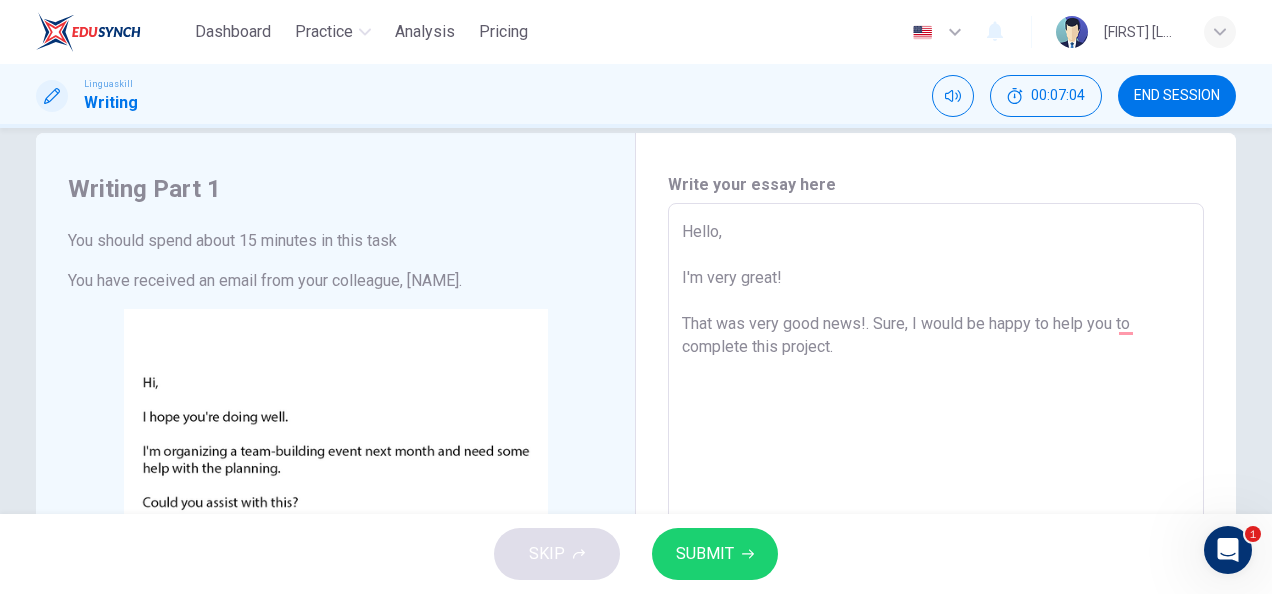 click on "Hello,
I'm very great!
That was very good news!. Sure, I would be happy to help you to complete this project." at bounding box center (936, 553) 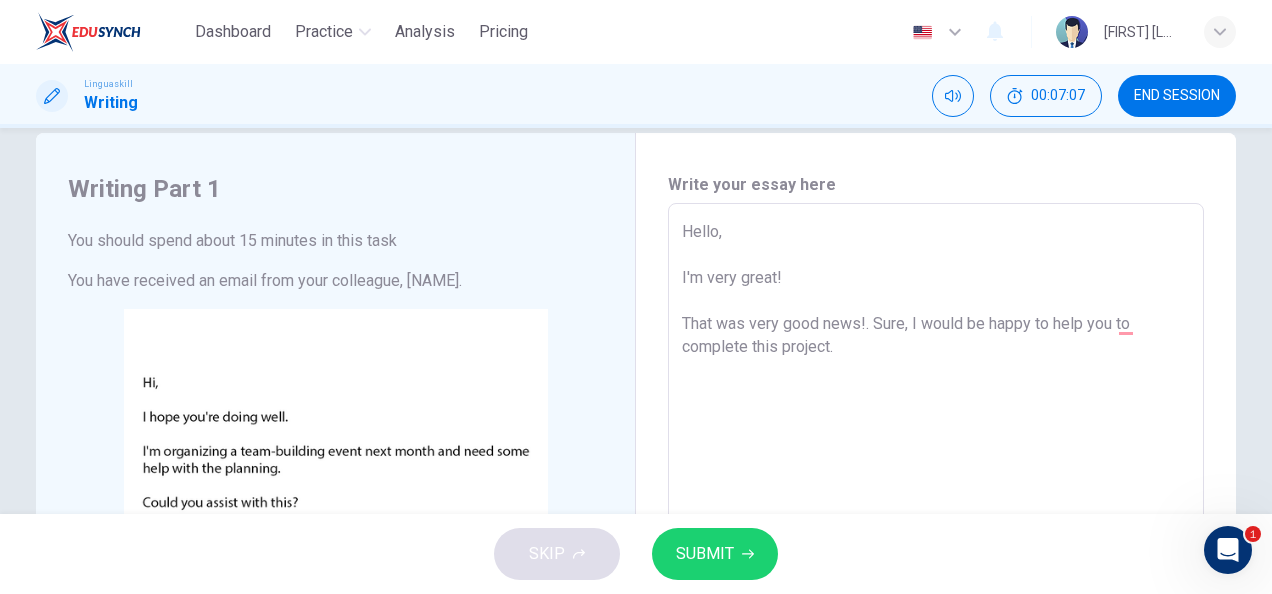 click on "Hello,
I'm very great!
That was very good news!. Sure, I would be happy to help you to complete this project." at bounding box center (936, 553) 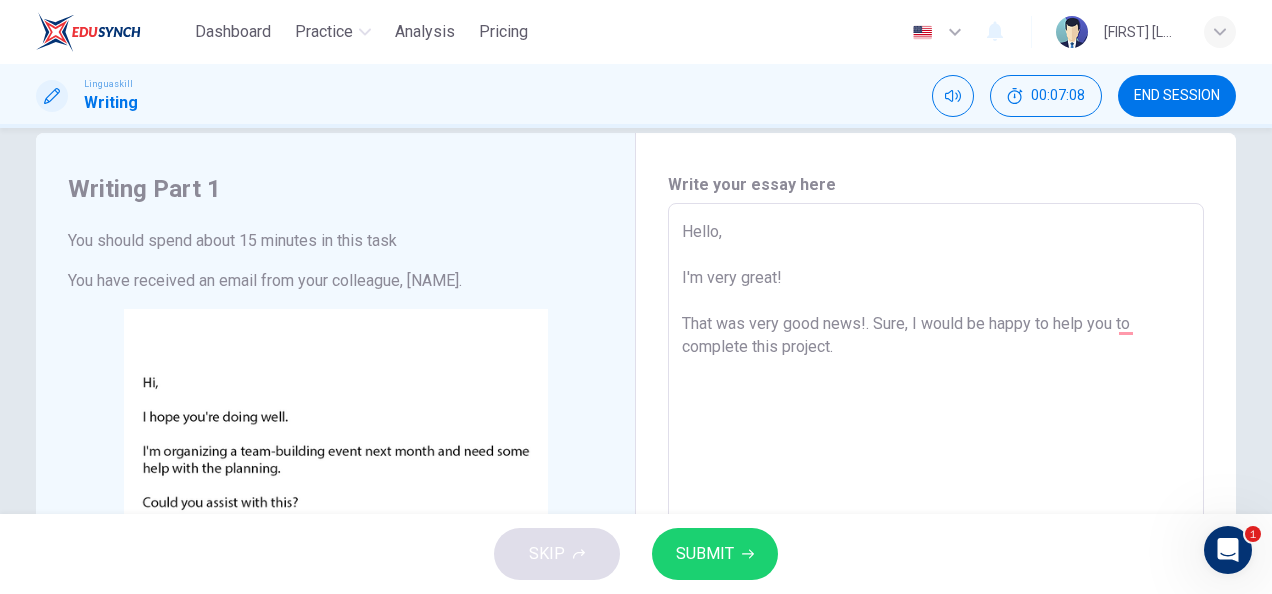 drag, startPoint x: 1114, startPoint y: 324, endPoint x: 1125, endPoint y: 340, distance: 19.416489 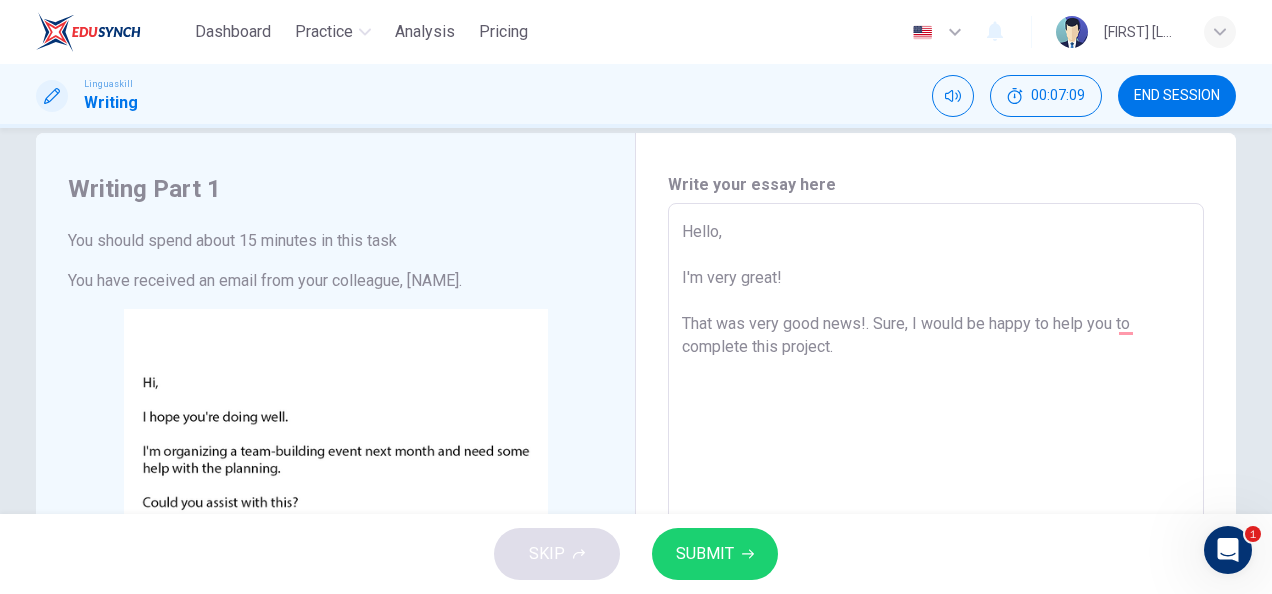 drag, startPoint x: 1052, startPoint y: 372, endPoint x: 1063, endPoint y: 362, distance: 14.866069 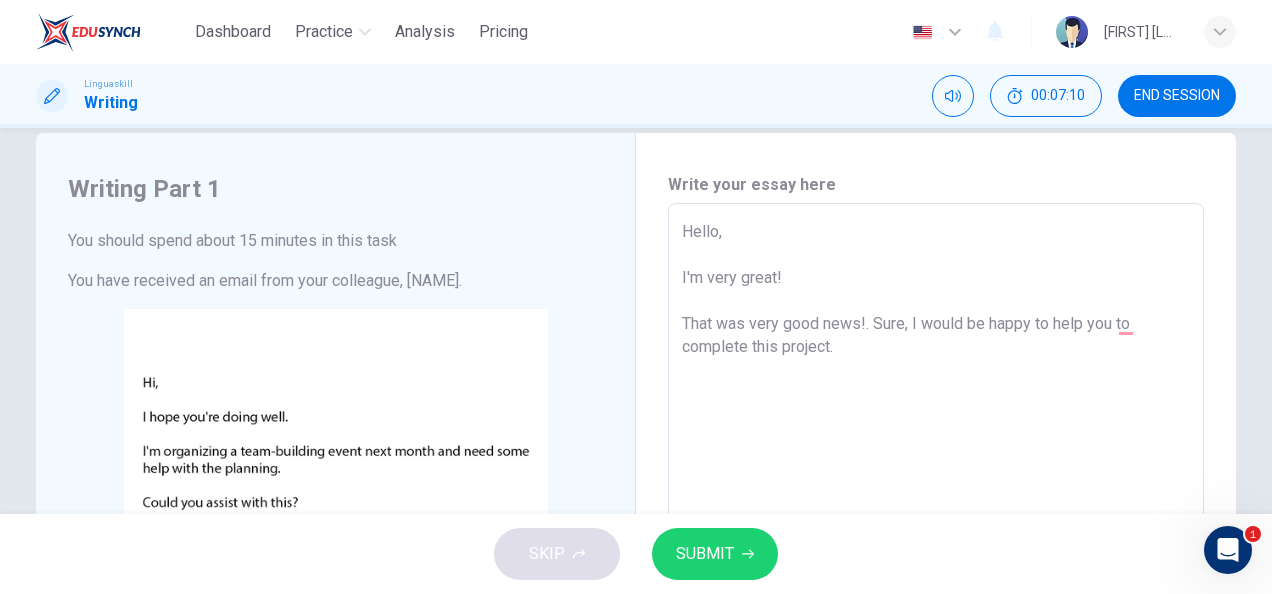 drag, startPoint x: 1121, startPoint y: 333, endPoint x: 1134, endPoint y: 336, distance: 13.341664 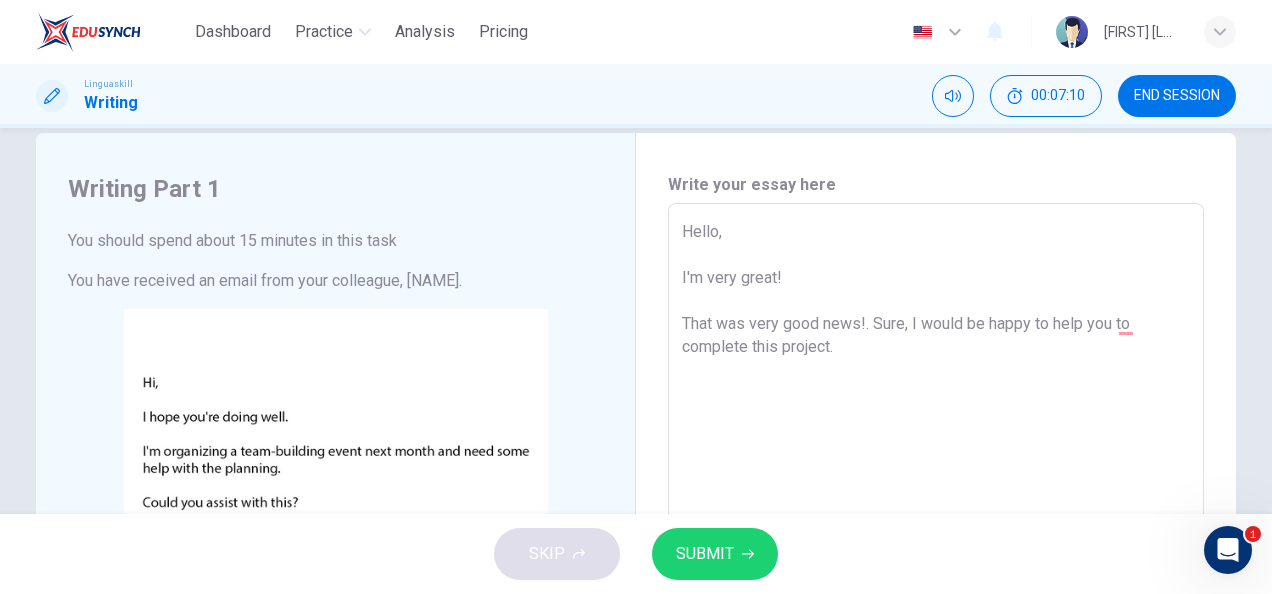 click on "Hello,
I'm very great!
That was very good news!. Sure, I would be happy to help you to complete this project." at bounding box center (936, 553) 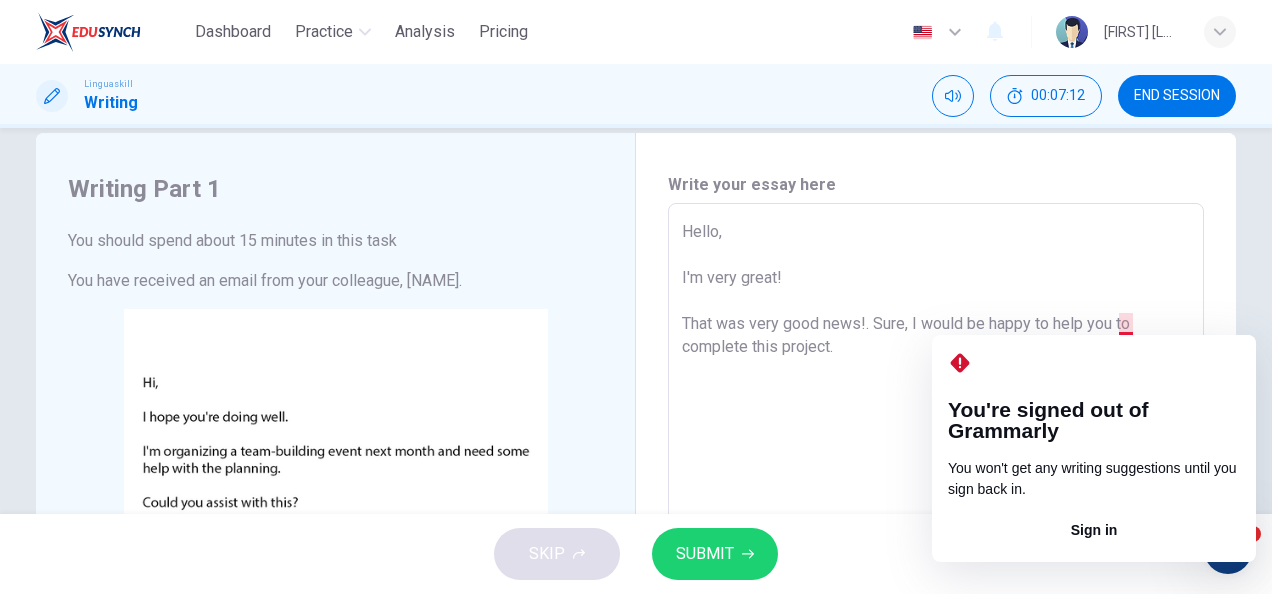 drag, startPoint x: 1126, startPoint y: 332, endPoint x: 1114, endPoint y: 332, distance: 12 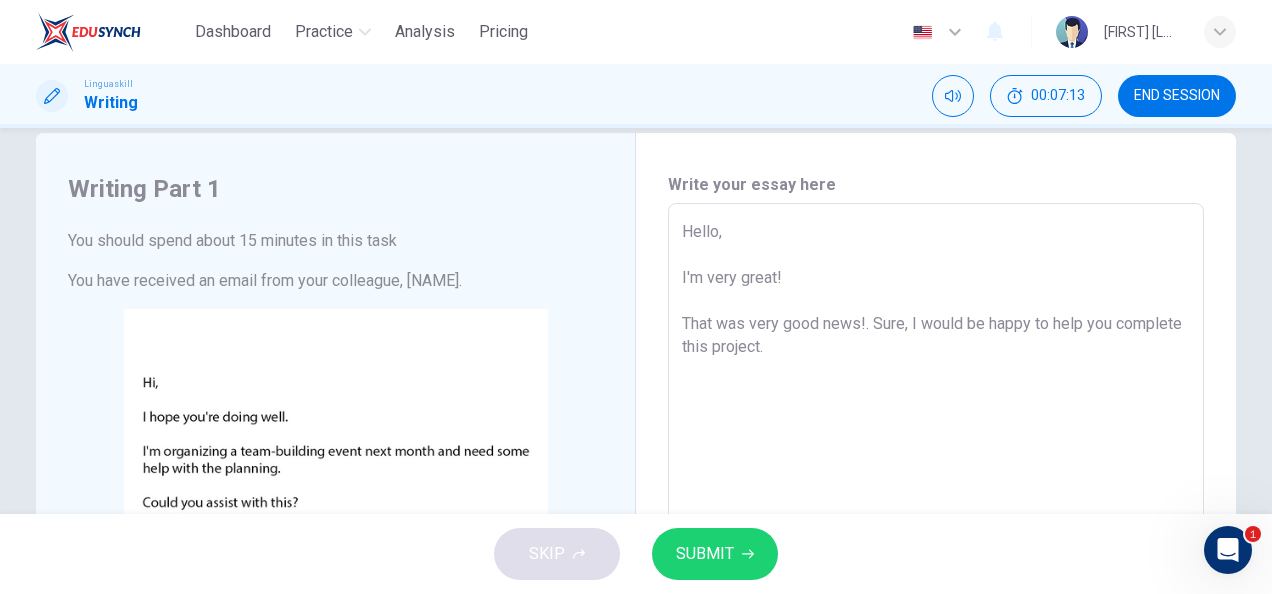 click on "Hello,
I'm very great!
That was very good news!. Sure, I would be happy to help you complete this project." at bounding box center [936, 553] 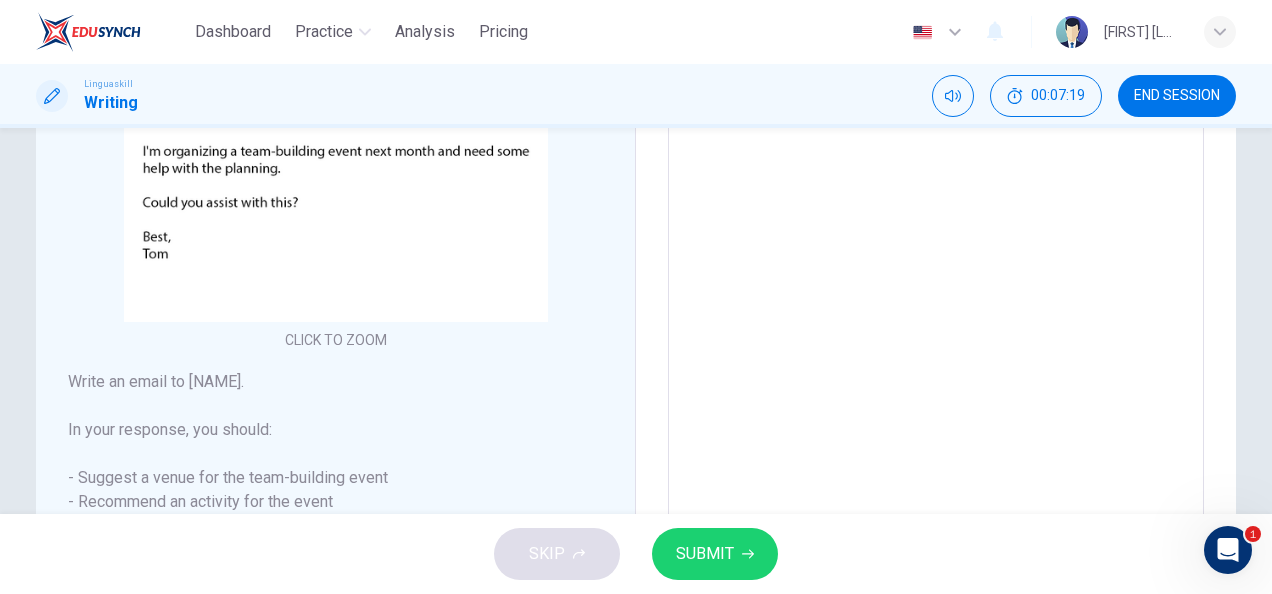 scroll, scrollTop: 235, scrollLeft: 0, axis: vertical 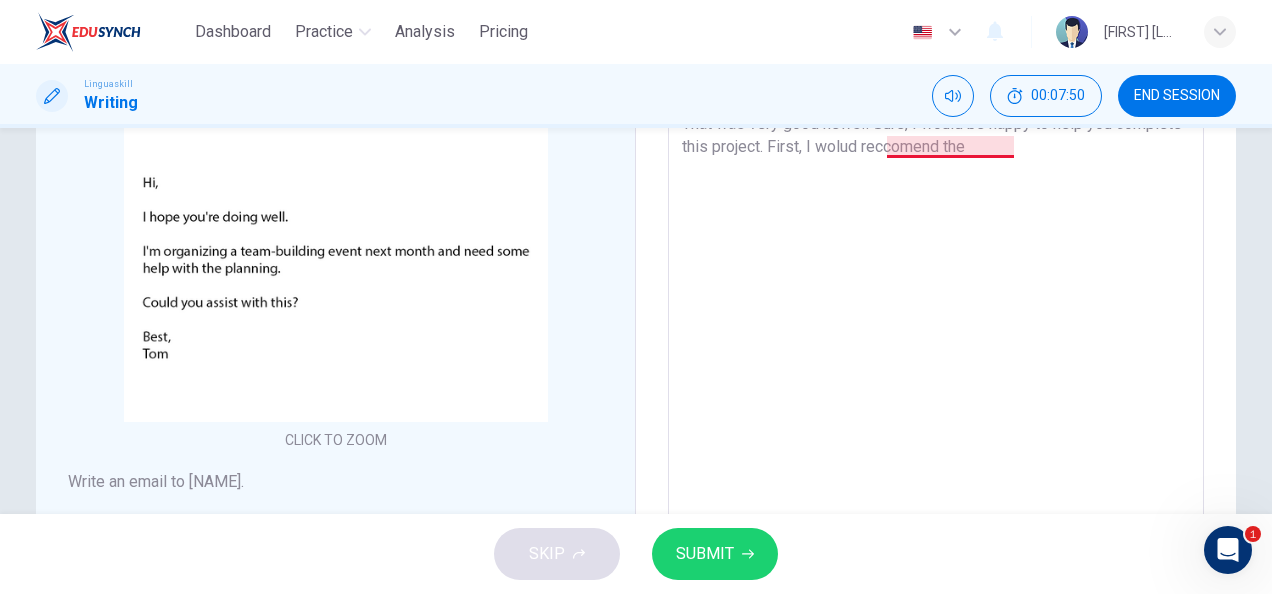 click on "Hello,
I'm very great!
That was very good news!. Sure, I would be happy to help you complete this project. First, I wolud reccomend the" at bounding box center (936, 353) 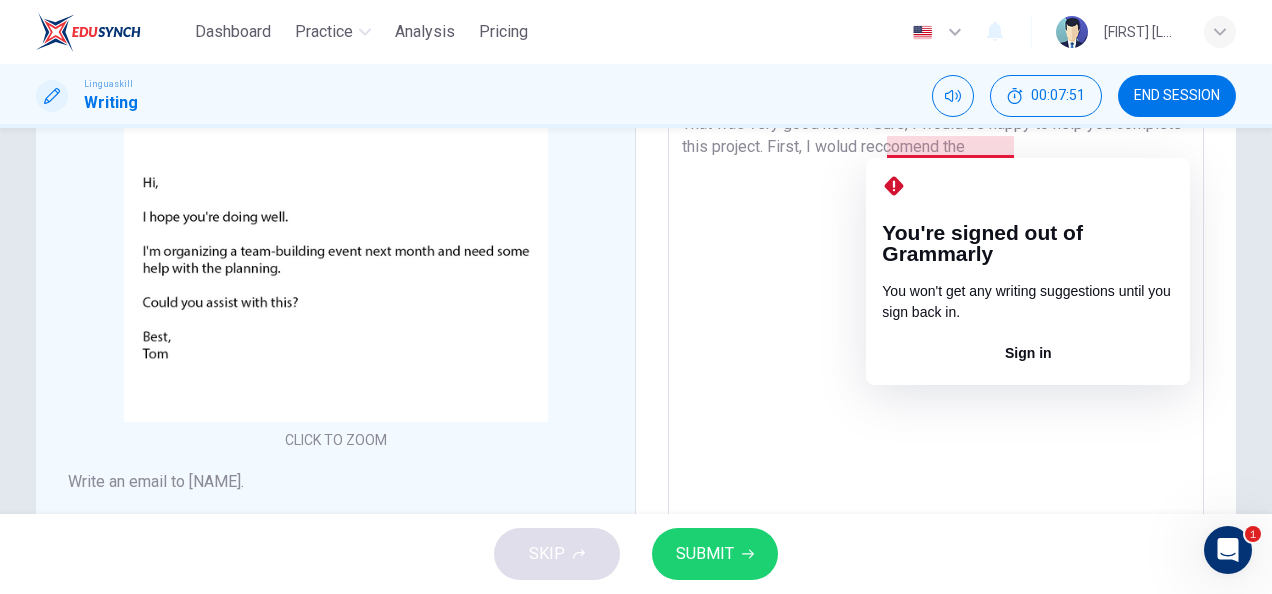 click on "Hello,
I'm very great!
That was very good news!. Sure, I would be happy to help you complete this project. First, I wolud reccomend the" at bounding box center [936, 353] 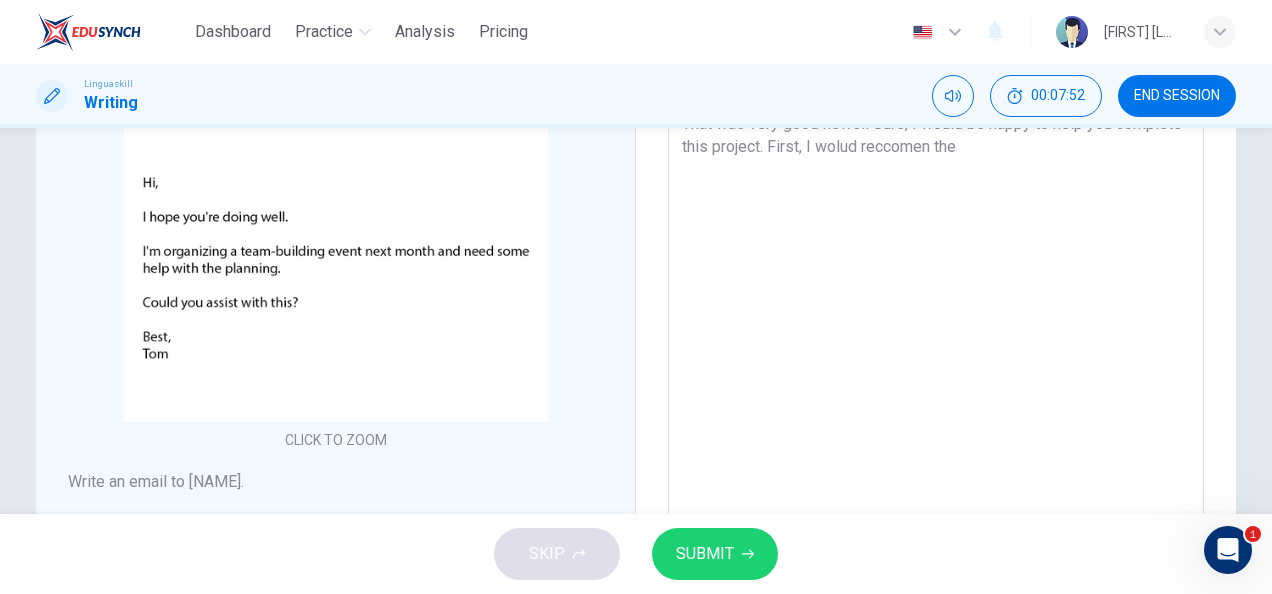 click on "Hello,
I'm very great!
That was very good news!. Sure, I would be happy to help you complete this project. First, I wolud reccomen the" at bounding box center [936, 353] 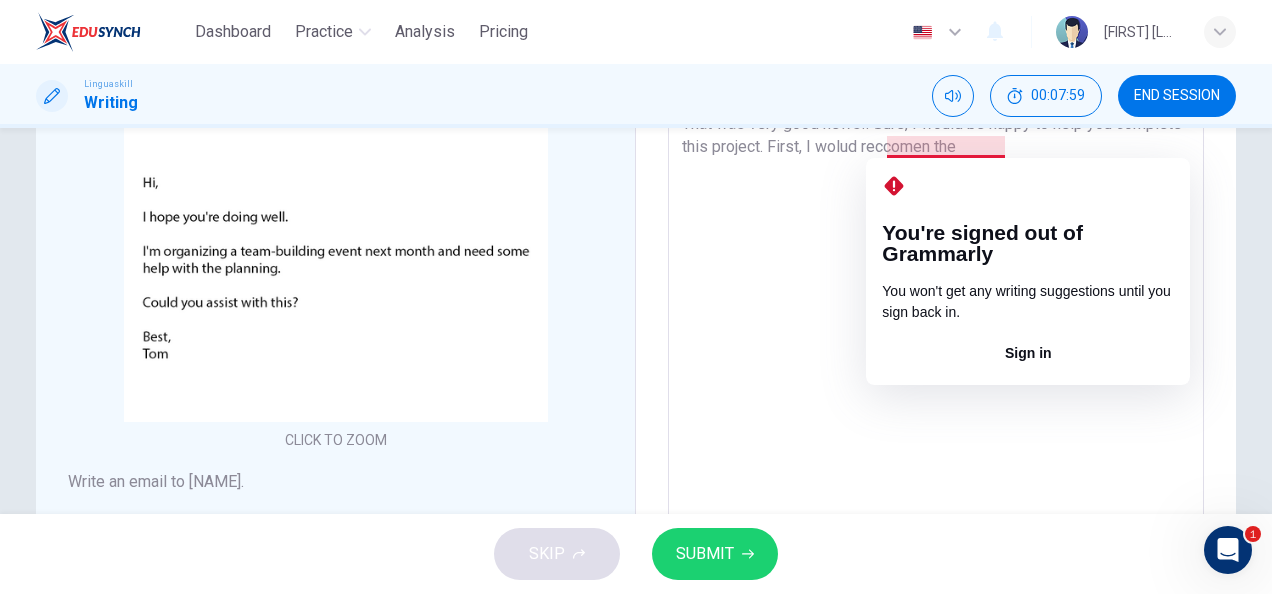 drag, startPoint x: 926, startPoint y: 152, endPoint x: 948, endPoint y: 165, distance: 25.553865 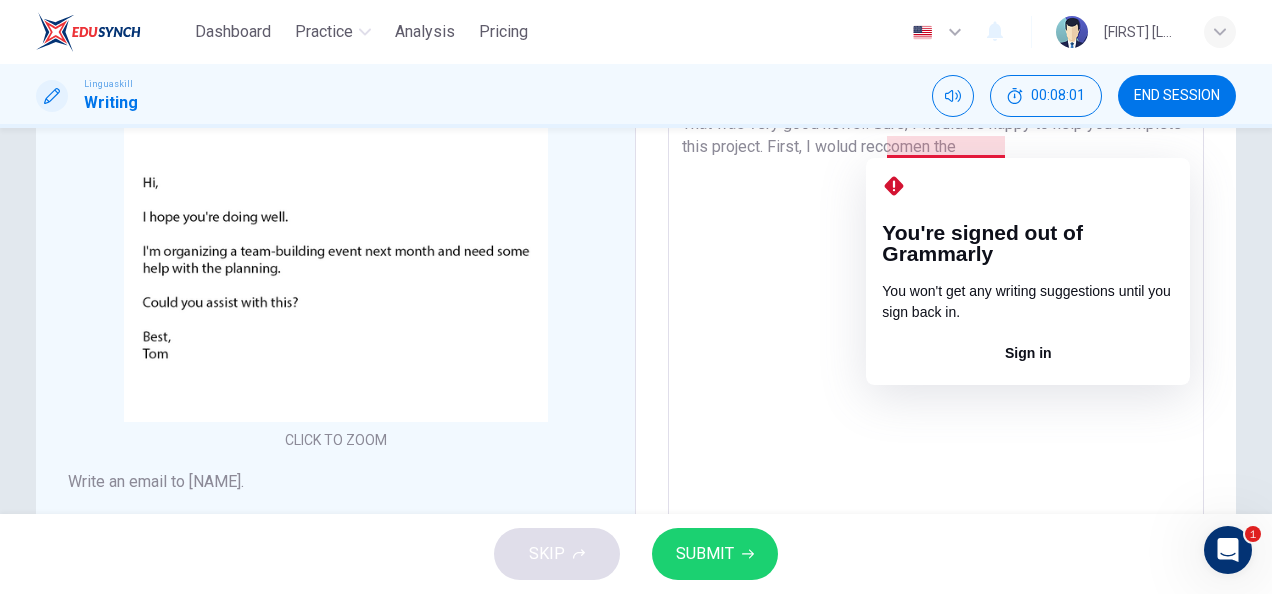 click on "Hello,
I'm very great!
That was very good news!. Sure, I would be happy to help you complete this project. First, I wolud reccomen the" at bounding box center (936, 353) 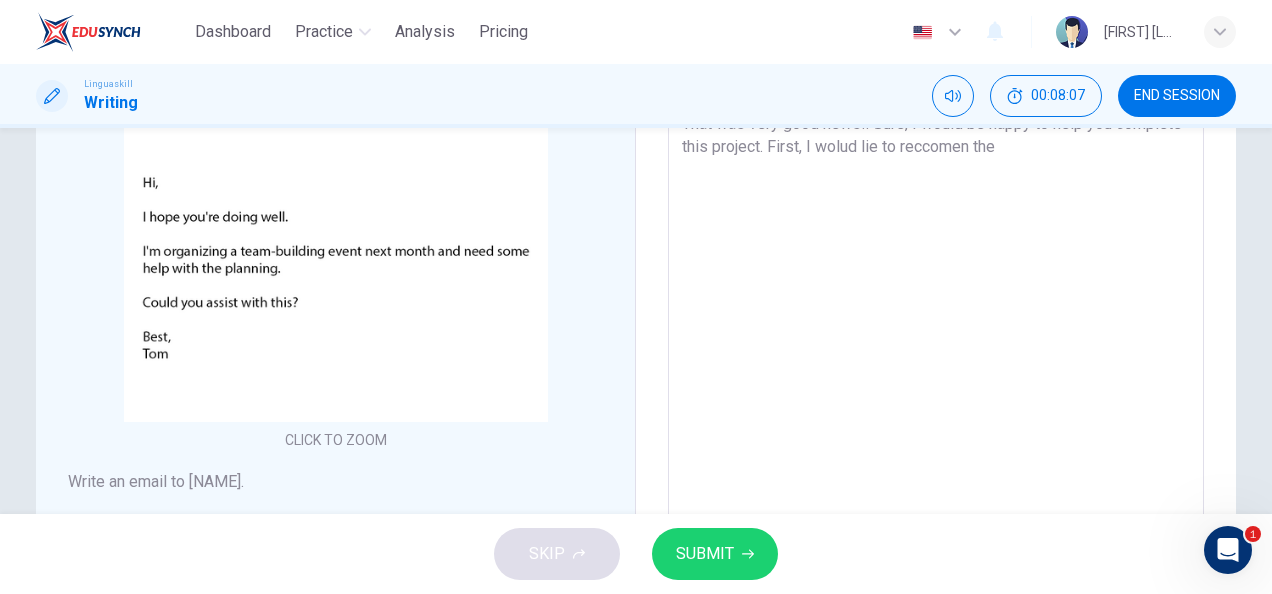 click on "Hello,
I'm very great!
That was very good news!. Sure, I would be happy to help you complete this project. First, I wolud lie to reccomen the" at bounding box center [936, 353] 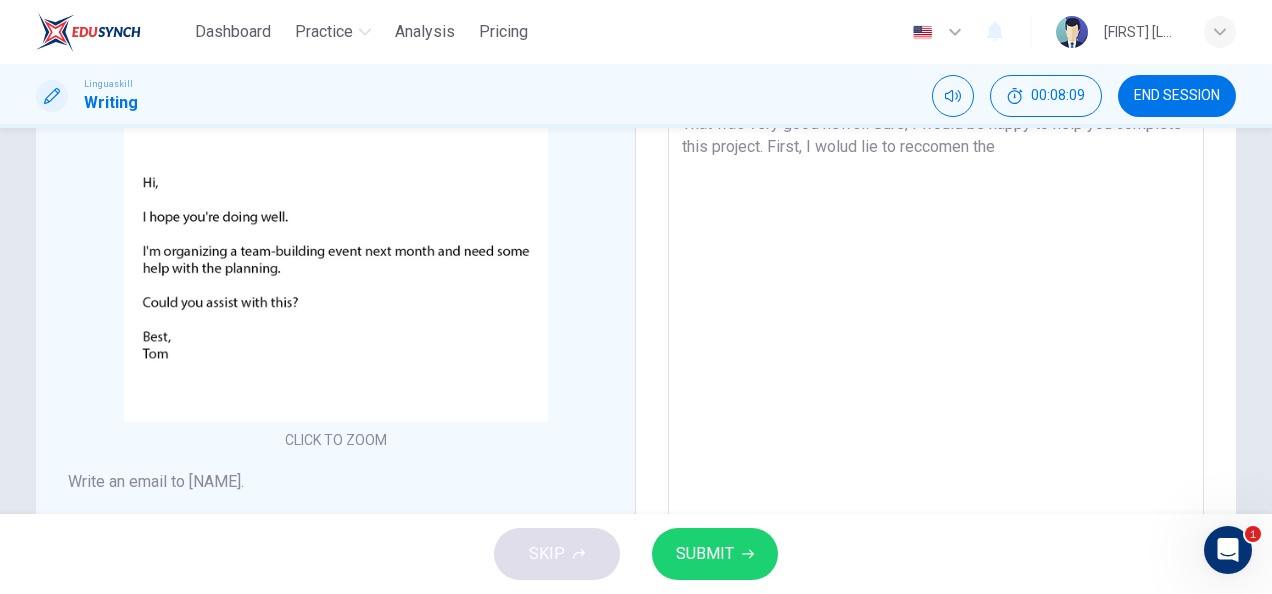 drag, startPoint x: 1036, startPoint y: 148, endPoint x: 1052, endPoint y: 184, distance: 39.39543 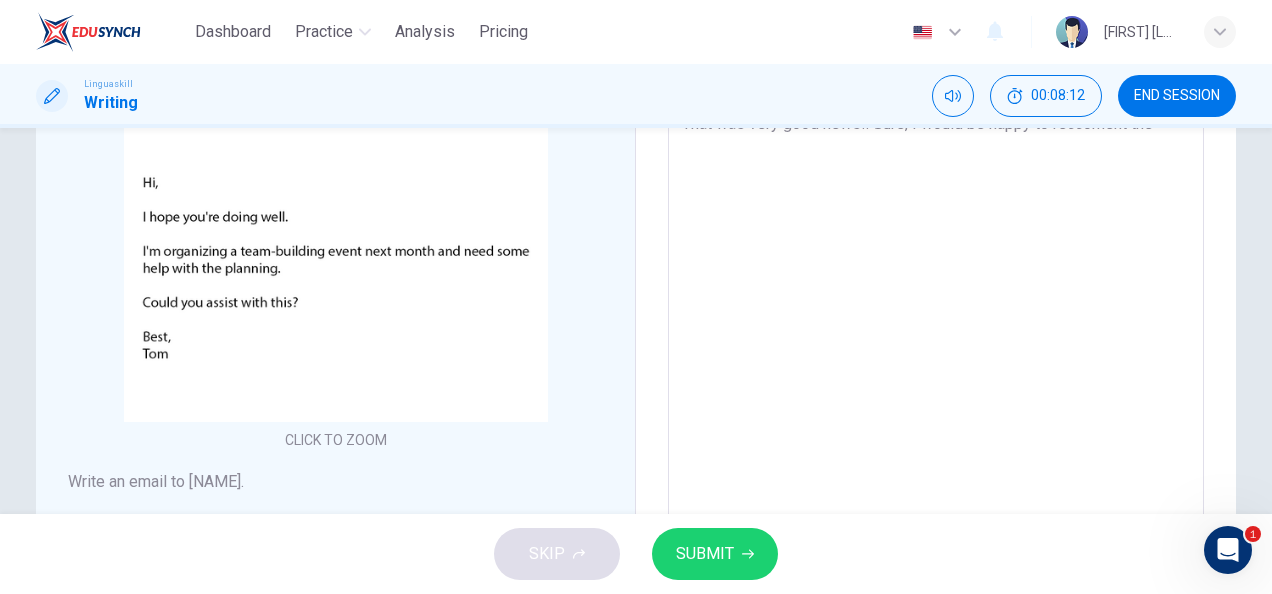 click on "Hello,
I'm very great!
That was very good news!. Sure, I would be happy to reccoment the" at bounding box center [936, 353] 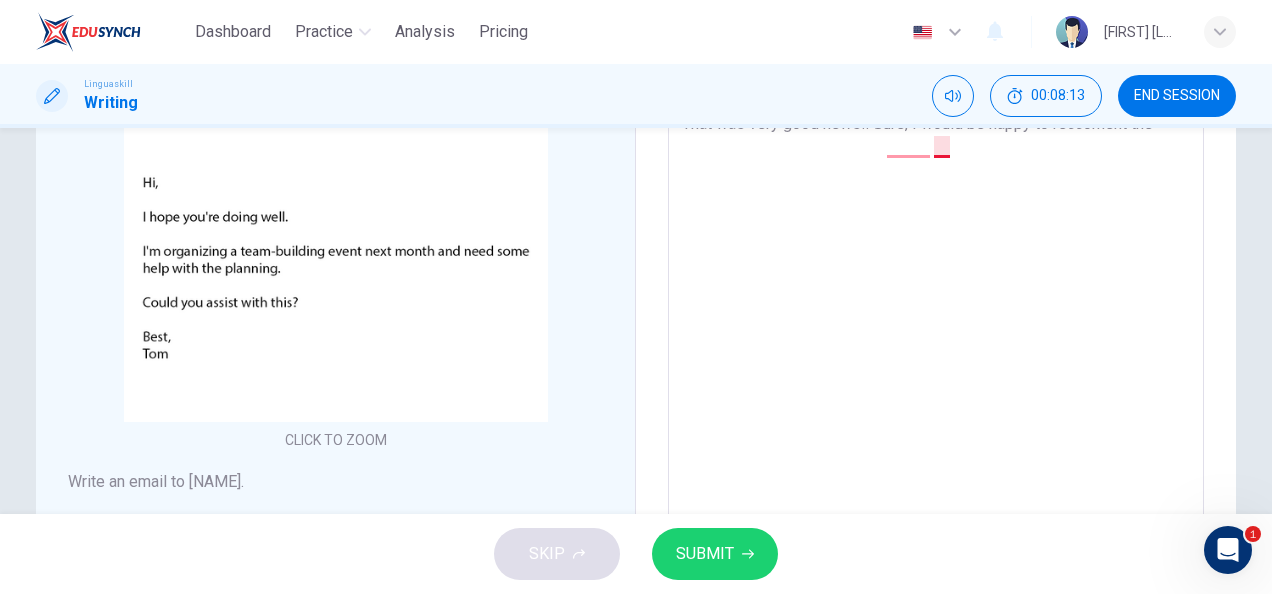 click on "Hello,
I'm very great!
That was very good news!. Sure, I would be happy to reccoment the" at bounding box center [936, 353] 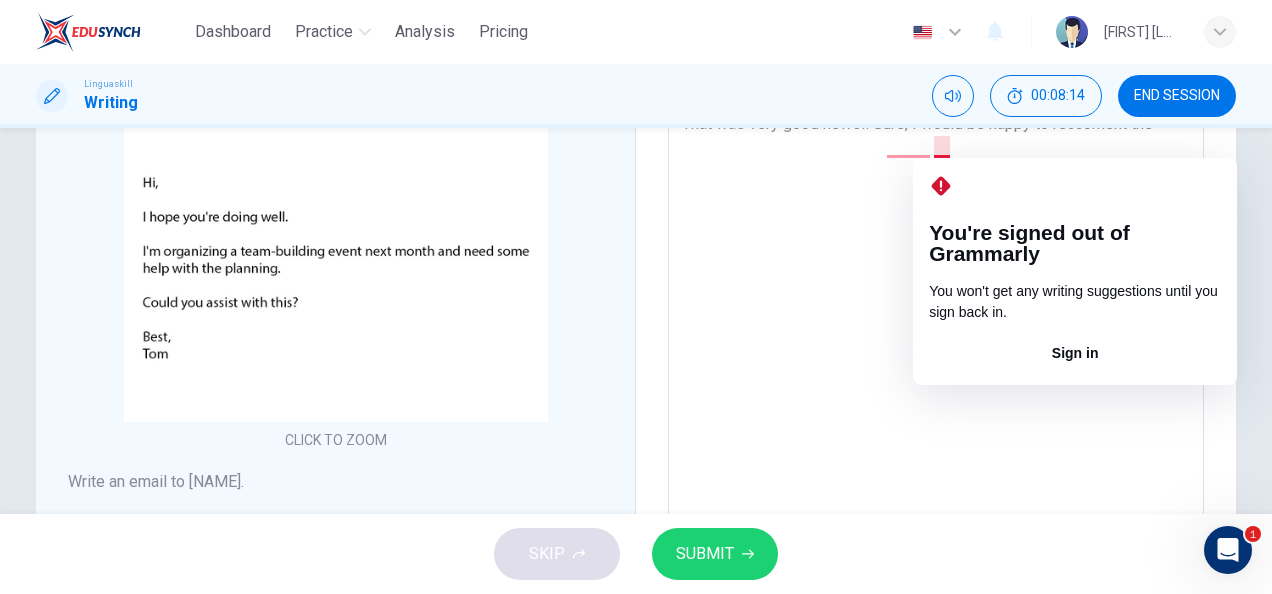 click on "Hello,
I'm very great!
That was very good news!. Sure, I would be happy to reccoment the" at bounding box center (936, 353) 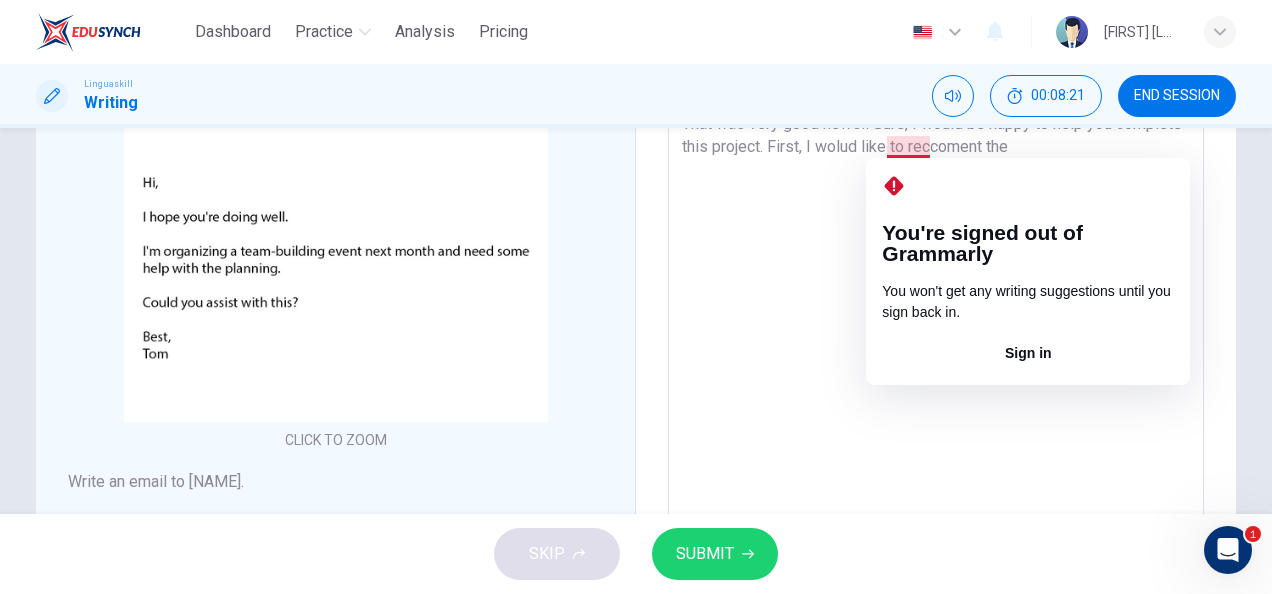 click on "Hello,
I'm very great!
That was very good news!. Sure, I would be happy to help you complete this project. First, I wolud like to reccoment the" at bounding box center (936, 353) 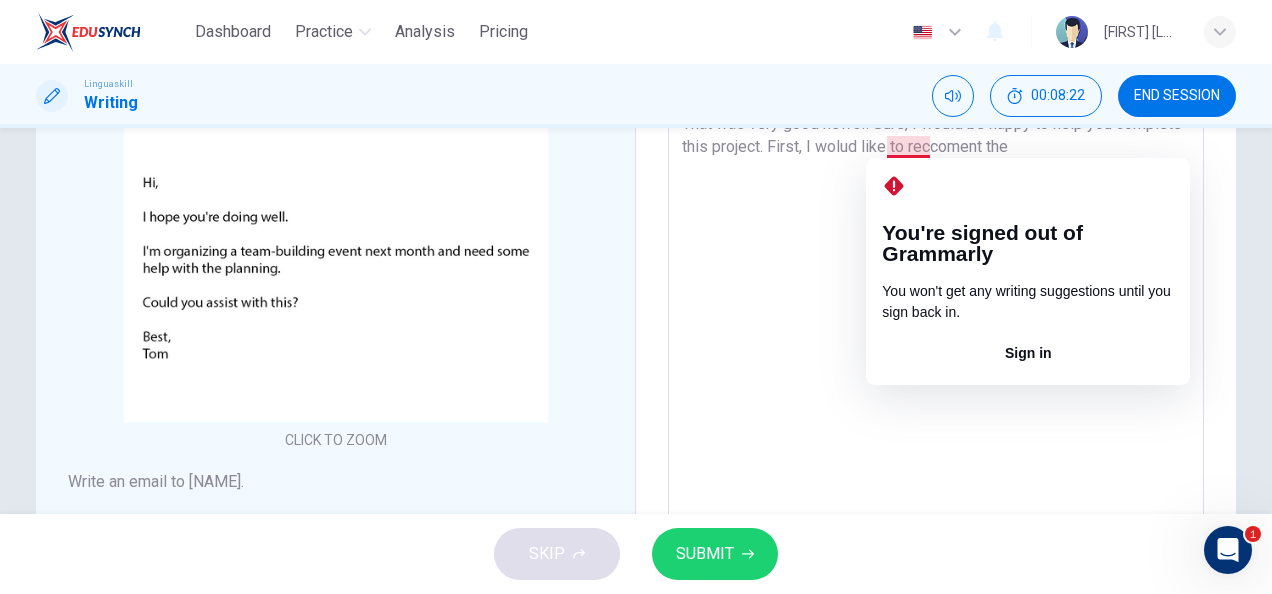 click on "Hello,
I'm very great!
That was very good news!. Sure, I would be happy to help you complete this project. First, I wolud like to reccoment the" at bounding box center [936, 353] 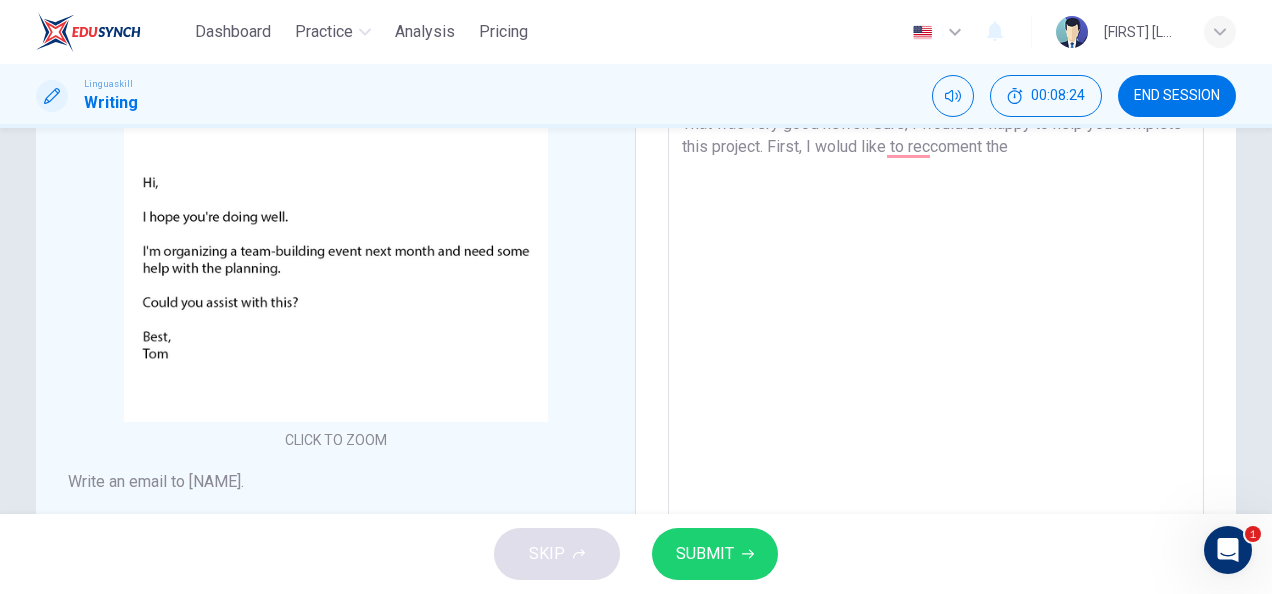 click on "Hello,
I'm very great!
That was very good news!. Sure, I would be happy to help you complete this project. First, I wolud like to reccoment the" at bounding box center [936, 353] 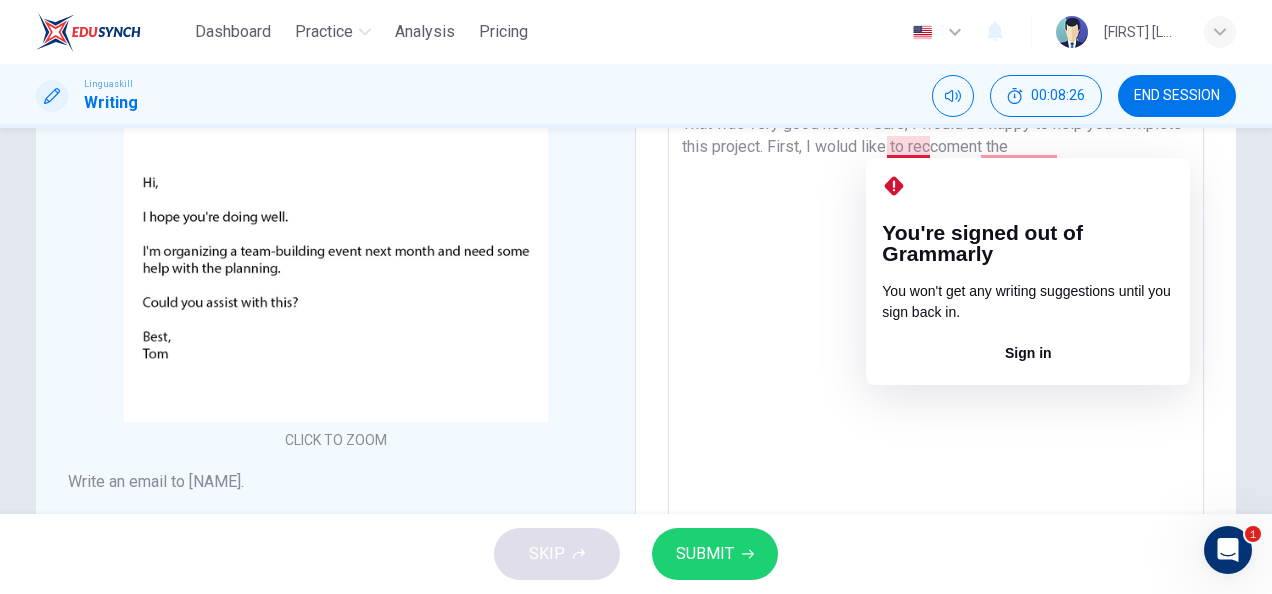 drag, startPoint x: 926, startPoint y: 146, endPoint x: 897, endPoint y: 146, distance: 29 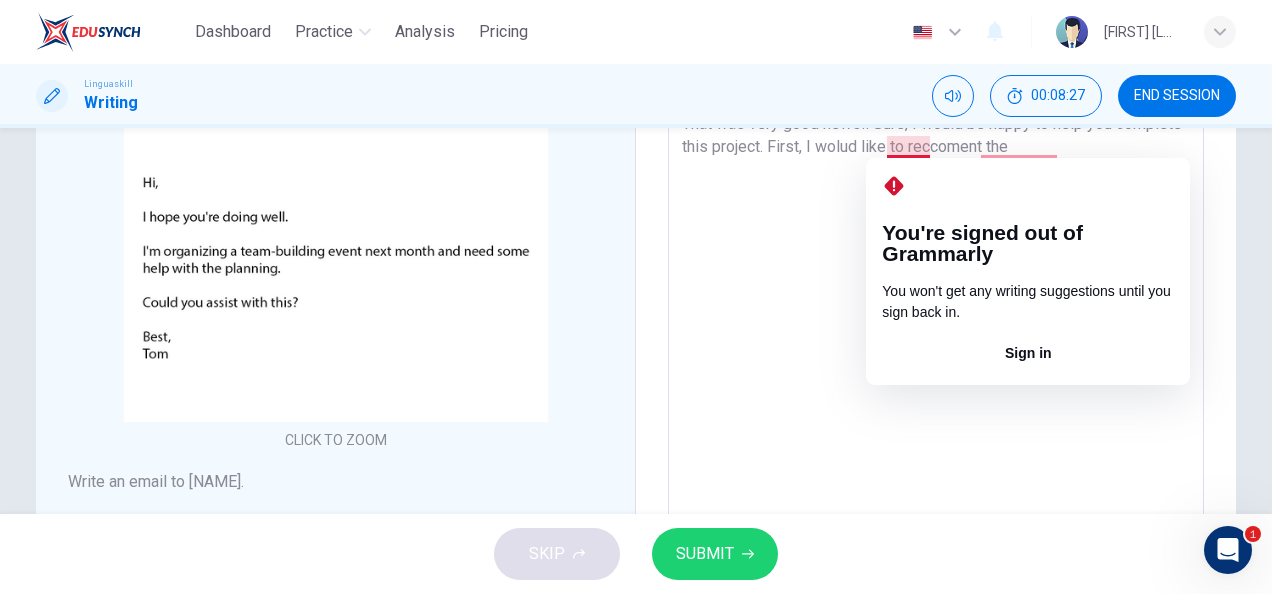 click on "Hello,
I'm very great!
That was very good news!. Sure, I would be happy to help you complete this project. First, I wolud like to reccoment the" at bounding box center [936, 353] 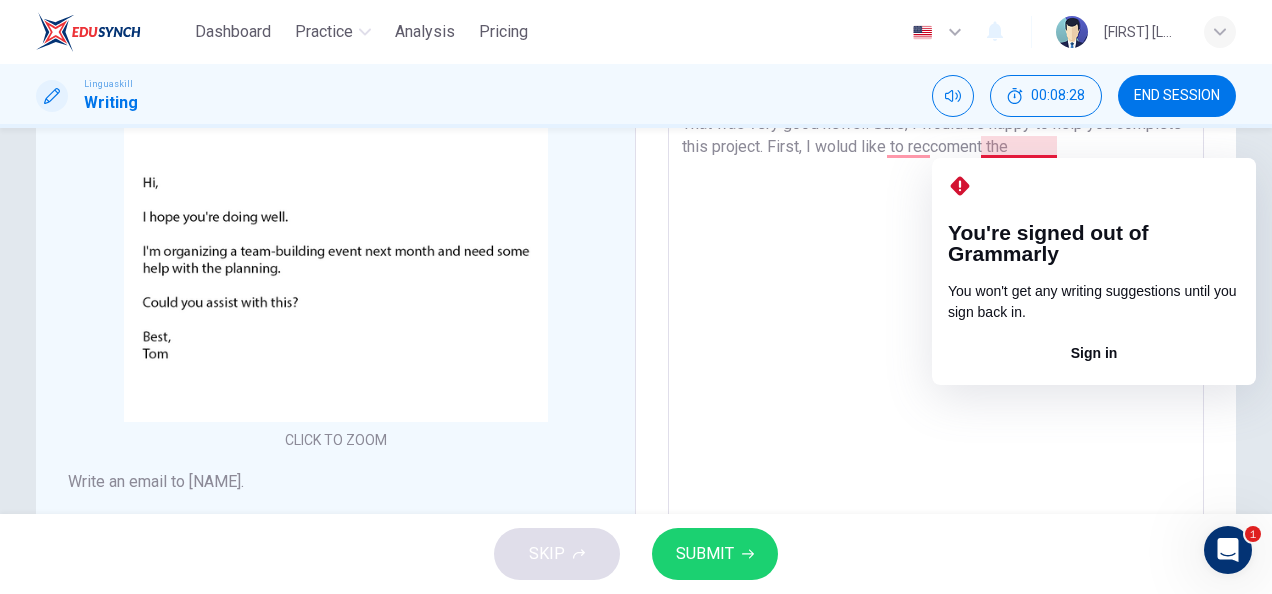 click on "Hello,
I'm very great!
That was very good news!. Sure, I would be happy to help you complete this project. First, I wolud like to reccoment the" at bounding box center [936, 353] 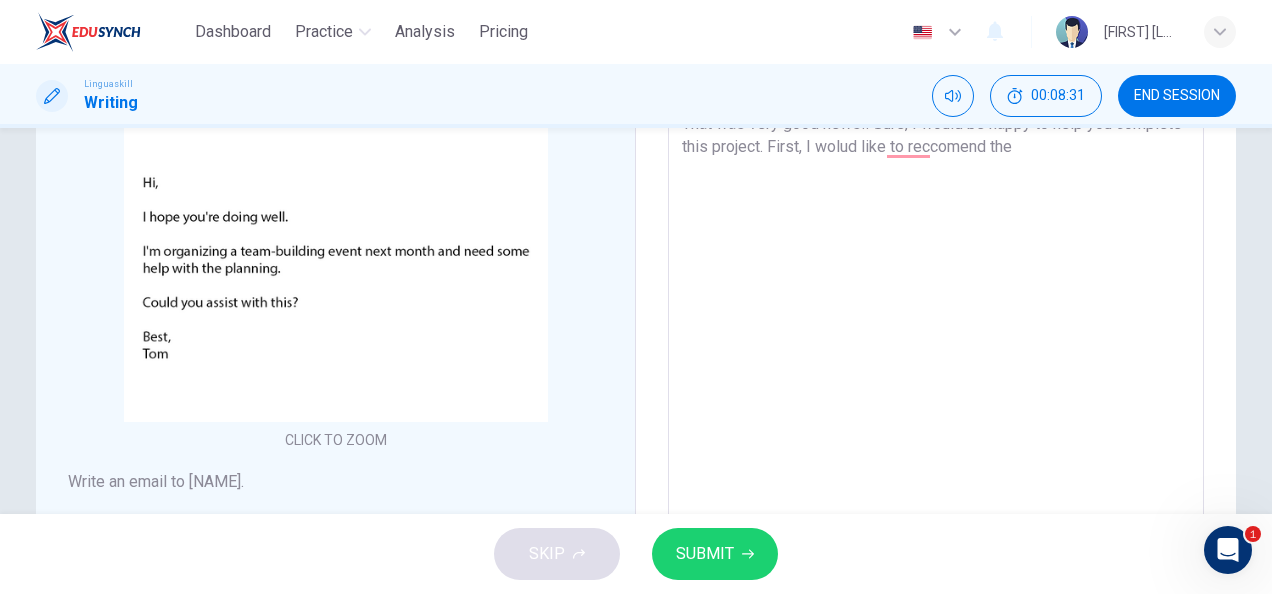 click on "Hello,
I'm very great!
That was very good news!. Sure, I would be happy to help you complete this project. First, I wolud like to reccomend the" at bounding box center [936, 353] 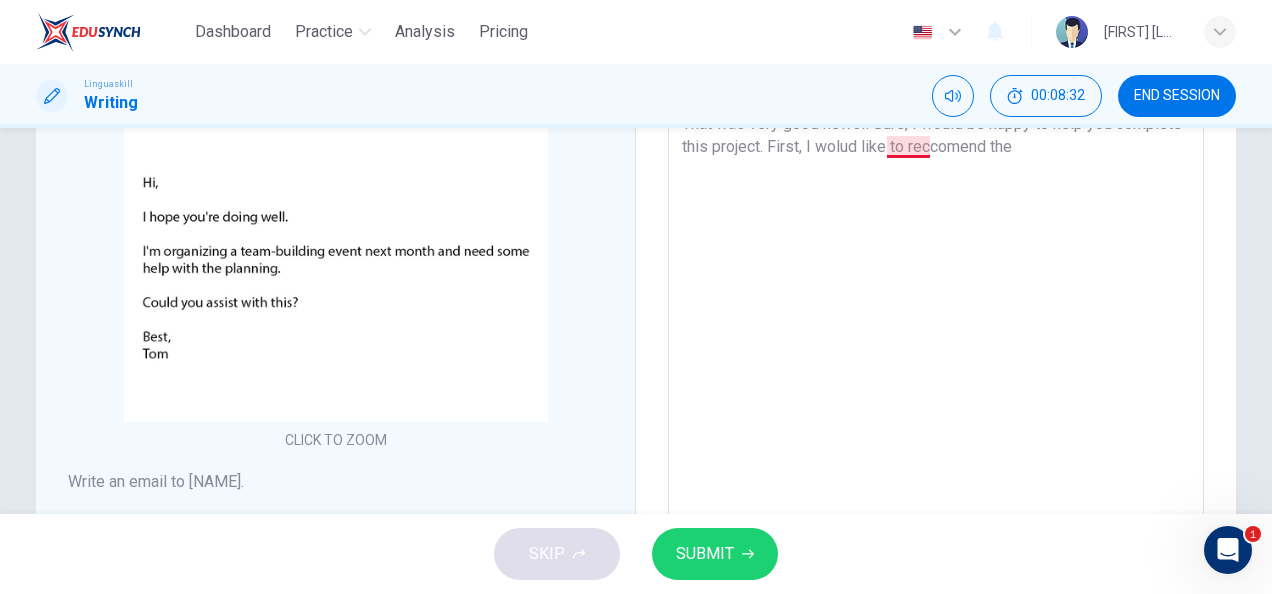 click on "Hello,
I'm very great!
That was very good news!. Sure, I would be happy to help you complete this project. First, I wolud like to reccomend the" at bounding box center [936, 353] 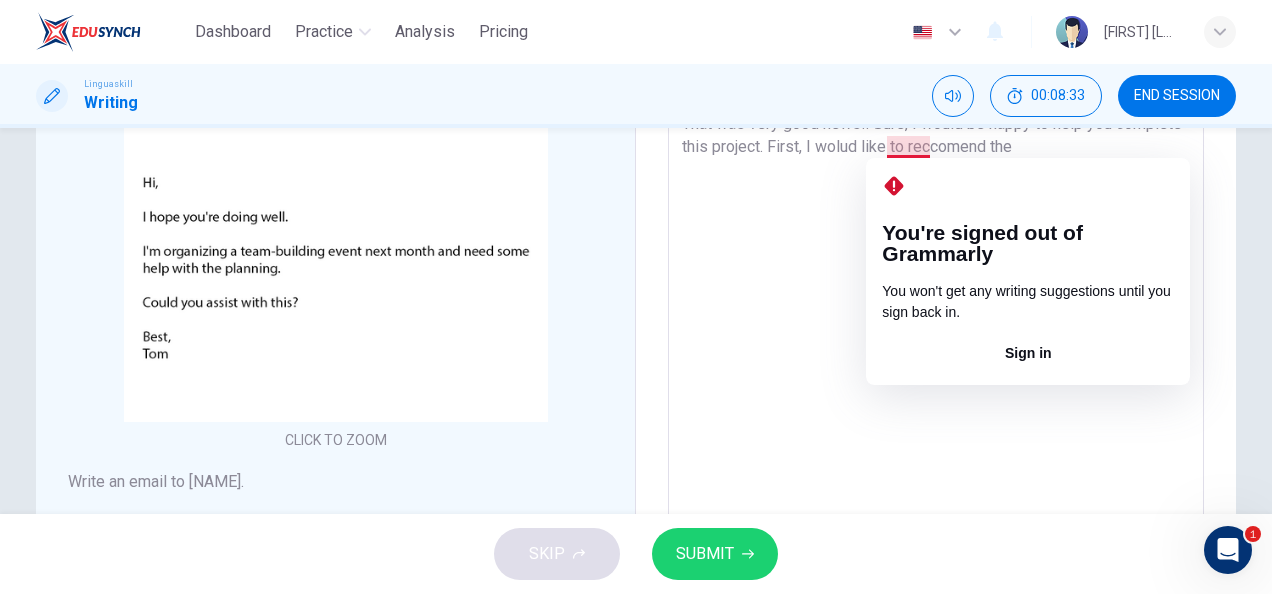 click on "Hello,
I'm very great!
That was very good news!. Sure, I would be happy to help you complete this project. First, I wolud like to reccomend the" at bounding box center (936, 353) 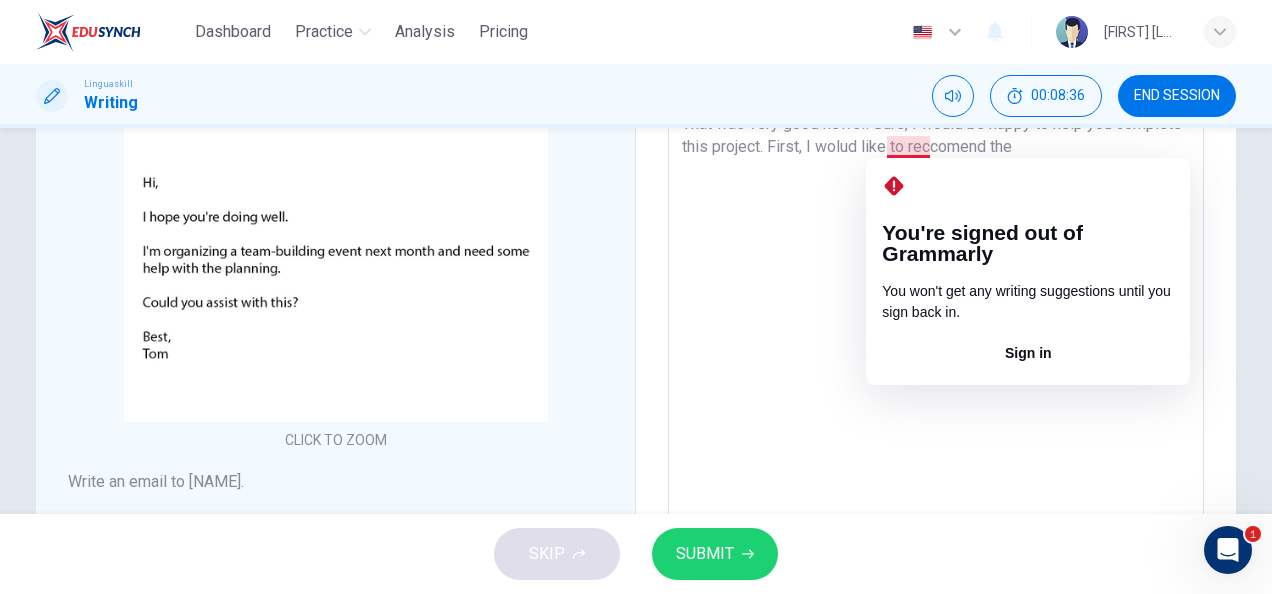 drag, startPoint x: 924, startPoint y: 148, endPoint x: 886, endPoint y: 154, distance: 38.470768 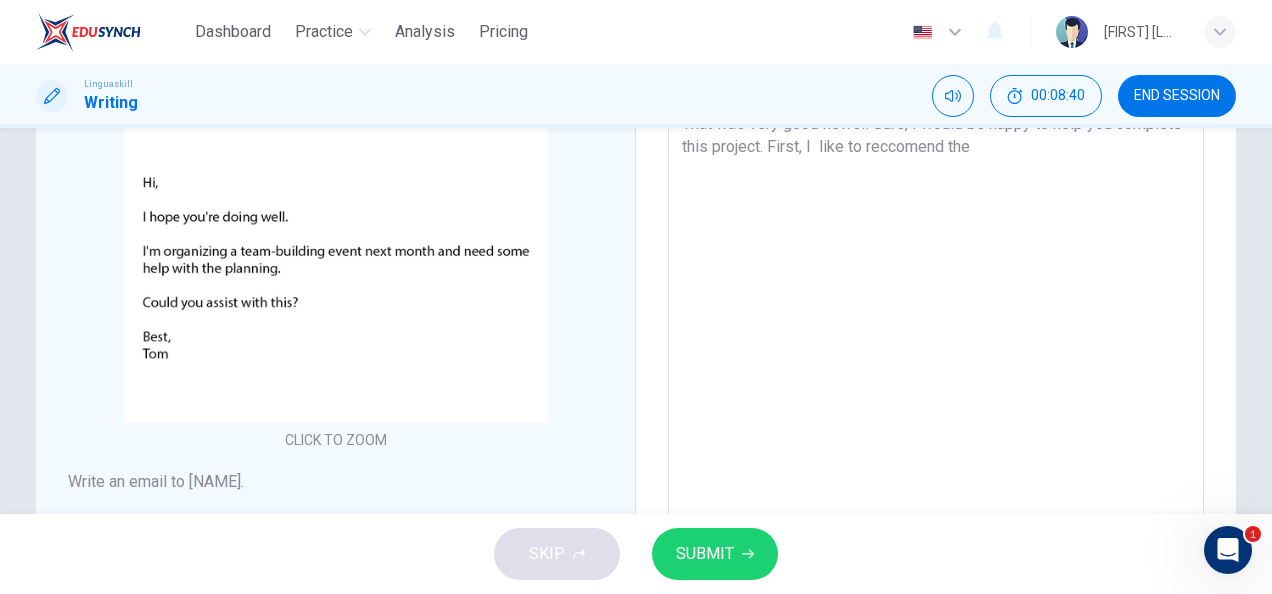 drag, startPoint x: 889, startPoint y: 140, endPoint x: 928, endPoint y: 150, distance: 40.261642 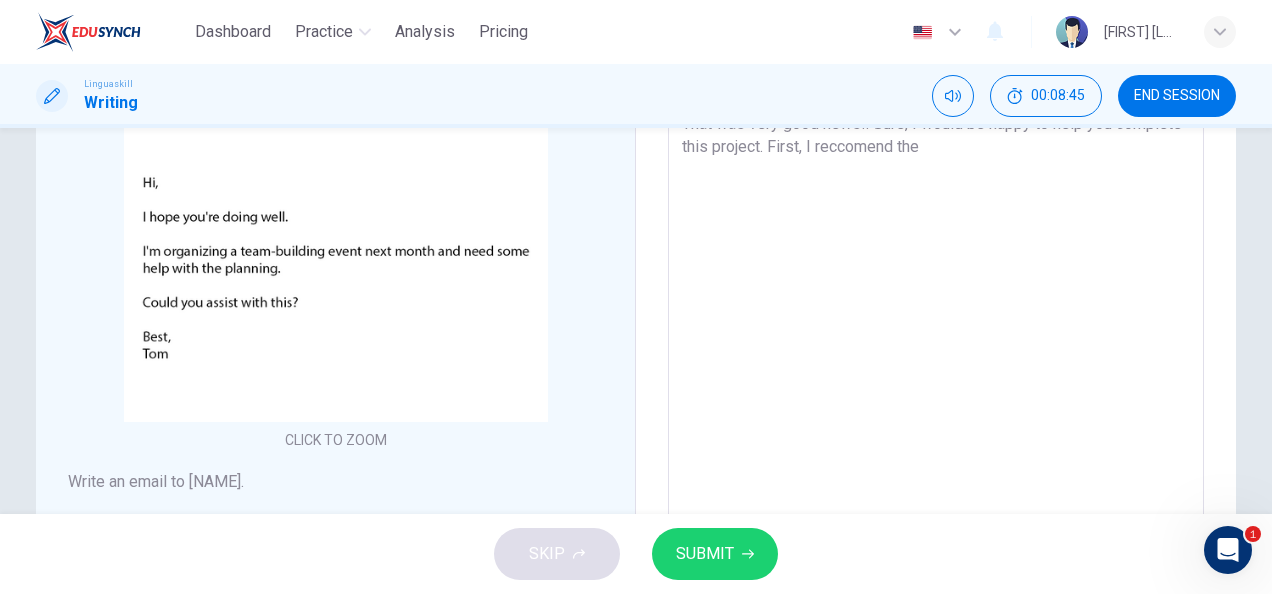 click on "Hello,
I'm very great!
That was very good news!. Sure, I would be happy to help you complete this project. First, I reccomend the" at bounding box center [936, 353] 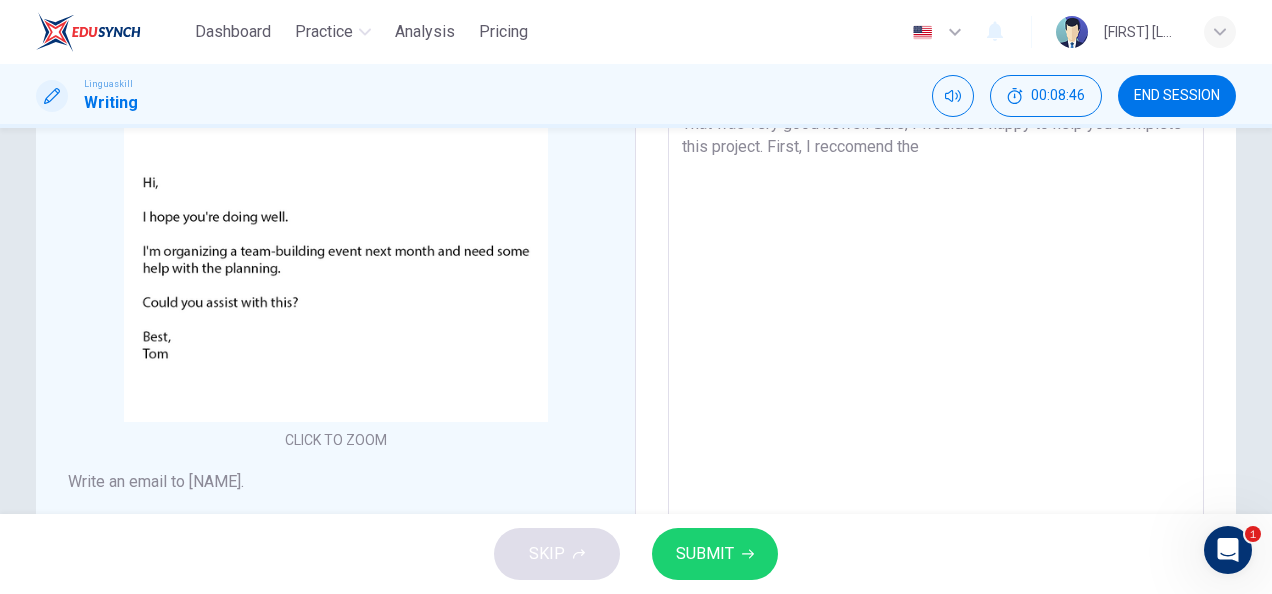 click on "Hello,
I'm very great!
That was very good news!. Sure, I would be happy to help you complete this project. First, I reccomend the" at bounding box center [936, 353] 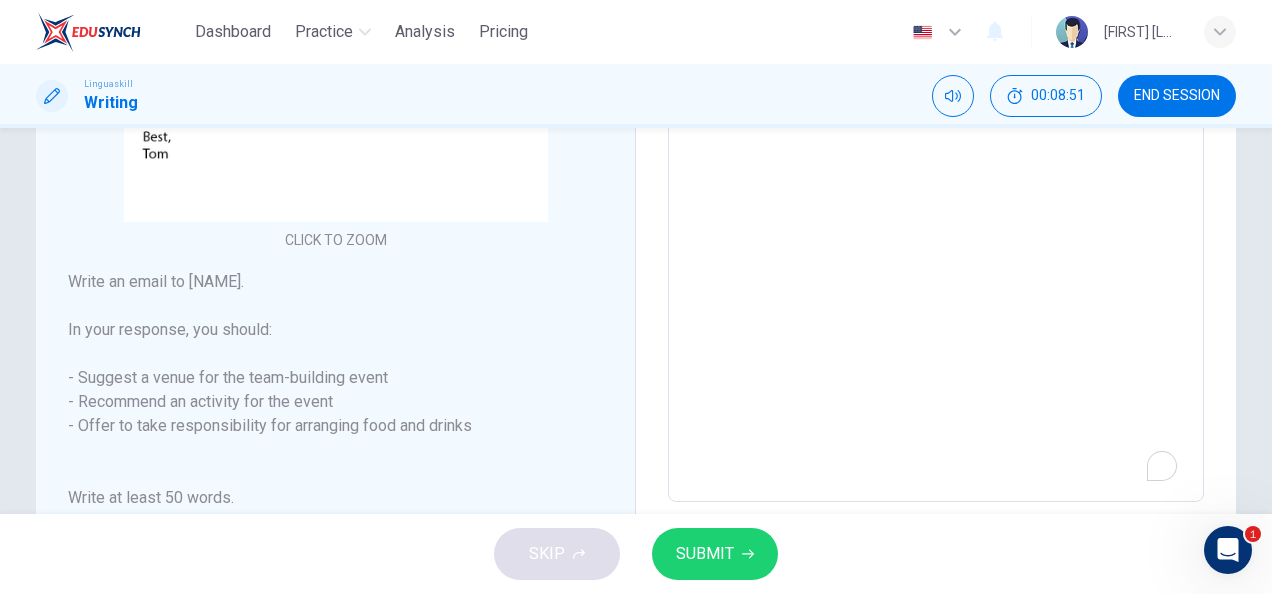 scroll, scrollTop: 242, scrollLeft: 0, axis: vertical 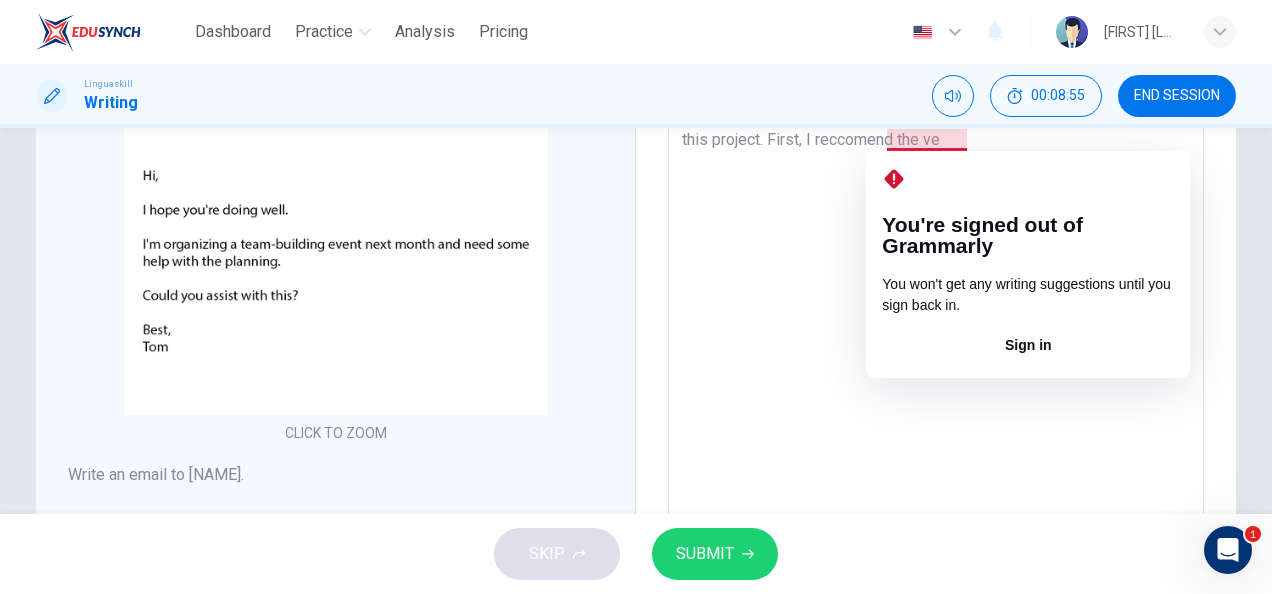 click on "Hello,
I'm very great!
That was very good news!. Sure, I would be happy to help you complete this project. First, I reccomend the ve" at bounding box center (936, 346) 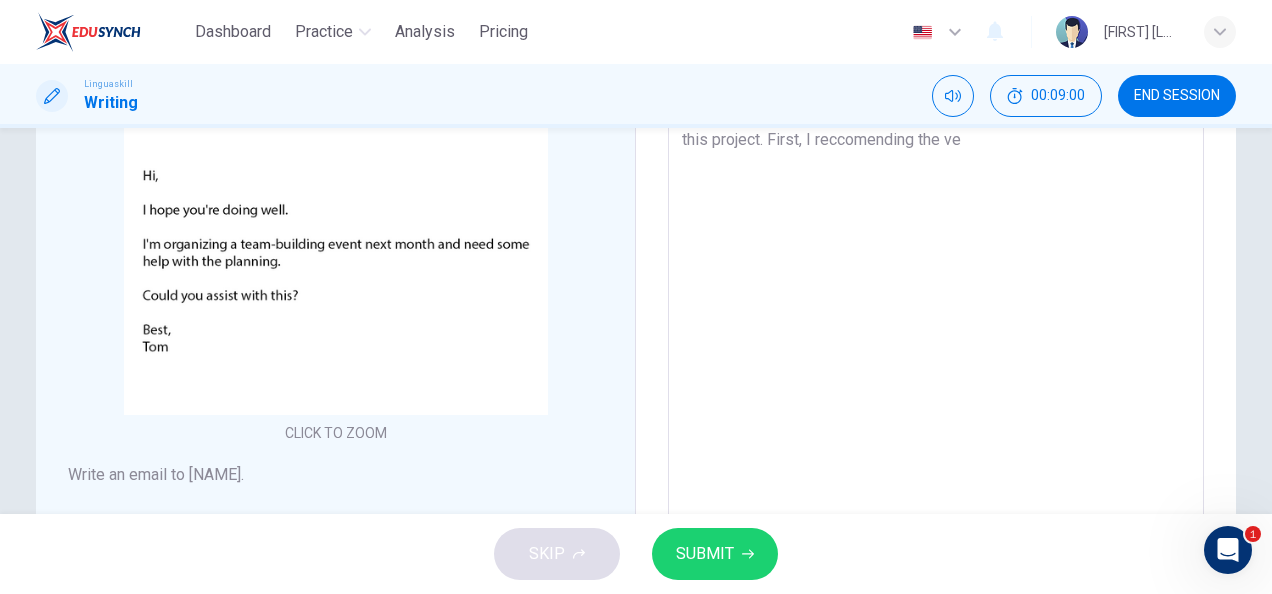 drag, startPoint x: 884, startPoint y: 146, endPoint x: 893, endPoint y: 163, distance: 19.235384 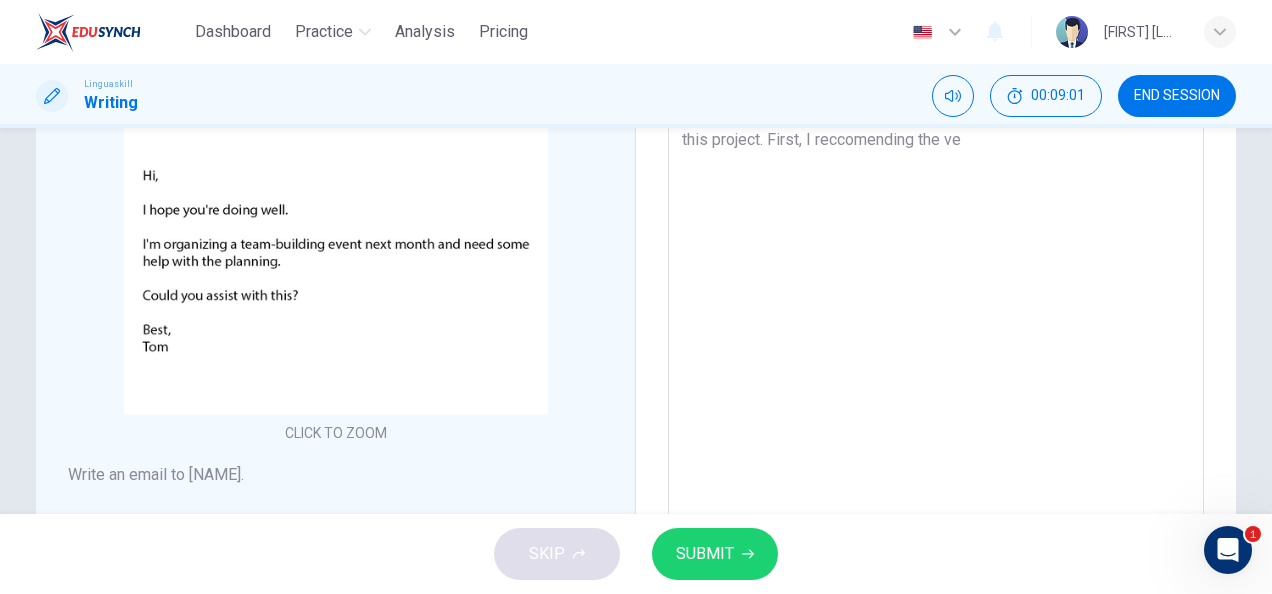 click on "Hello,
I'm very great!
That was very good news!. Sure, I would be happy to help you complete this project. First, I reccomending the ve" at bounding box center [936, 346] 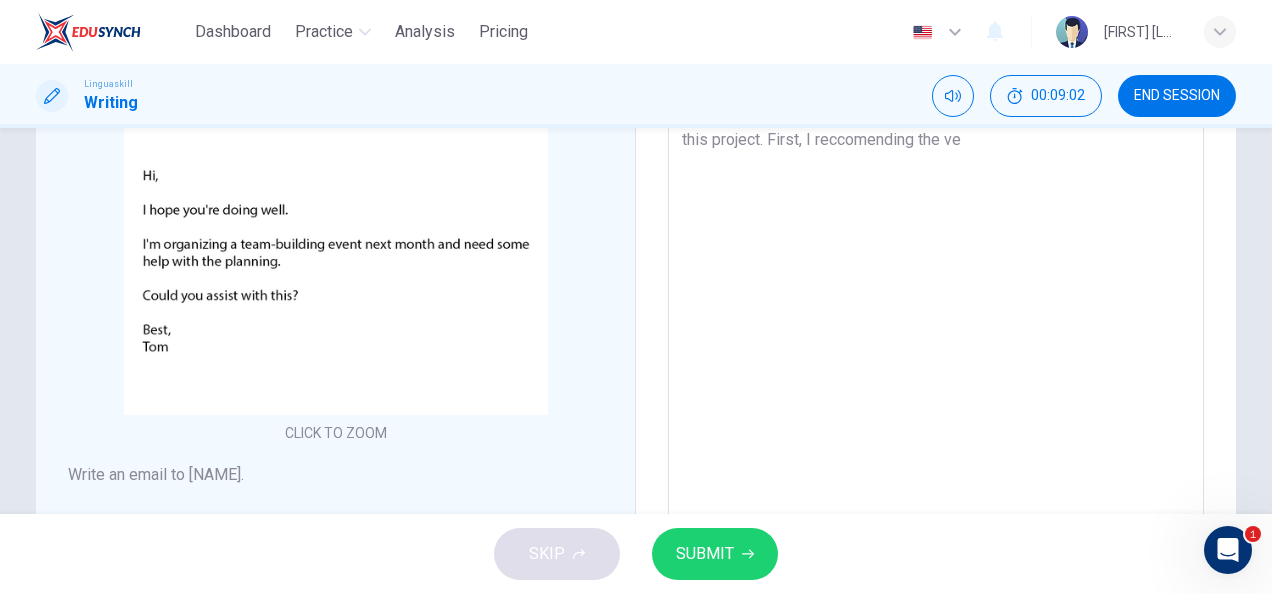 click on "Hello,
I'm very great!
That was very good news!. Sure, I would be happy to help you complete this project. First, I reccomending the ve" at bounding box center [936, 346] 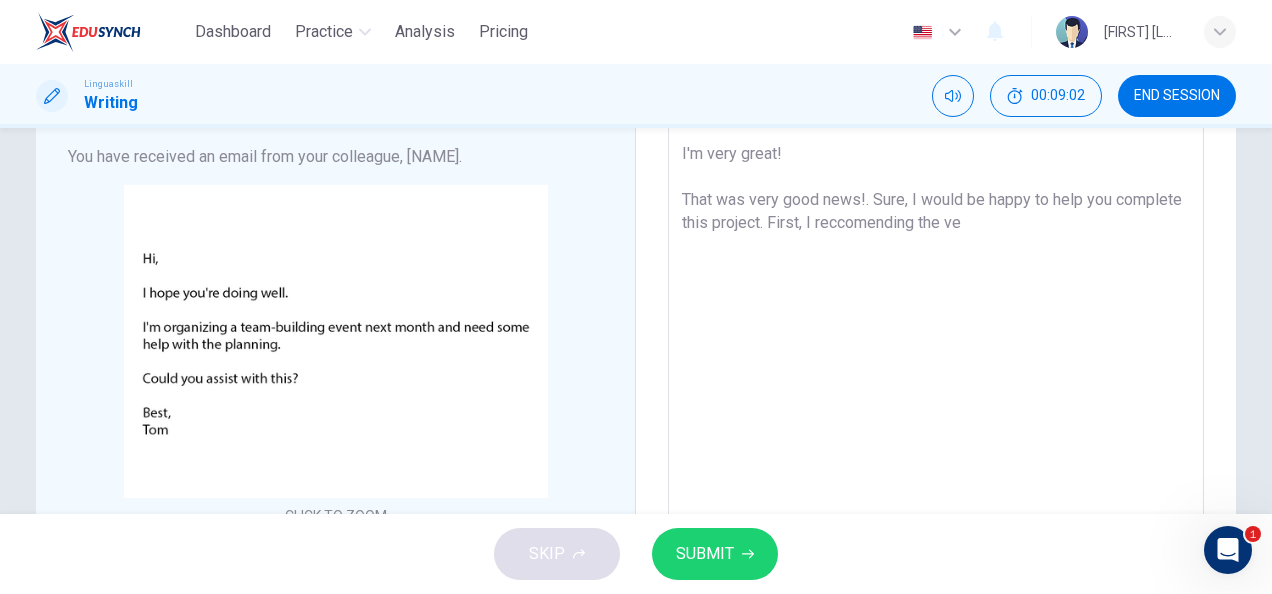 scroll, scrollTop: 142, scrollLeft: 0, axis: vertical 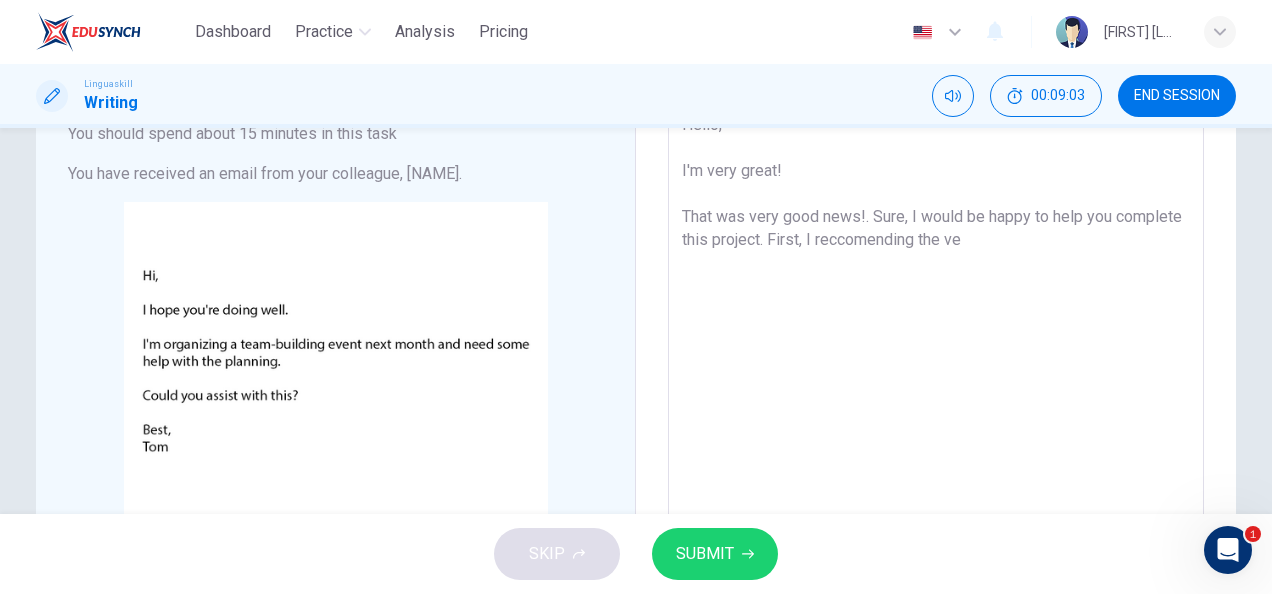 click on "Hello,
I'm very great!
That was very good news!. Sure, I would be happy to help you complete this project. First, I reccomending the ve" at bounding box center [936, 446] 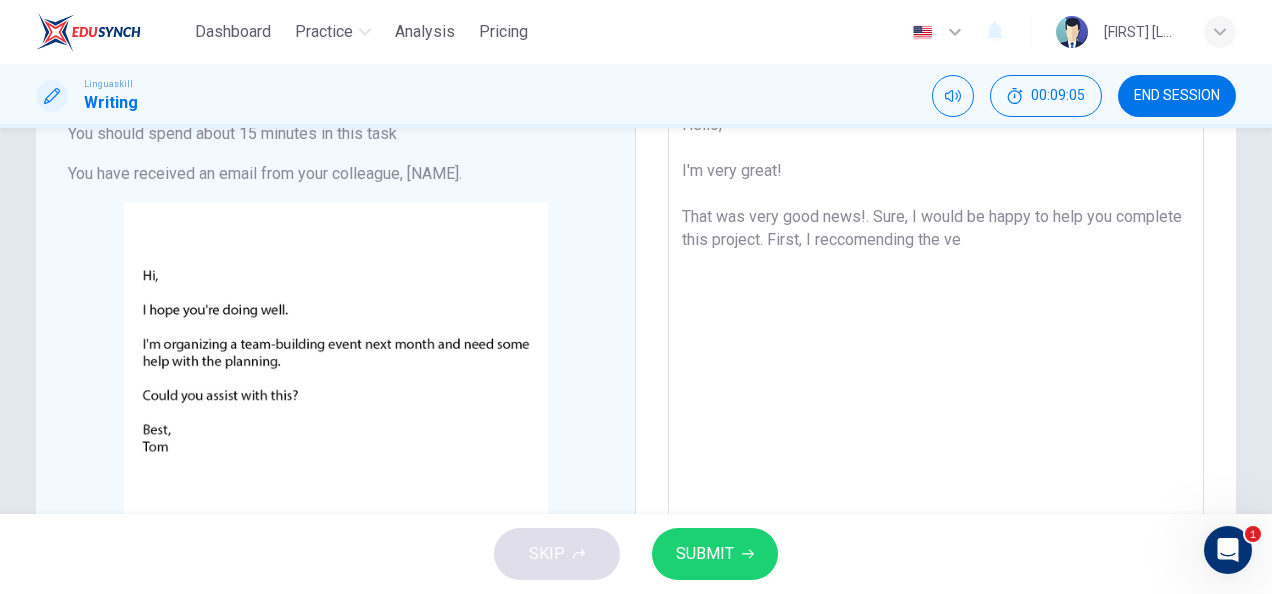 drag, startPoint x: 983, startPoint y: 243, endPoint x: 963, endPoint y: 247, distance: 20.396078 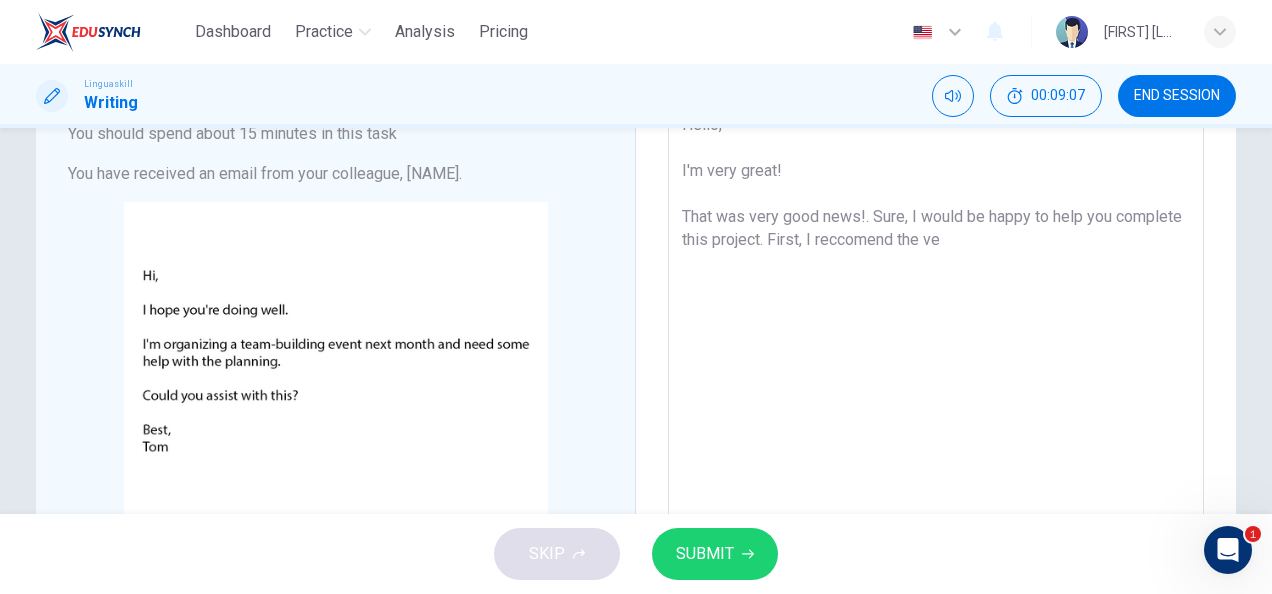 drag, startPoint x: 882, startPoint y: 242, endPoint x: 887, endPoint y: 257, distance: 15.811388 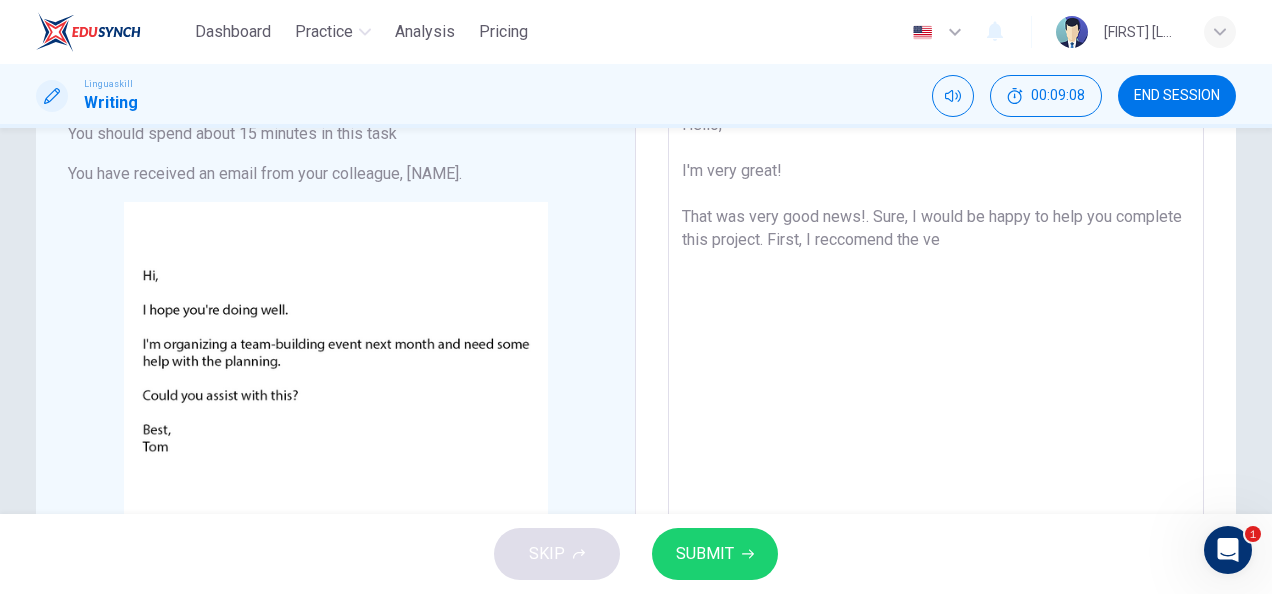 click on "Hello,
I'm very great!
That was very good news!. Sure, I would be happy to help you complete this project. First, I reccomend the ve" at bounding box center (936, 446) 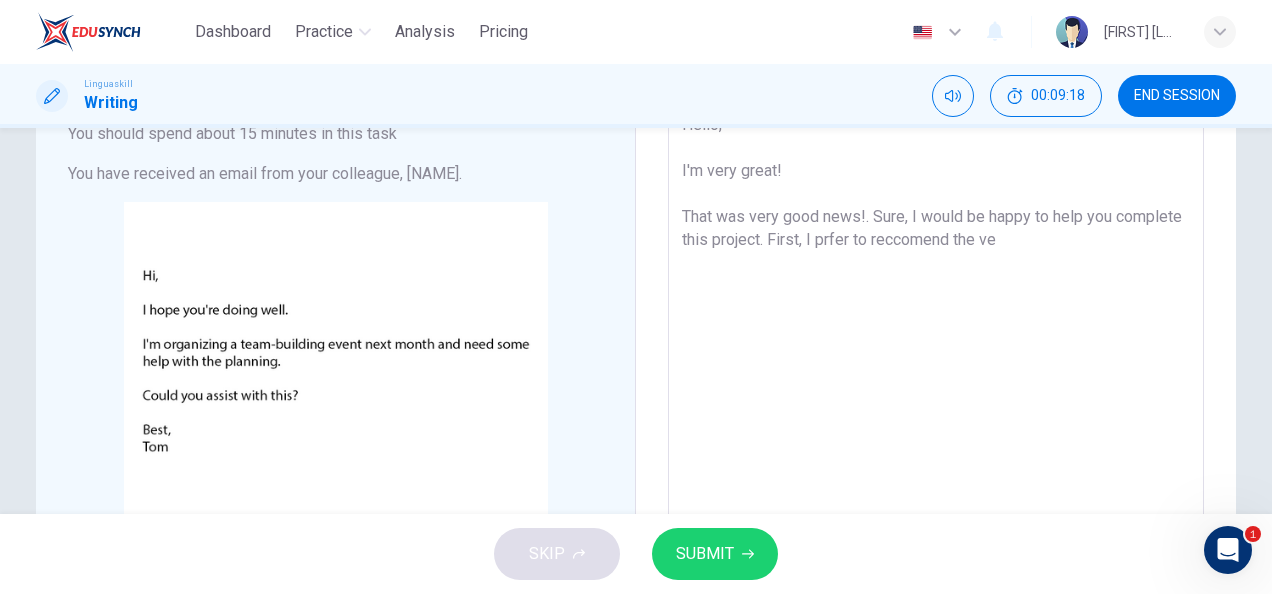 click on "Hello,
I'm very great!
That was very good news!. Sure, I would be happy to help you complete this project. First, I prfer to reccomend the ve" at bounding box center [936, 446] 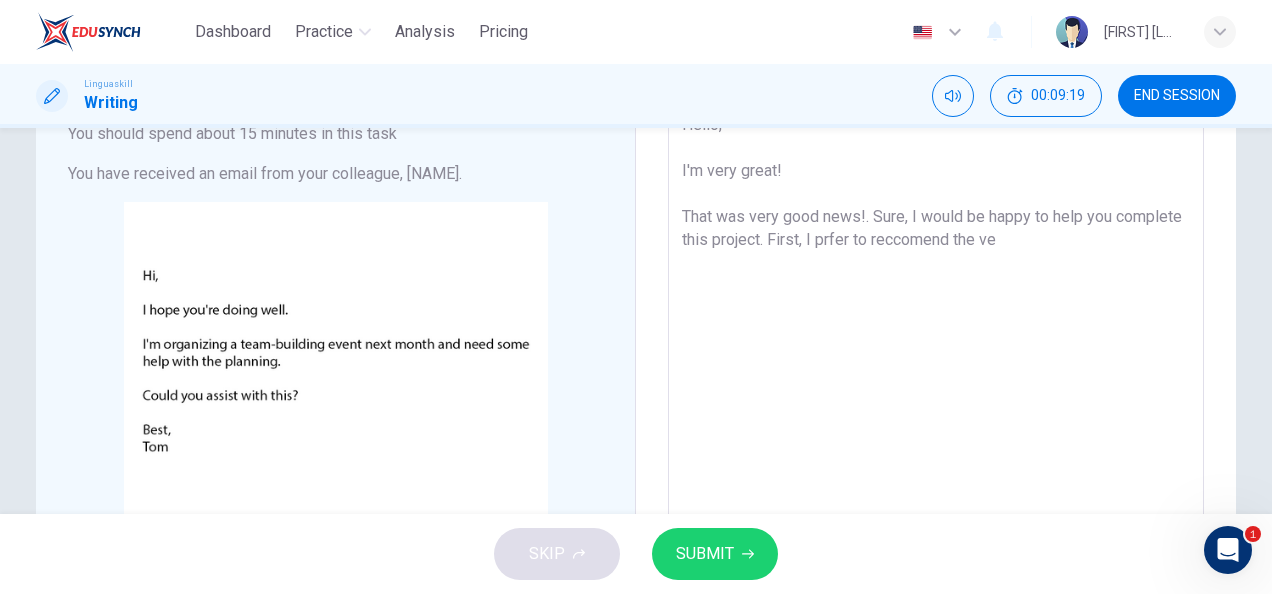 drag, startPoint x: 1023, startPoint y: 238, endPoint x: 1056, endPoint y: 320, distance: 88.391174 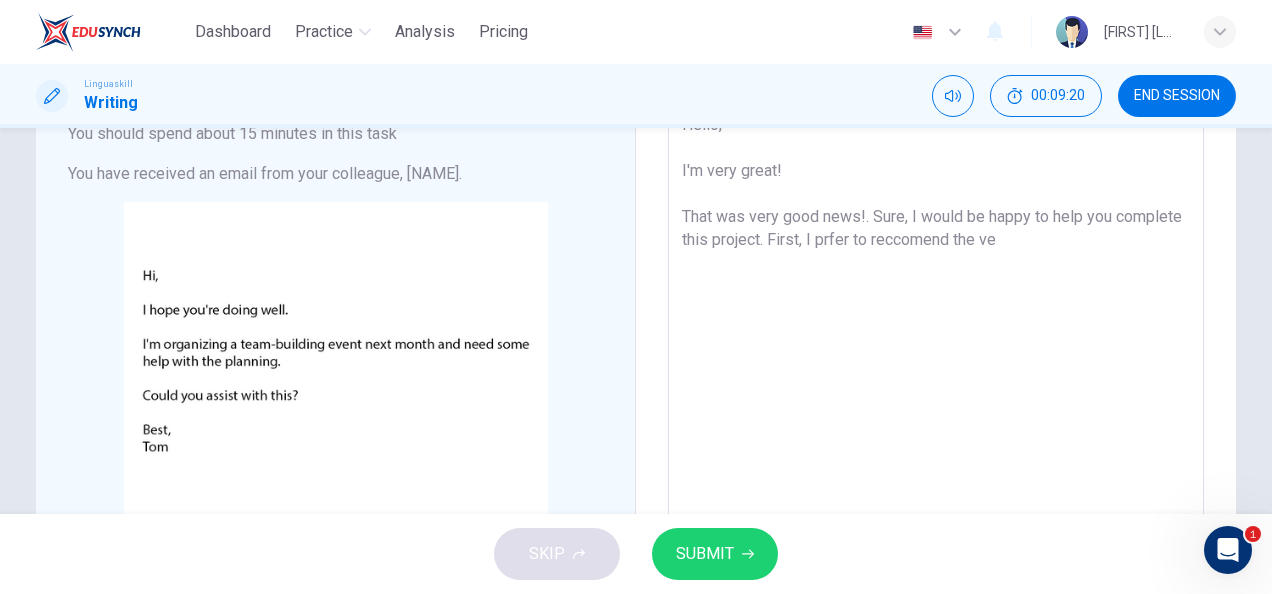 click on "Hello,
I'm very great!
That was very good news!. Sure, I would be happy to help you complete this project. First, I prfer to reccomend the ve" at bounding box center (936, 446) 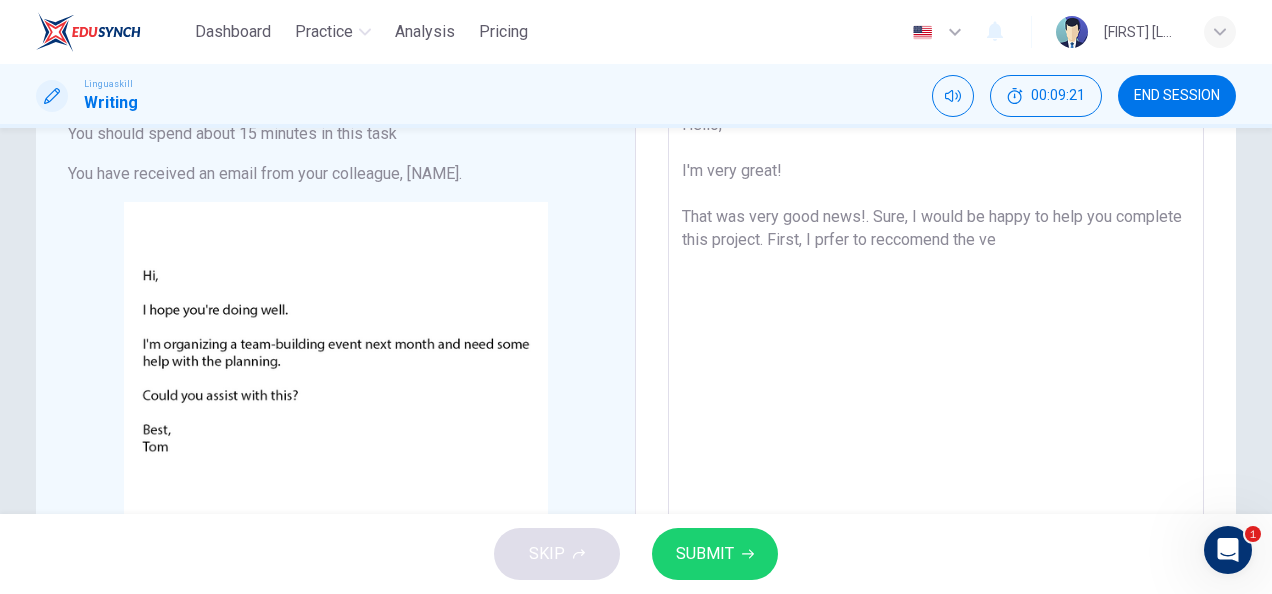 click on "Hello,
I'm very great!
That was very good news!. Sure, I would be happy to help you complete this project. First, I prfer to reccomend the ve" at bounding box center [936, 446] 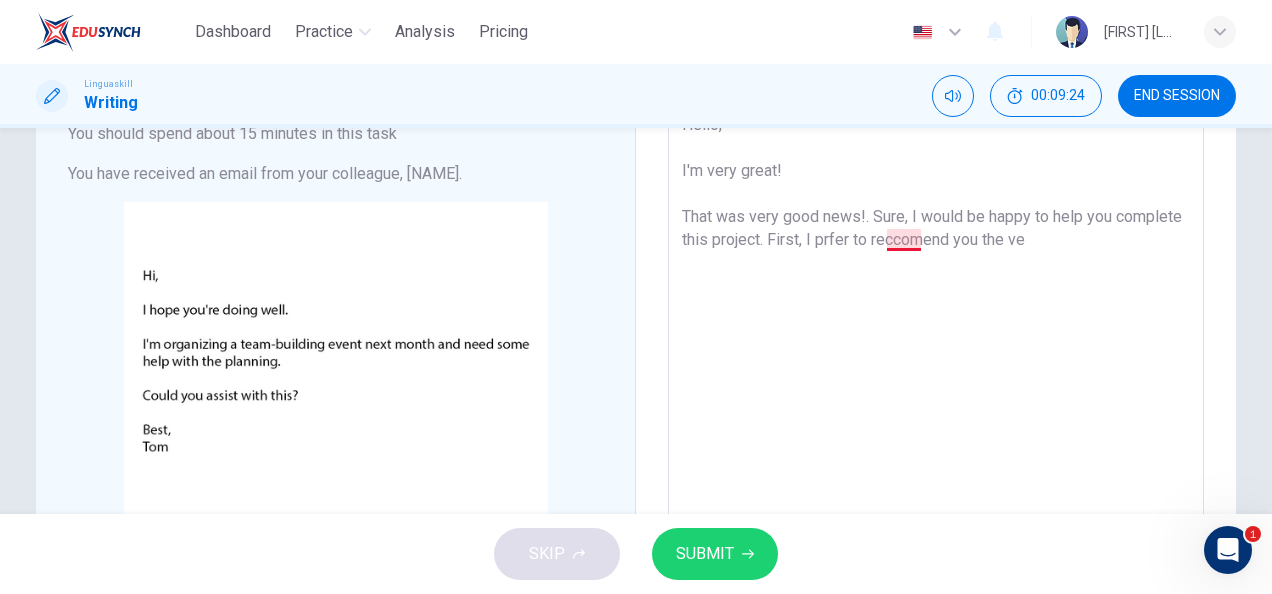click on "Hello,
I'm very great!
That was very good news!. Sure, I would be happy to help you complete this project. First, I prfer to reccomend you the ve" at bounding box center (936, 446) 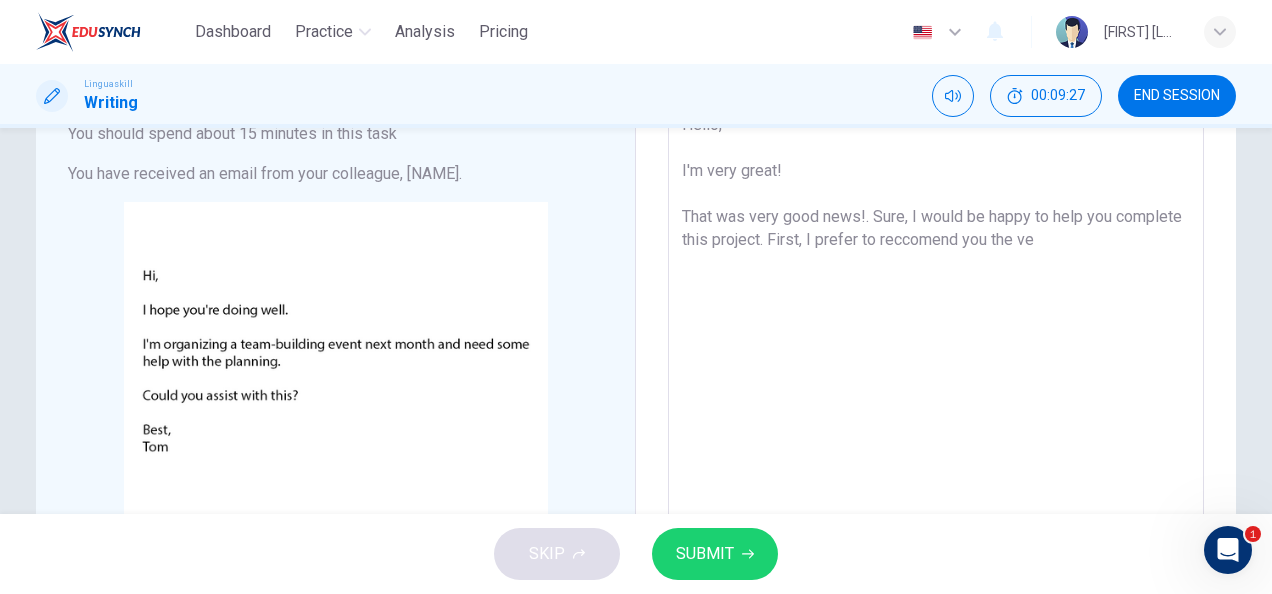 drag, startPoint x: 1054, startPoint y: 252, endPoint x: 1073, endPoint y: 256, distance: 19.416489 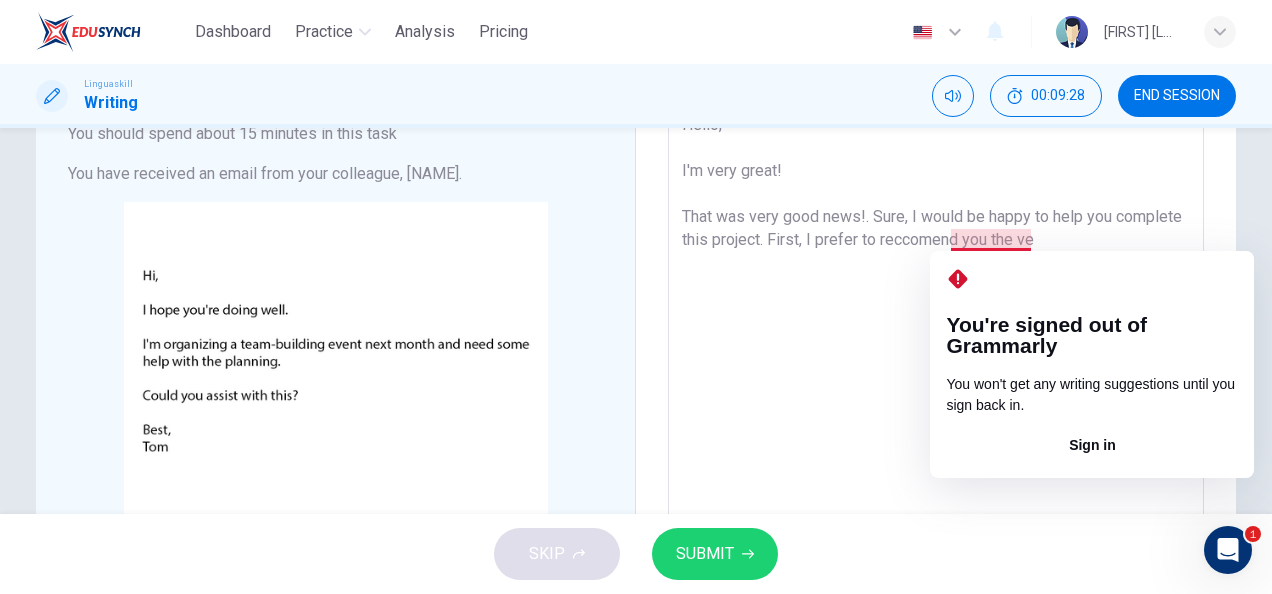 click on "Hello,
I'm very great!
That was very good news!. Sure, I would be happy to help you complete this project. First, I prefer to reccomend you the ve" at bounding box center [936, 446] 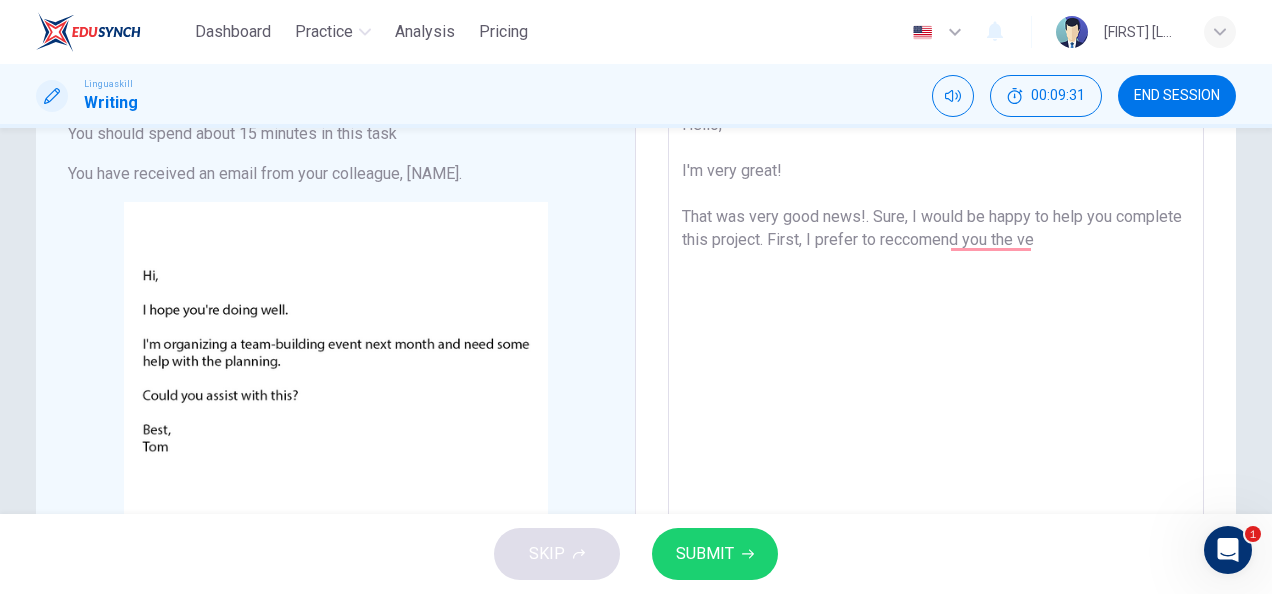 drag, startPoint x: 966, startPoint y: 240, endPoint x: 977, endPoint y: 247, distance: 13.038404 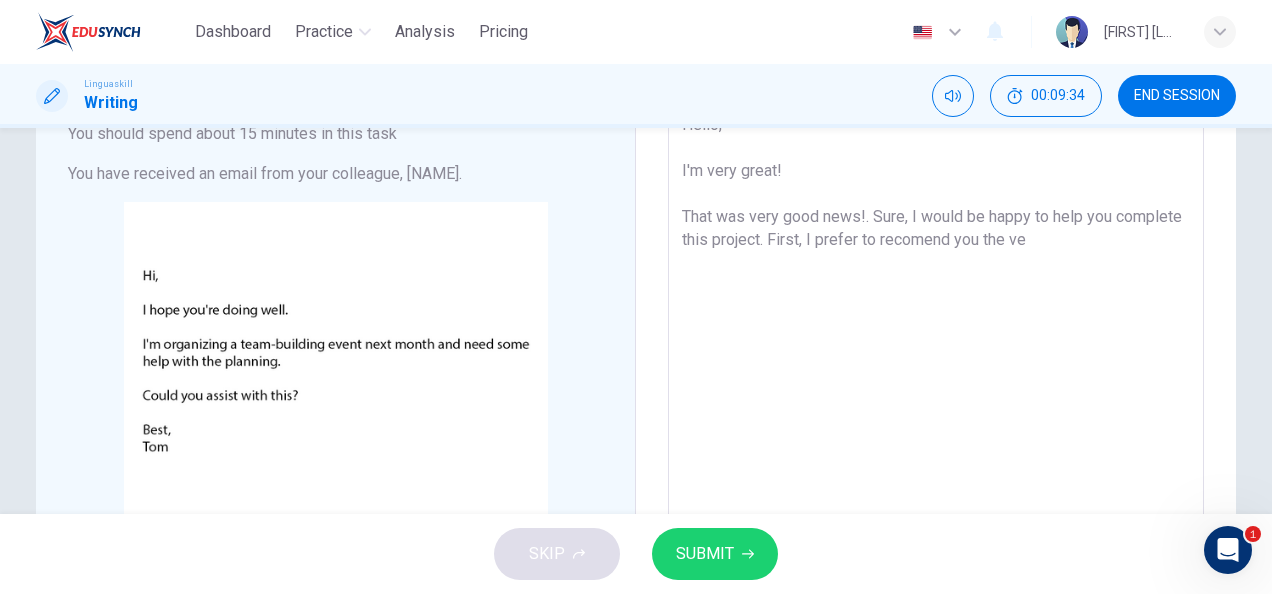 click on "Hello,
I'm very great!
That was very good news!. Sure, I would be happy to help you complete this project. First, I prefer to recomend you the ve" at bounding box center (936, 446) 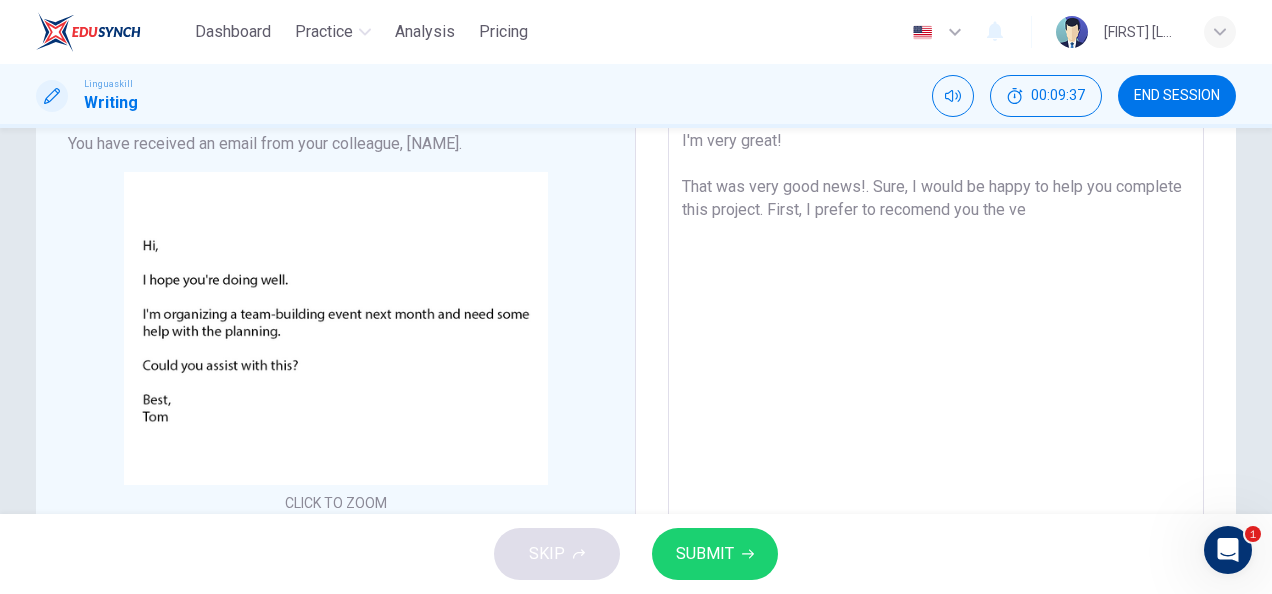 scroll, scrollTop: 142, scrollLeft: 0, axis: vertical 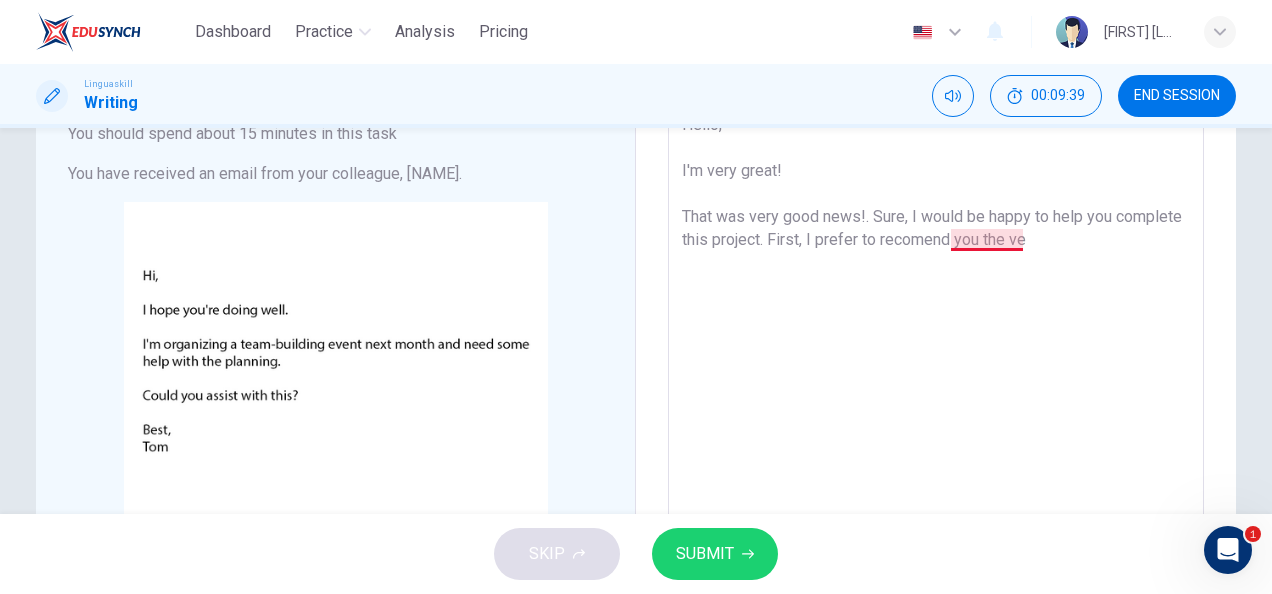 click on "Hello,
I'm very great!
That was very good news!. Sure, I would be happy to help you complete this project. First, I prefer to recomend you the ve" at bounding box center [936, 446] 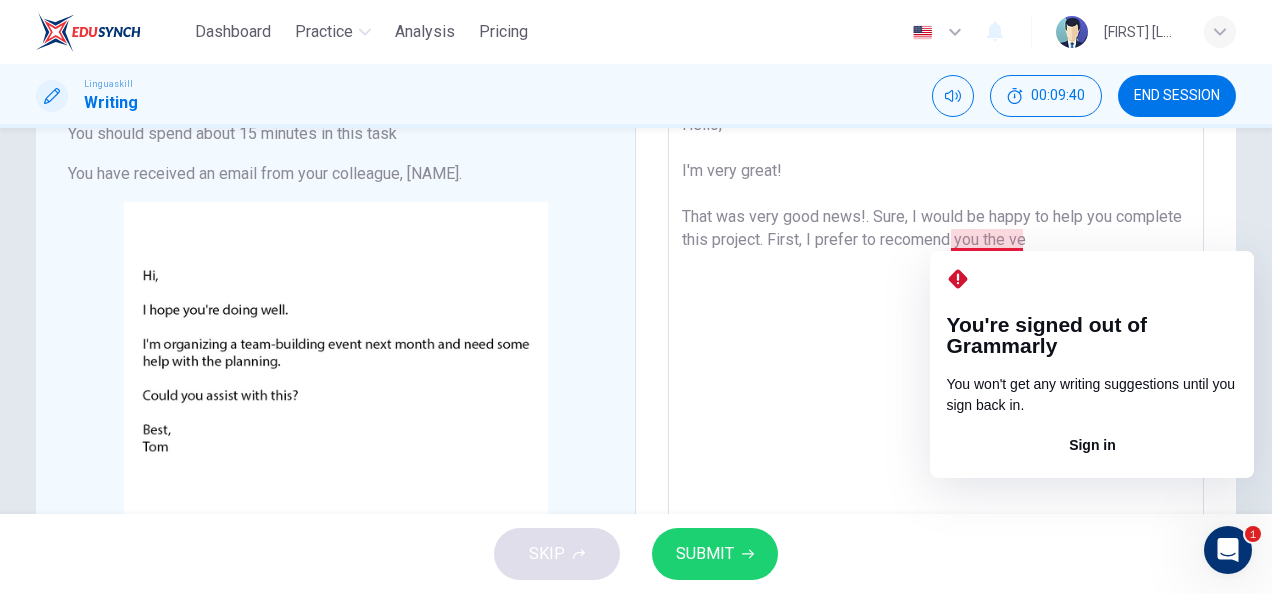 click on "Hello,
I'm very great!
That was very good news!. Sure, I would be happy to help you complete this project. First, I prefer to recomend you the ve" at bounding box center (936, 446) 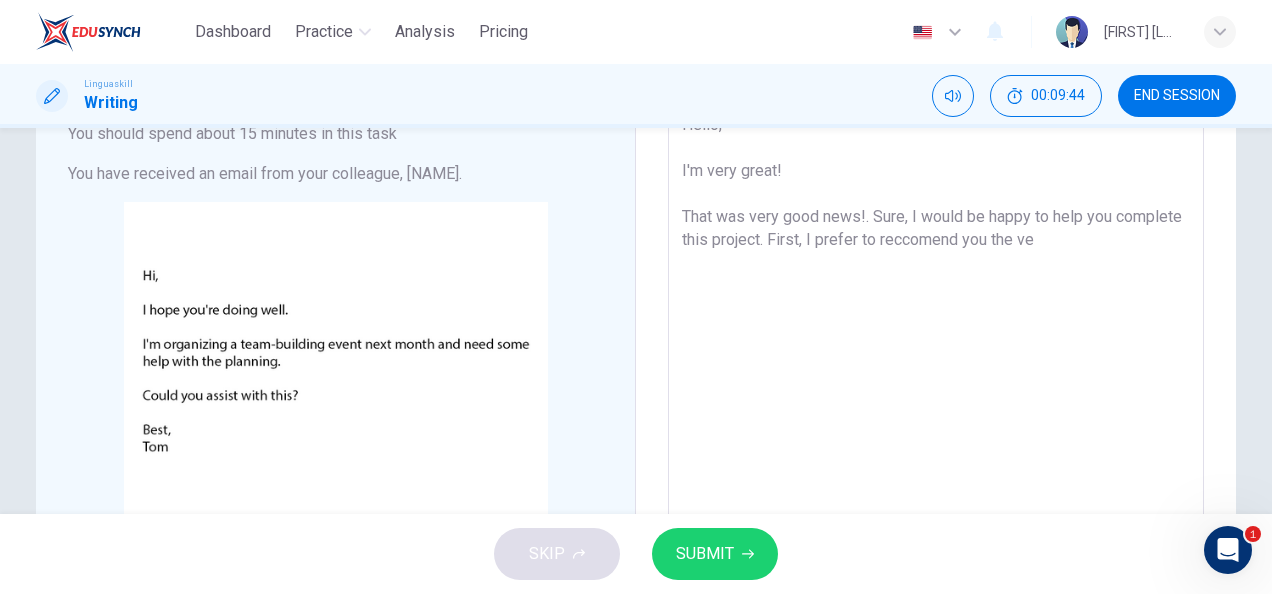 drag, startPoint x: 942, startPoint y: 242, endPoint x: 1031, endPoint y: 251, distance: 89.453896 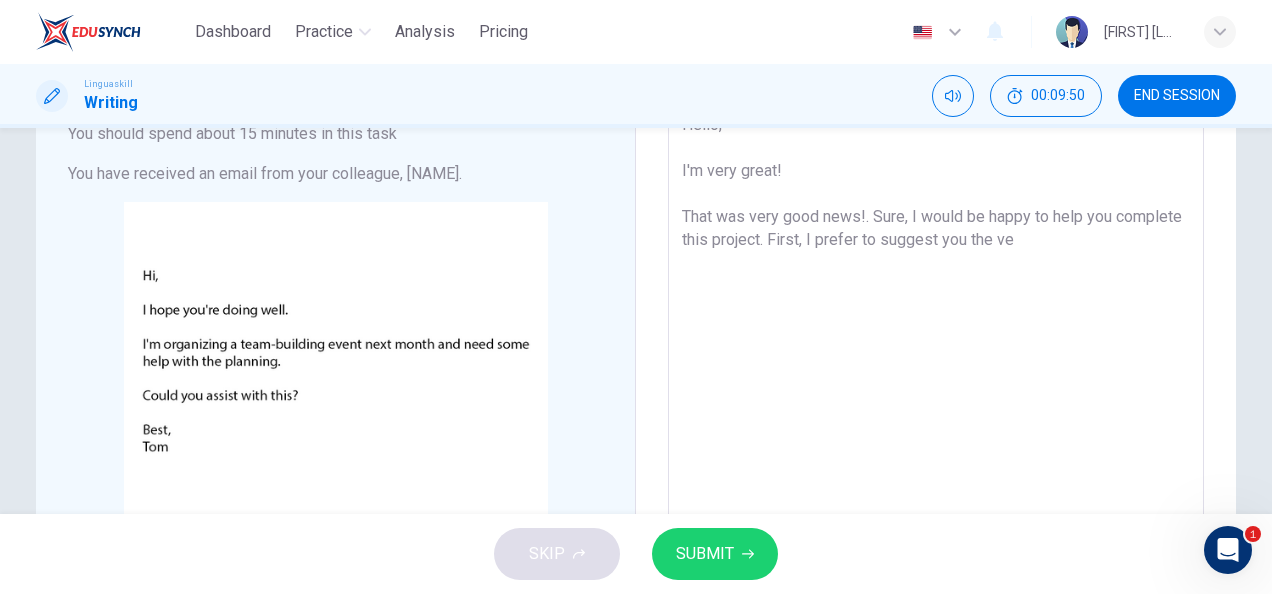 drag, startPoint x: 1124, startPoint y: 232, endPoint x: 1136, endPoint y: 256, distance: 26.832815 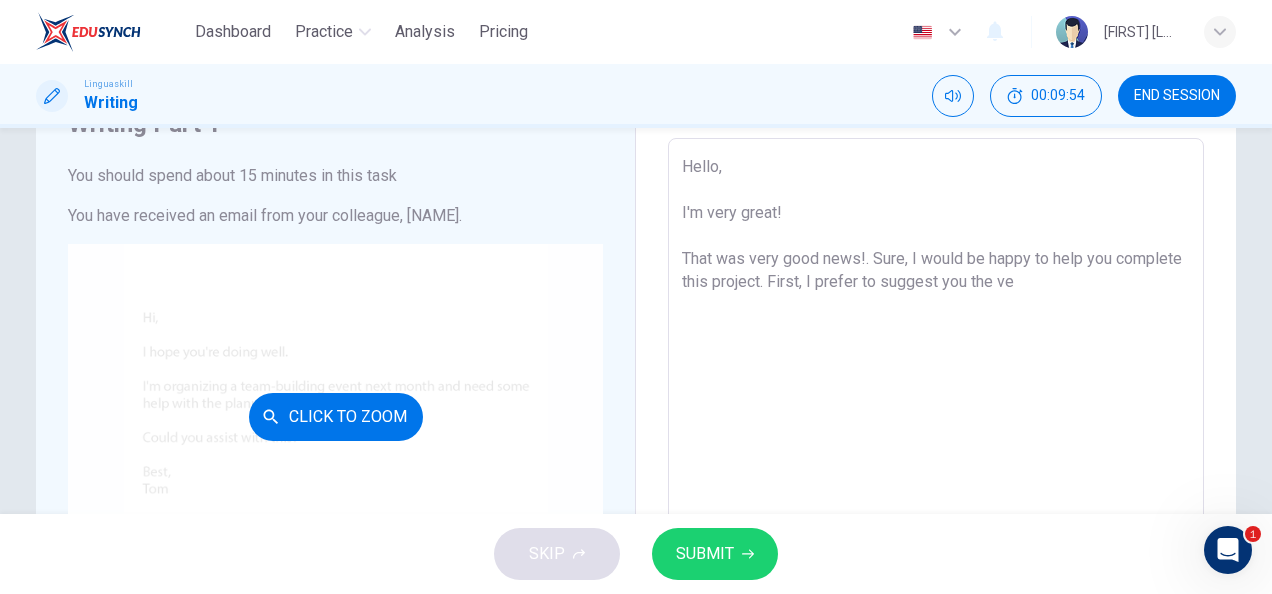 scroll, scrollTop: 42, scrollLeft: 0, axis: vertical 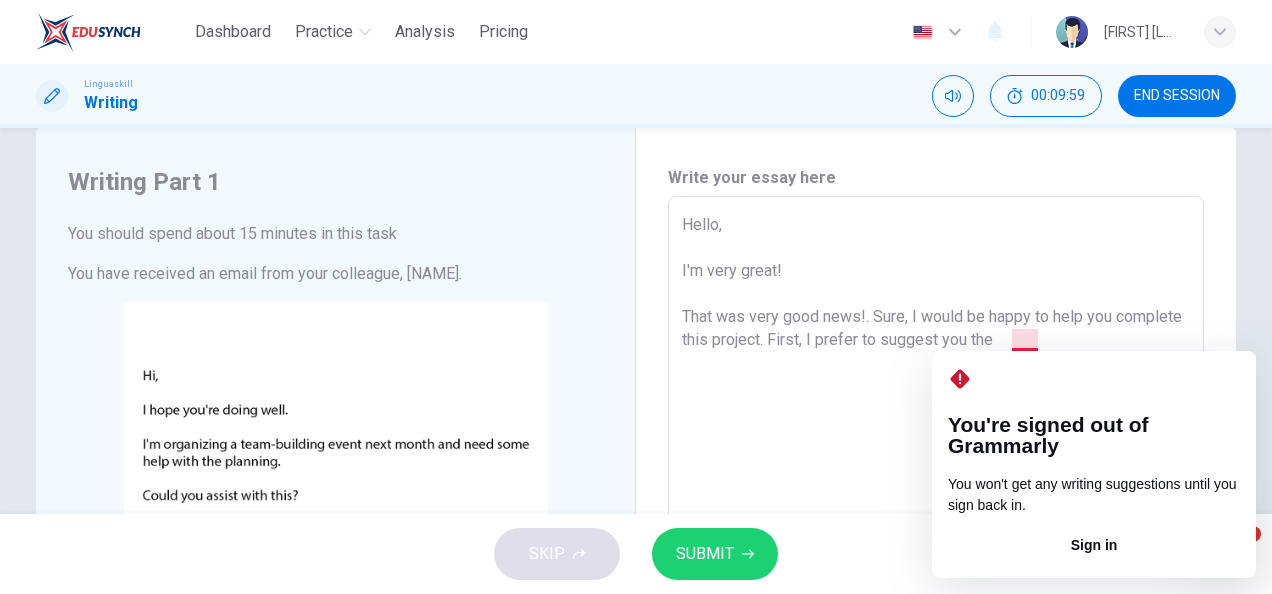 drag, startPoint x: 1031, startPoint y: 345, endPoint x: 986, endPoint y: 339, distance: 45.39824 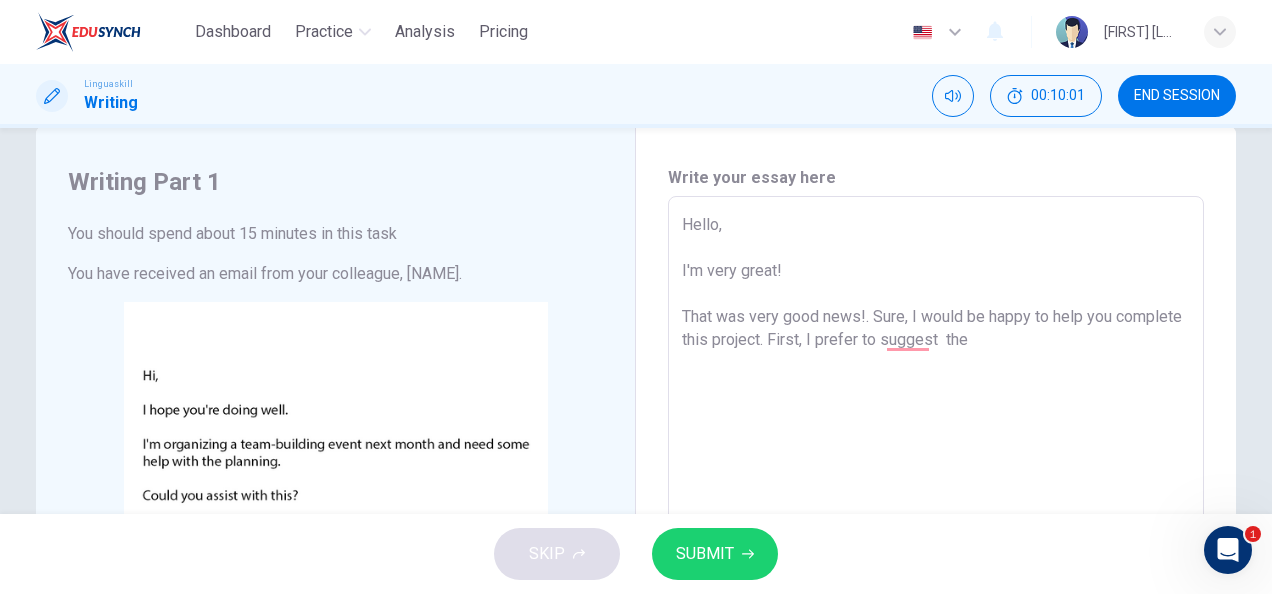 click on "Hello,
I'm very great!
That was very good news!. Sure, I would be happy to help you complete this project. First, I prefer to suggest  the" at bounding box center [936, 546] 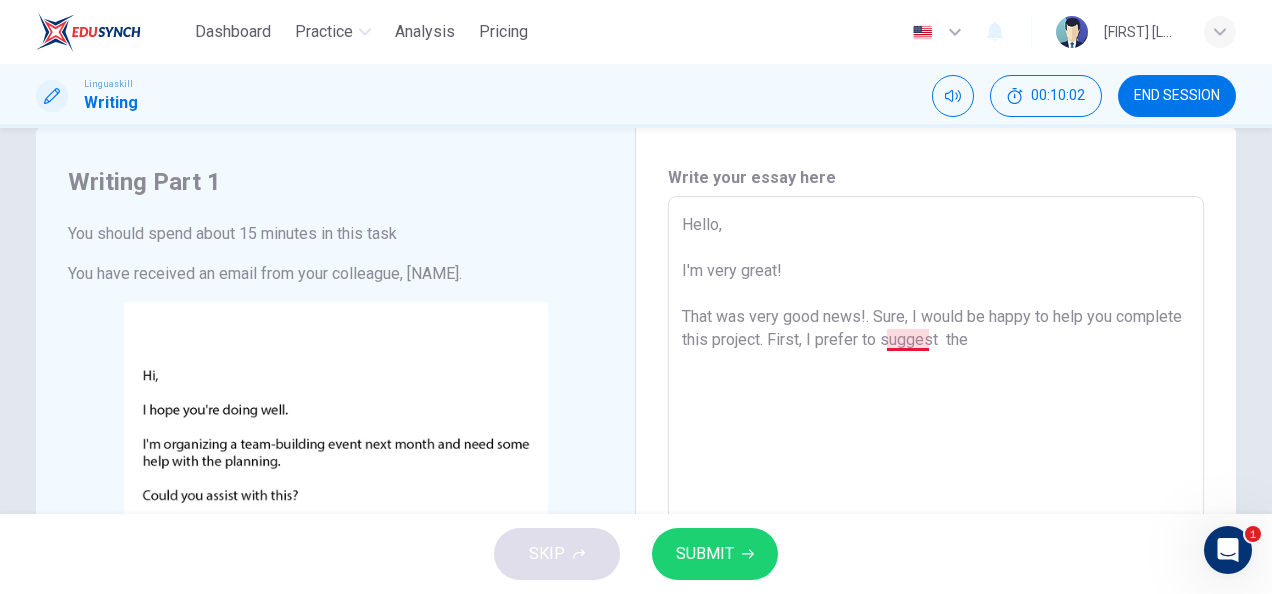 click on "Hello,
I'm very great!
That was very good news!. Sure, I would be happy to help you complete this project. First, I prefer to suggest  the" at bounding box center [936, 546] 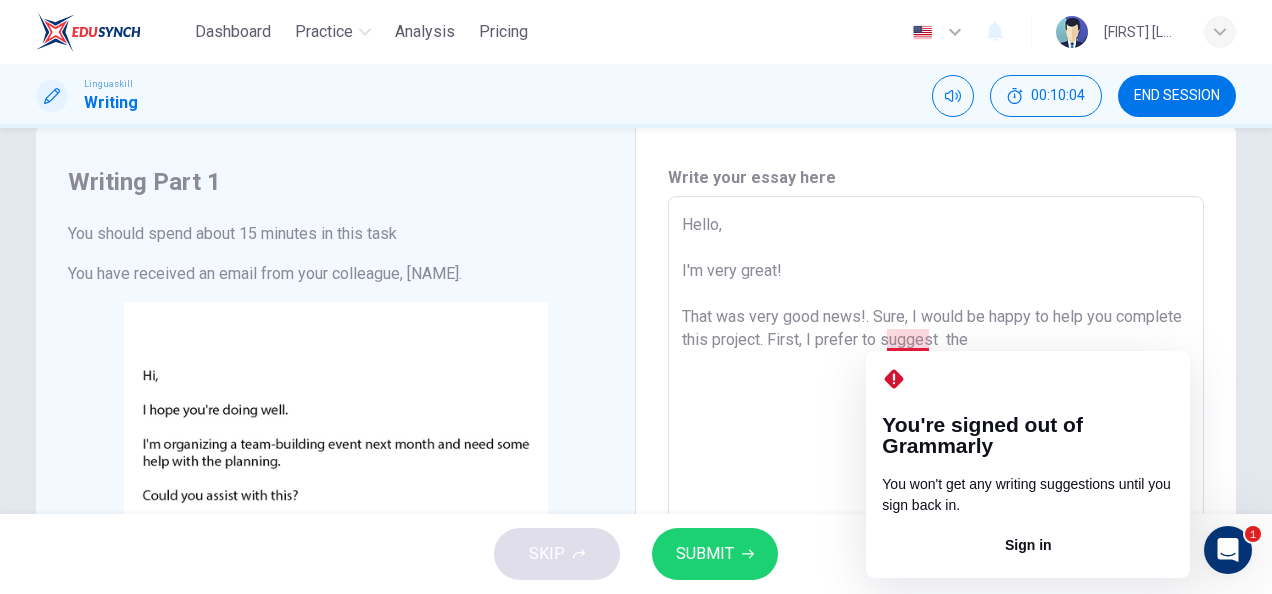 click on "Hello,
I'm very great!
That was very good news!. Sure, I would be happy to help you complete this project. First, I prefer to suggest  the" at bounding box center [936, 546] 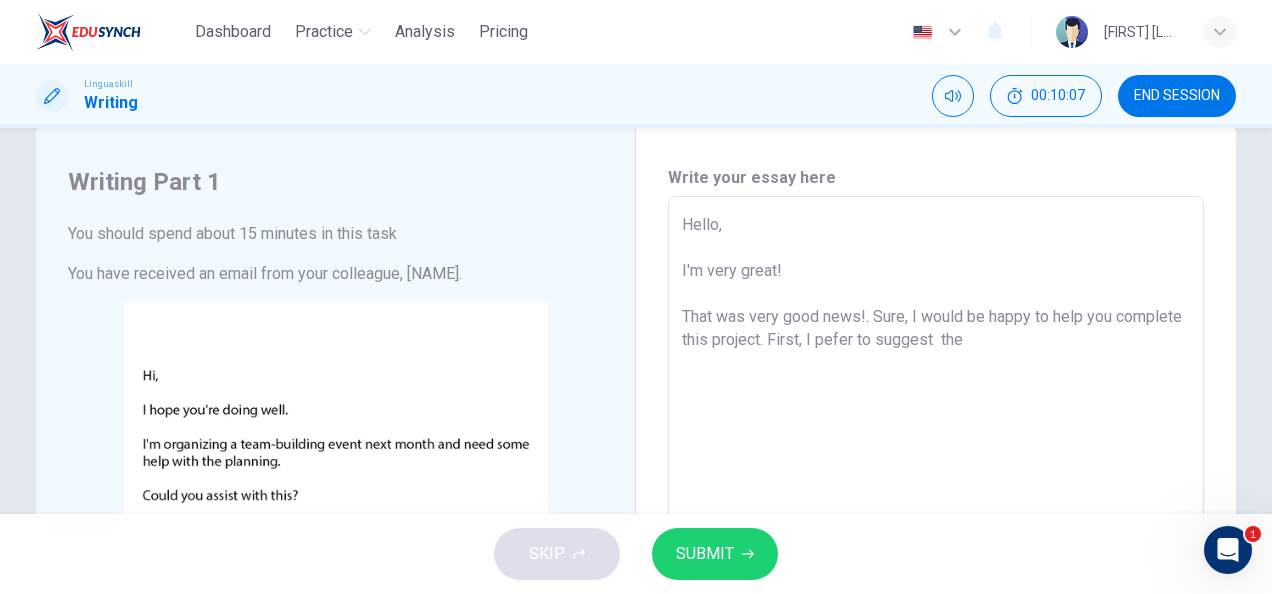click on "Hello,
I'm very great!
That was very good news!. Sure, I would be happy to help you complete this project. First, I pefer to suggest  the" at bounding box center (936, 546) 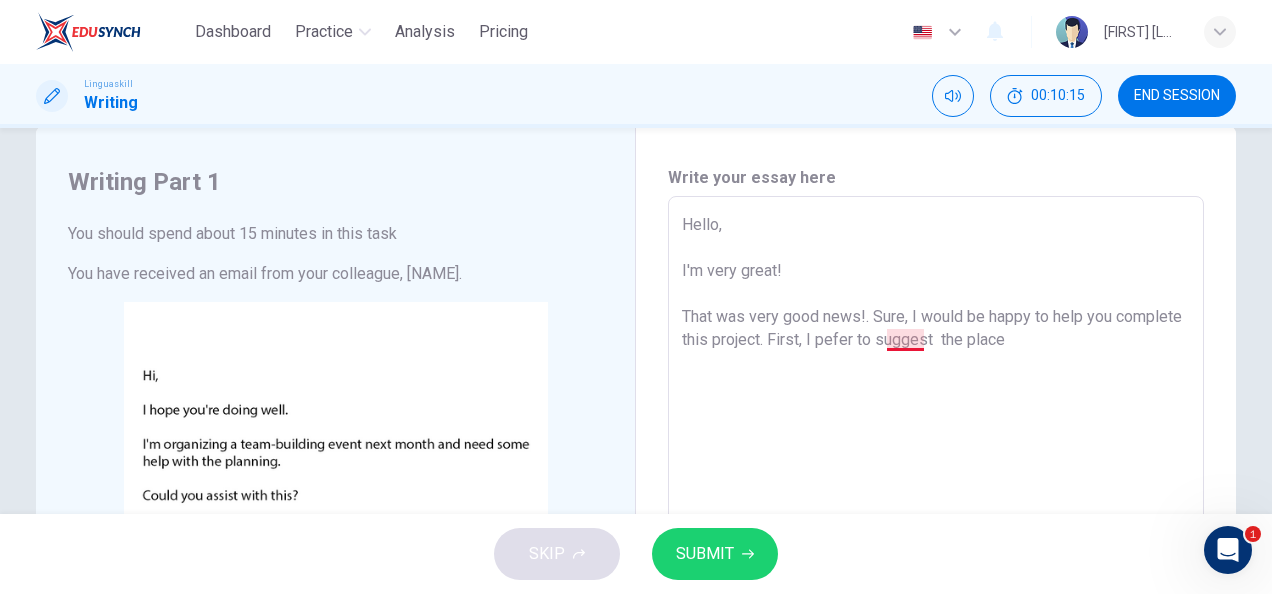 click on "Hello,
I'm very great!
That was very good news!. Sure, I would be happy to help you complete this project. First, I pefer to suggest  the place" at bounding box center [936, 546] 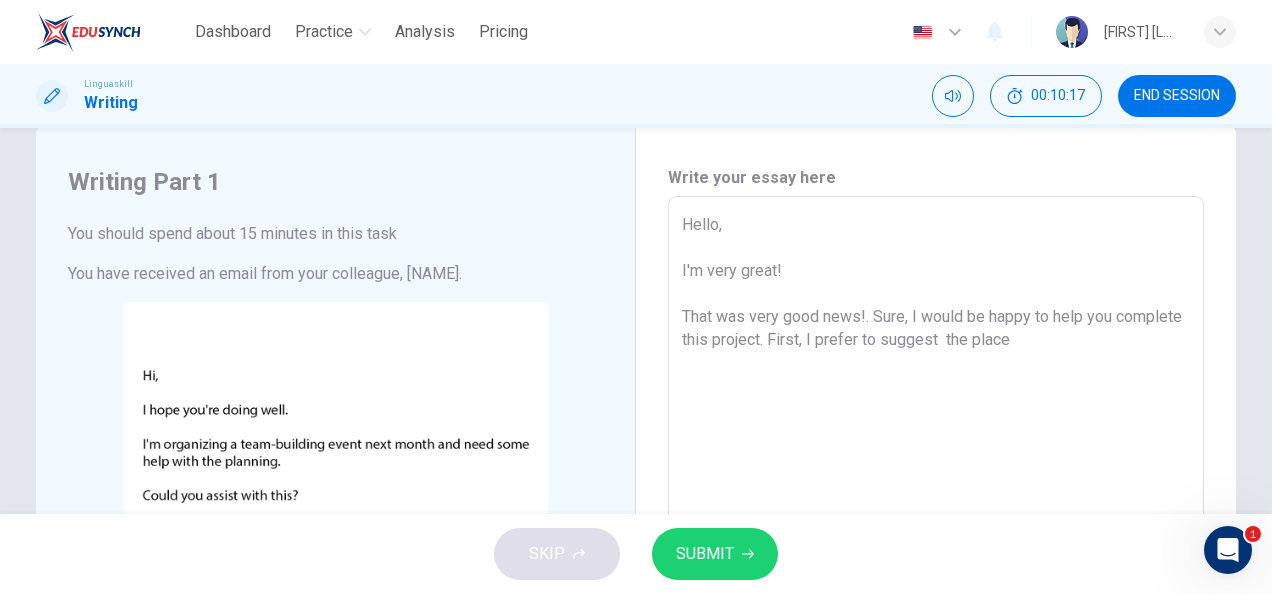 drag, startPoint x: 1094, startPoint y: 324, endPoint x: 1088, endPoint y: 336, distance: 13.416408 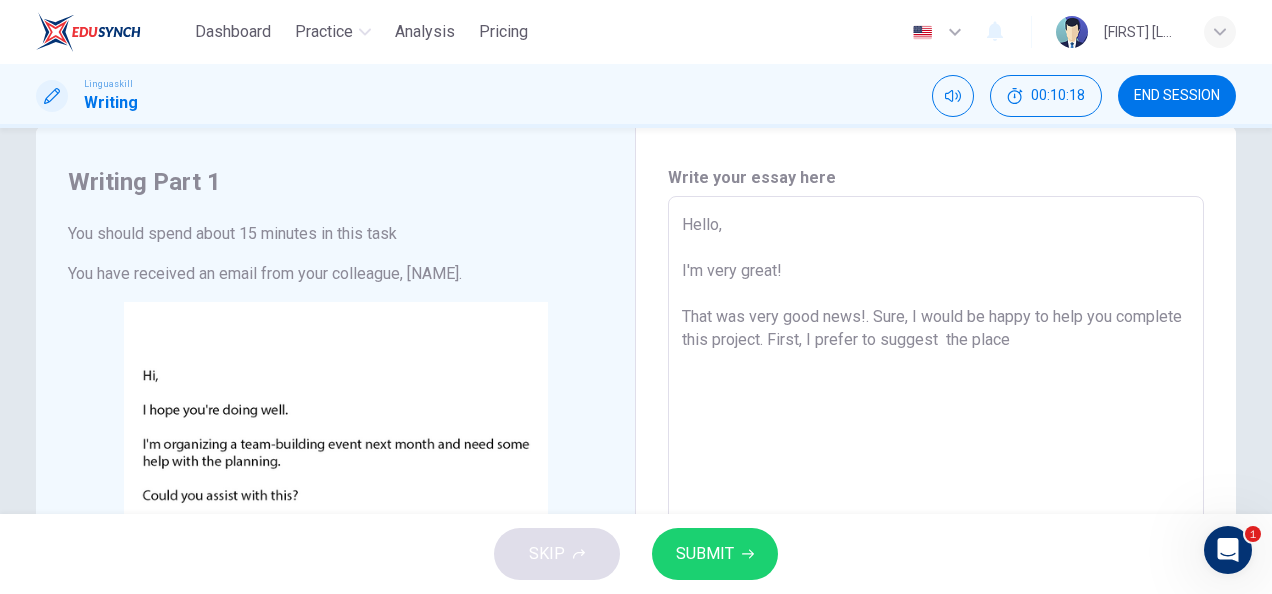 click on "Hello,
I'm very great!
That was very good news!. Sure, I would be happy to help you complete this project. First, I prefer to suggest  the place" at bounding box center (936, 546) 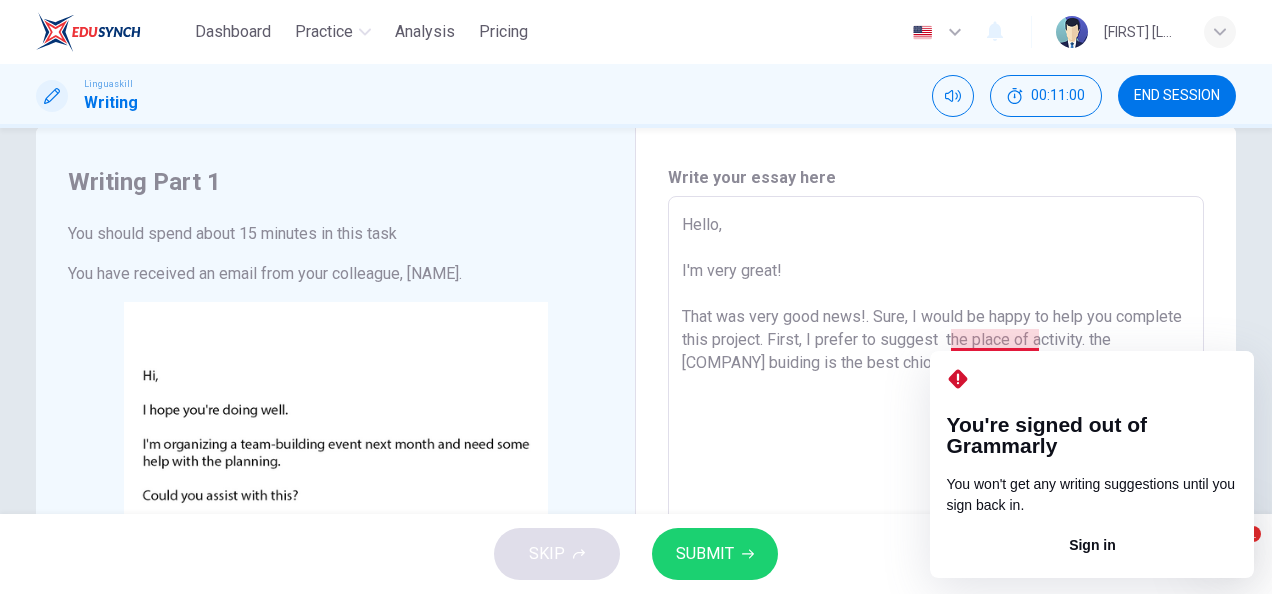 drag, startPoint x: 1006, startPoint y: 334, endPoint x: 1016, endPoint y: 354, distance: 22.36068 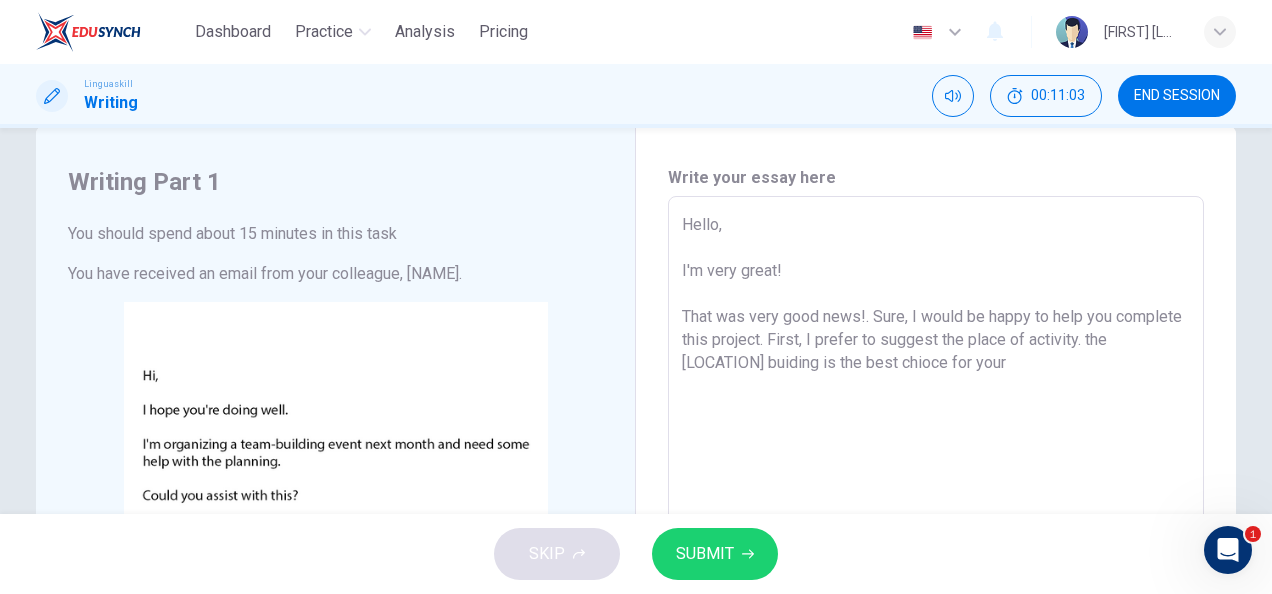 click on "Hello,
I'm very great!
That was very good news!. Sure, I would be happy to help you complete this project. First, I prefer to suggest the place of activity. the [LOCATION] buiding is the best chioce for your" at bounding box center (936, 546) 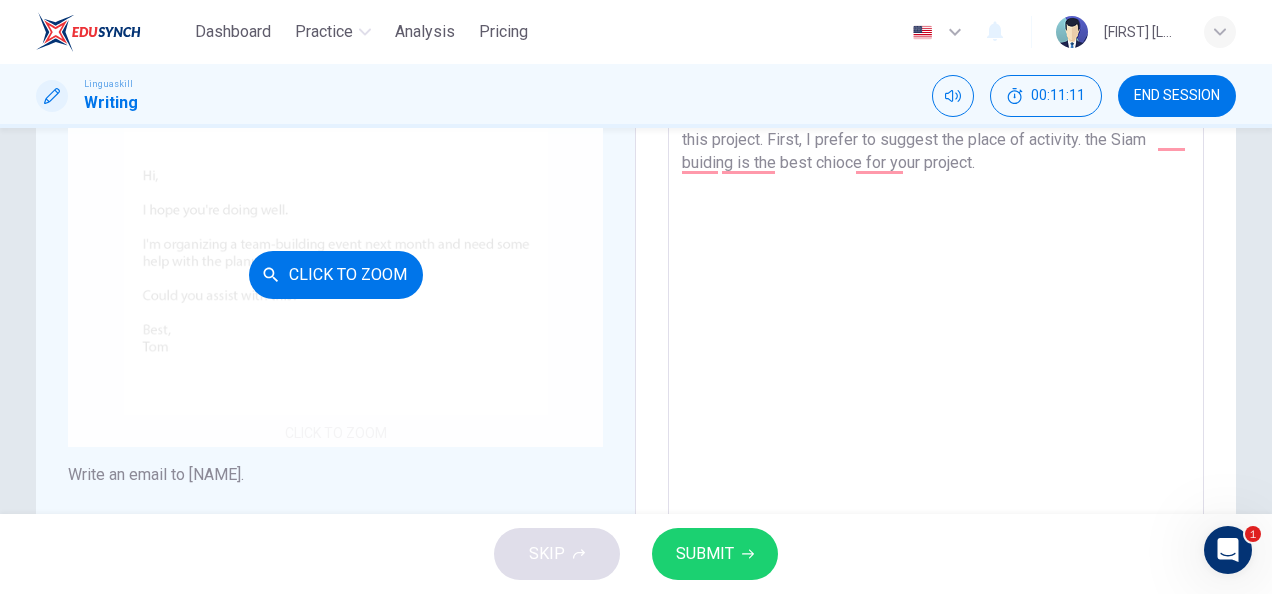 scroll, scrollTop: 142, scrollLeft: 0, axis: vertical 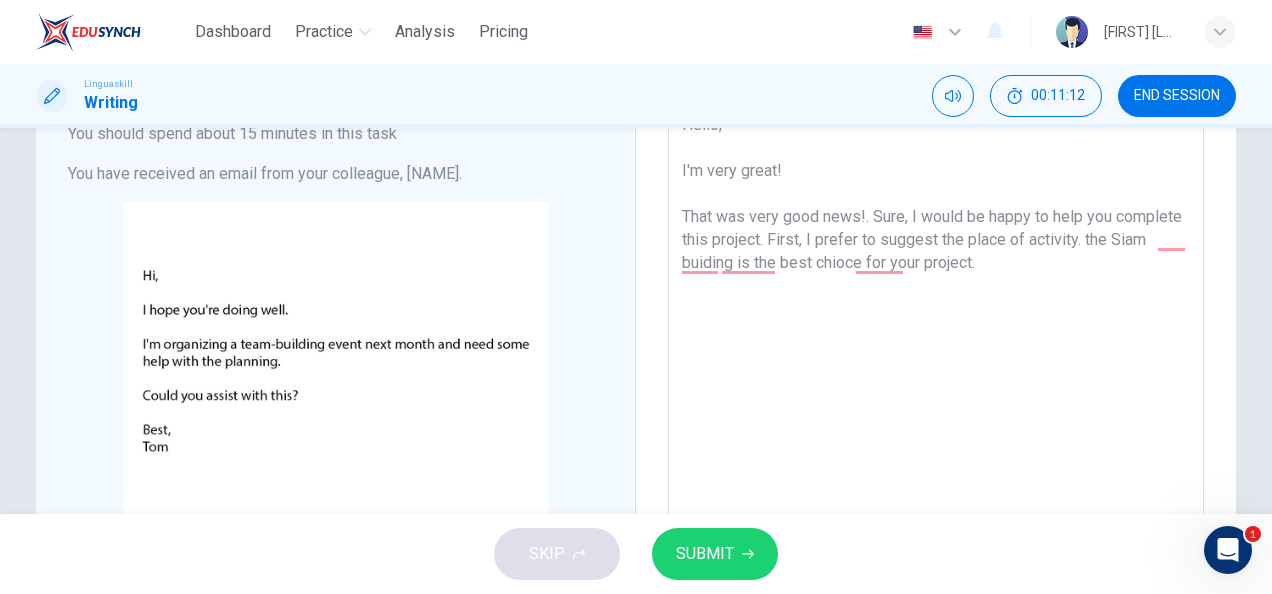click on "Hello,
I'm very great!
That was very good news!. Sure, I would be happy to help you complete this project. First, I prefer to suggest the place of activity. the Siam buiding is the best chioce for your project." at bounding box center [936, 446] 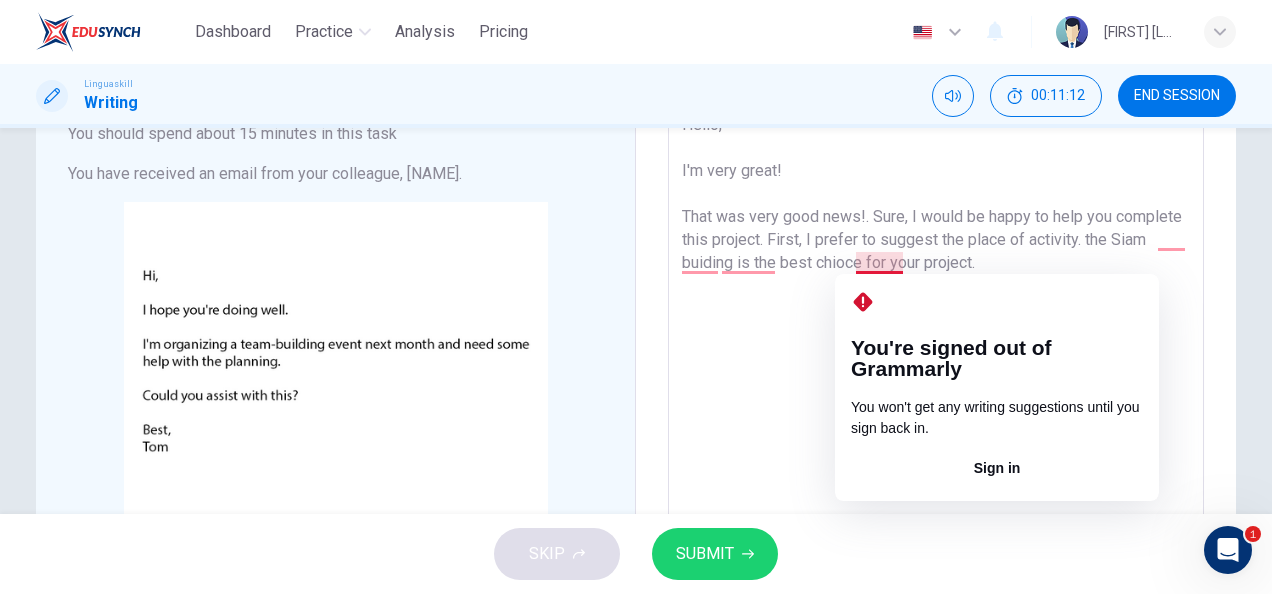 click on "Hello,
I'm very great!
That was very good news!. Sure, I would be happy to help you complete this project. First, I prefer to suggest the place of activity. the Siam buiding is the best chioce for your project." at bounding box center (936, 446) 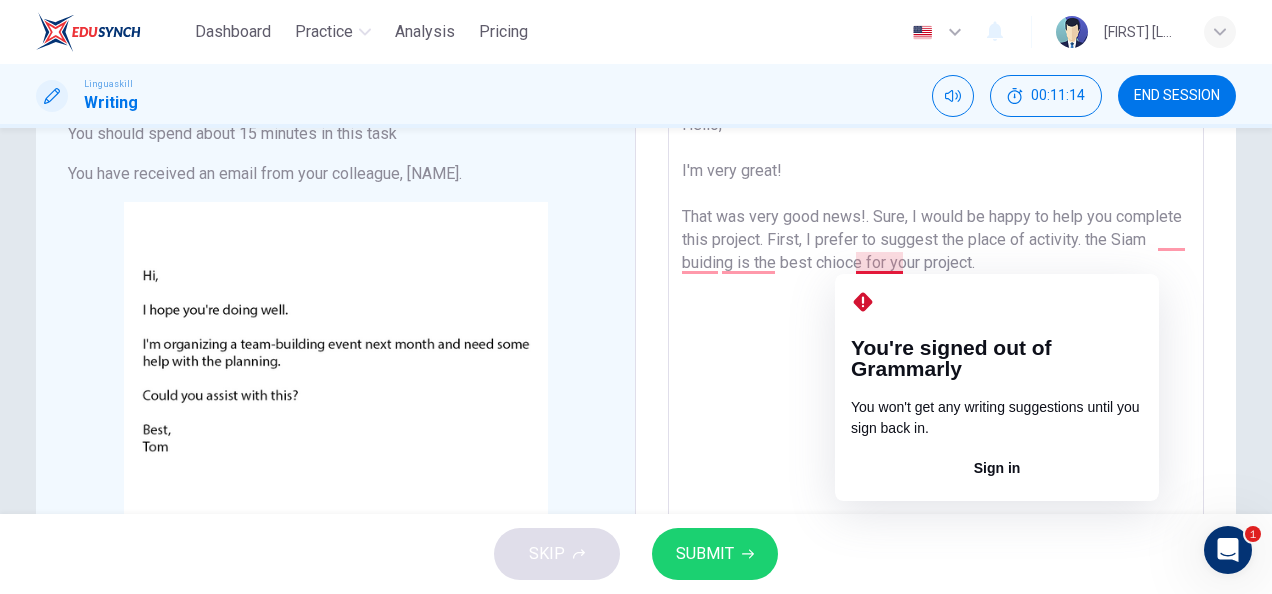 drag, startPoint x: 866, startPoint y: 260, endPoint x: 868, endPoint y: 270, distance: 10.198039 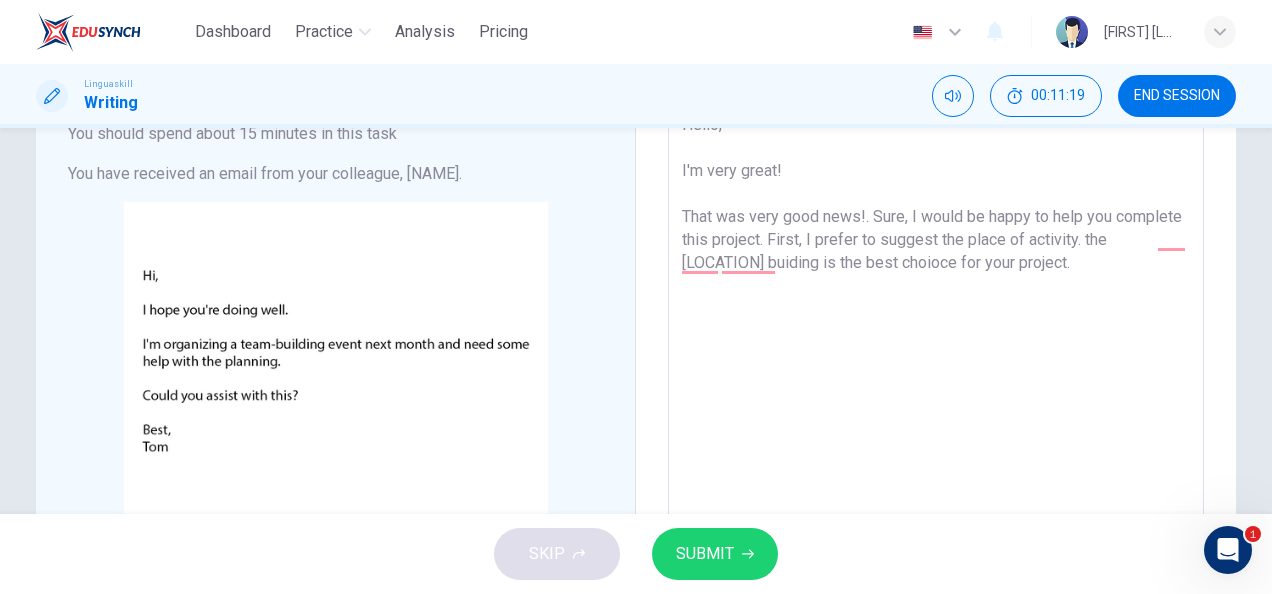 drag, startPoint x: 890, startPoint y: 267, endPoint x: 892, endPoint y: 286, distance: 19.104973 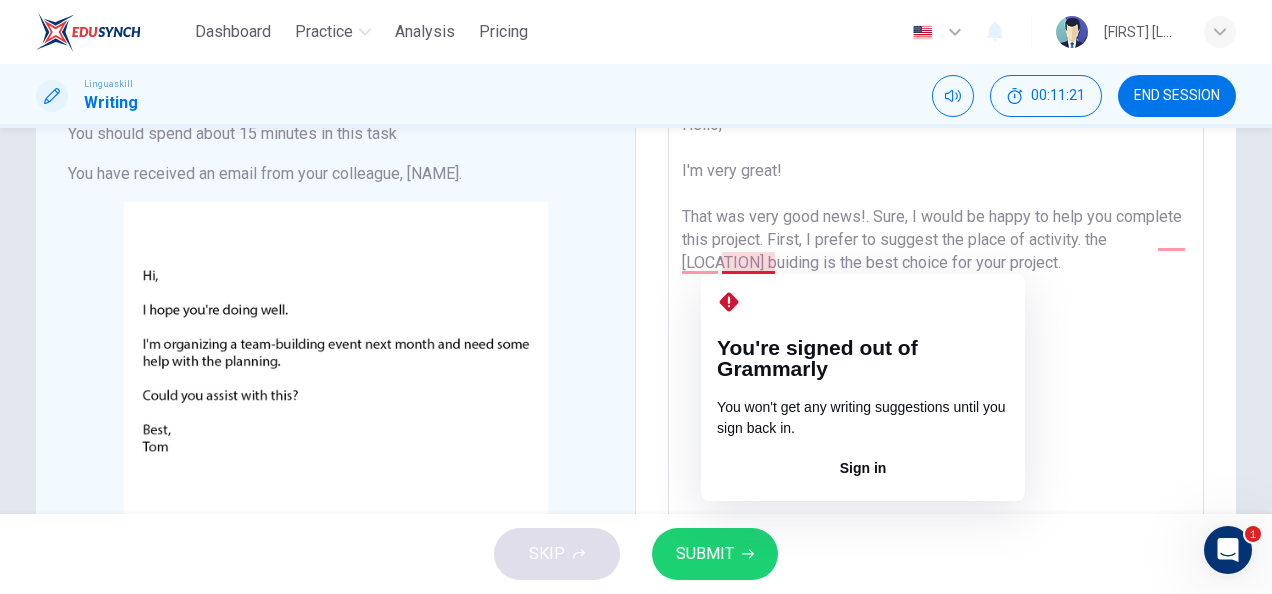 click on "Hello,
I'm very great!
That was very good news!. Sure, I would be happy to help you complete this project. First, I prefer to suggest the place of activity. the [LOCATION] buiding is the best choice for your project." at bounding box center [936, 446] 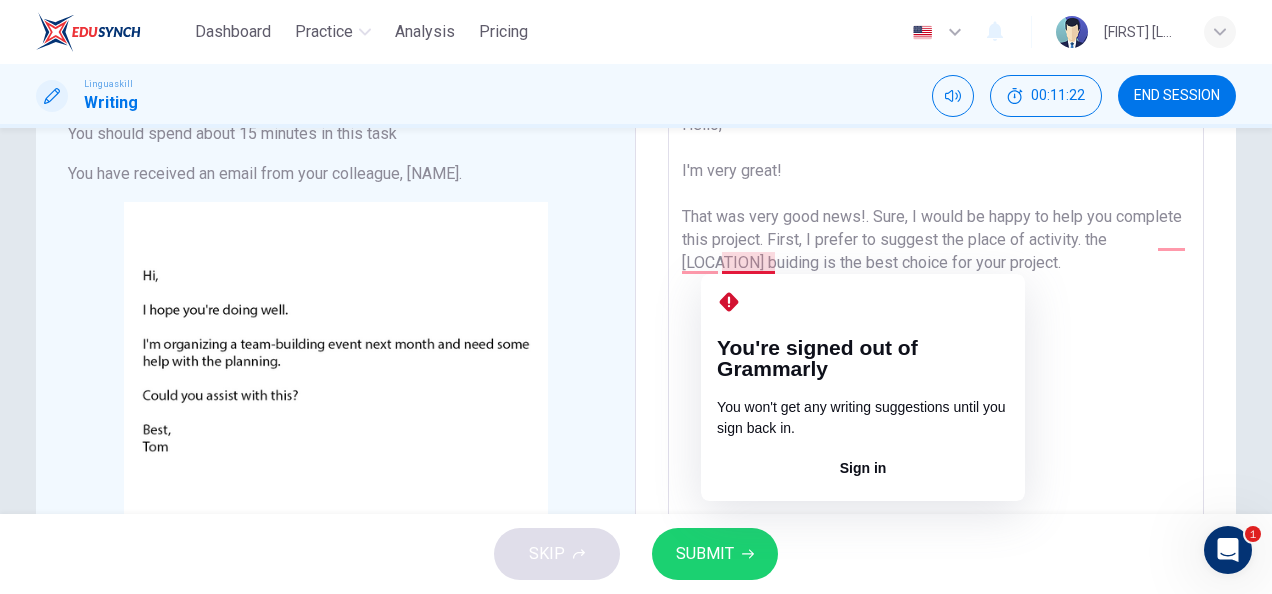 click on "Hello,
I'm very great!
That was very good news!. Sure, I would be happy to help you complete this project. First, I prefer to suggest the place of activity. the [LOCATION] buiding is the best choice for your project." at bounding box center (936, 446) 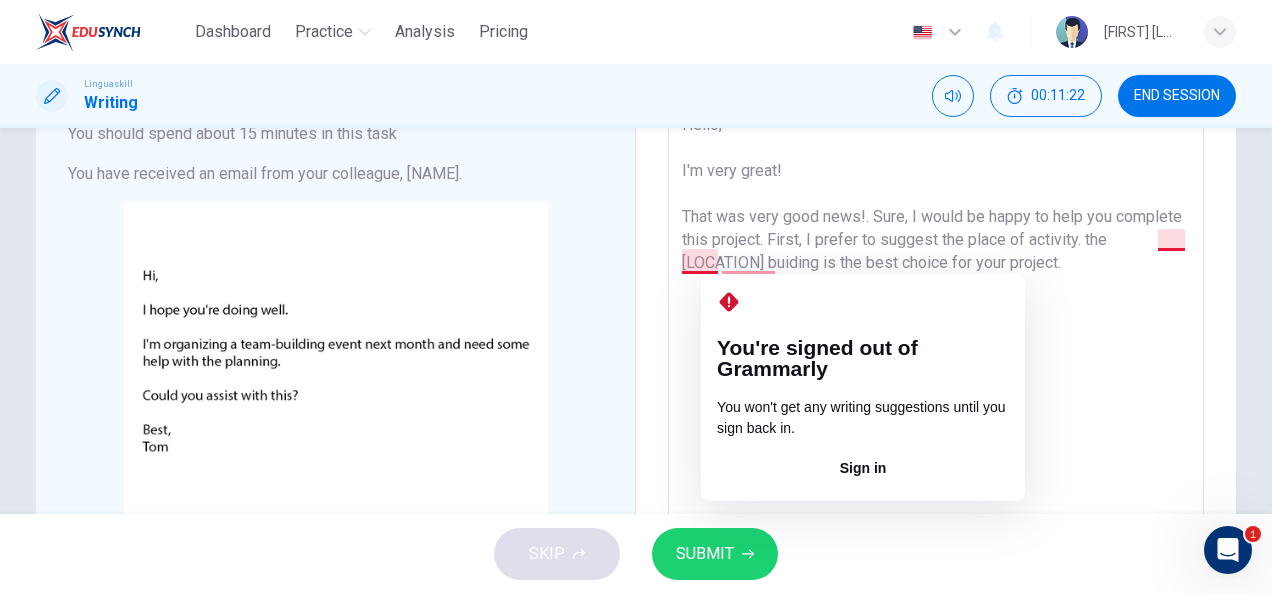 click on "Hello,
I'm very great!
That was very good news!. Sure, I would be happy to help you complete this project. First, I prefer to suggest the place of activity. the [LOCATION] buiding is the best choice for your project." at bounding box center (936, 446) 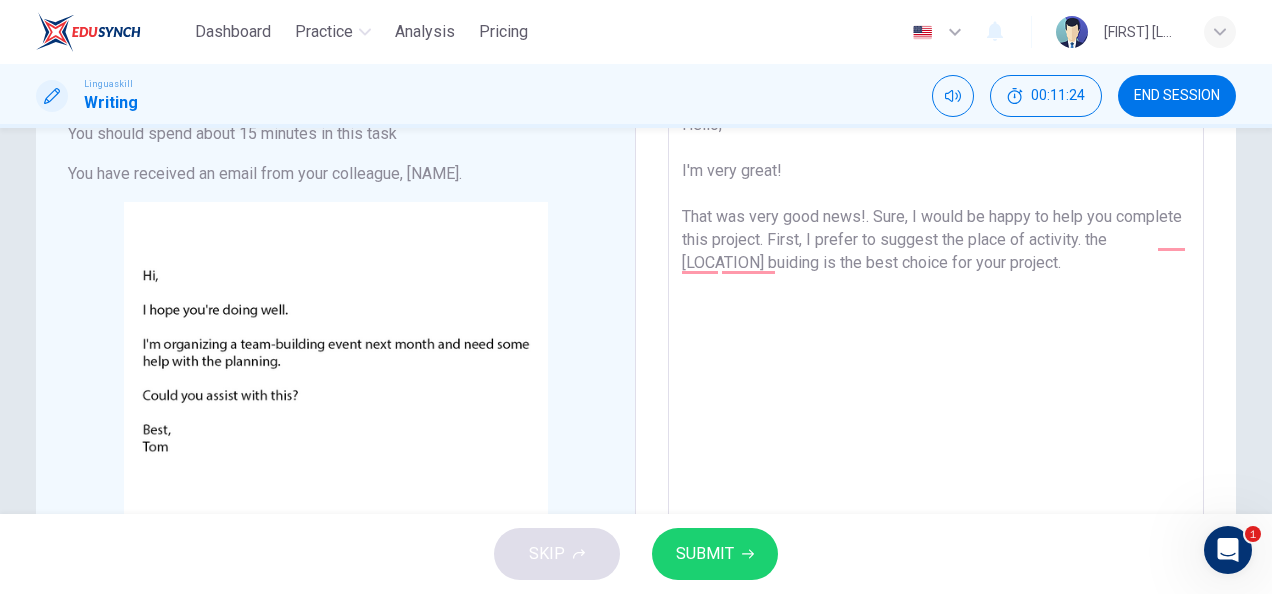 click on "Hello,
I'm very great!
That was very good news!. Sure, I would be happy to help you complete this project. First, I prefer to suggest the place of activity. the Siam buiding is the best choice for your project. x ​" at bounding box center (936, 445) 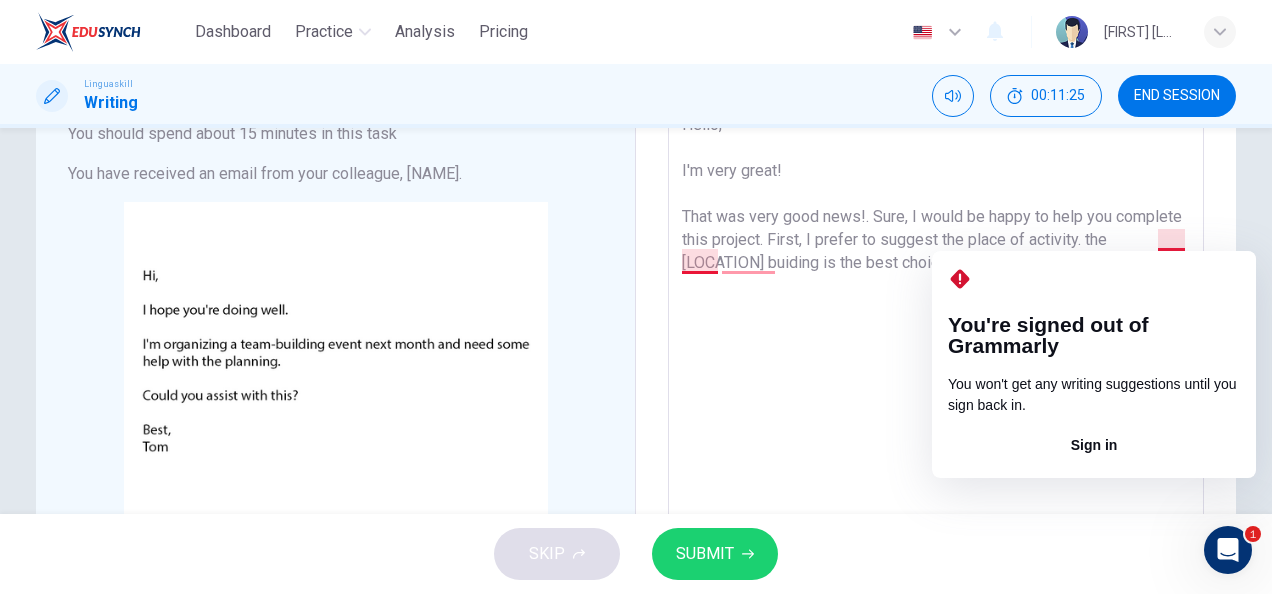 click on "Hello,
I'm very great!
That was very good news!. Sure, I would be happy to help you complete this project. First, I prefer to suggest the place of activity. the [LOCATION] buiding is the best choice for your project." at bounding box center (936, 446) 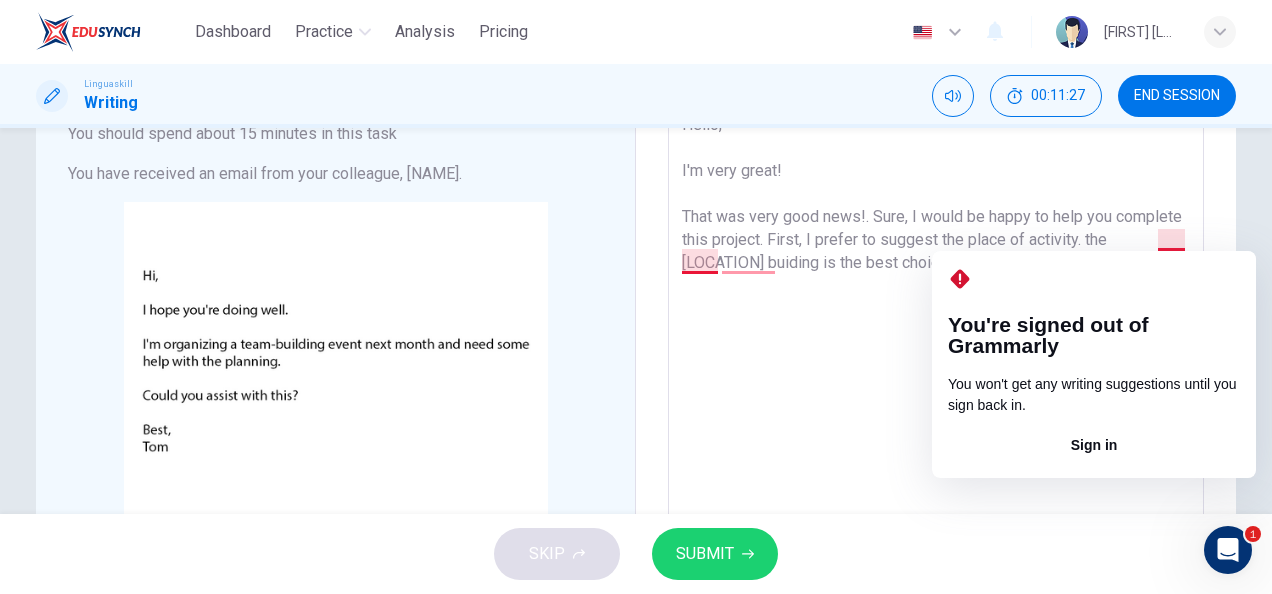 drag, startPoint x: 1178, startPoint y: 241, endPoint x: 1154, endPoint y: 242, distance: 24.020824 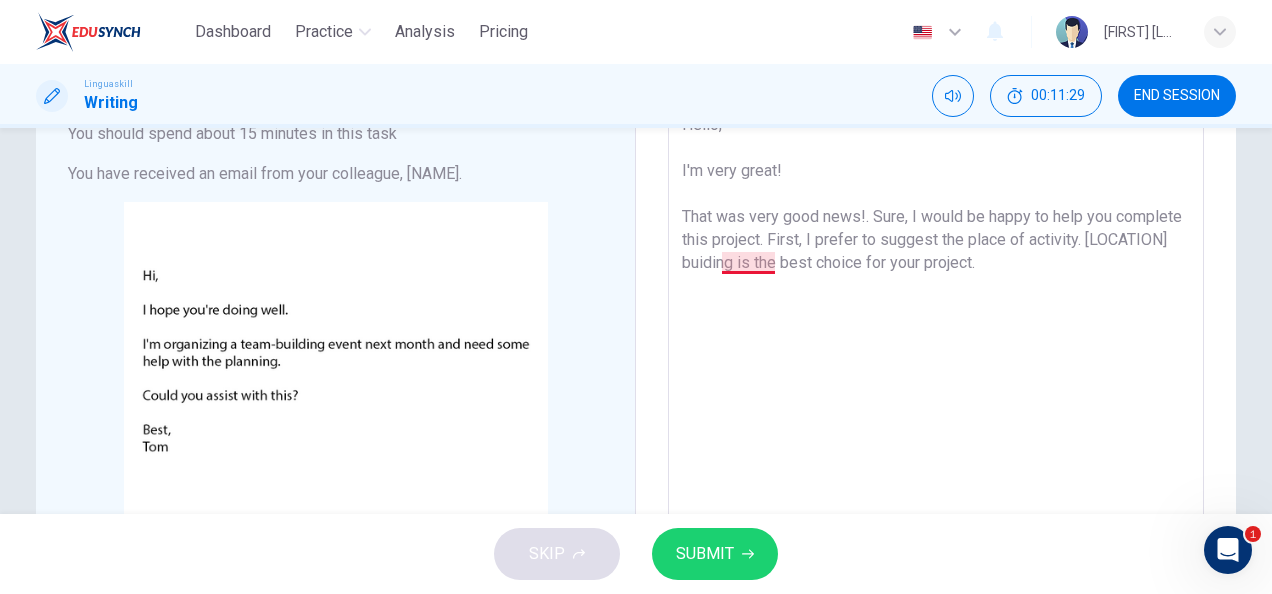 click on "Hello,
I'm very great!
That was very good news!. Sure, I would be happy to help you complete this project. First, I prefer to suggest the place of activity. [LOCATION] buiding is the best choice for your project." at bounding box center (936, 446) 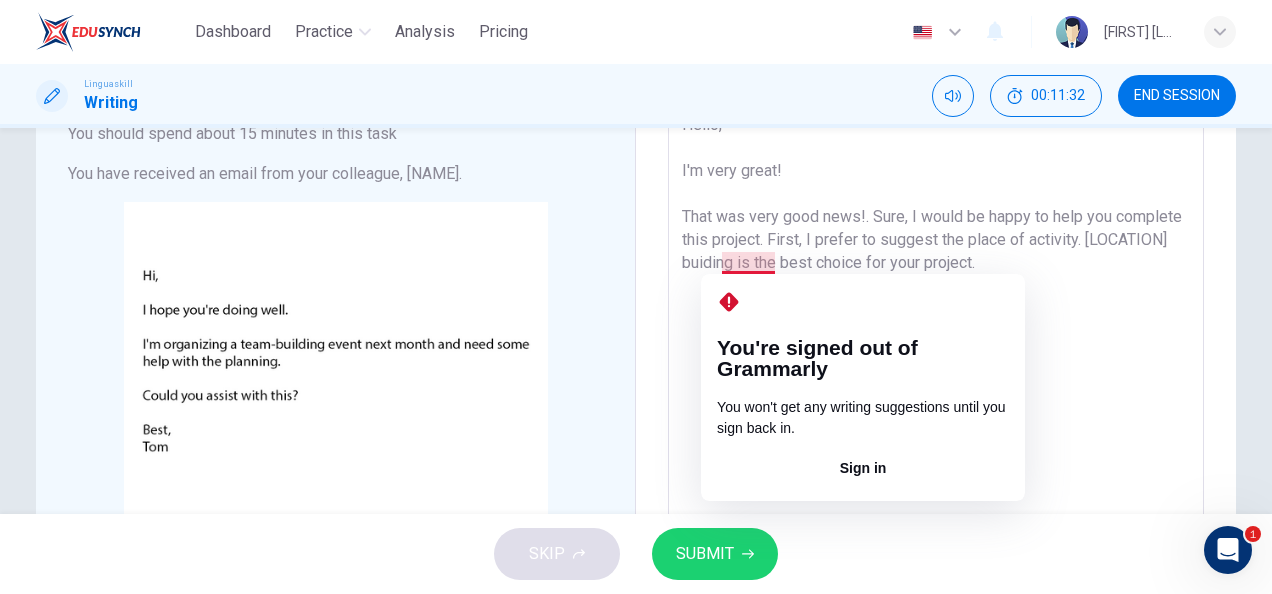 drag, startPoint x: 742, startPoint y: 266, endPoint x: 757, endPoint y: 286, distance: 25 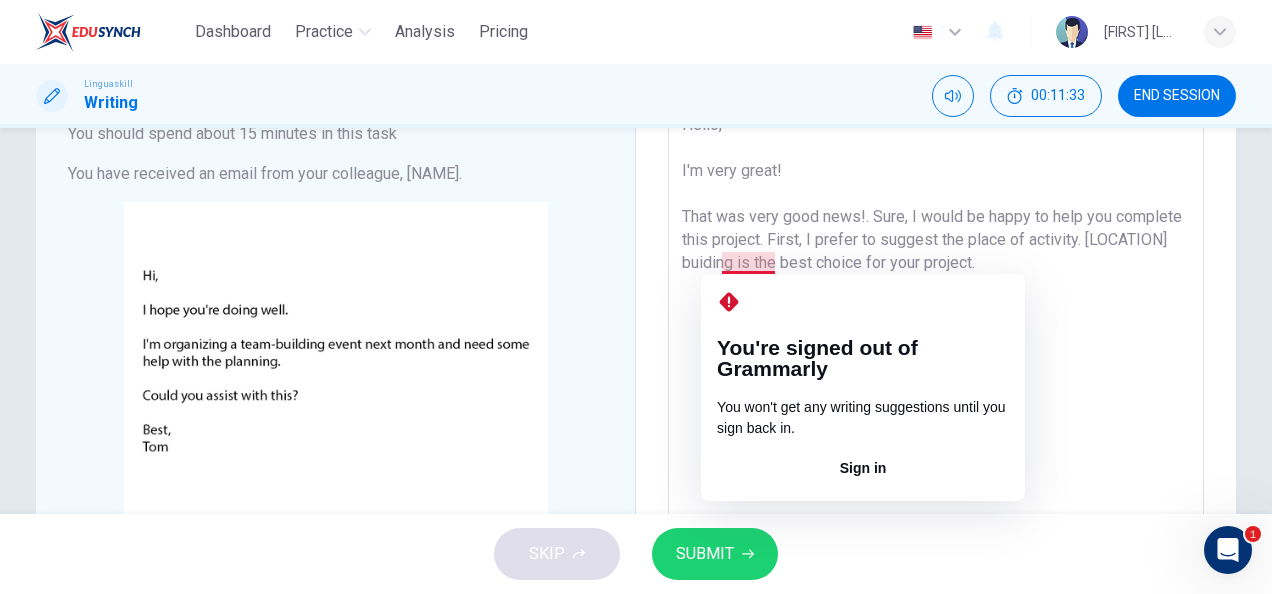 click on "Hello,
I'm very great!
That was very good news!. Sure, I would be happy to help you complete this project. First, I prefer to suggest the place of activity. [LOCATION] buiding is the best choice for your project." at bounding box center (936, 446) 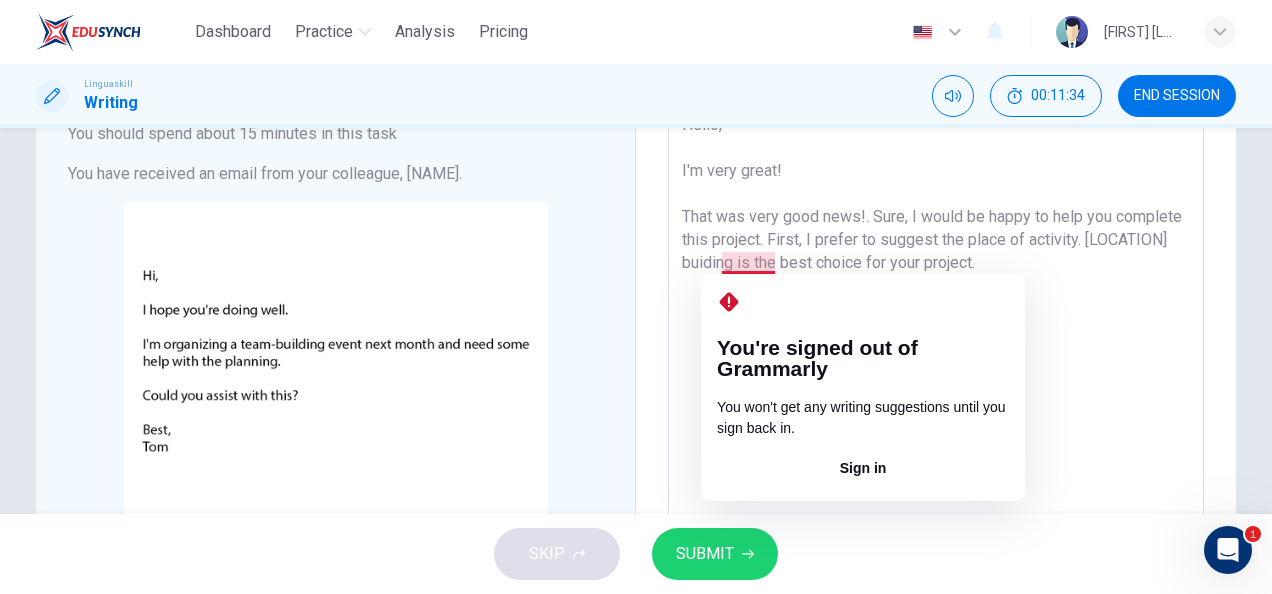 click on "Hello,
I'm very great!
That was very good news!. Sure, I would be happy to help you complete this project. First, I prefer to suggest the place of activity. [LOCATION] buiding is the best choice for your project." at bounding box center [936, 446] 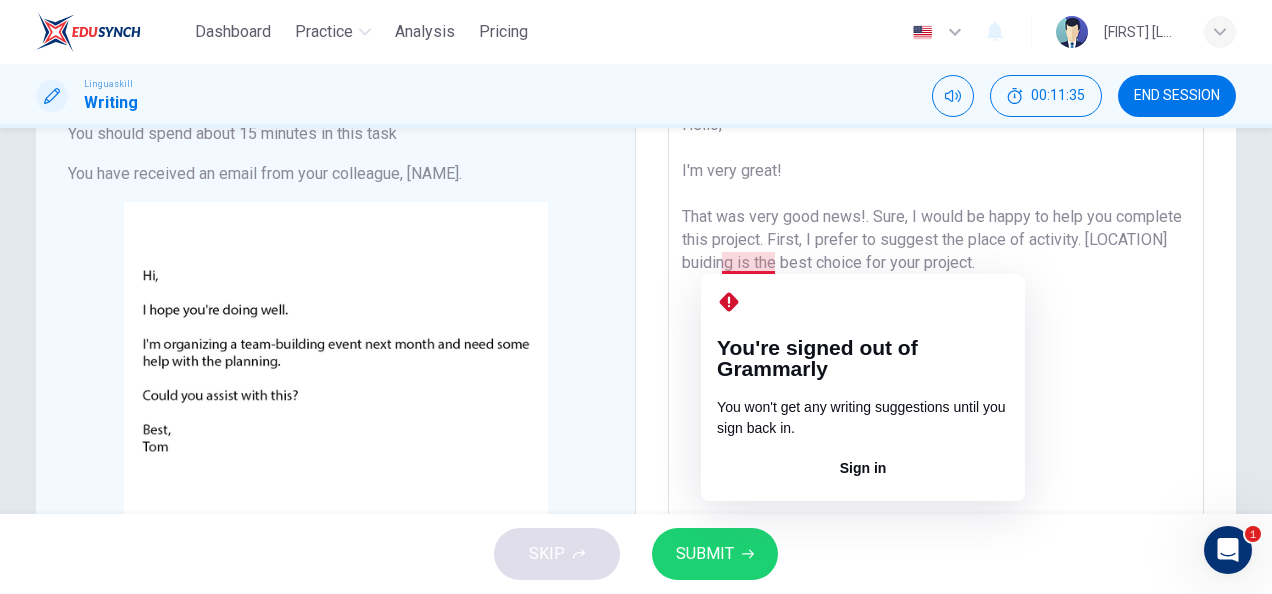click on "Hello,
I'm very great!
That was very good news!. Sure, I would be happy to help you complete this project. First, I prefer to suggest the place of activity. [LOCATION] buiding is the best choice for your project." at bounding box center [936, 446] 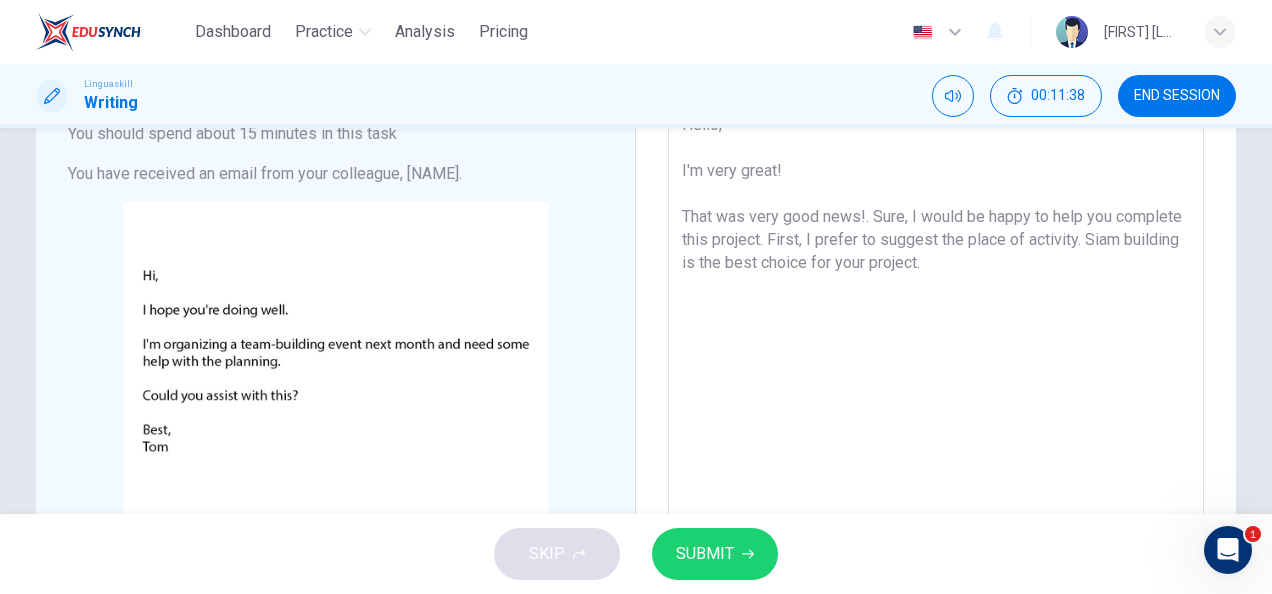 click on "Hello,
I'm very great!
That was very good news!. Sure, I would be happy to help you complete this project. First, I prefer to suggest the place of activity. Siam building is the best choice for your project." at bounding box center (936, 446) 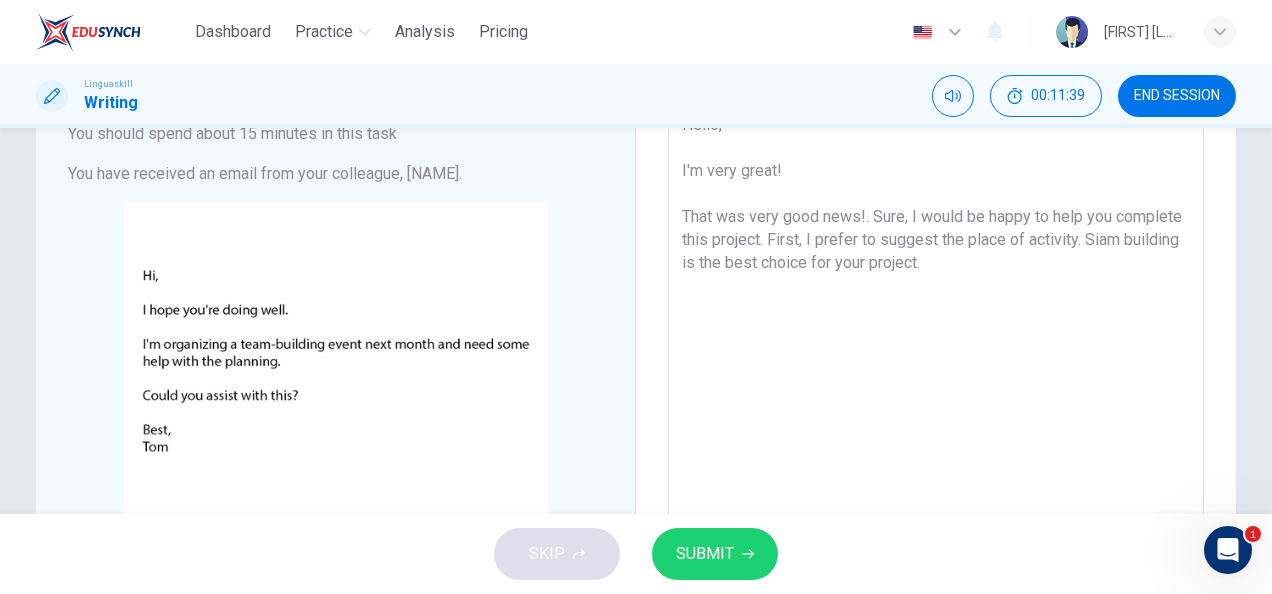 drag, startPoint x: 932, startPoint y: 312, endPoint x: 958, endPoint y: 291, distance: 33.42155 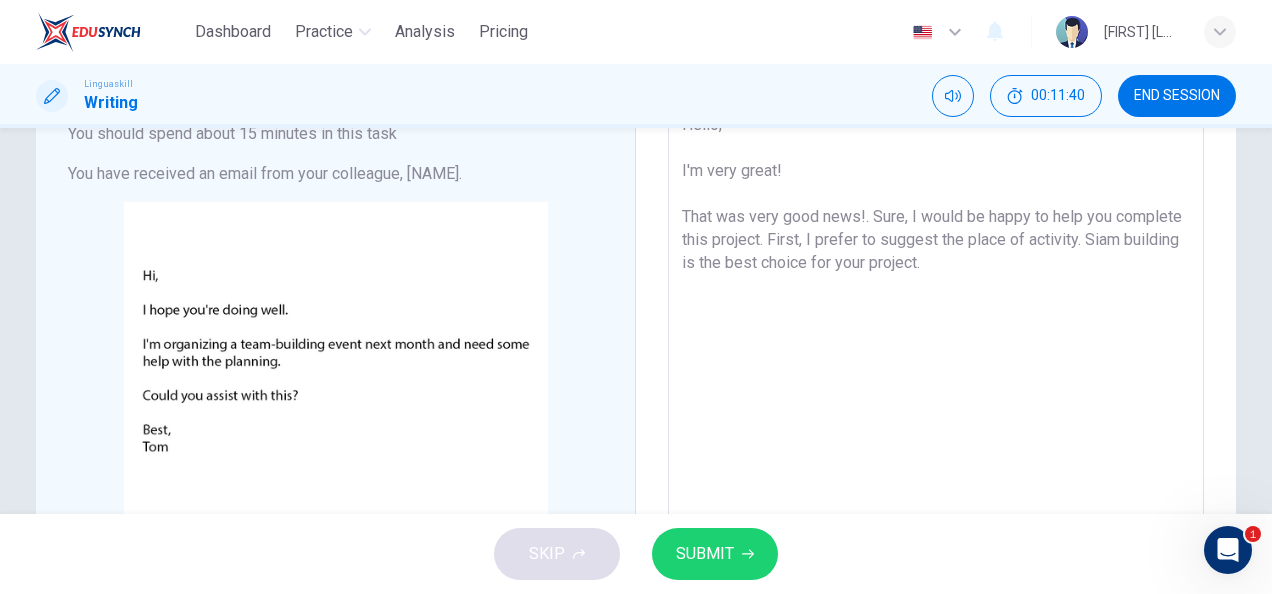 click on "Hello,
I'm very great!
That was very good news!. Sure, I would be happy to help you complete this project. First, I prefer to suggest the place of activity. Siam building is the best choice for your project." at bounding box center [936, 446] 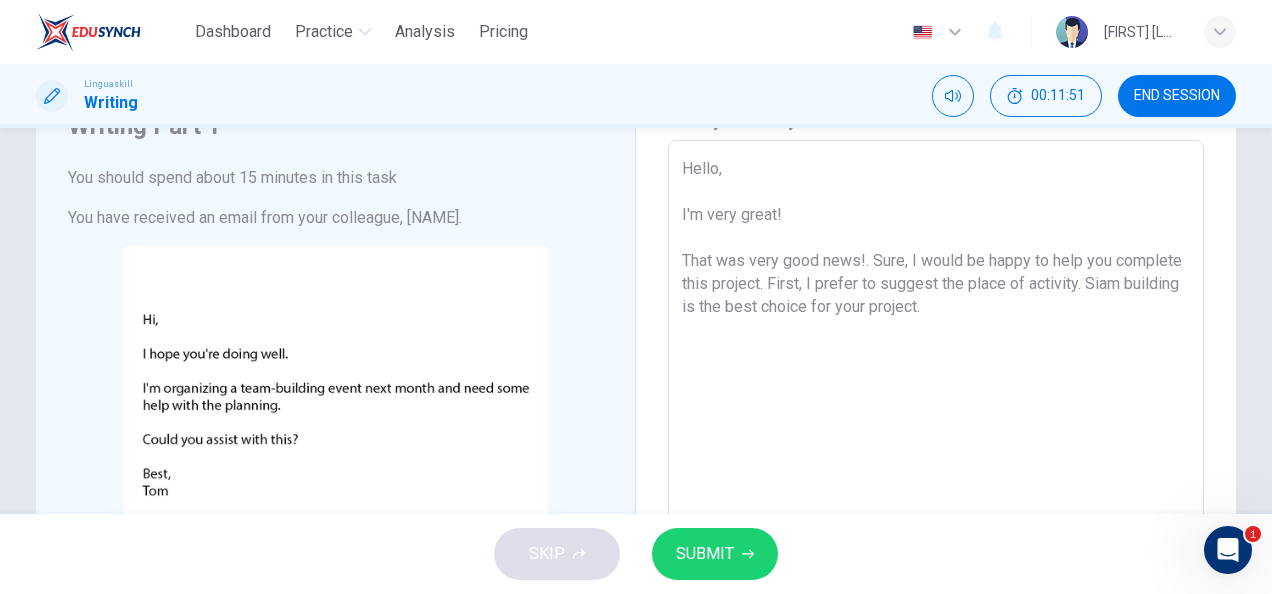 scroll, scrollTop: 42, scrollLeft: 0, axis: vertical 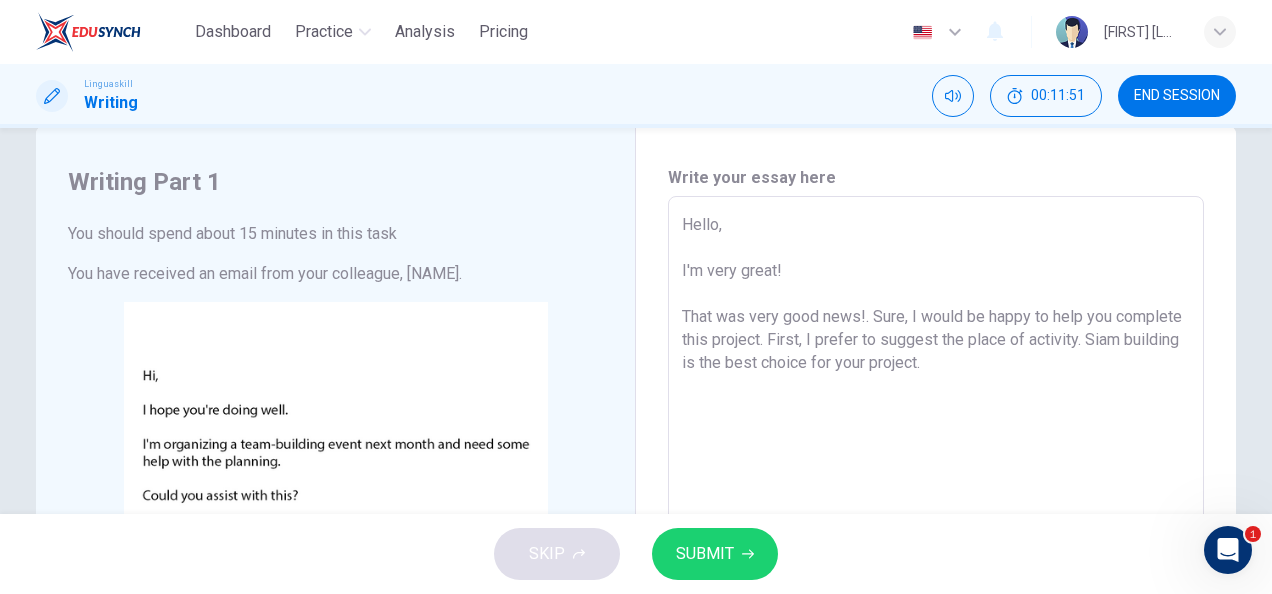 drag, startPoint x: 1016, startPoint y: 356, endPoint x: 1018, endPoint y: 372, distance: 16.124516 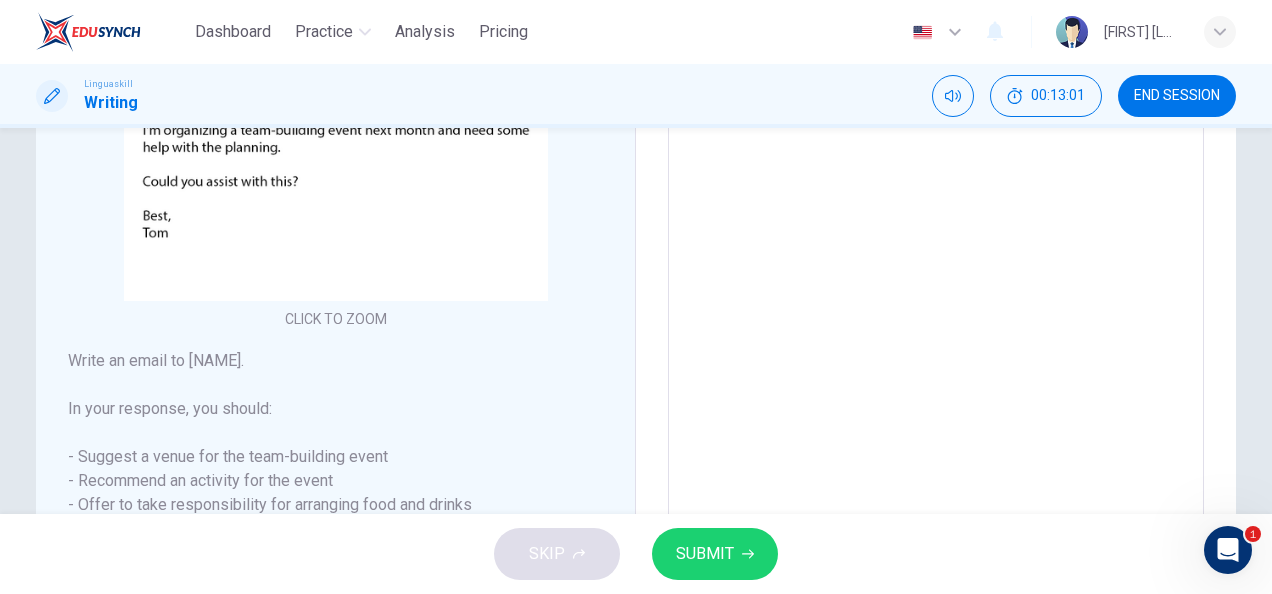 scroll, scrollTop: 142, scrollLeft: 0, axis: vertical 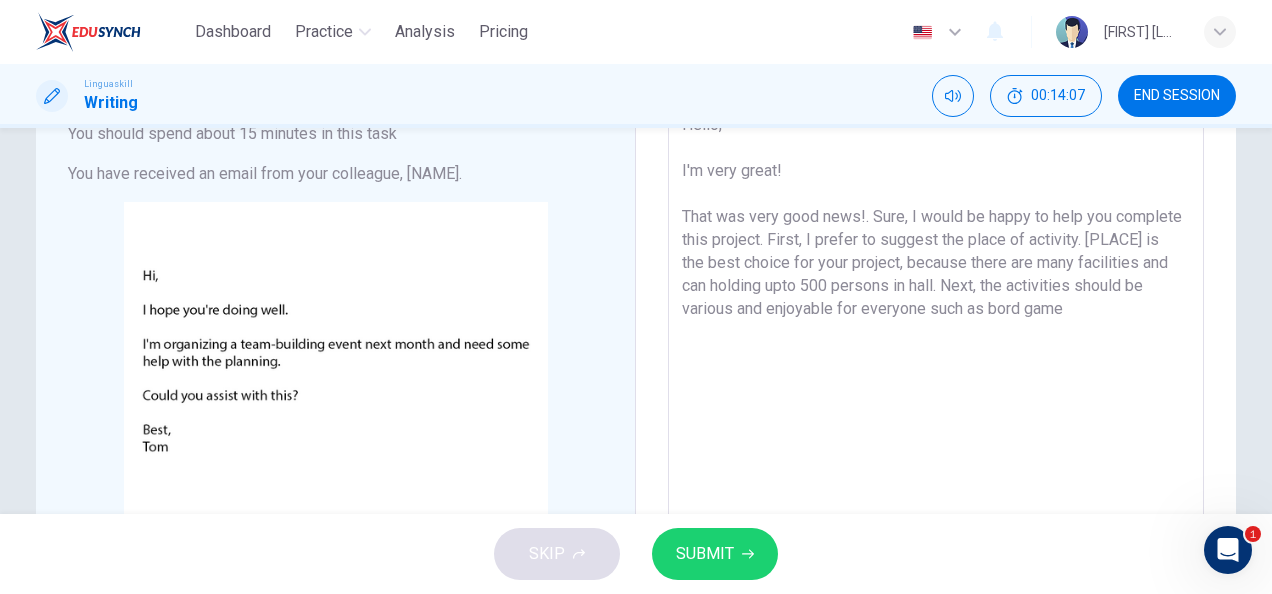 drag, startPoint x: 683, startPoint y: 332, endPoint x: 684, endPoint y: 344, distance: 12.0415945 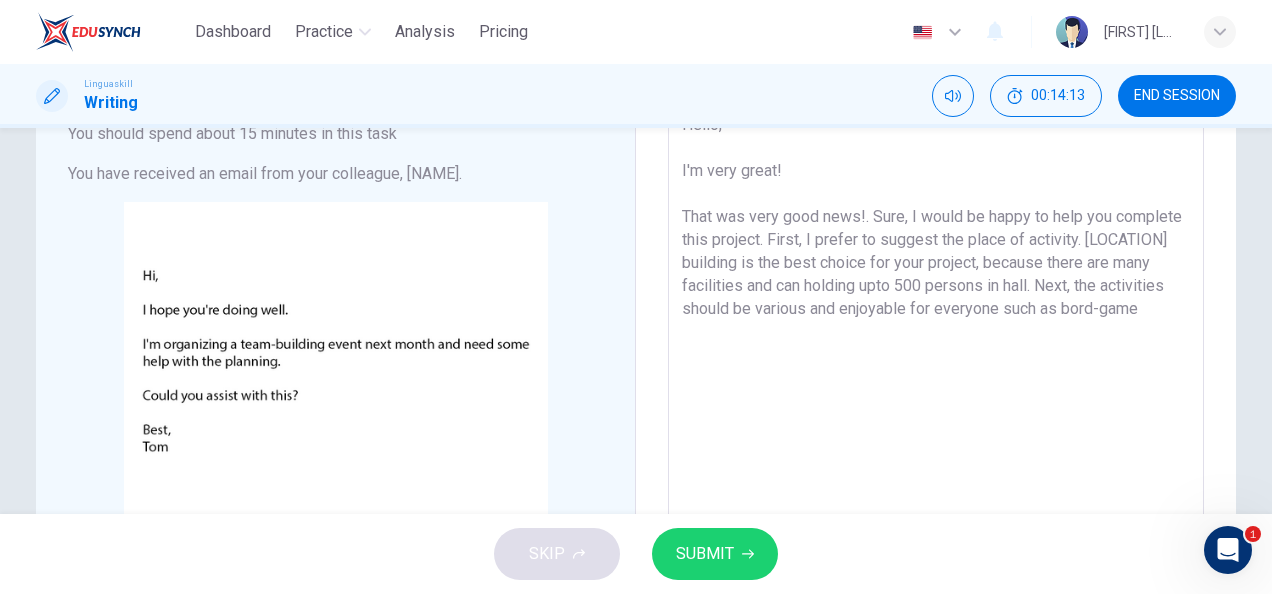 click on "Hello,
I'm very great!
That was very good news!. Sure, I would be happy to help you complete this project. First, I prefer to suggest the place of activity. [LOCATION] building is the best choice for your project, because there are many facilities and can holding upto 500 persons in hall. Next, the activities should be various and enjoyable for everyone such as bord-game" at bounding box center (936, 446) 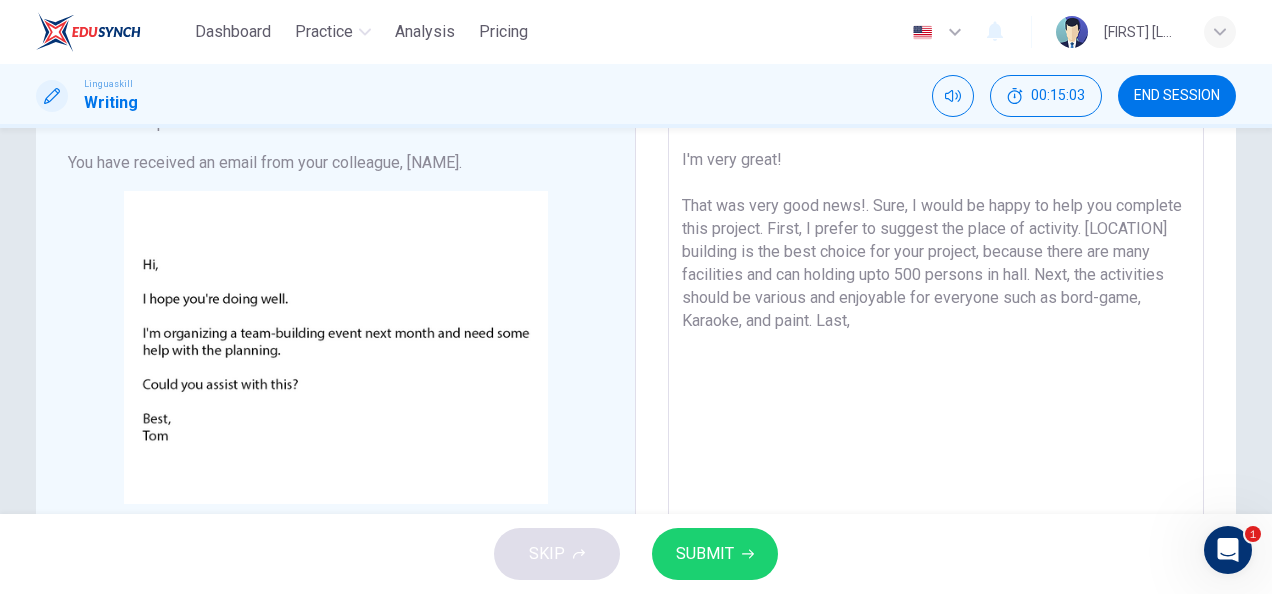 scroll, scrollTop: 135, scrollLeft: 0, axis: vertical 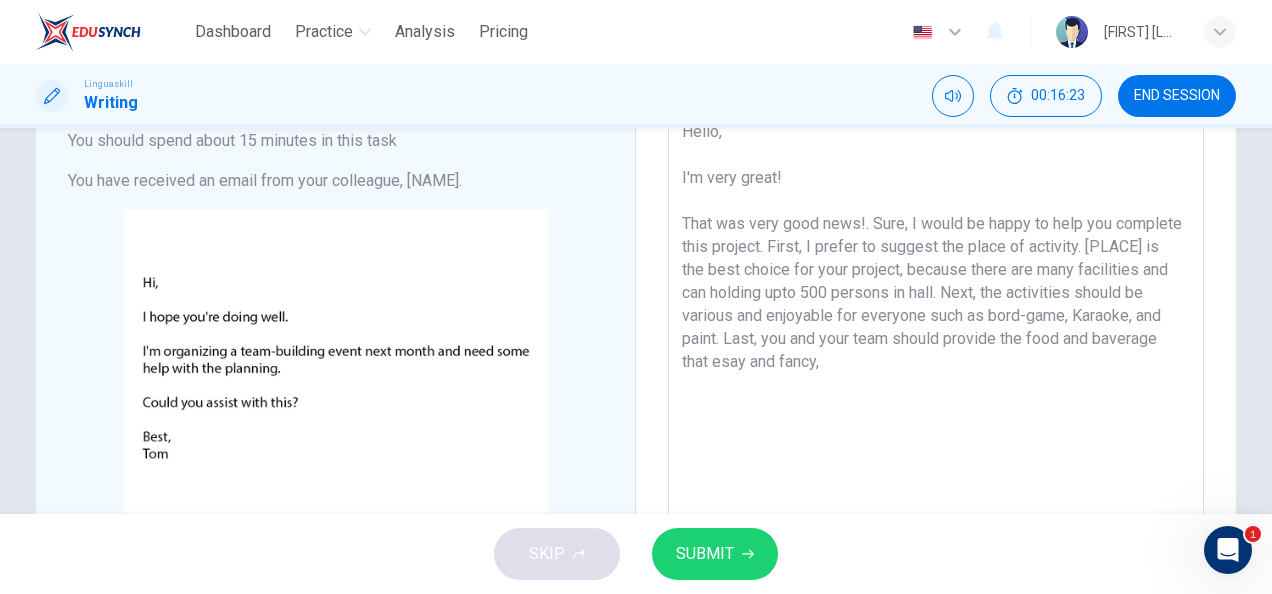 drag, startPoint x: 836, startPoint y: 363, endPoint x: 891, endPoint y: 367, distance: 55.145264 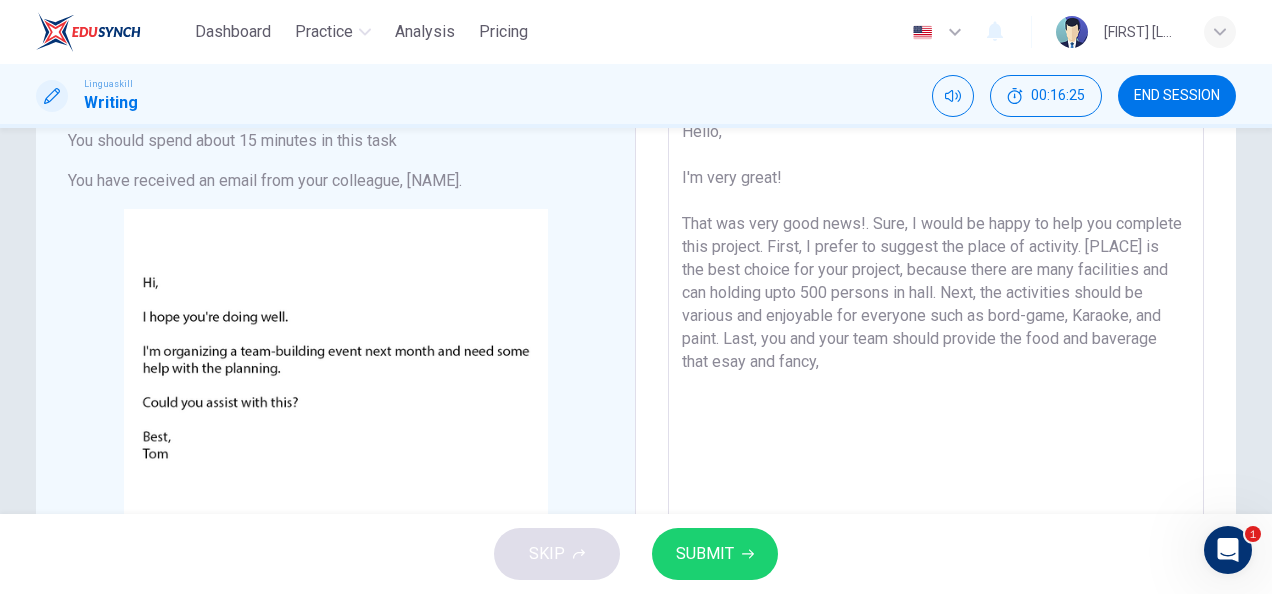 drag, startPoint x: 915, startPoint y: 367, endPoint x: 847, endPoint y: 367, distance: 68 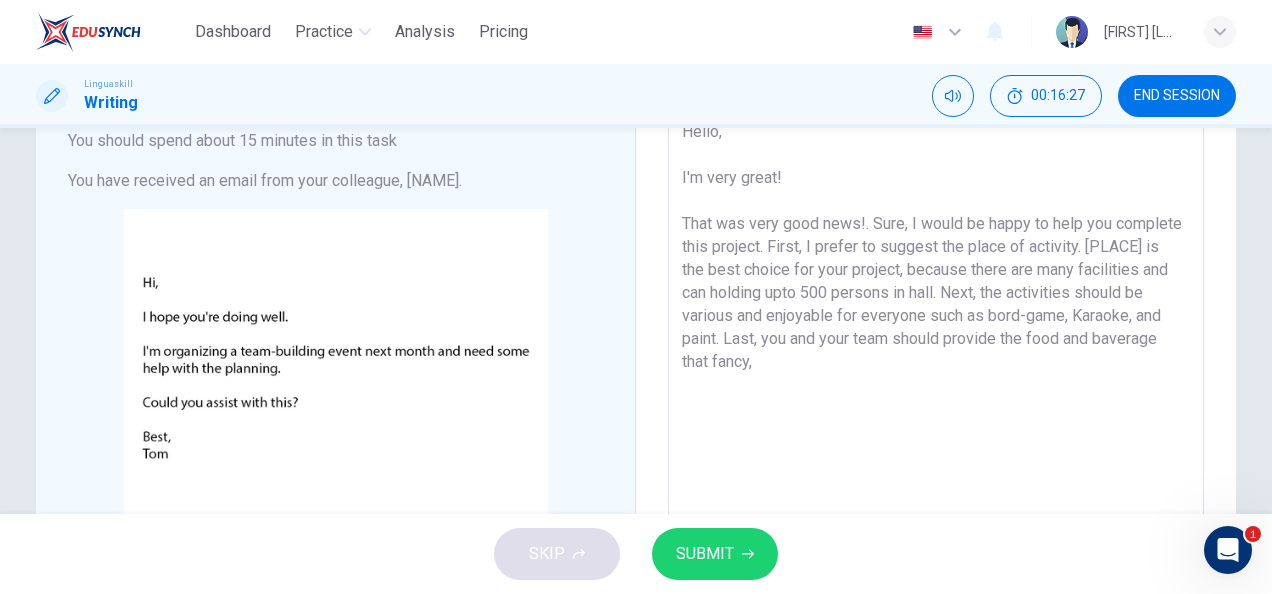 drag, startPoint x: 896, startPoint y: 360, endPoint x: 917, endPoint y: 372, distance: 24.186773 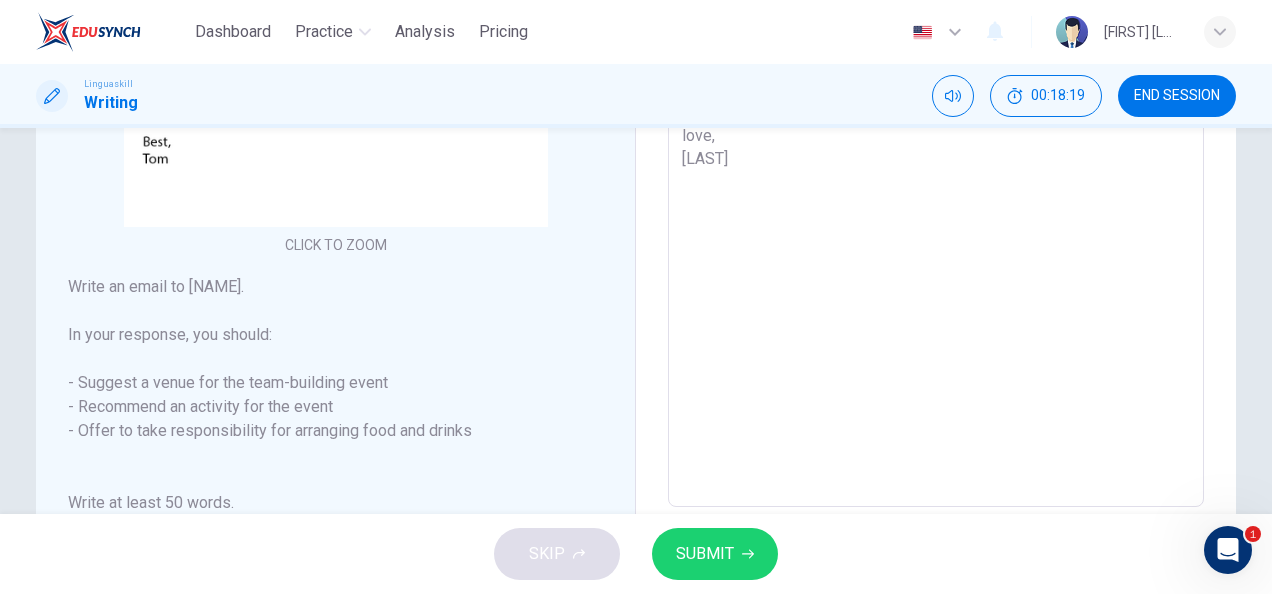 scroll, scrollTop: 535, scrollLeft: 0, axis: vertical 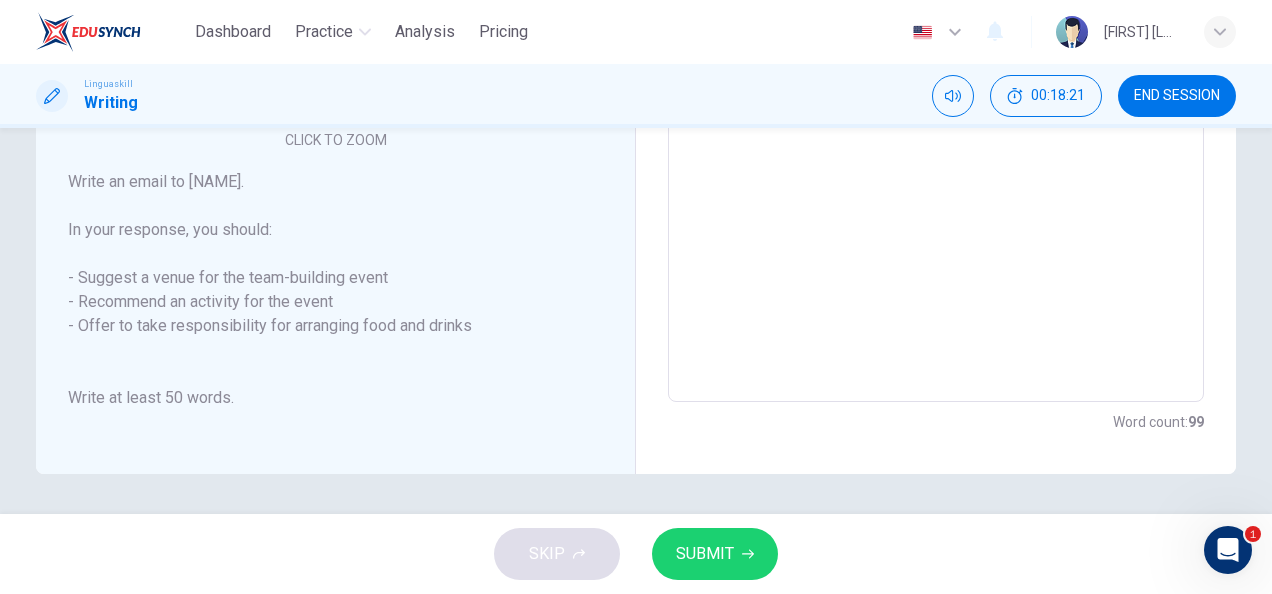 click on "SUBMIT" at bounding box center (705, 554) 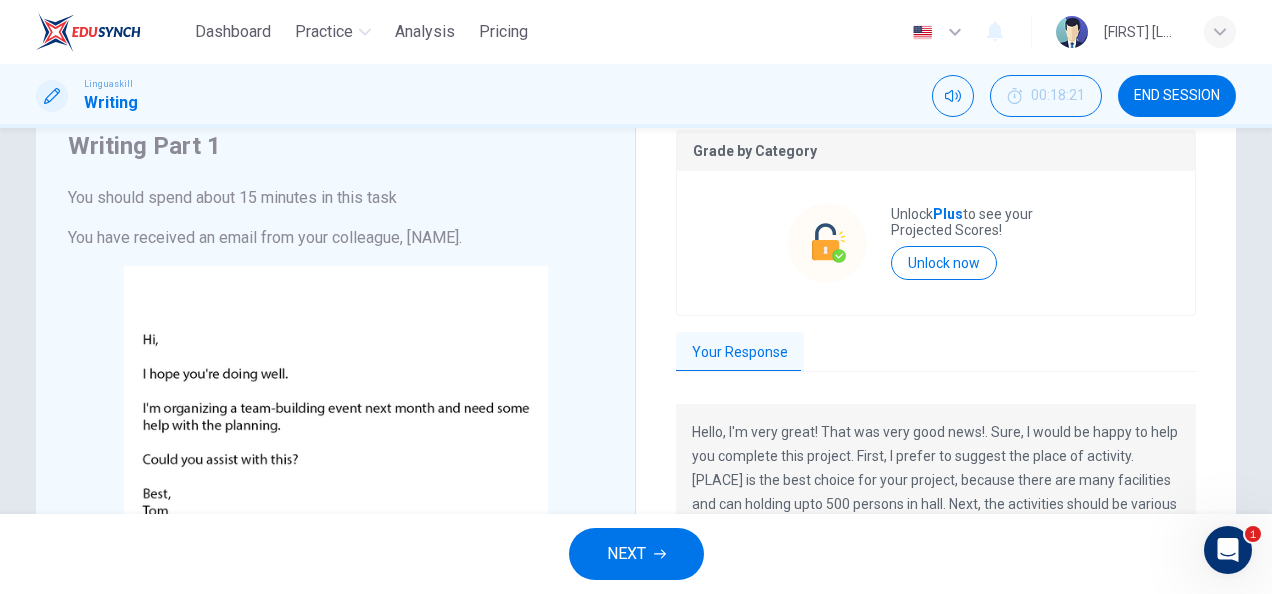 scroll, scrollTop: 35, scrollLeft: 0, axis: vertical 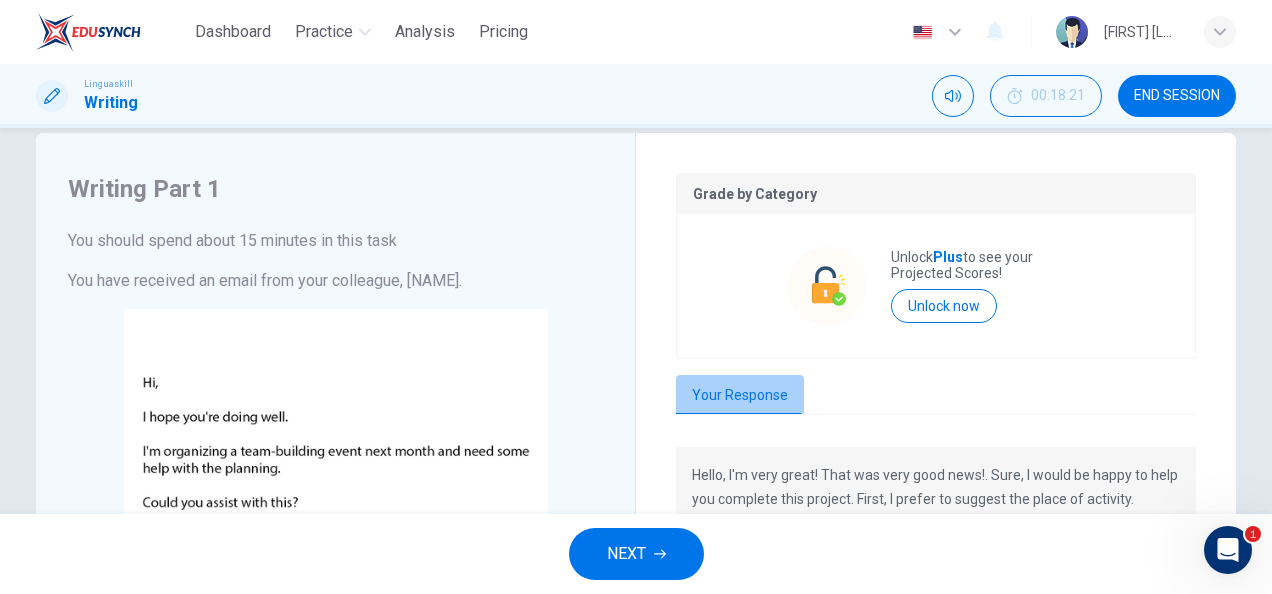 click on "Your Response" at bounding box center [740, 396] 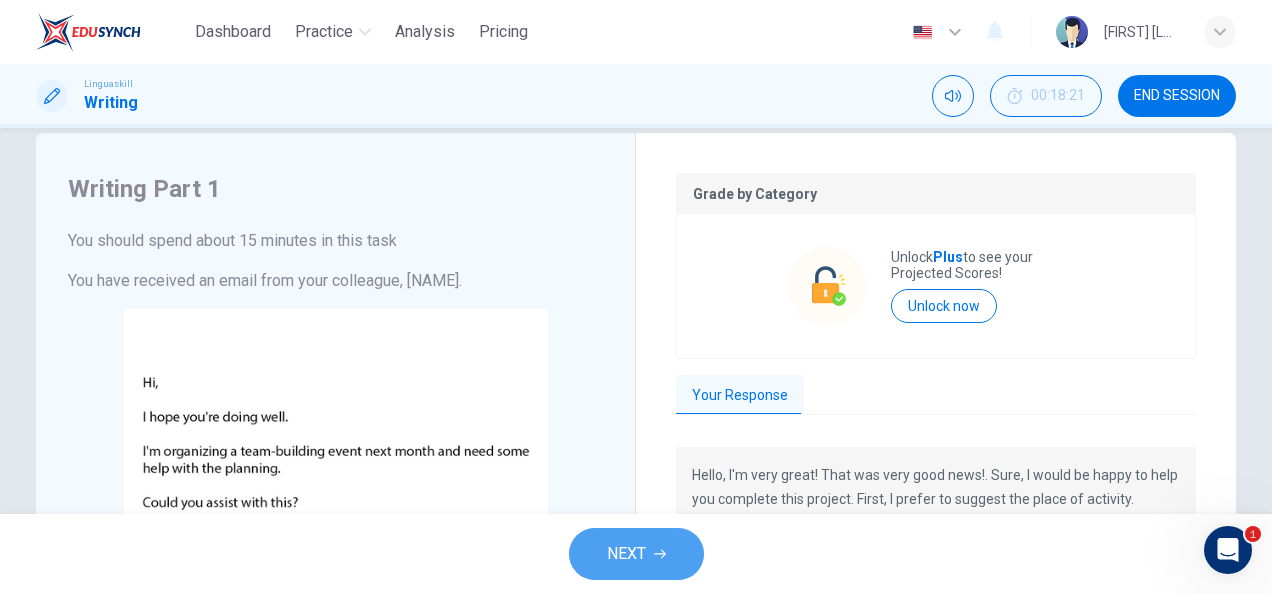 click on "NEXT" at bounding box center (636, 554) 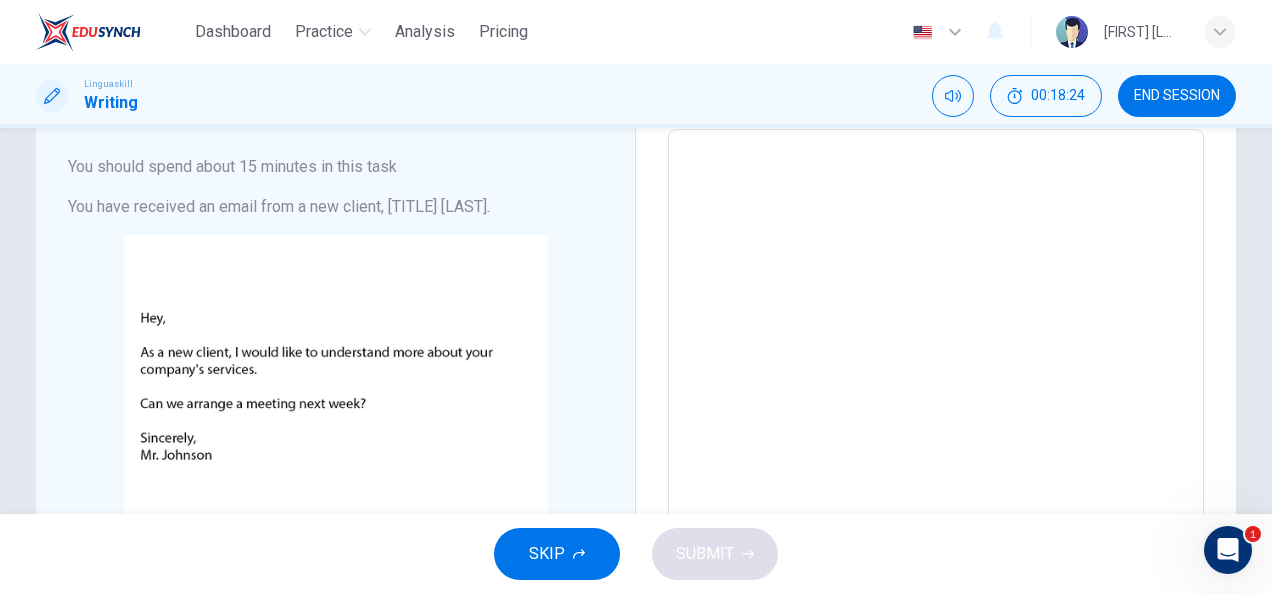 scroll, scrollTop: 11, scrollLeft: 0, axis: vertical 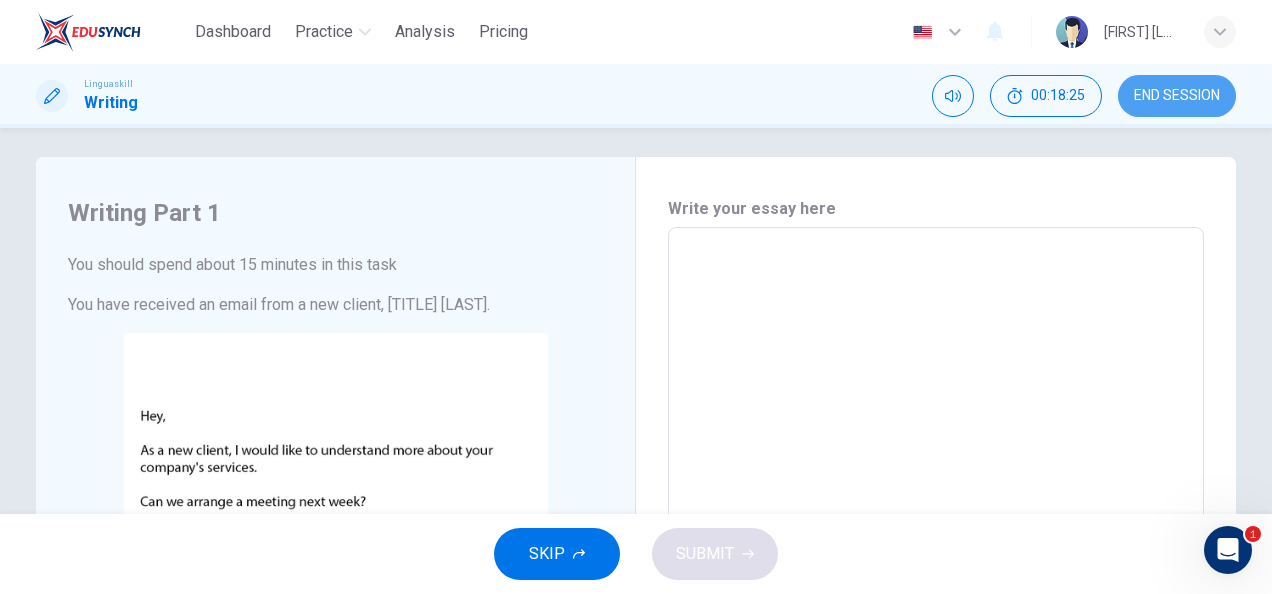 click on "END SESSION" at bounding box center [1177, 96] 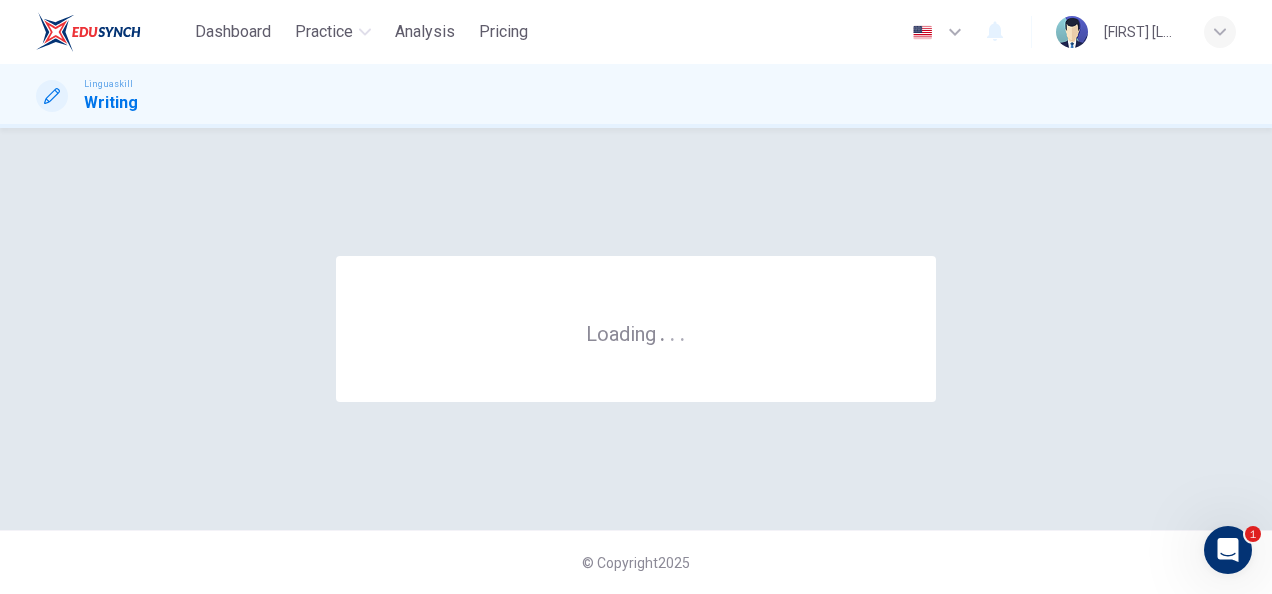 scroll, scrollTop: 0, scrollLeft: 0, axis: both 